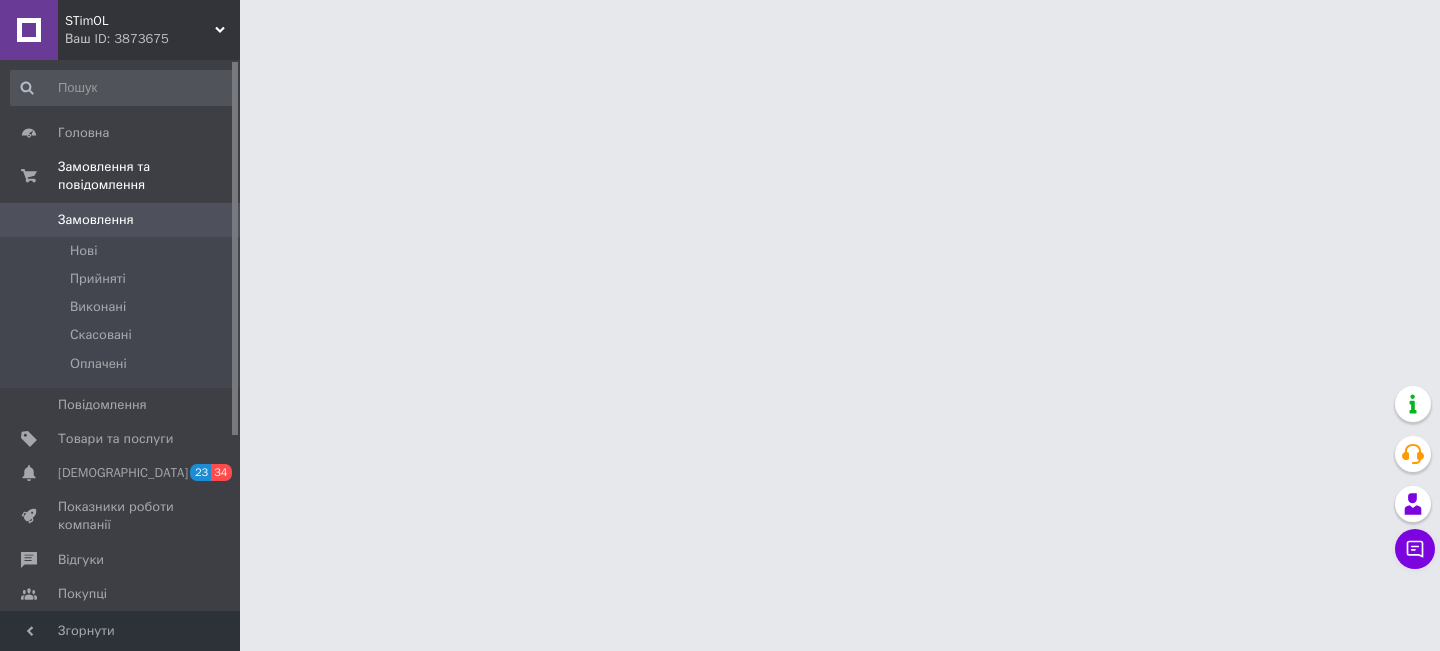 scroll, scrollTop: 0, scrollLeft: 0, axis: both 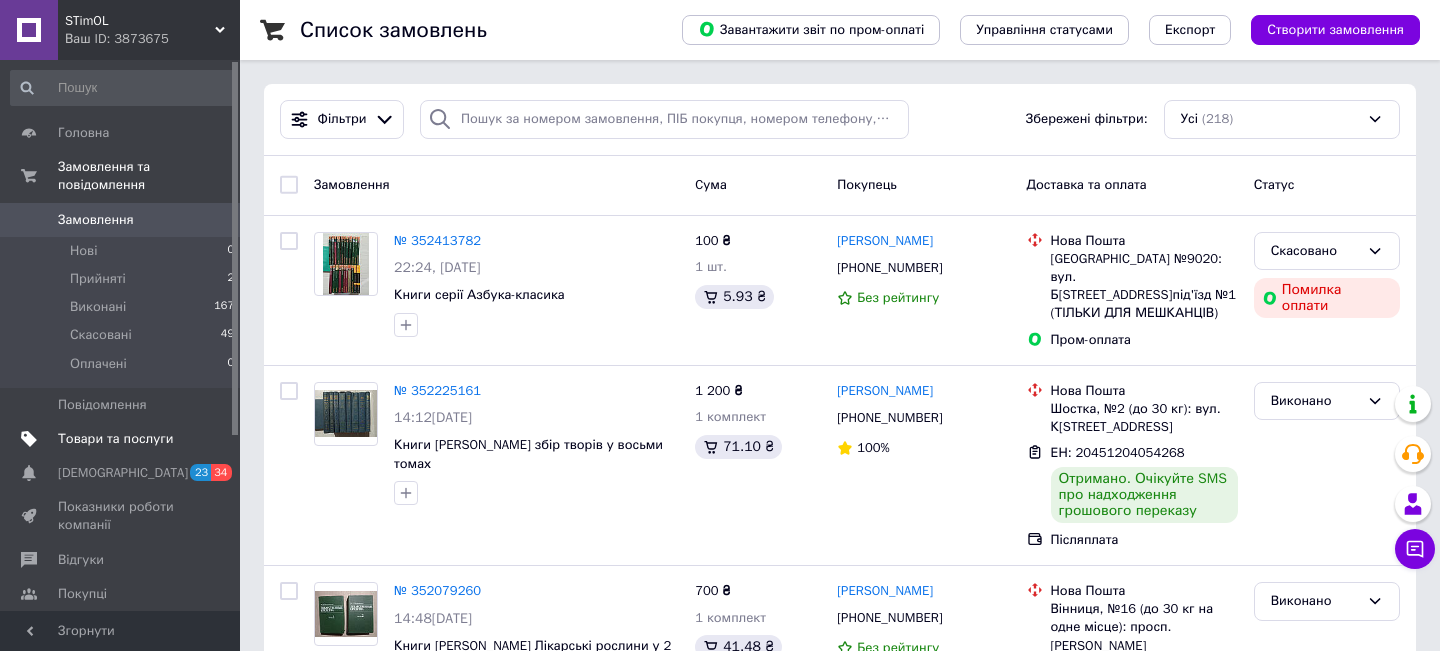 click on "Товари та послуги" at bounding box center (115, 439) 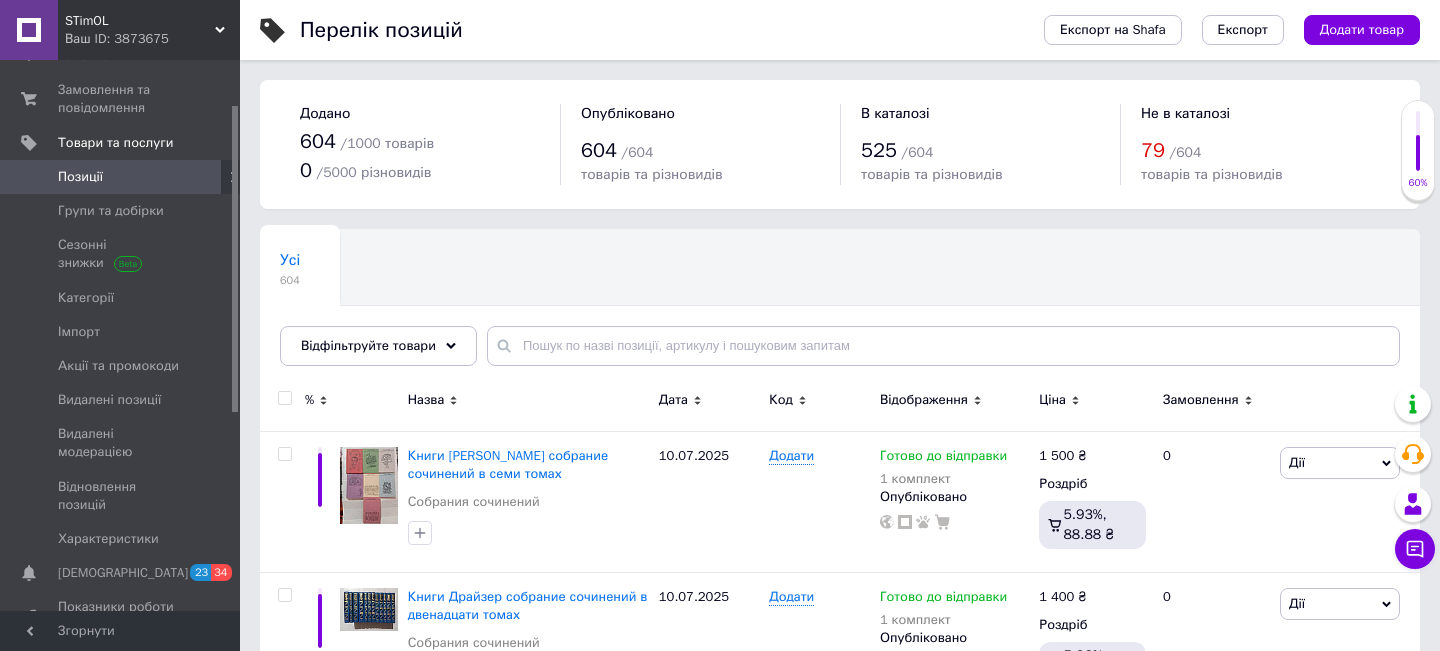 scroll, scrollTop: 80, scrollLeft: 0, axis: vertical 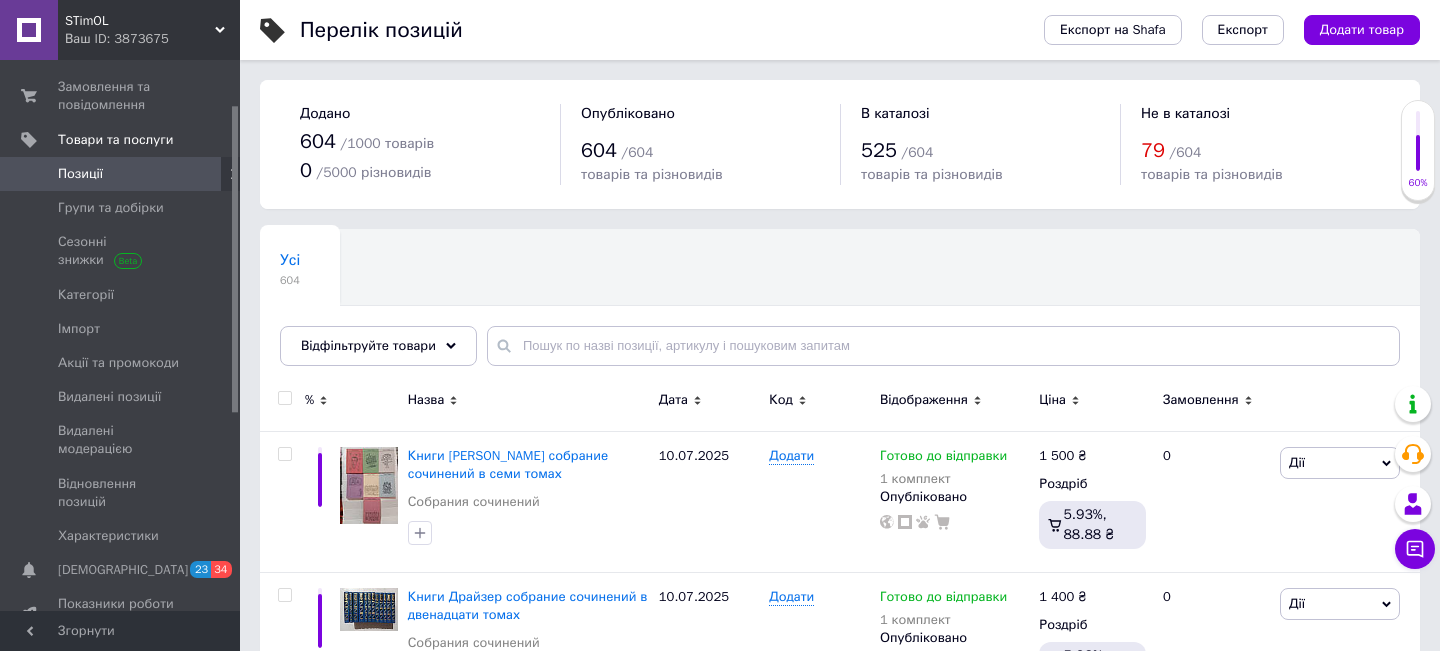 click on "Усі 604 Ok Відфільтровано...  Зберегти" at bounding box center [840, 307] 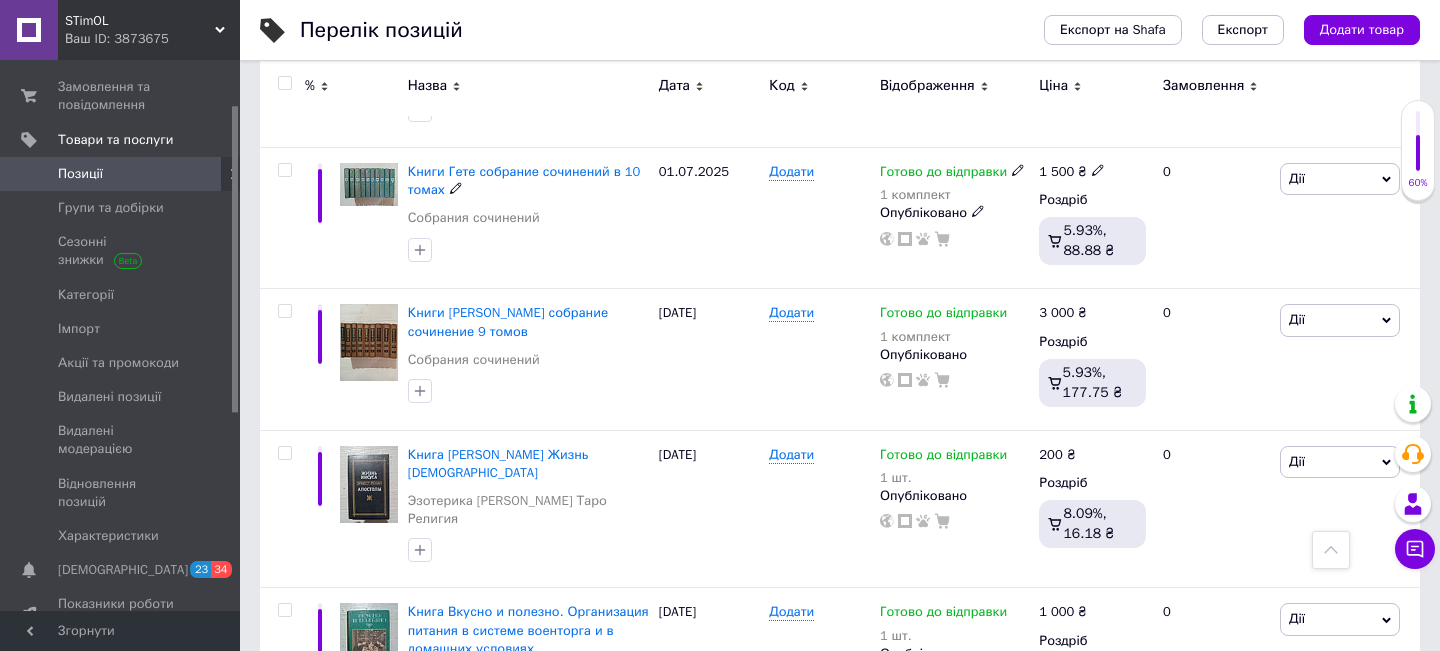 scroll, scrollTop: 2240, scrollLeft: 0, axis: vertical 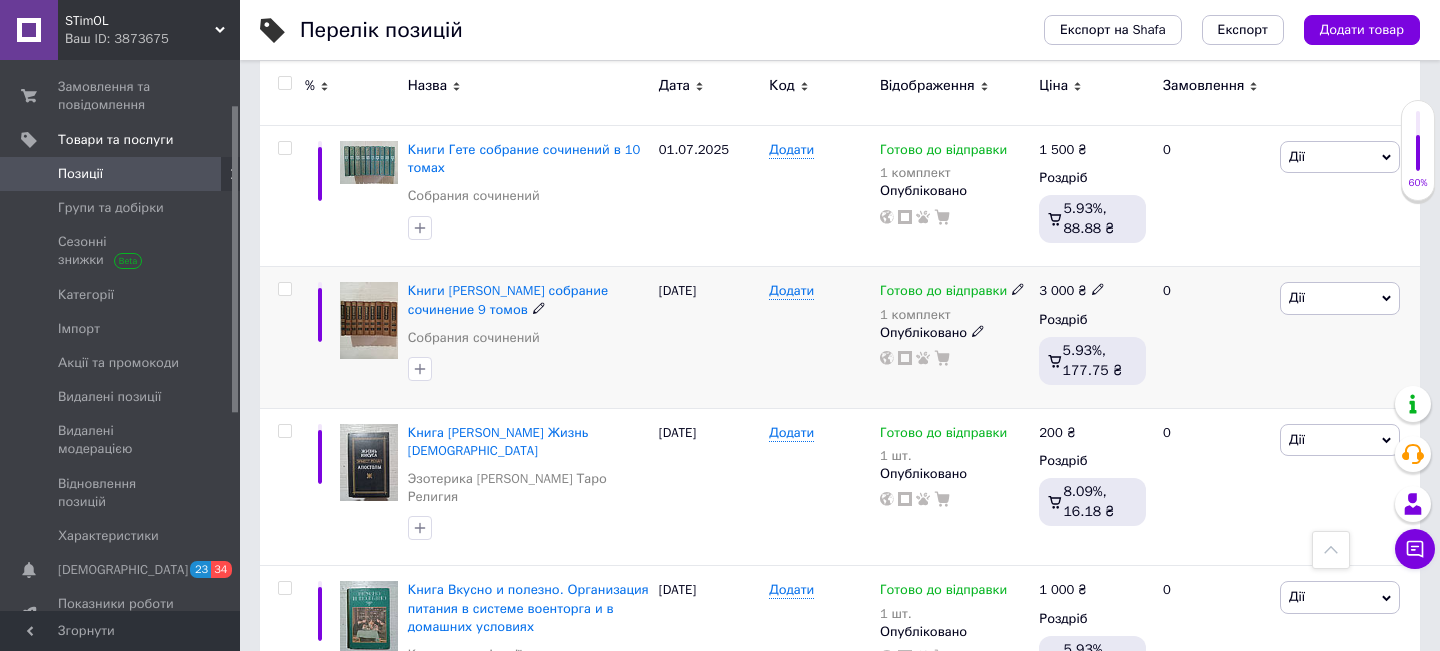 click at bounding box center [369, 320] 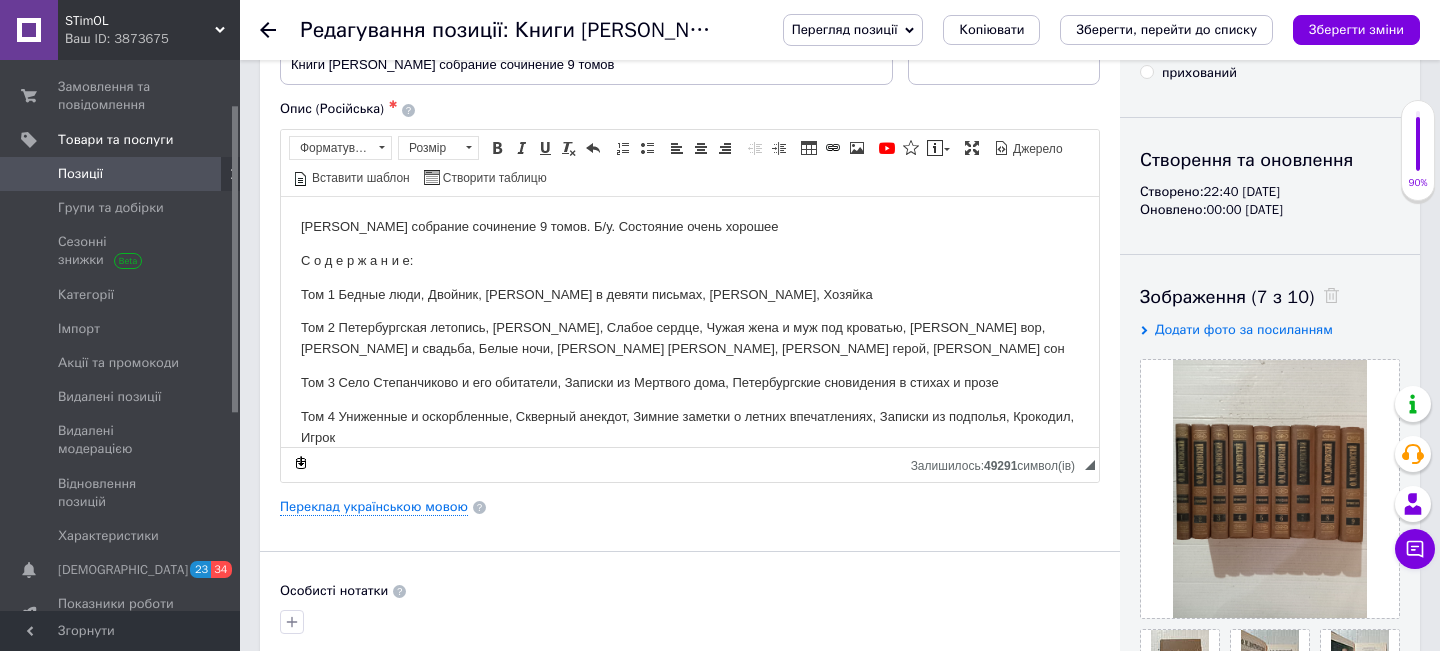 scroll, scrollTop: 160, scrollLeft: 0, axis: vertical 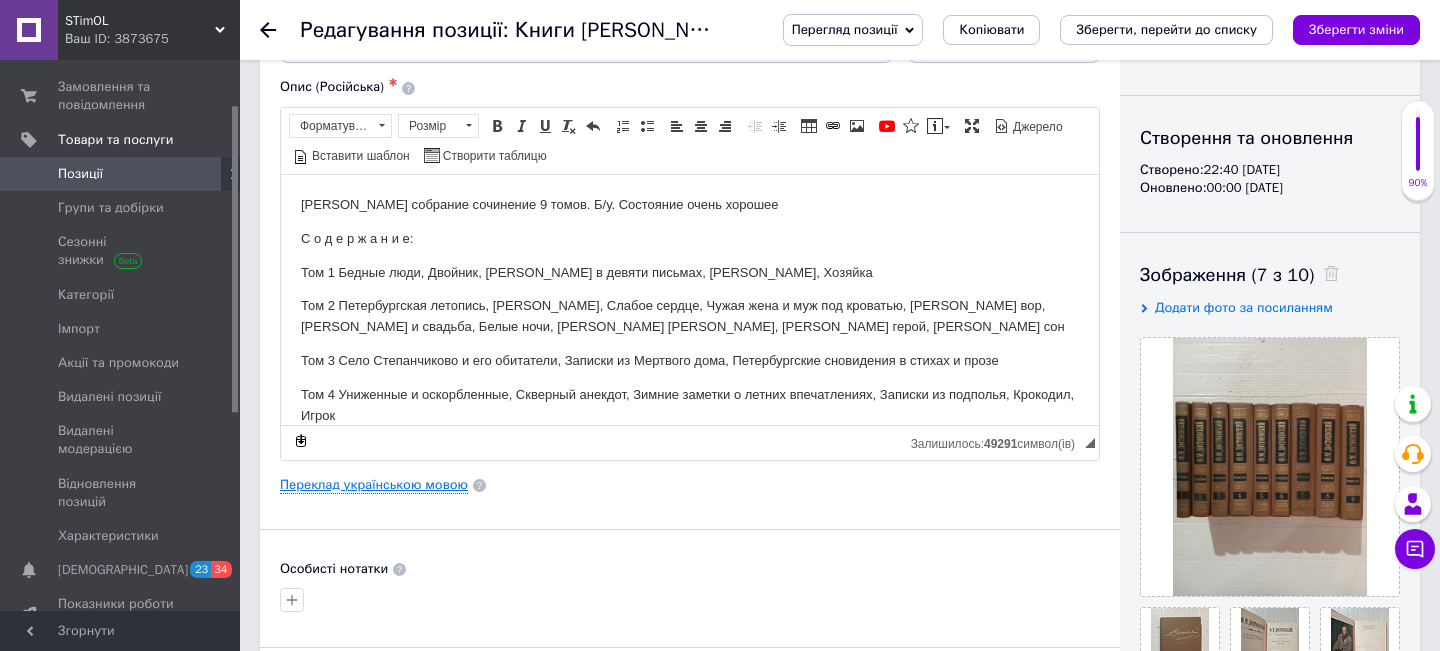 click on "Переклад українською мовою" at bounding box center [374, 485] 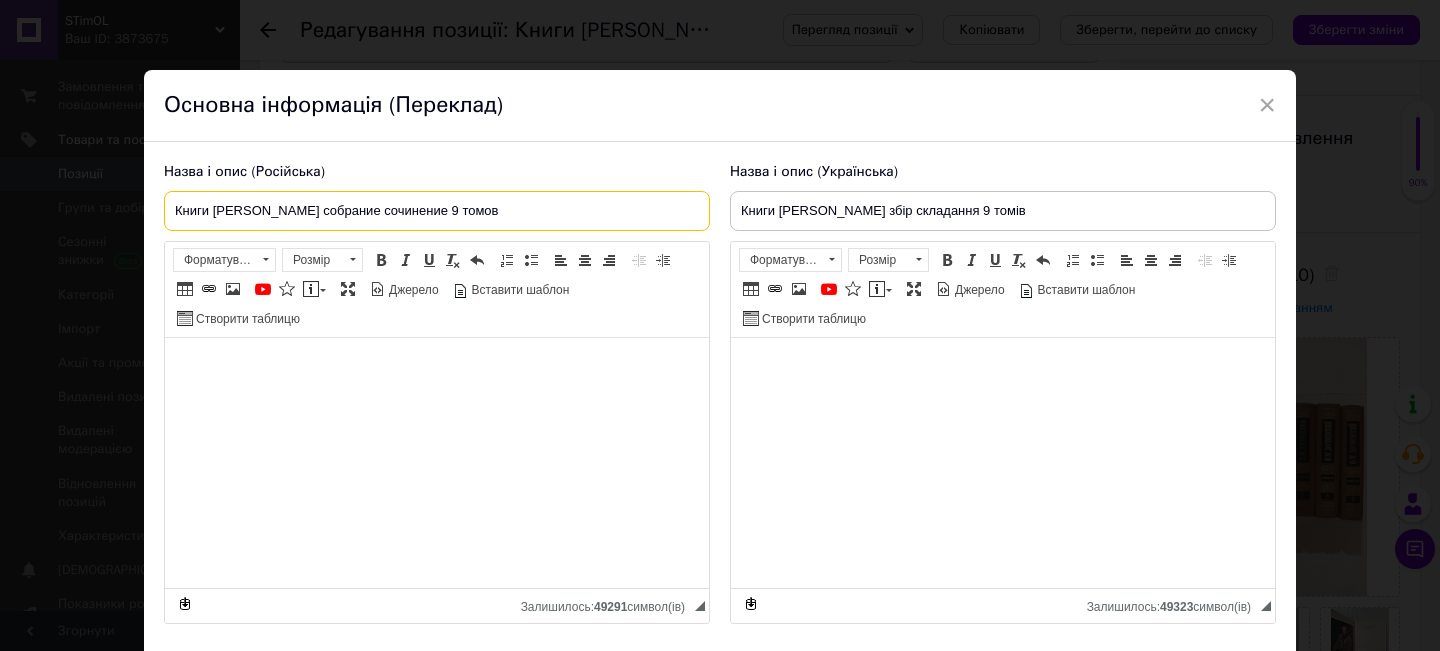 drag, startPoint x: 483, startPoint y: 213, endPoint x: 194, endPoint y: 201, distance: 289.24902 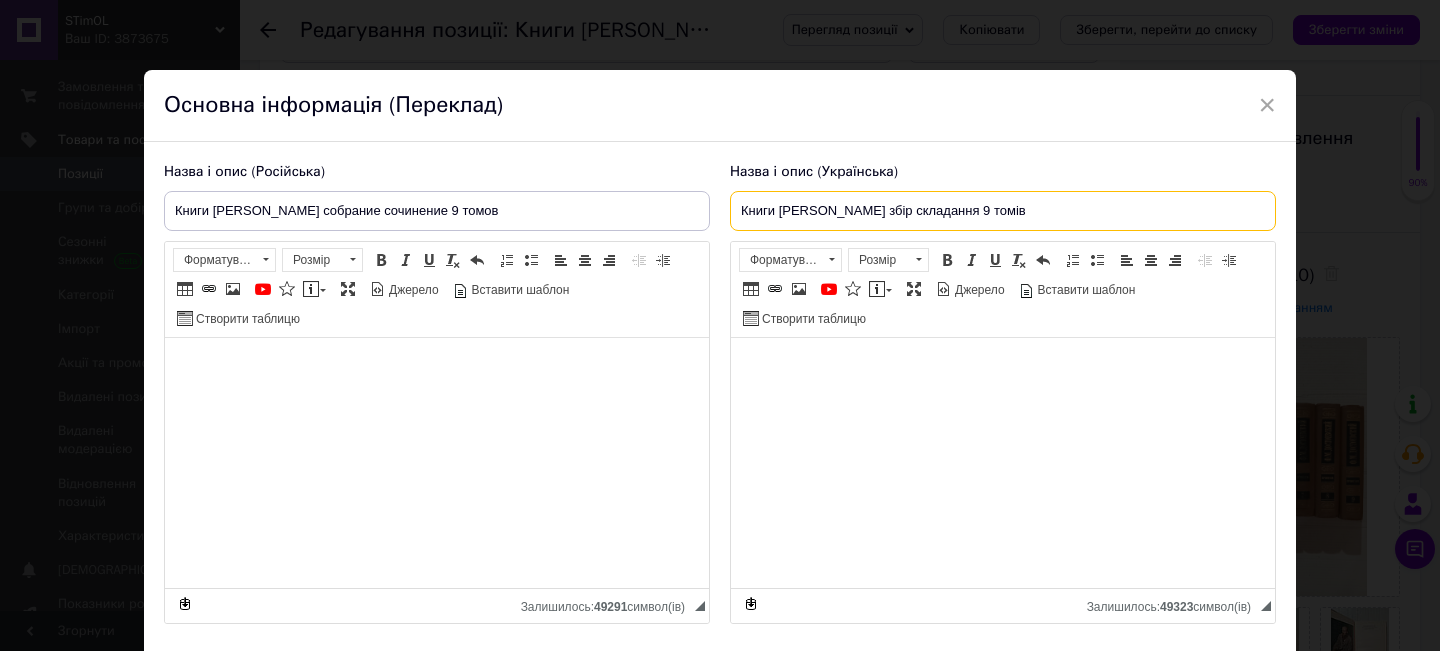 drag, startPoint x: 1007, startPoint y: 210, endPoint x: 708, endPoint y: 216, distance: 299.06018 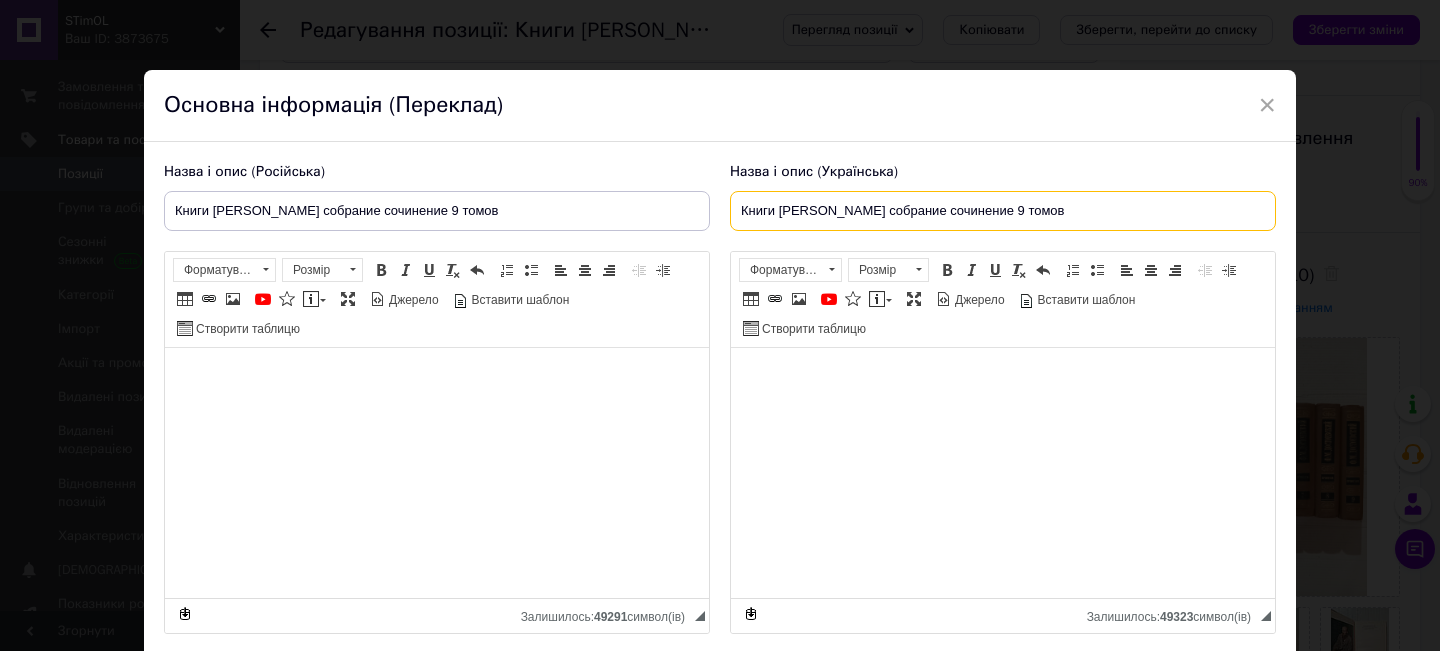 type on "Книги [PERSON_NAME] собрание сочинение 9 томов" 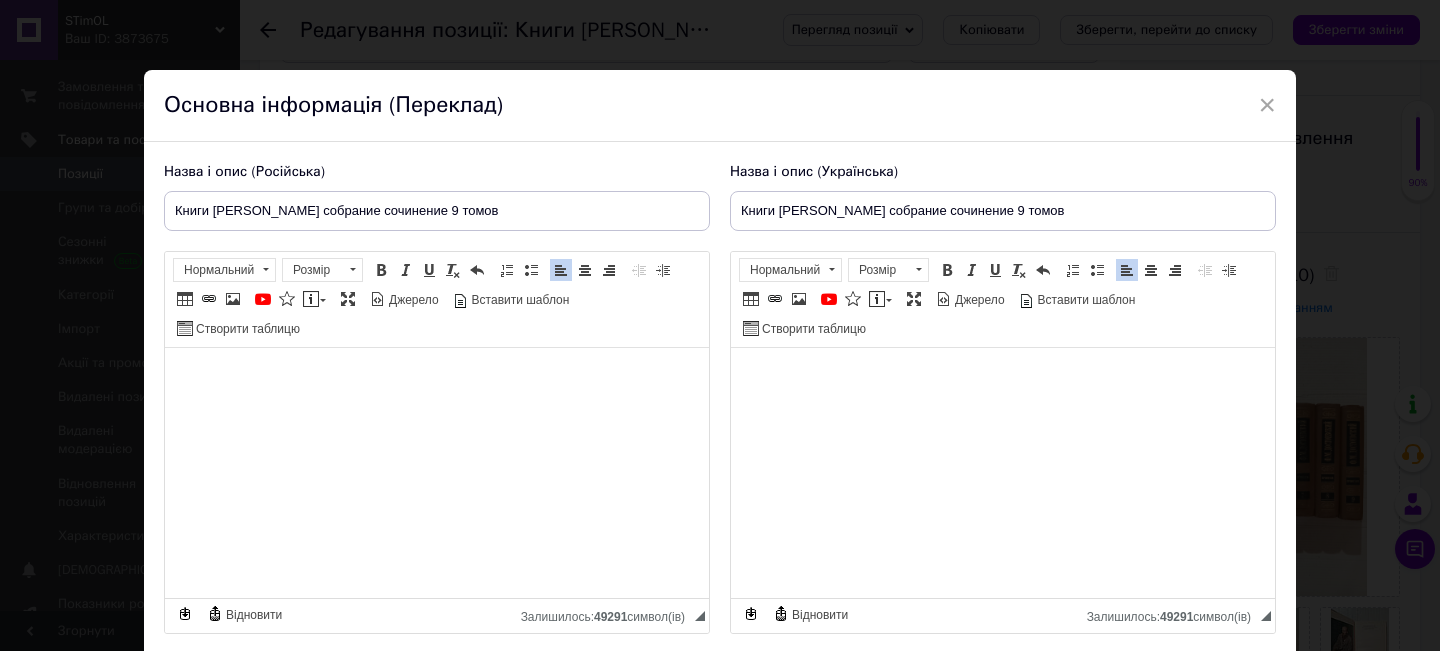 click on "× Основна інформація (Переклад) Назва і опис (Російська) Книги [PERSON_NAME] собрание сочинение 9 томов [PERSON_NAME] собрание сочинение 9 томов. Б/у. Состояние очень хорошее
С о д е р ж а н и е:
Том 1 Бедные люди, [PERSON_NAME], [PERSON_NAME] в девяти письмах, [PERSON_NAME] [PERSON_NAME], Хозяйка
Том 2 Петербургская летопись, [PERSON_NAME], Слабое сердце, [PERSON_NAME] жена и муж под кроватью, [PERSON_NAME] вор, [PERSON_NAME] и свадьба, Белые ночи, [PERSON_NAME] [PERSON_NAME], [PERSON_NAME] герой, [PERSON_NAME] сон
Том 3 Село Степанчиково и его обитатели, Записки из Мертвого дома, Петербургские сновидения в стихах и прозе" at bounding box center [720, 325] 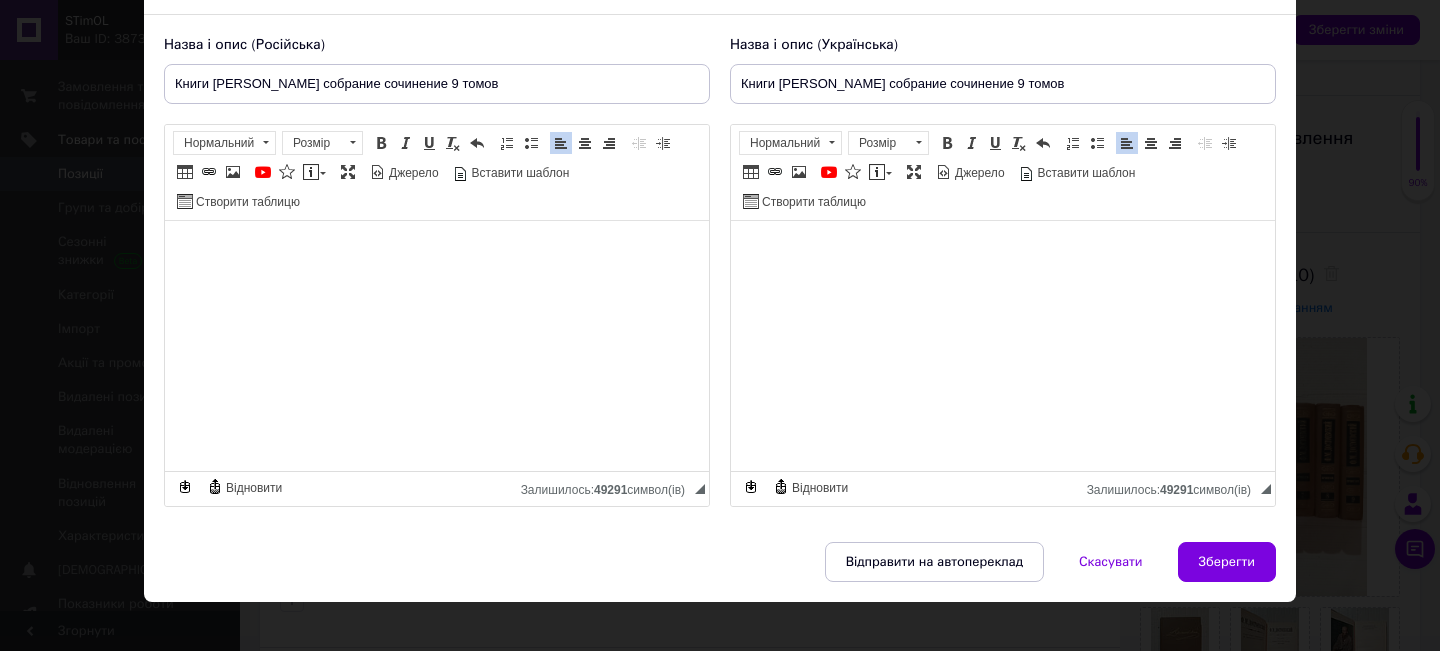 scroll, scrollTop: 148, scrollLeft: 0, axis: vertical 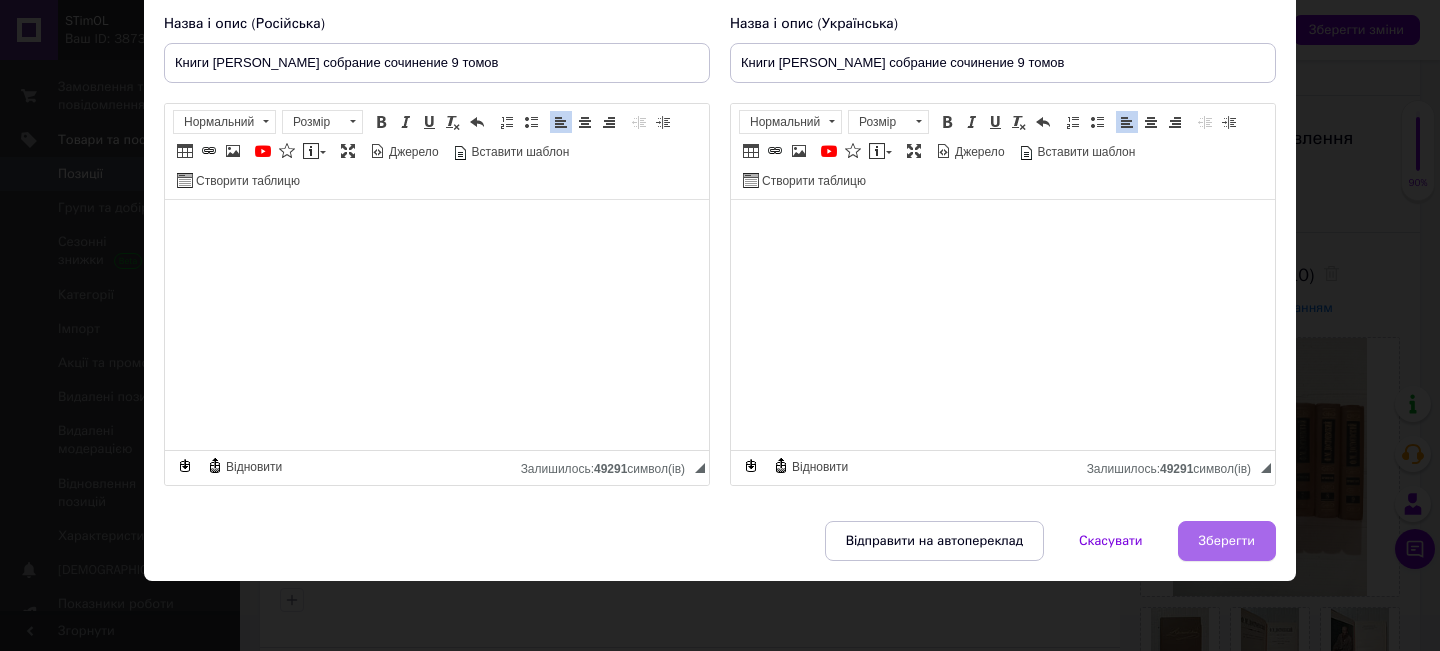 click on "Зберегти" at bounding box center (1227, 541) 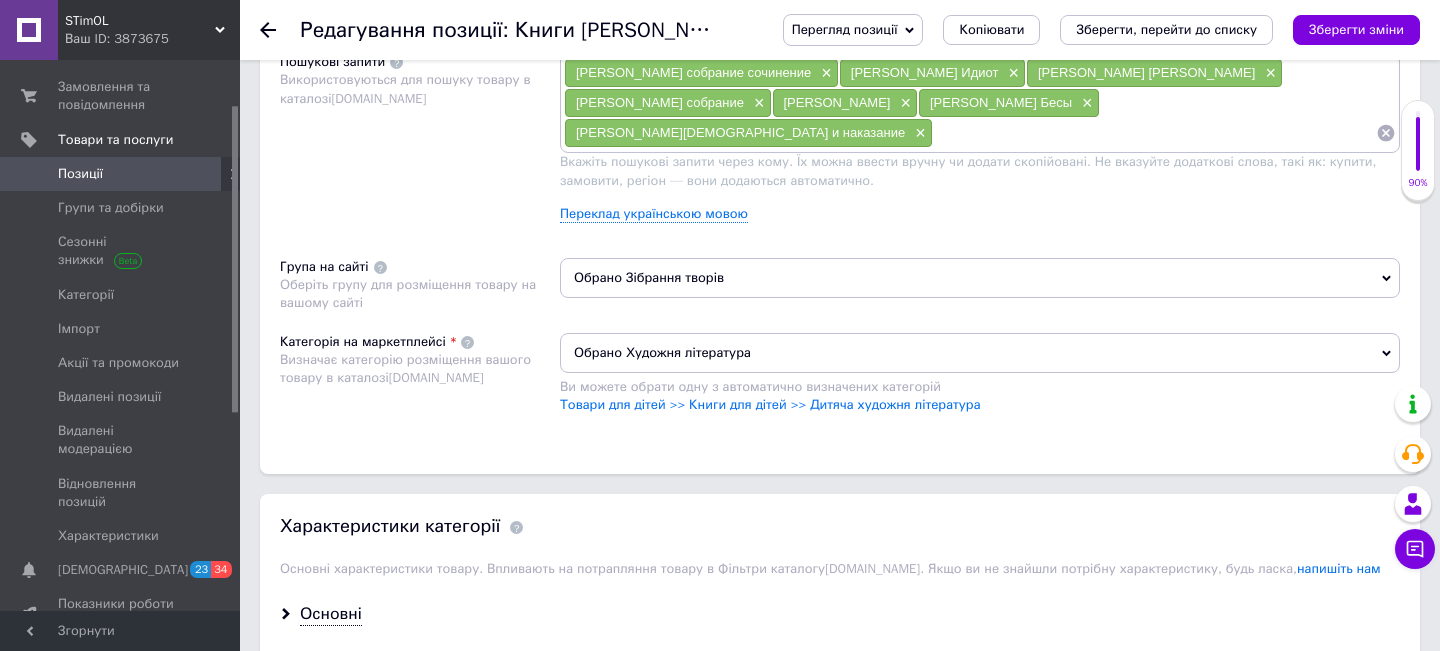 scroll, scrollTop: 1240, scrollLeft: 0, axis: vertical 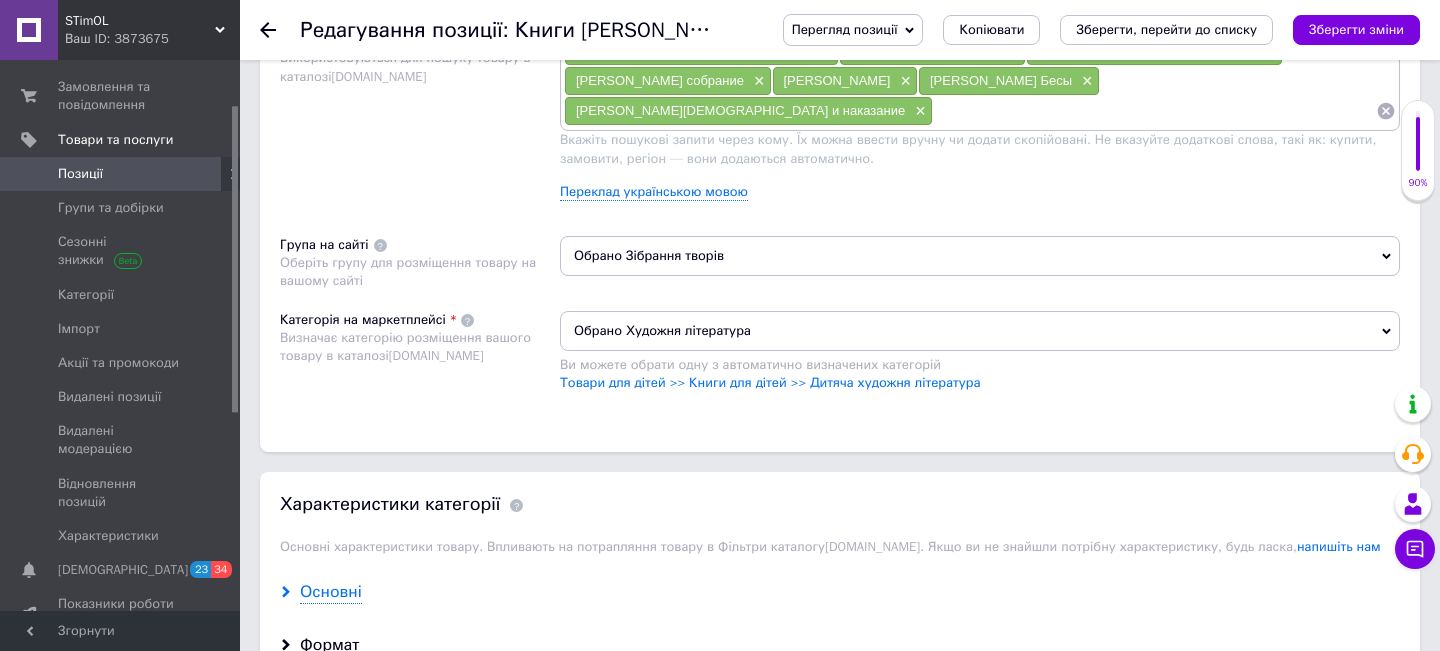 click on "Основні" at bounding box center [331, 592] 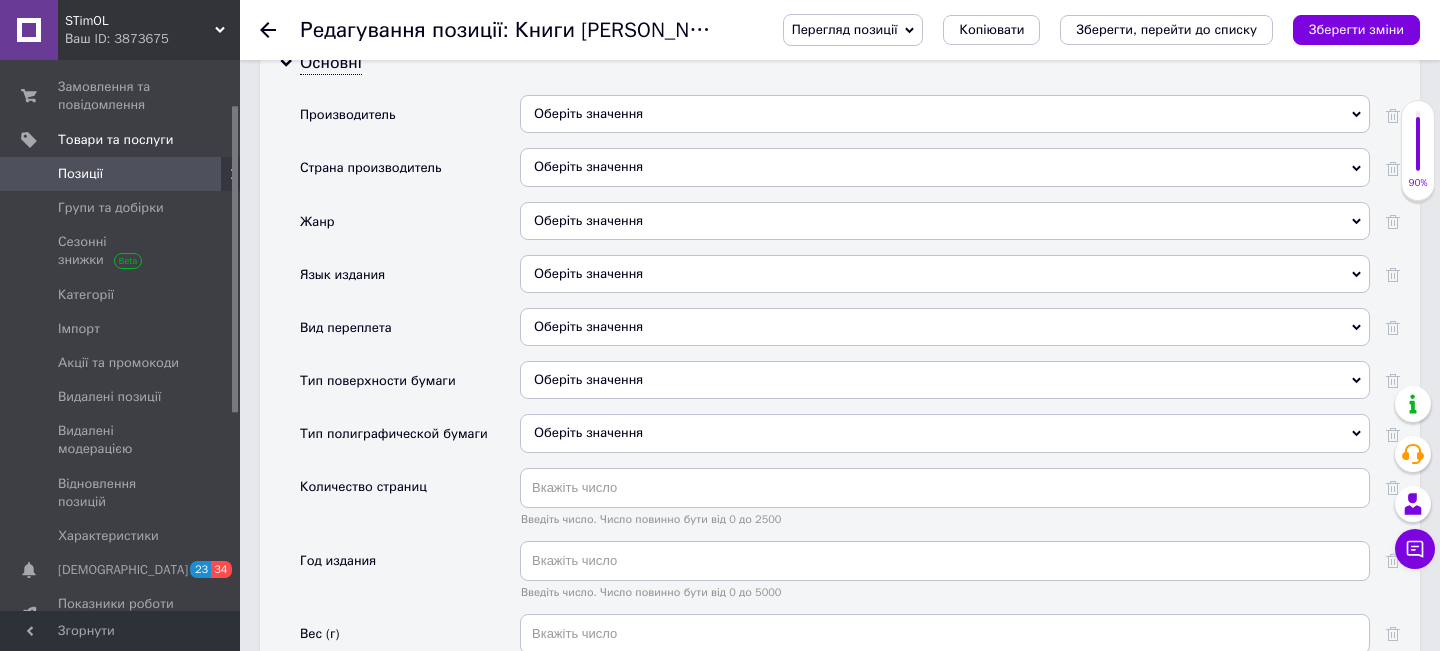 scroll, scrollTop: 1800, scrollLeft: 0, axis: vertical 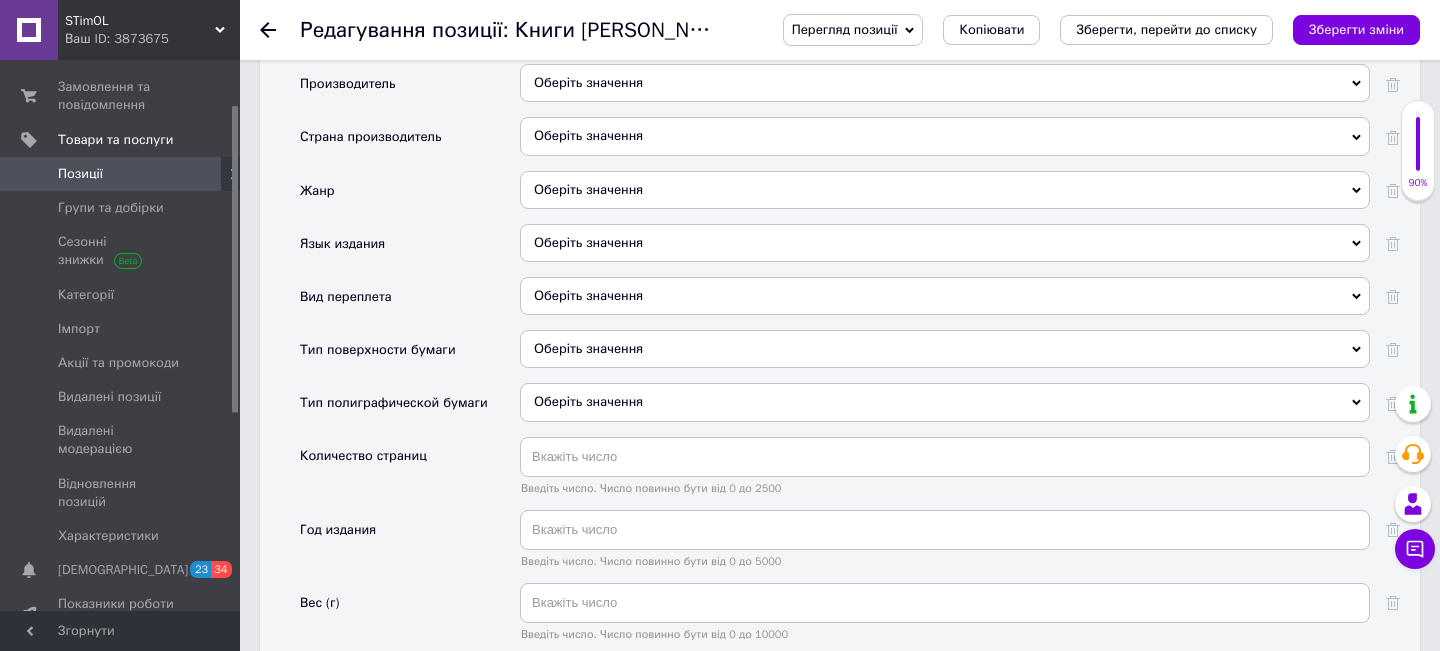 click on "Оберіть значення" at bounding box center [945, 243] 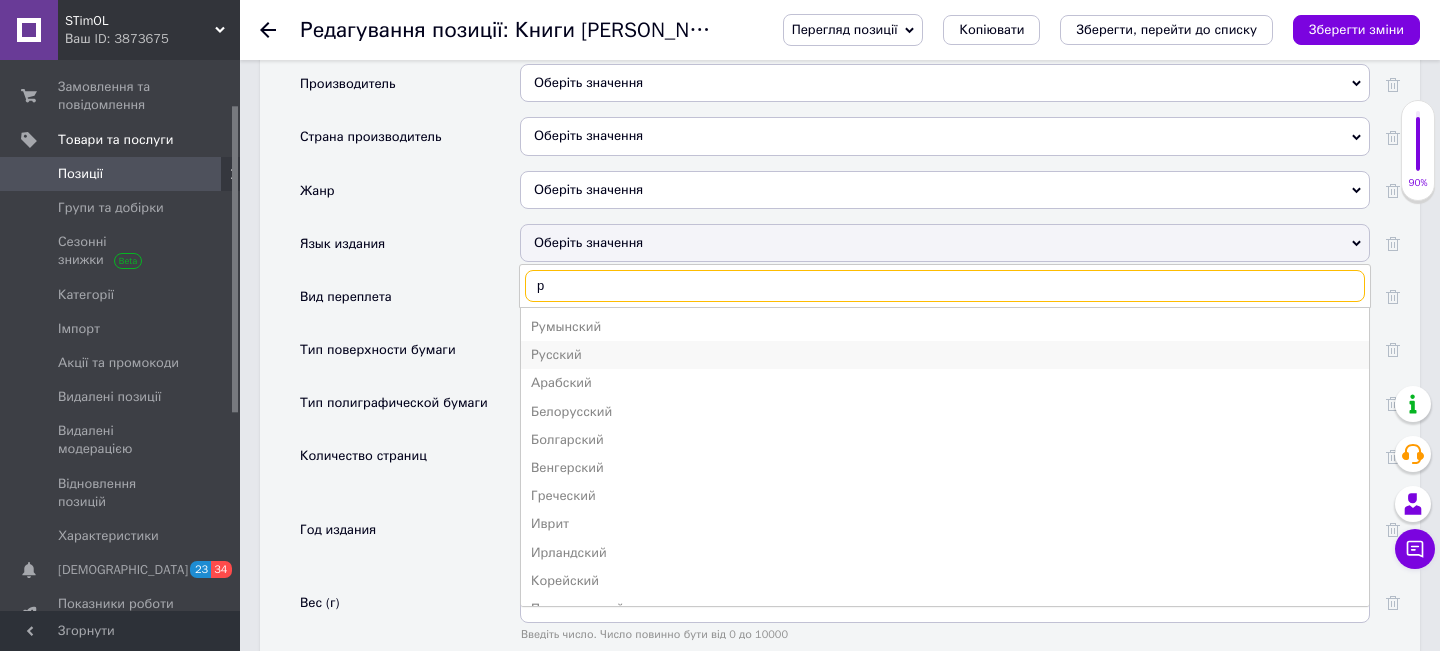 type on "р" 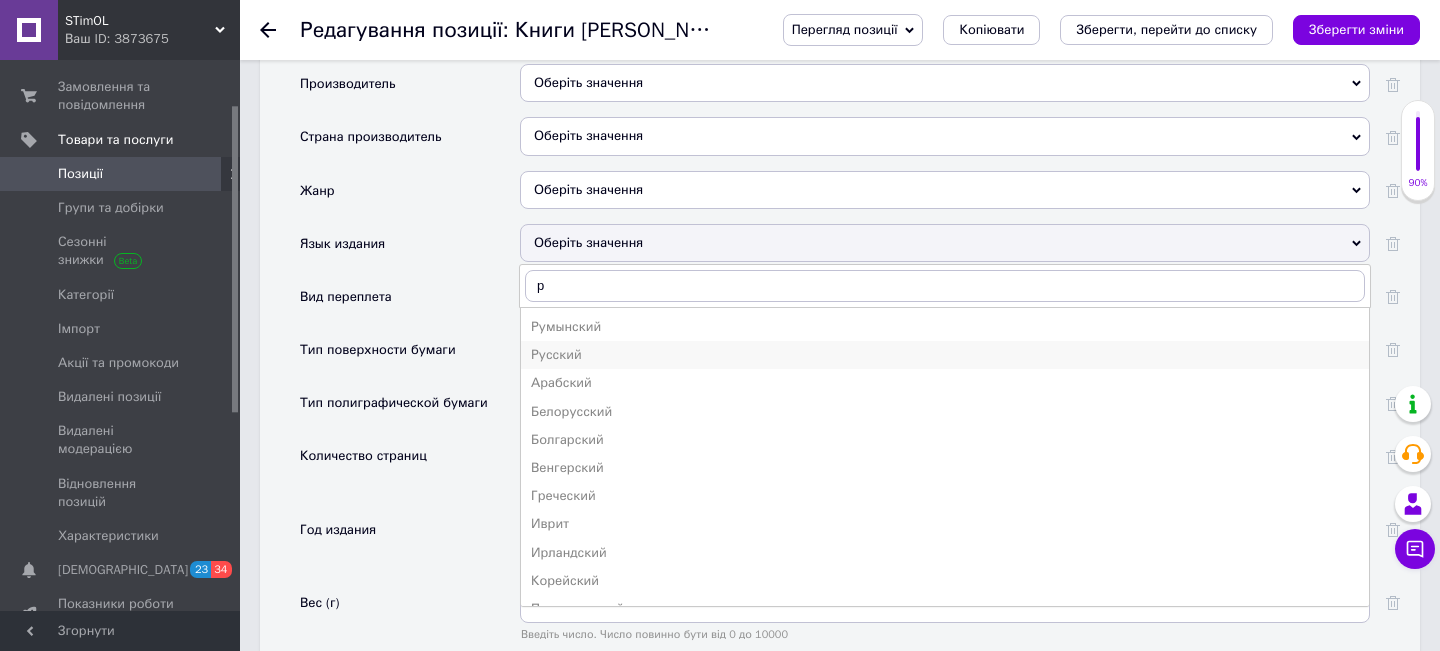 click on "Русский" at bounding box center [945, 355] 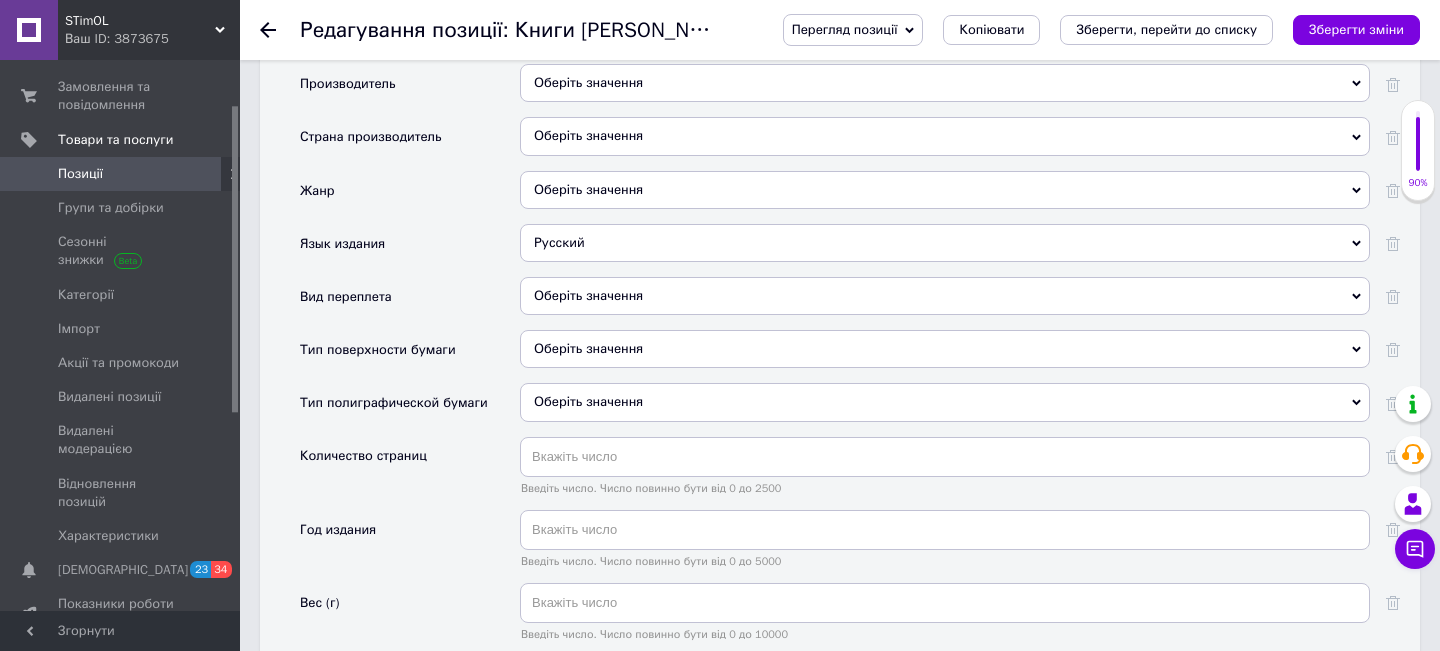 click 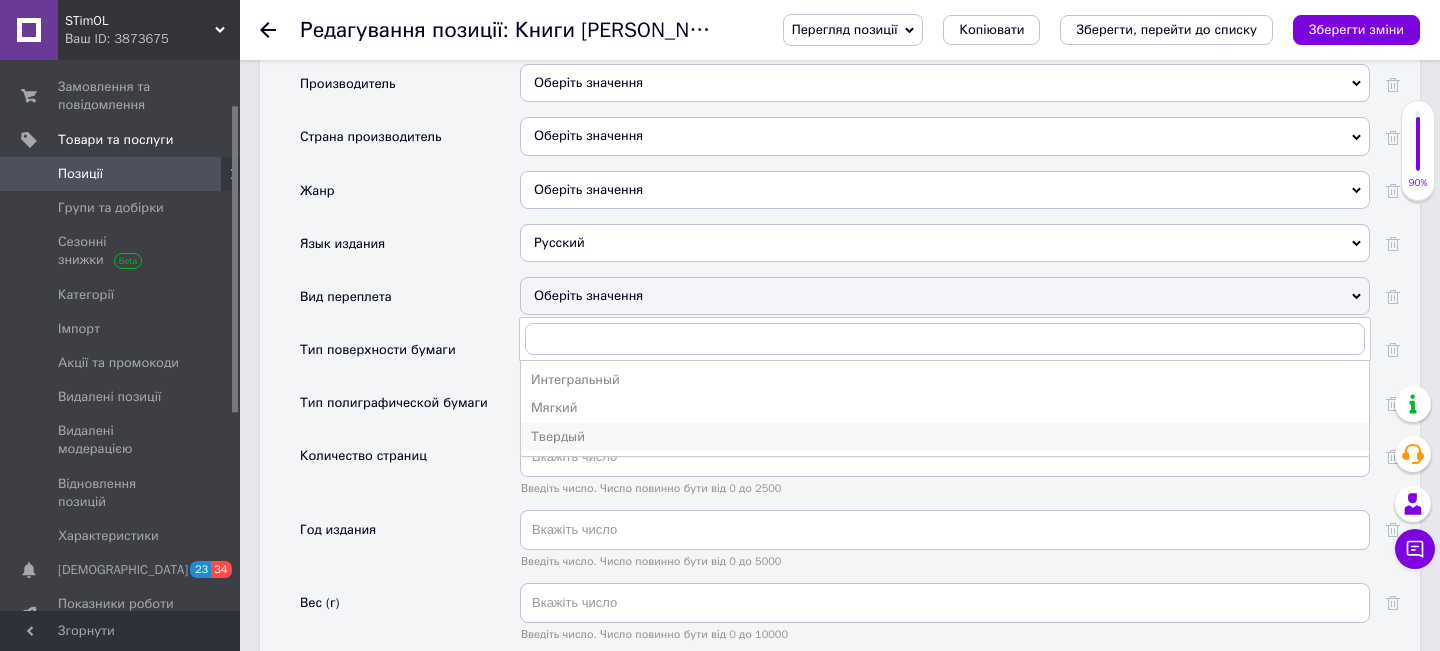 click on "Твердый" at bounding box center (945, 437) 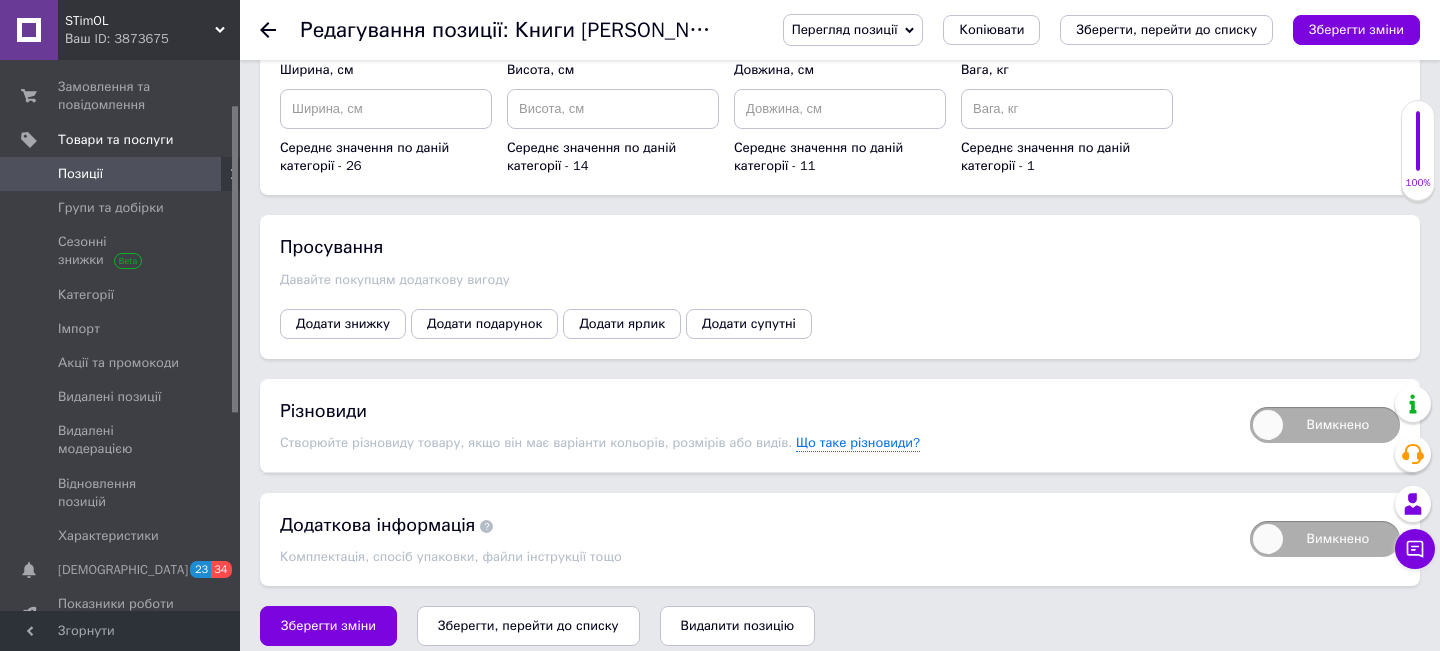 scroll, scrollTop: 2901, scrollLeft: 0, axis: vertical 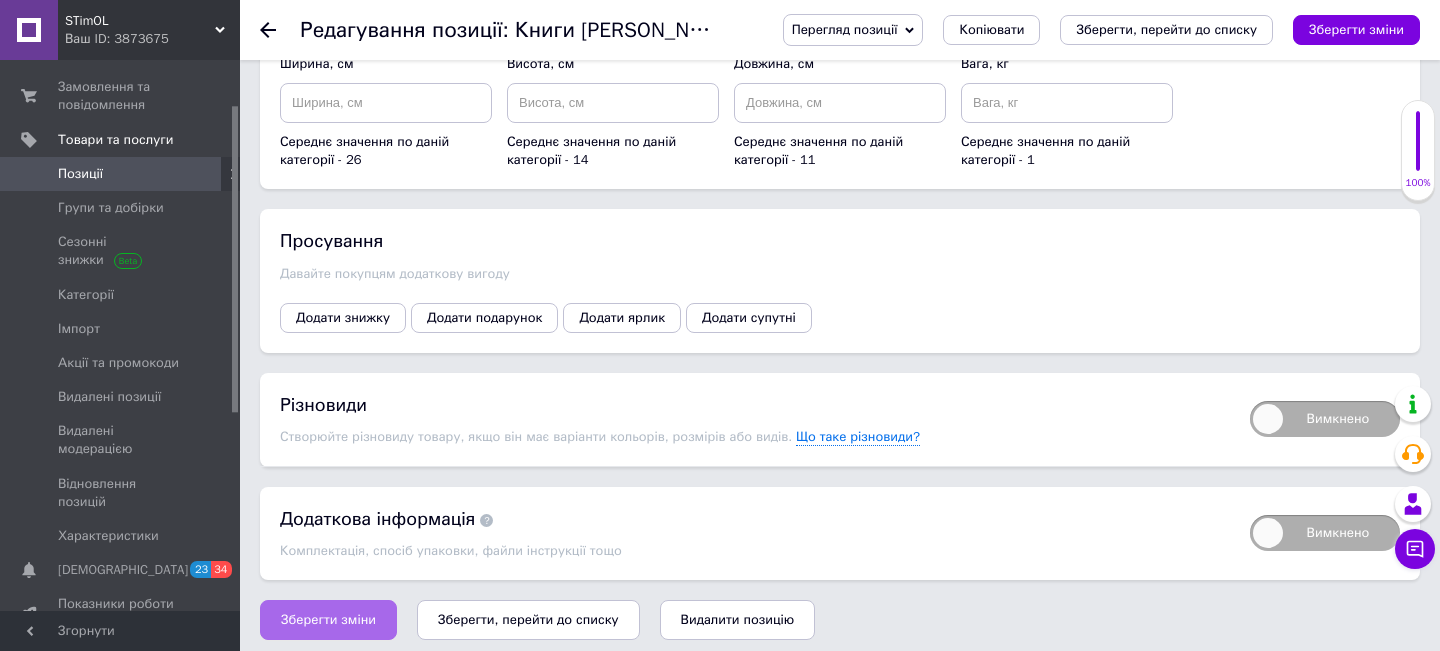 click on "Зберегти зміни" at bounding box center [328, 620] 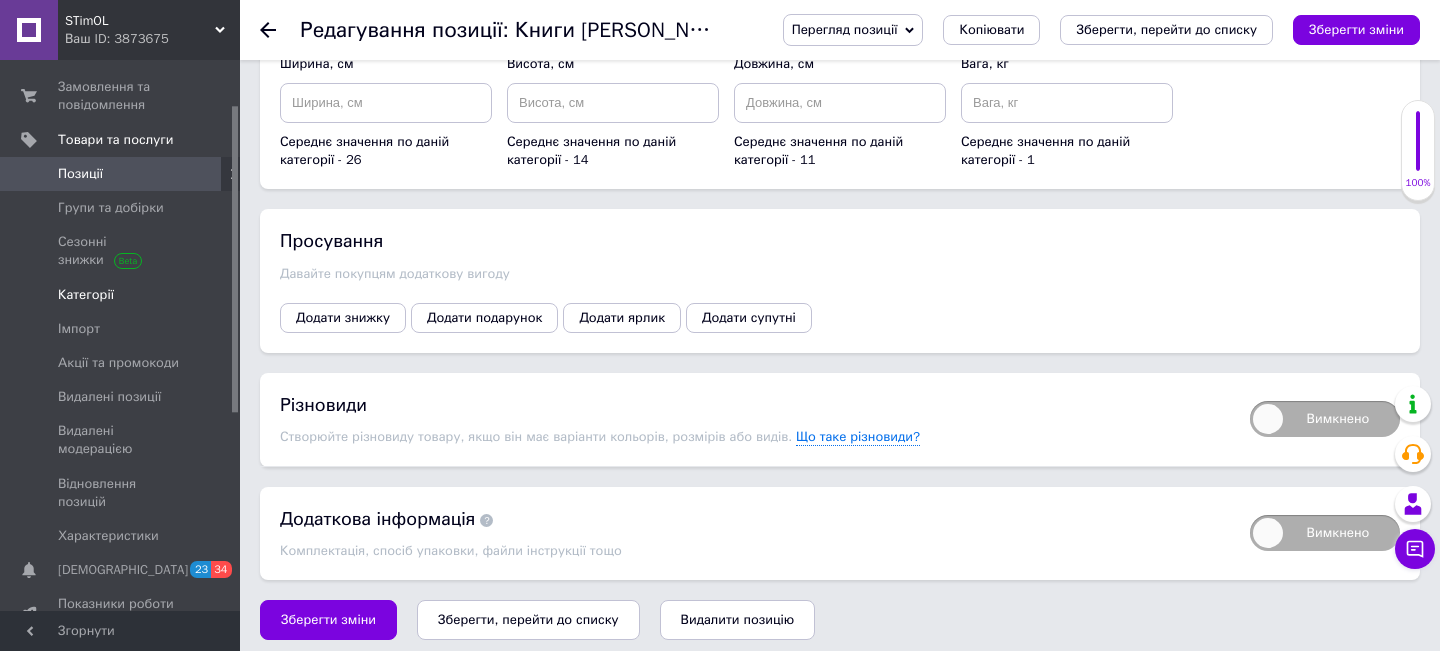click on "Категорії" at bounding box center [86, 295] 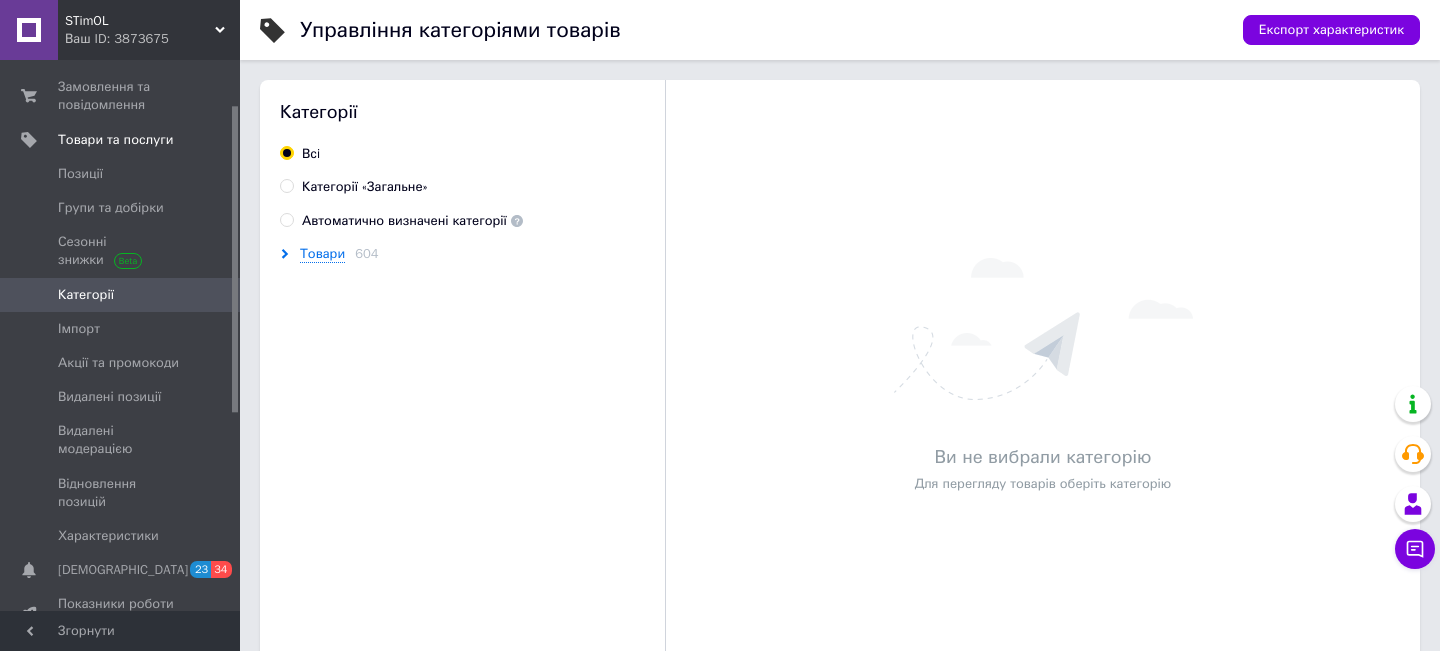 click on "Автоматично визначені категорії" at bounding box center [286, 219] 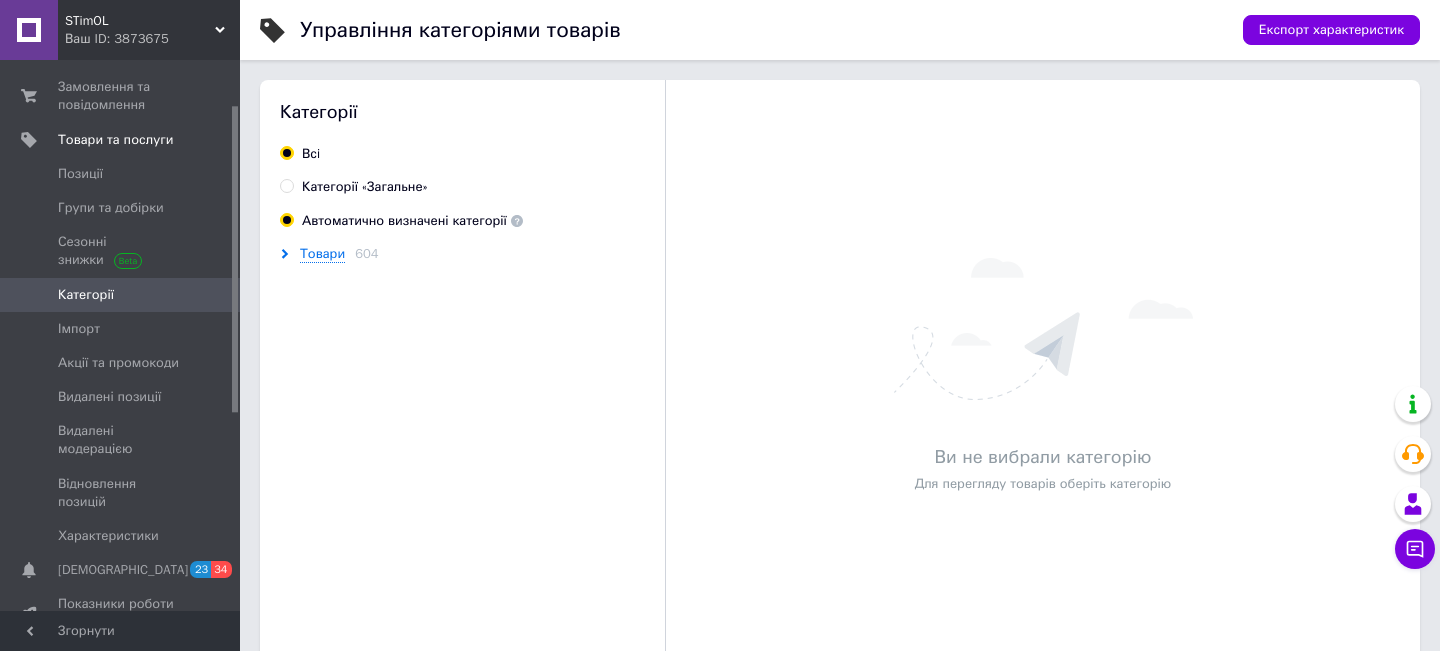 radio on "true" 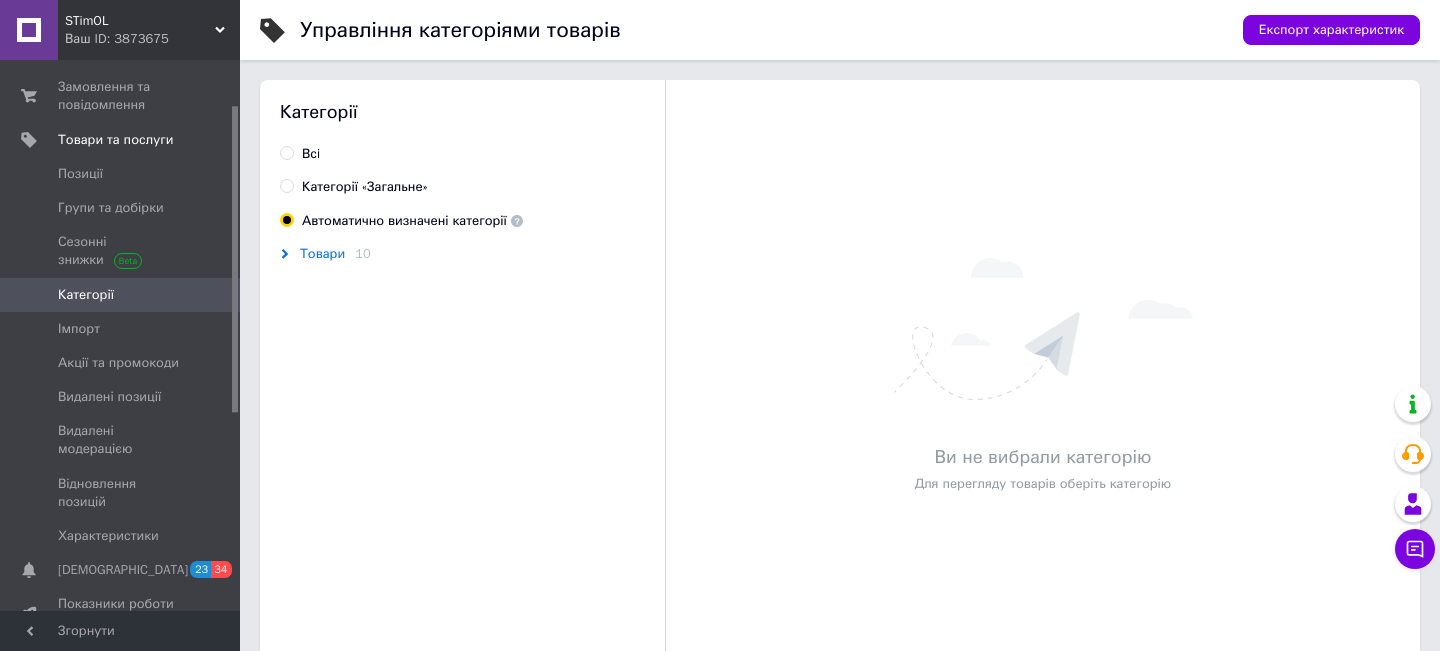 click on "Товари" at bounding box center [322, 254] 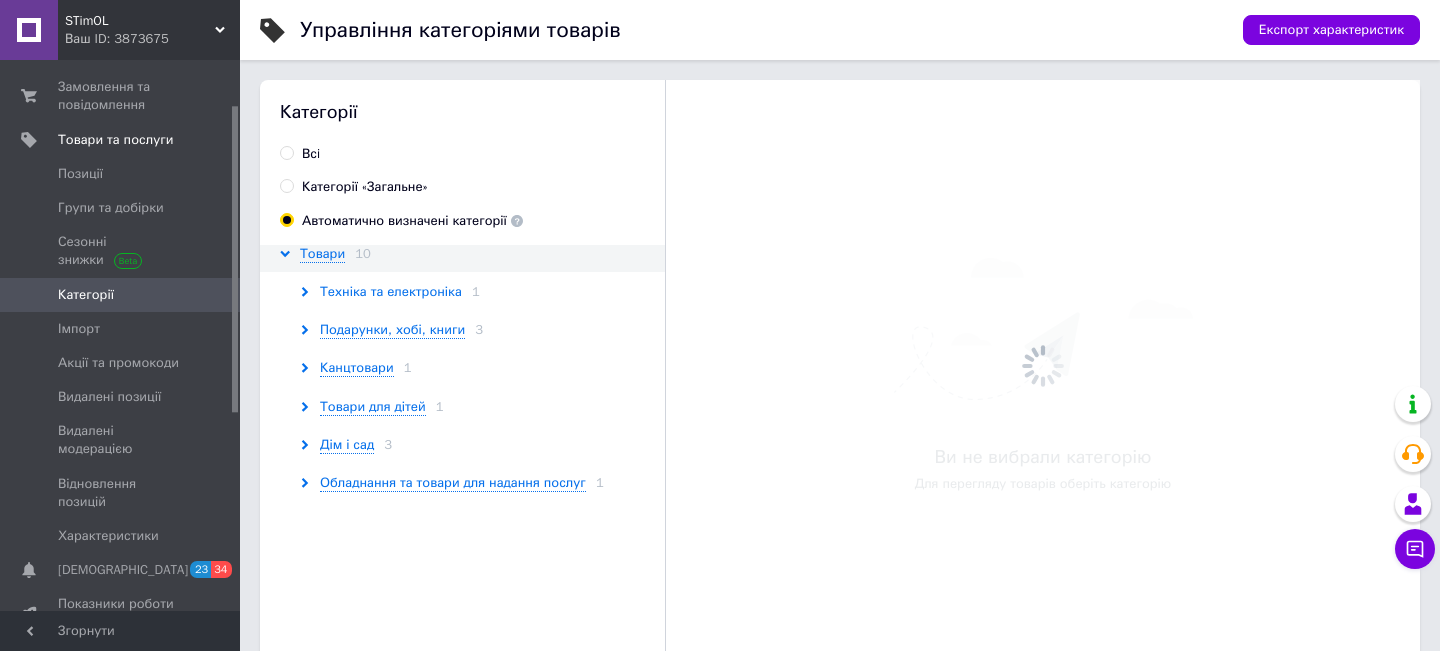click on "Техніка та електроніка" at bounding box center (391, 292) 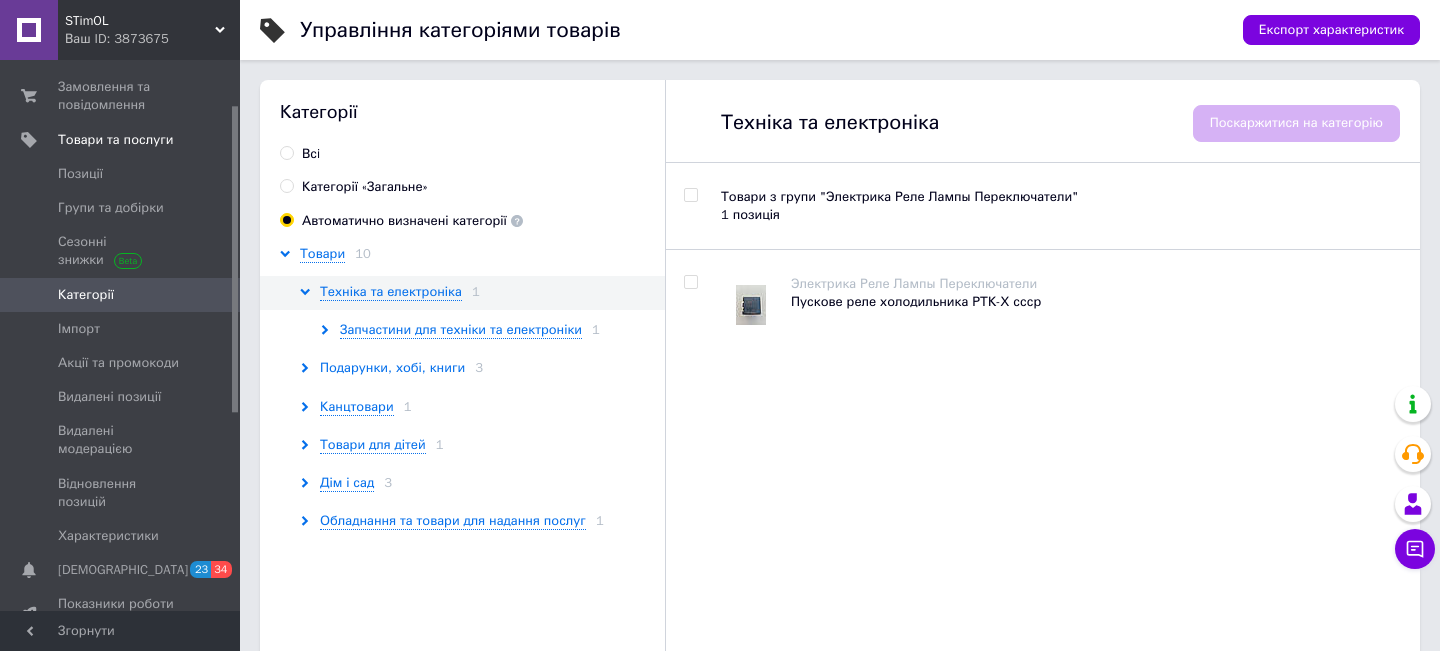 click on "Подарунки, хобі, книги" at bounding box center [392, 368] 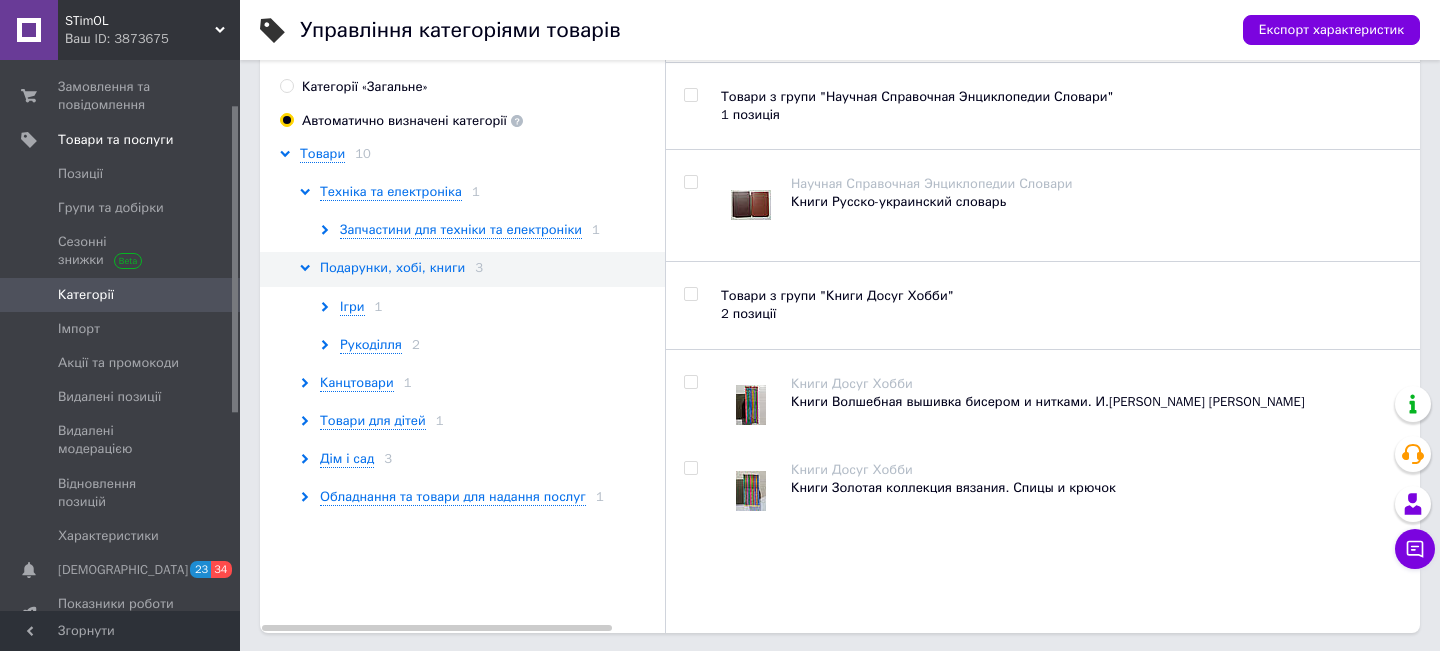 scroll, scrollTop: 102, scrollLeft: 0, axis: vertical 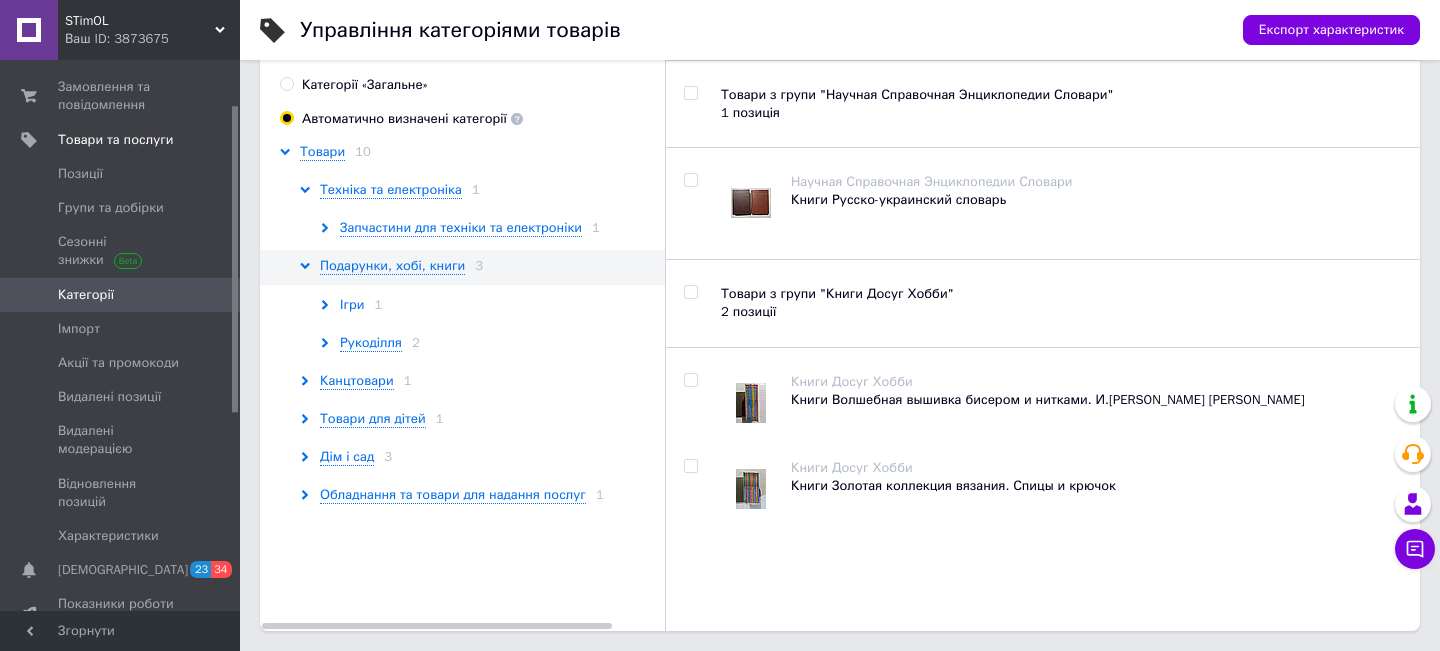 click on "Ігри" at bounding box center [352, 305] 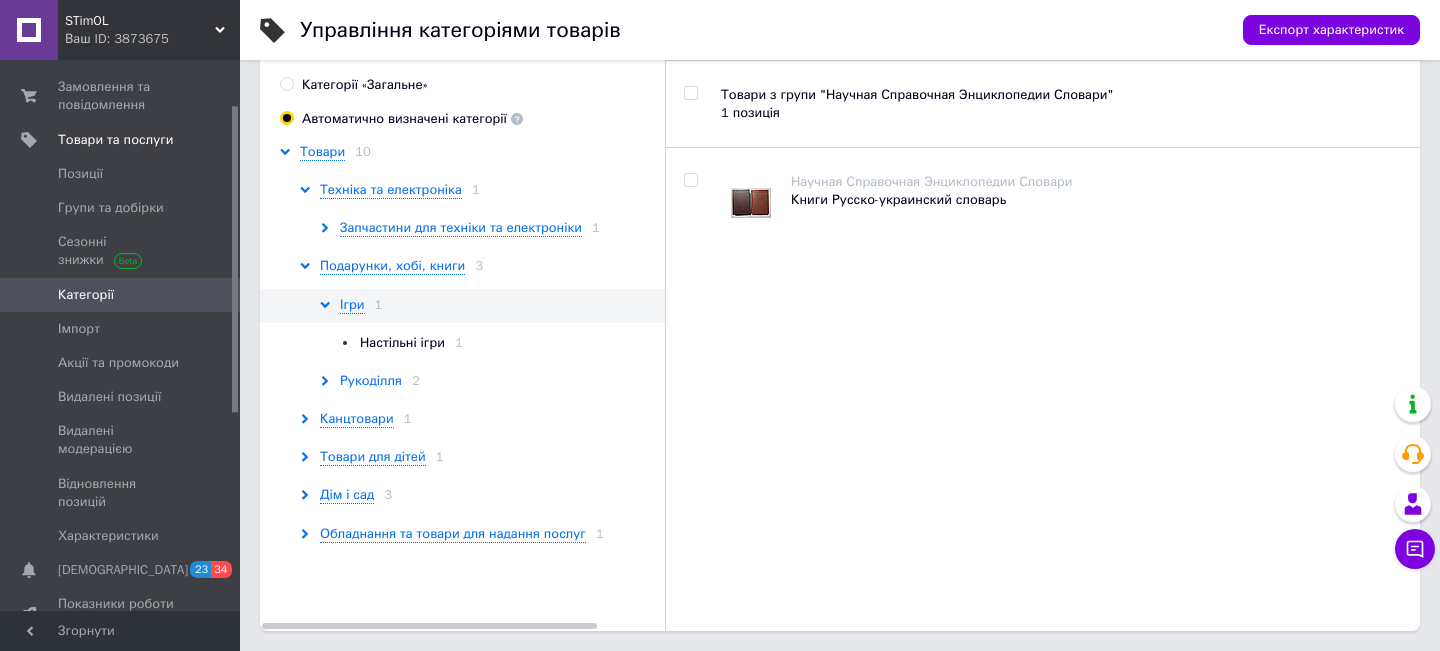 click on "Рукоділля" at bounding box center (371, 381) 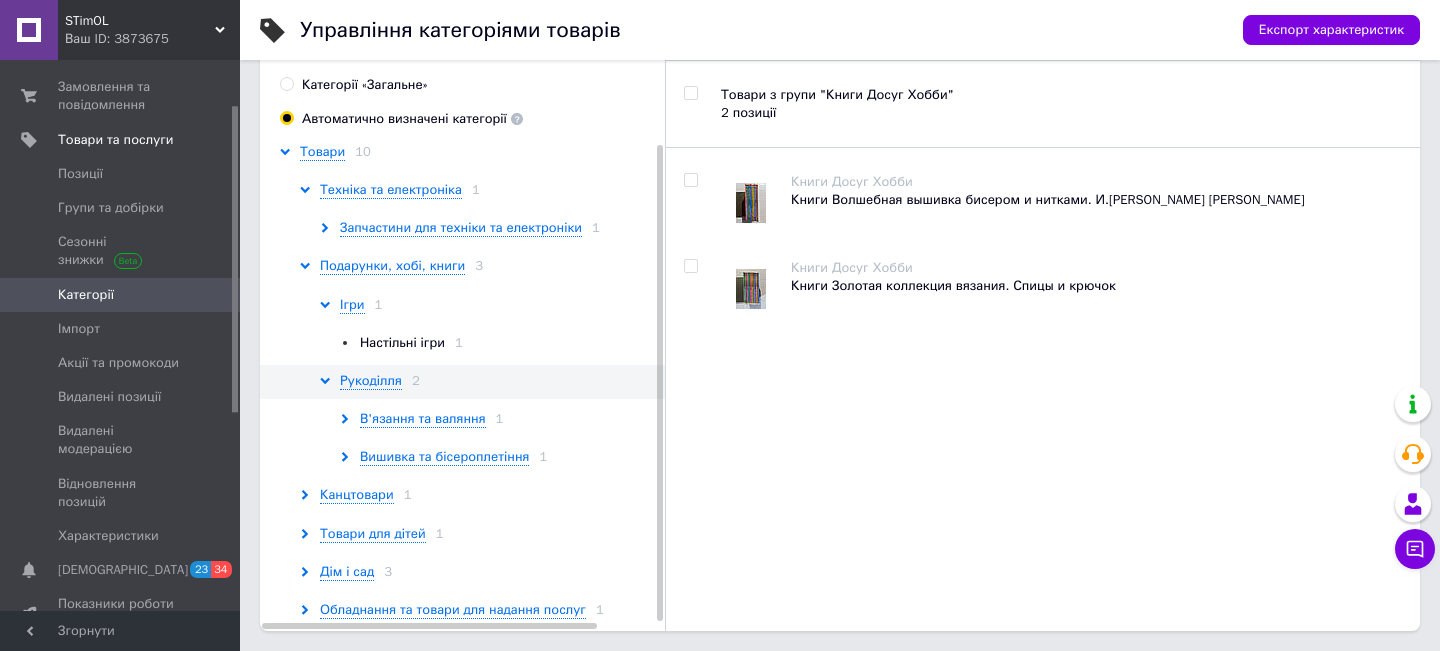 click 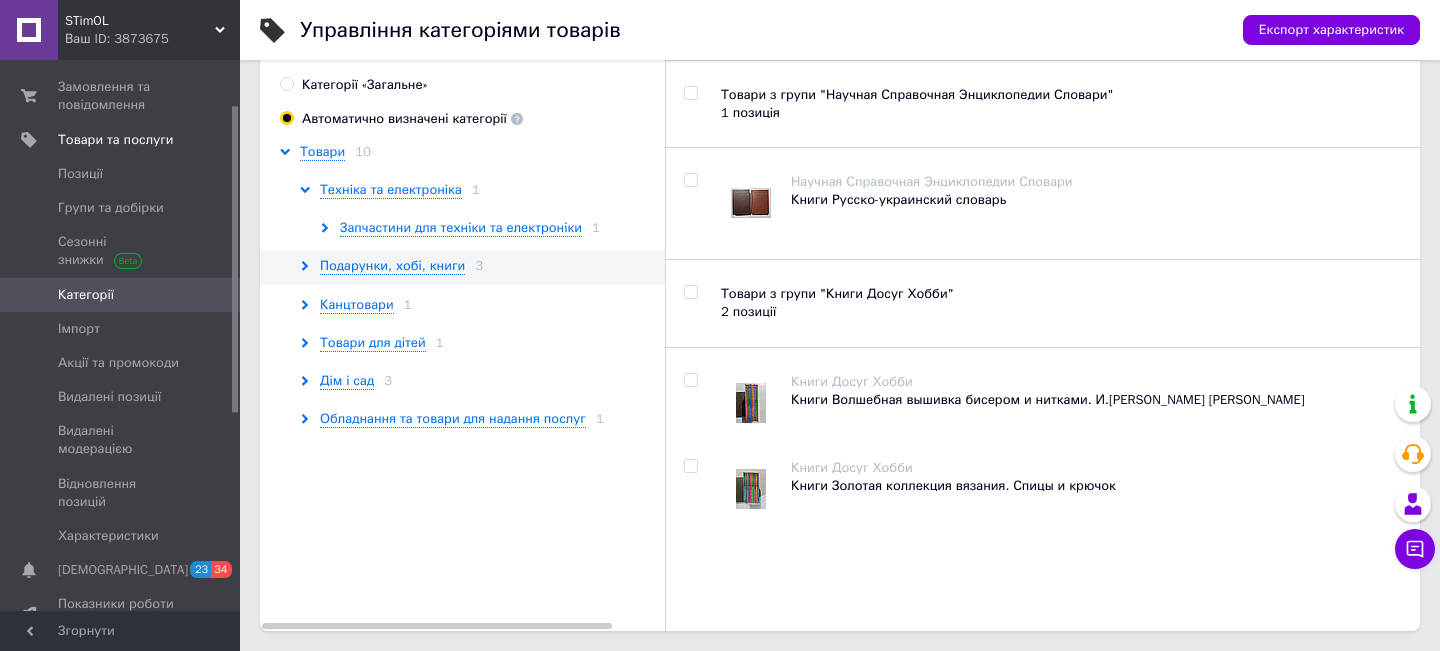 click 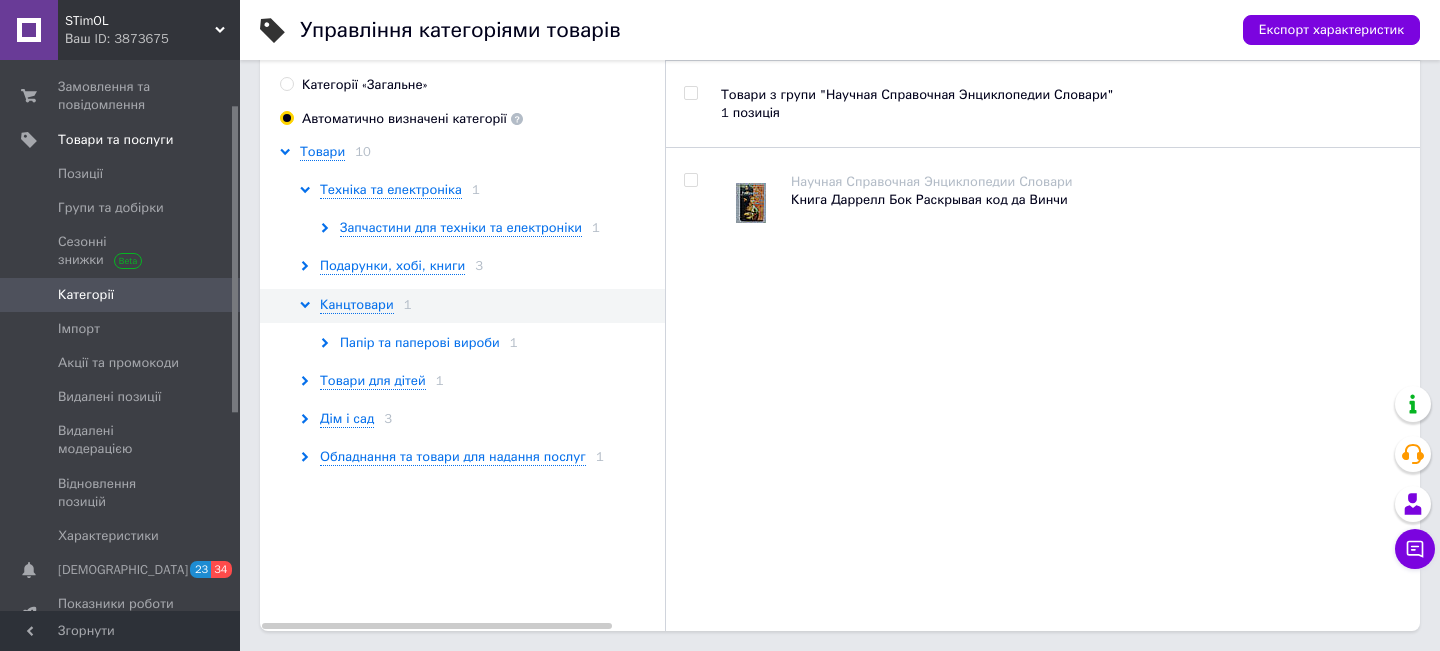 click on "Папір та паперові вироби" at bounding box center (420, 343) 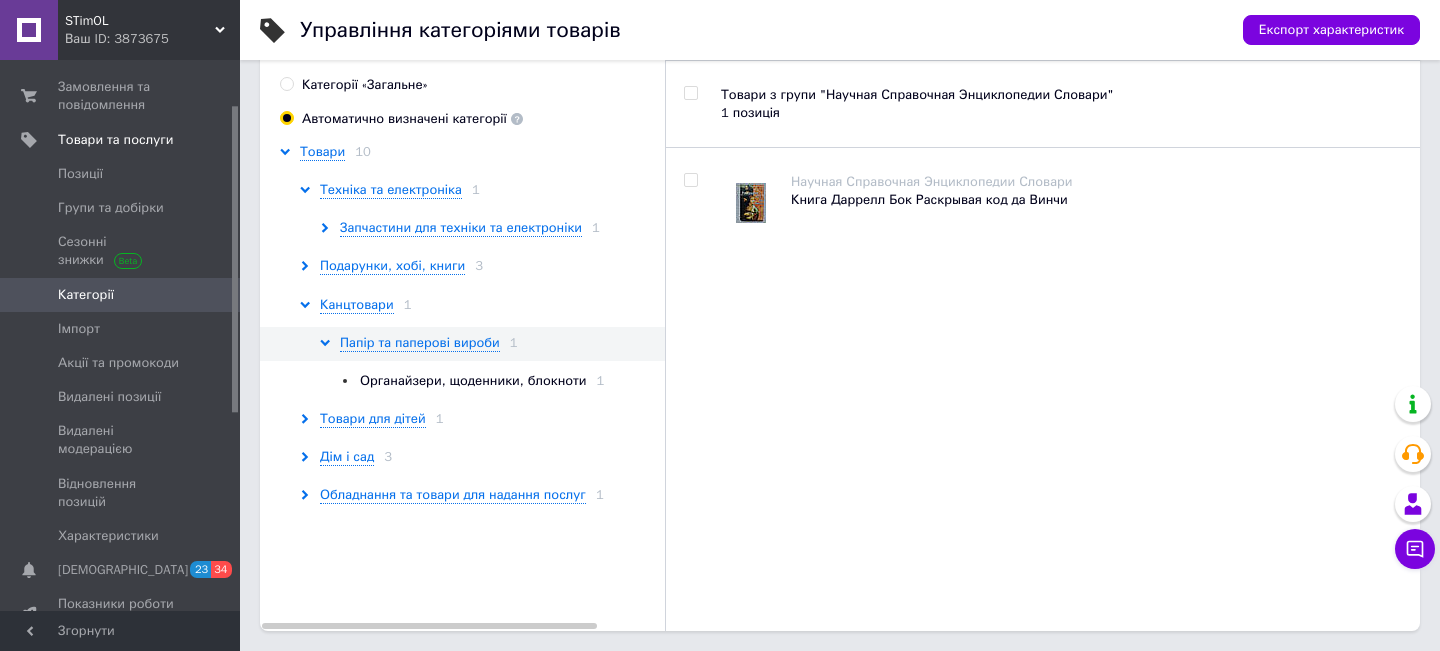 click at bounding box center [690, 180] 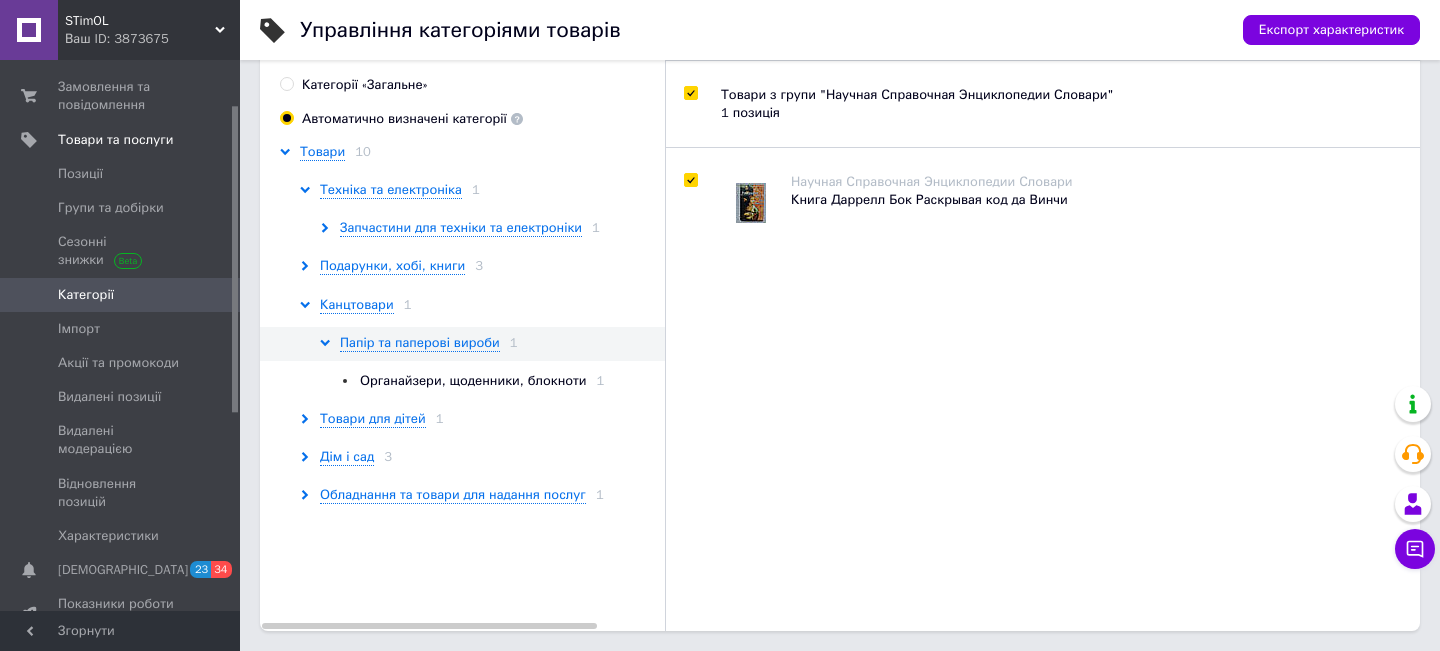 checkbox on "true" 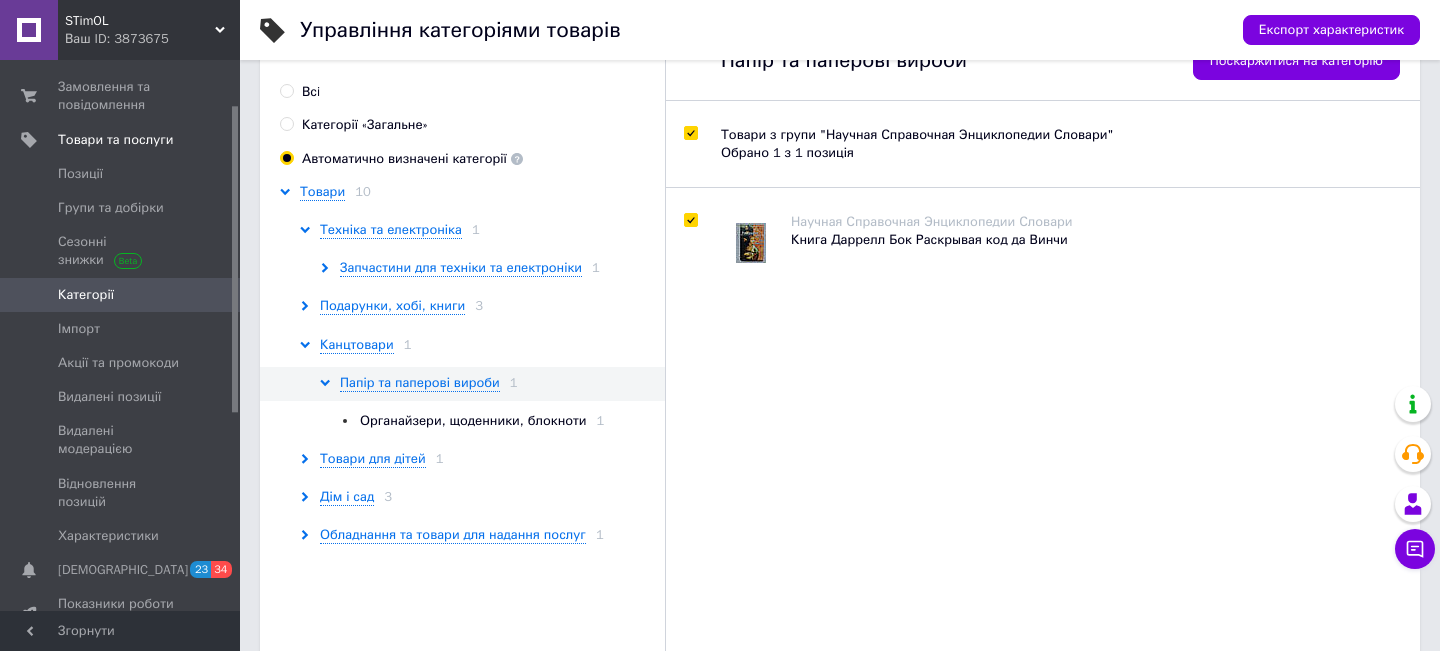 scroll, scrollTop: 22, scrollLeft: 0, axis: vertical 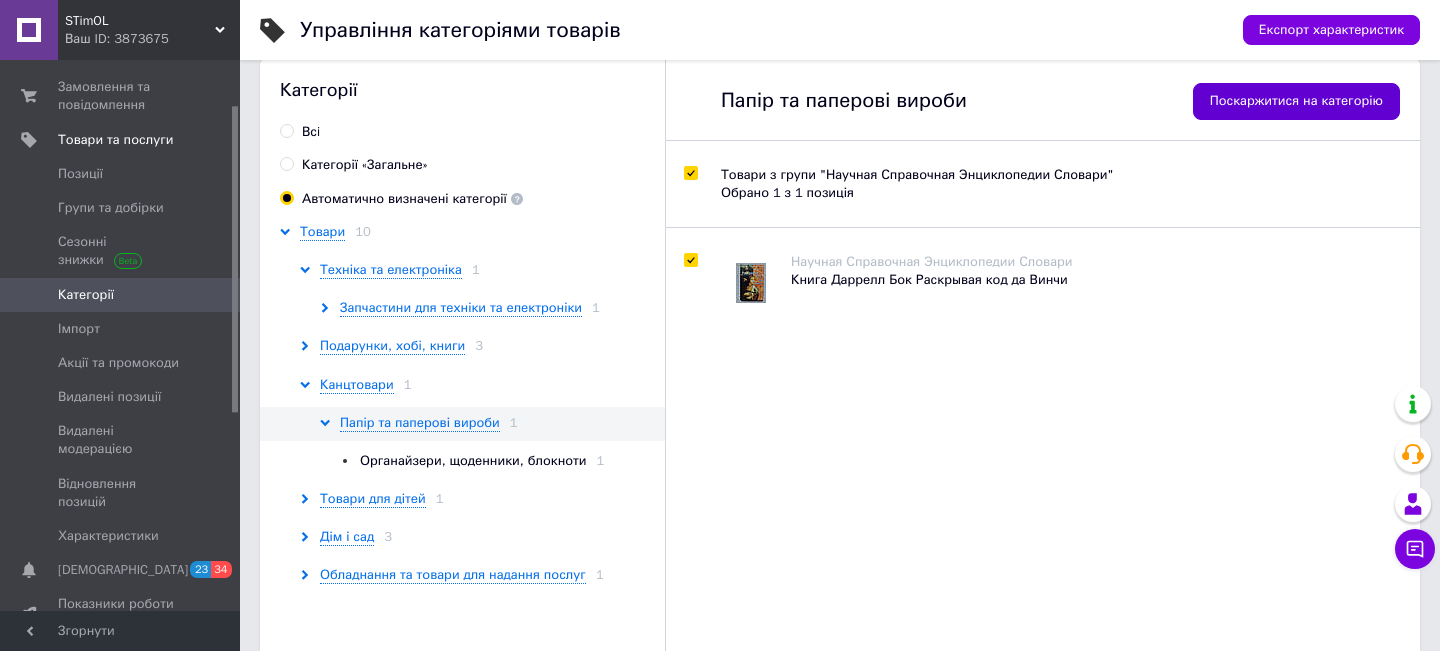 click on "Поскаржитися на категорію" at bounding box center (1296, 101) 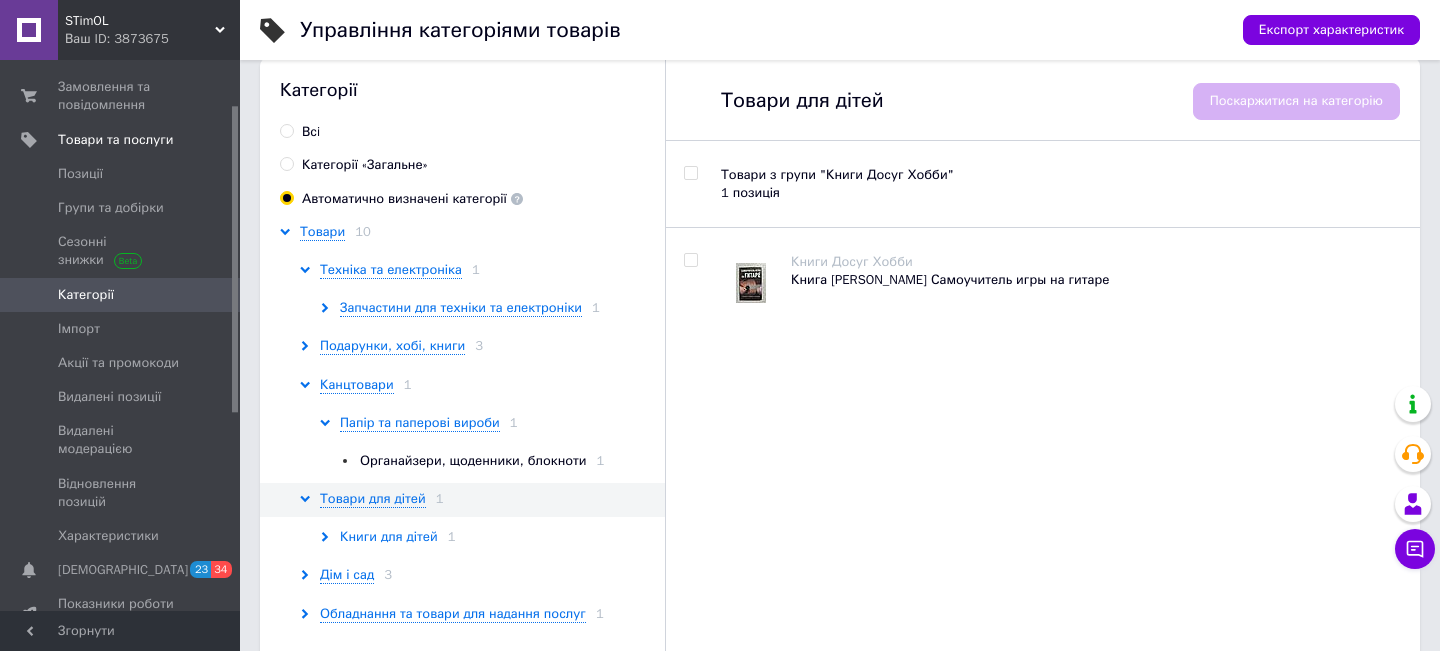 click on "Книги для дітей" at bounding box center (389, 537) 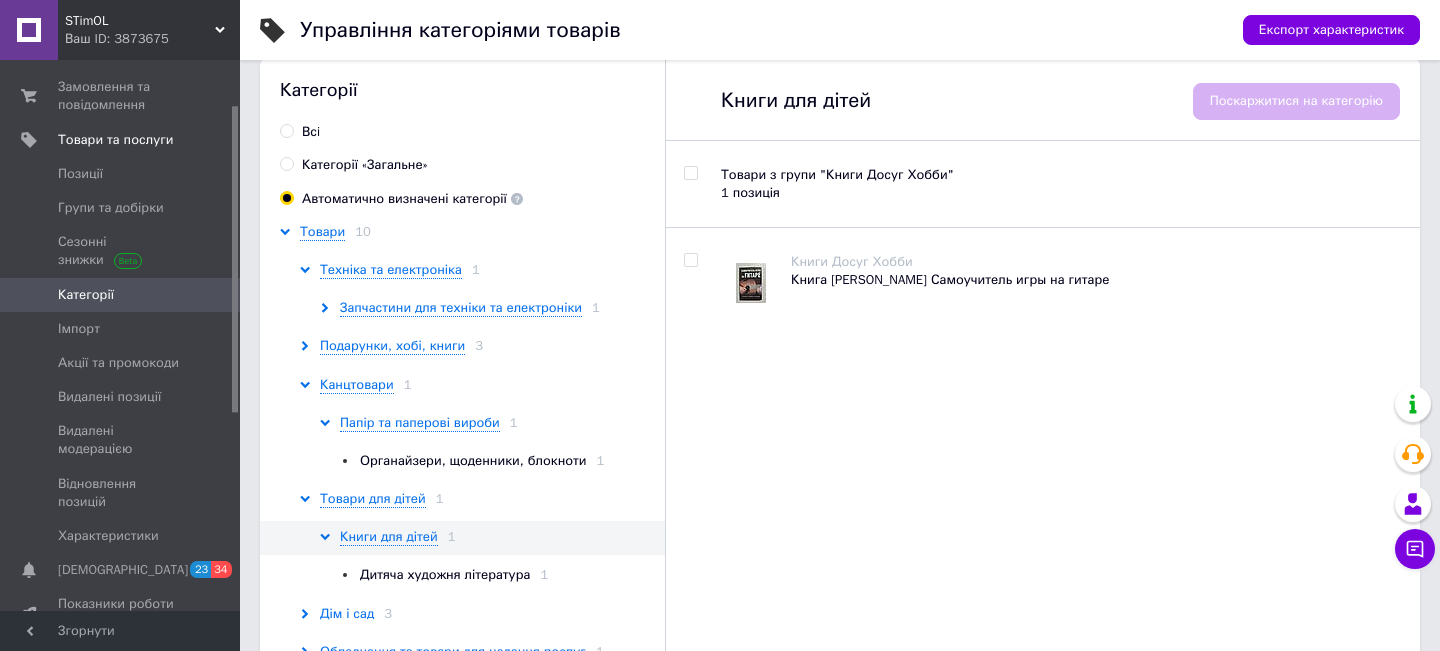 click on "Дім і сад" at bounding box center (347, 614) 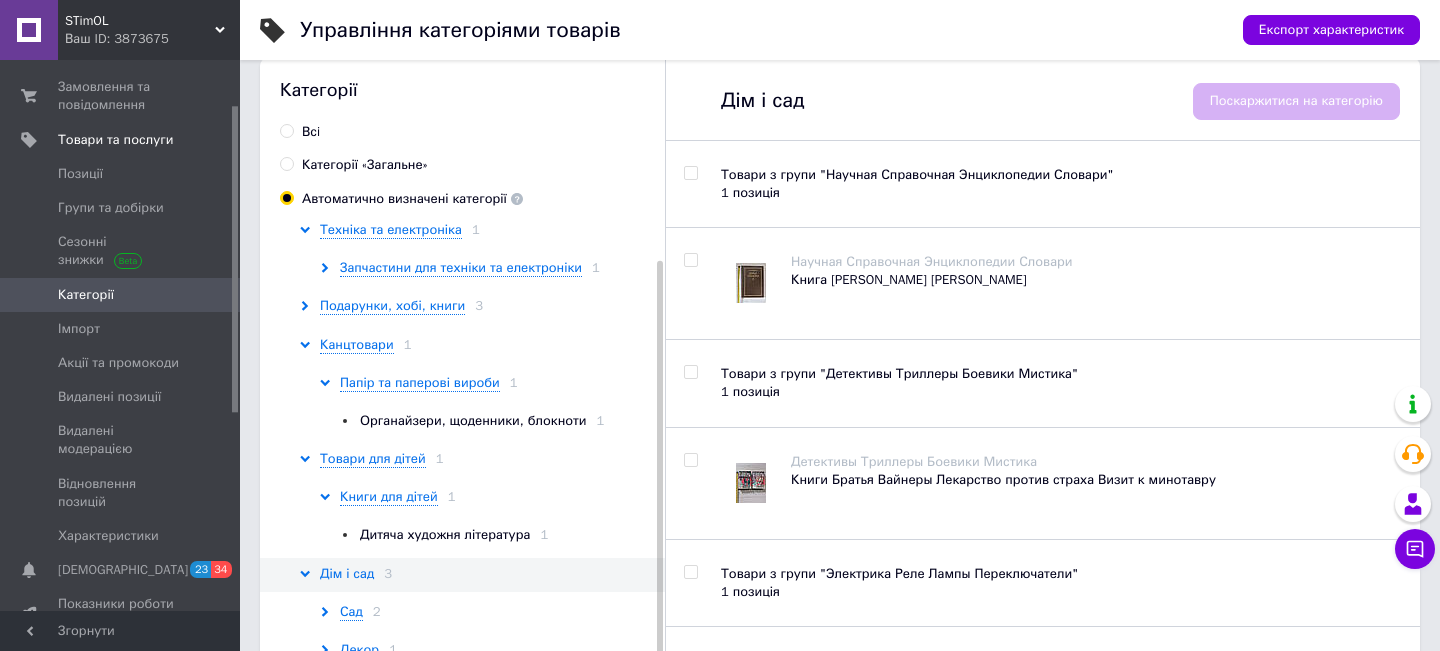 scroll, scrollTop: 46, scrollLeft: 0, axis: vertical 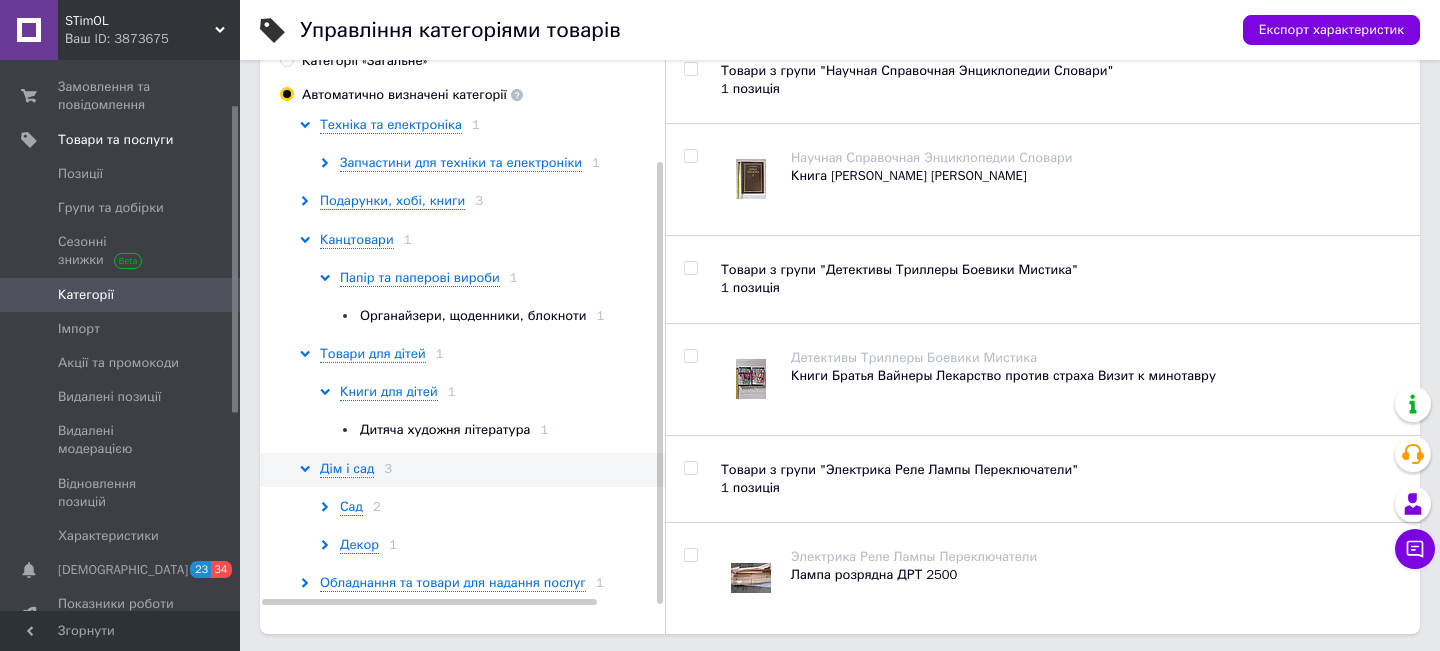 click at bounding box center (690, 156) 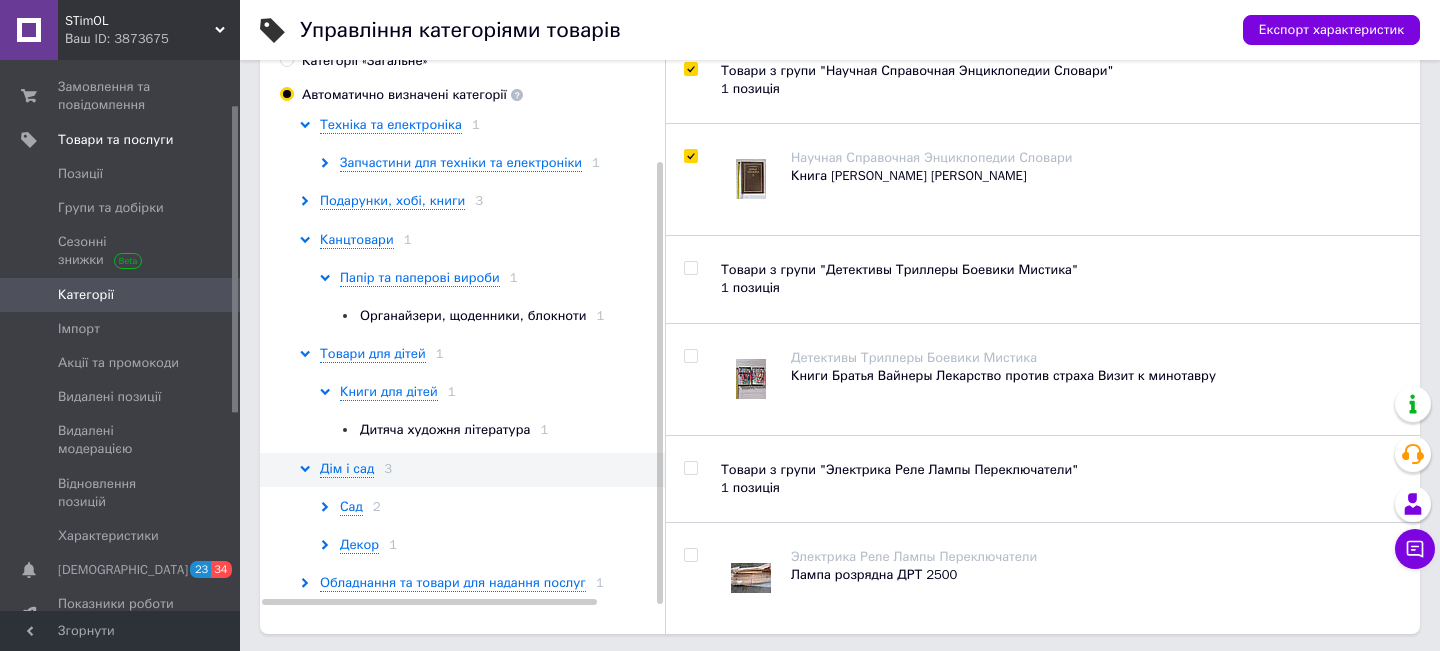 checkbox on "true" 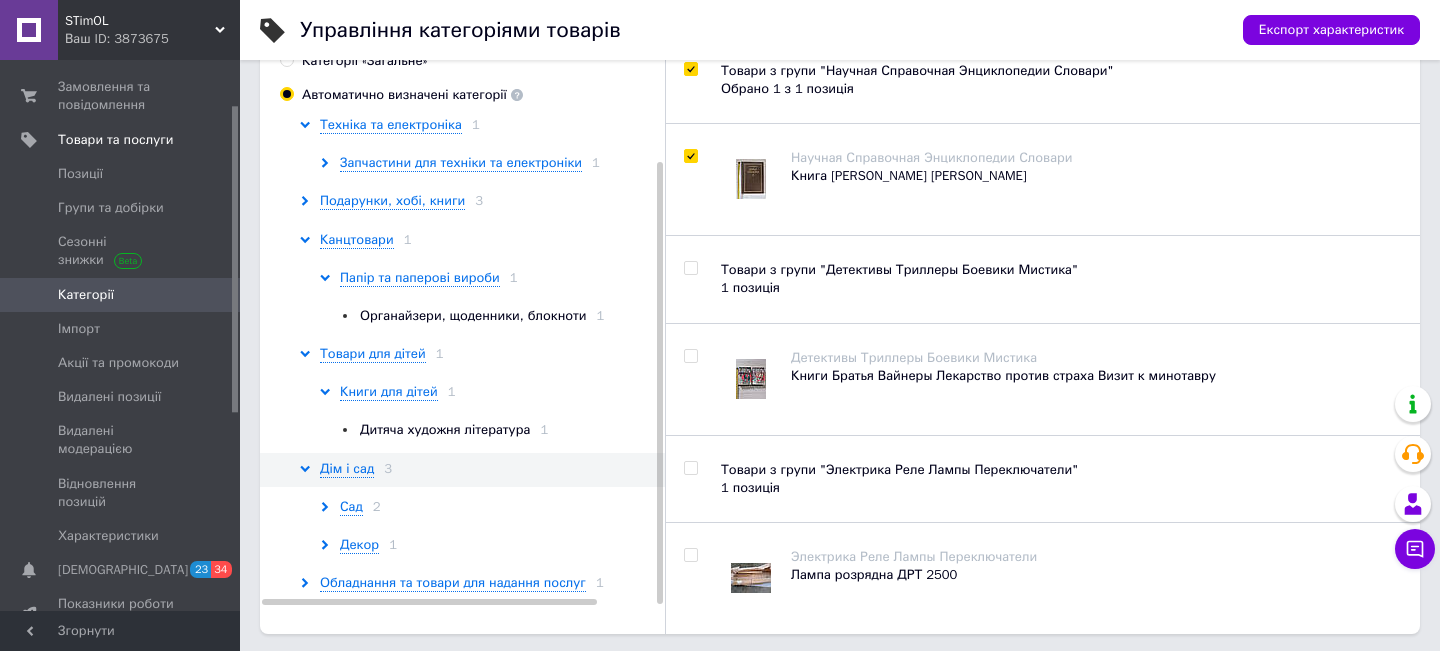 click at bounding box center [690, 356] 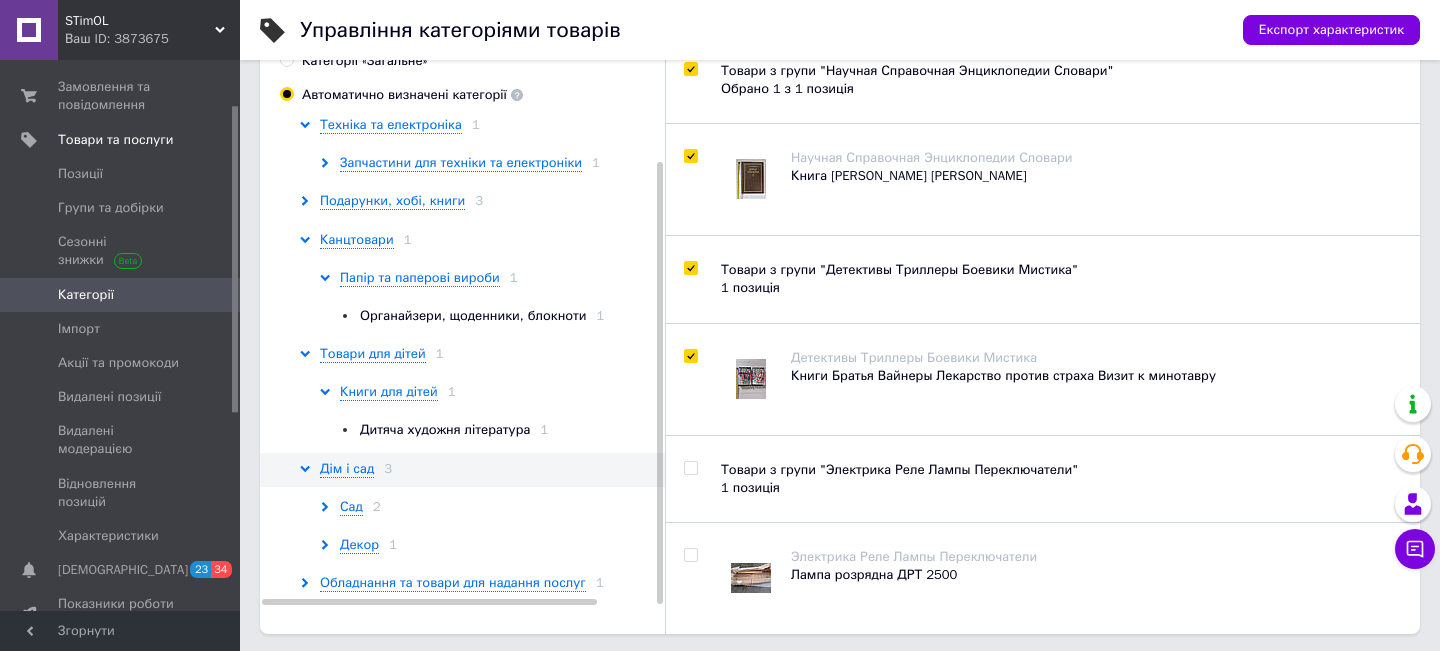 checkbox on "true" 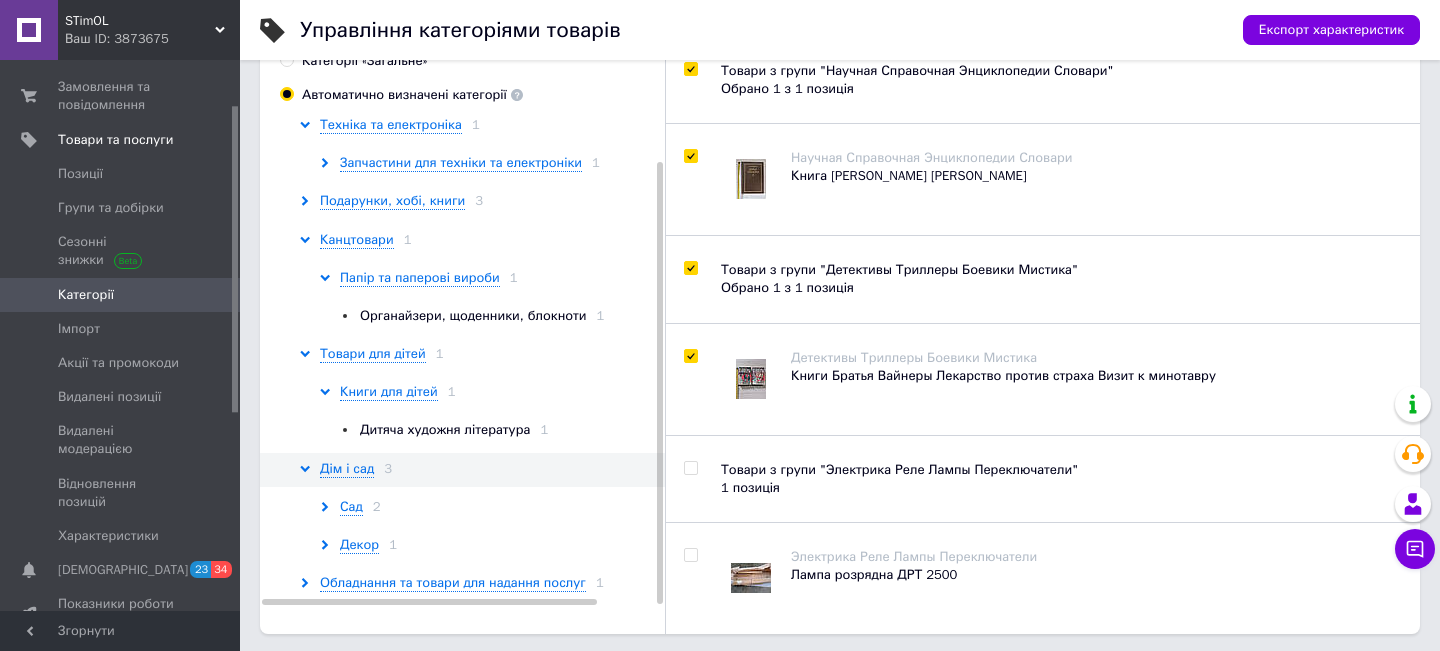 scroll, scrollTop: 86, scrollLeft: 0, axis: vertical 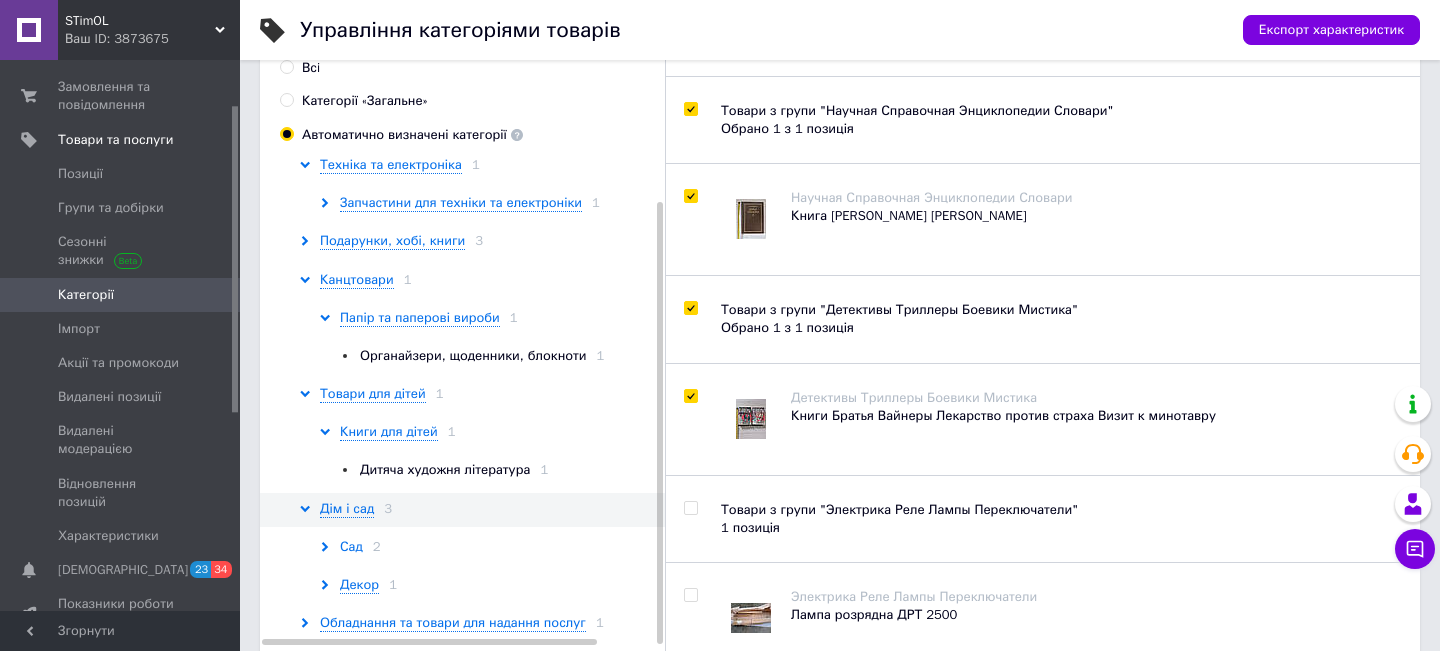 click on "Сад" at bounding box center [351, 547] 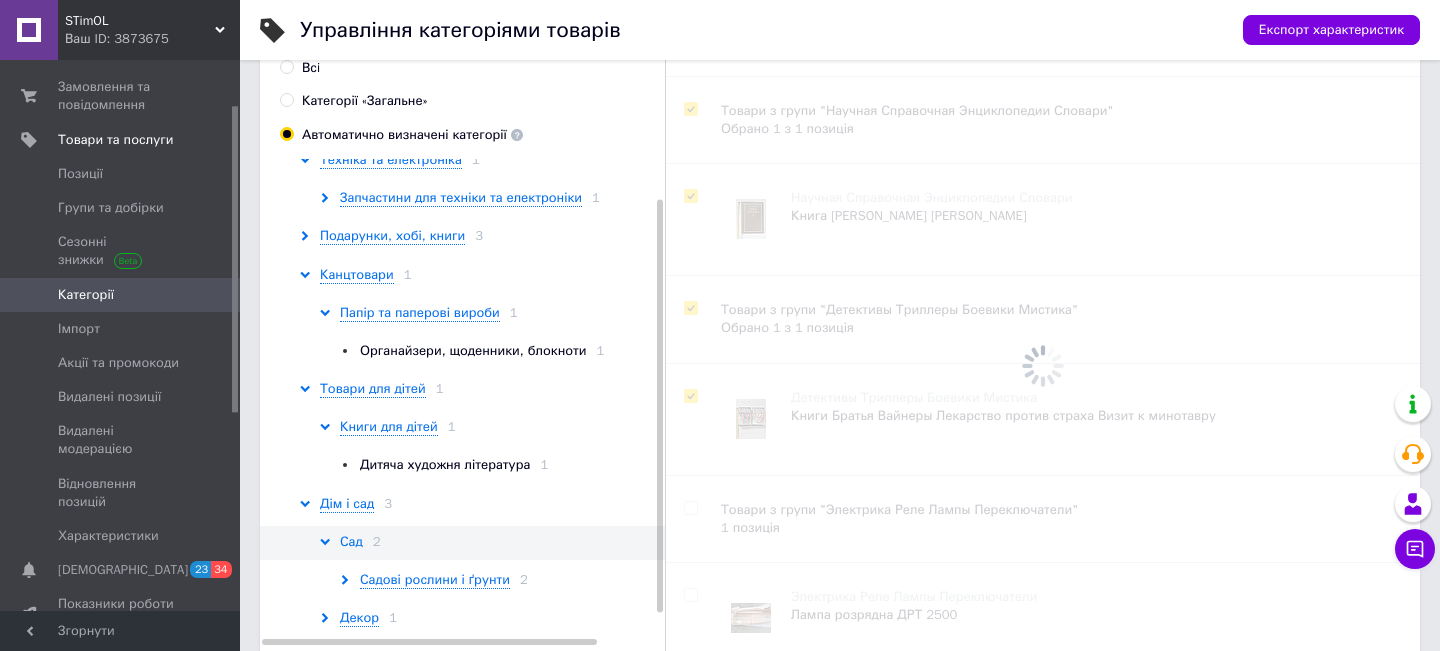 checkbox on "false" 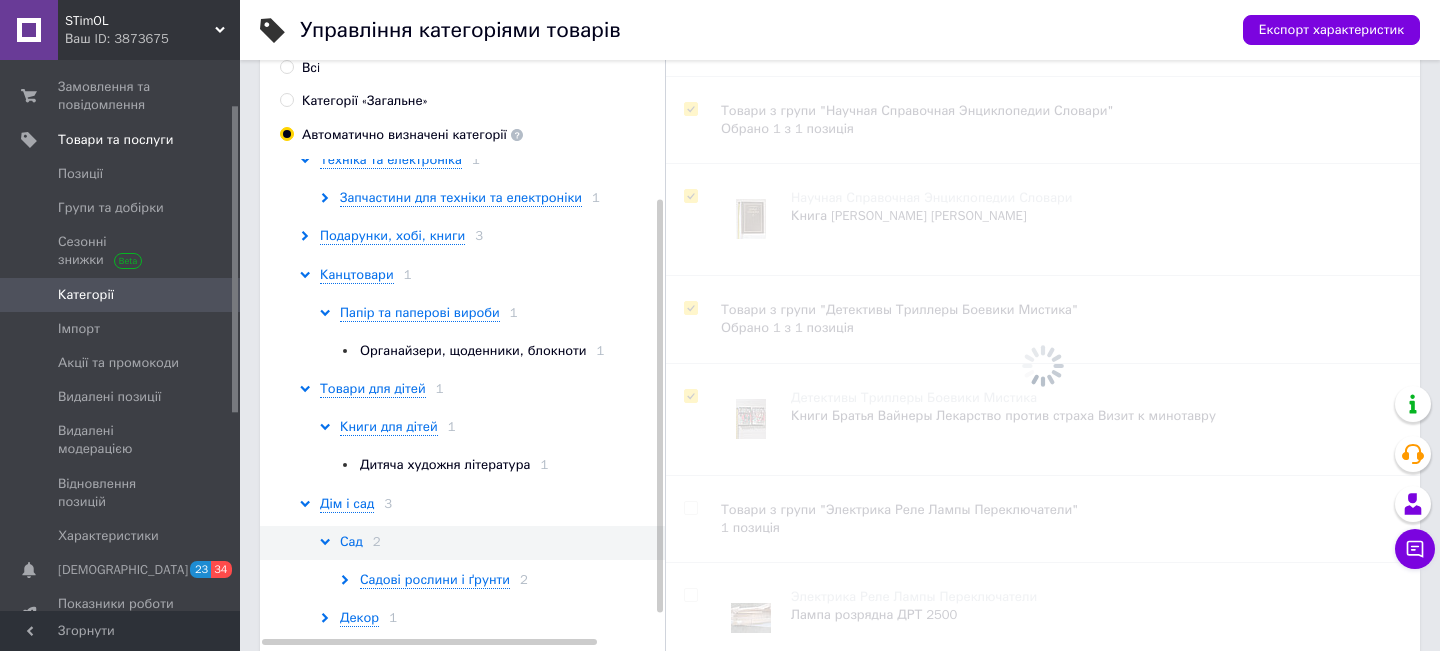 checkbox on "false" 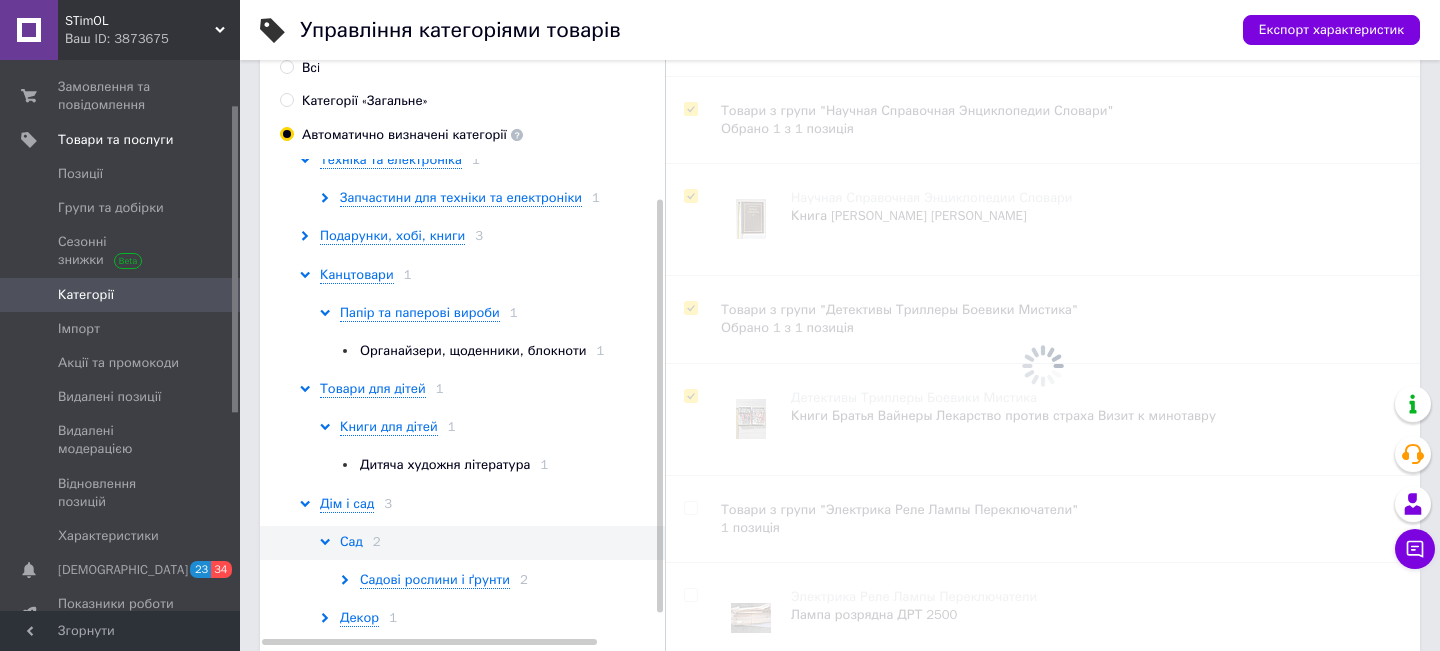 checkbox on "false" 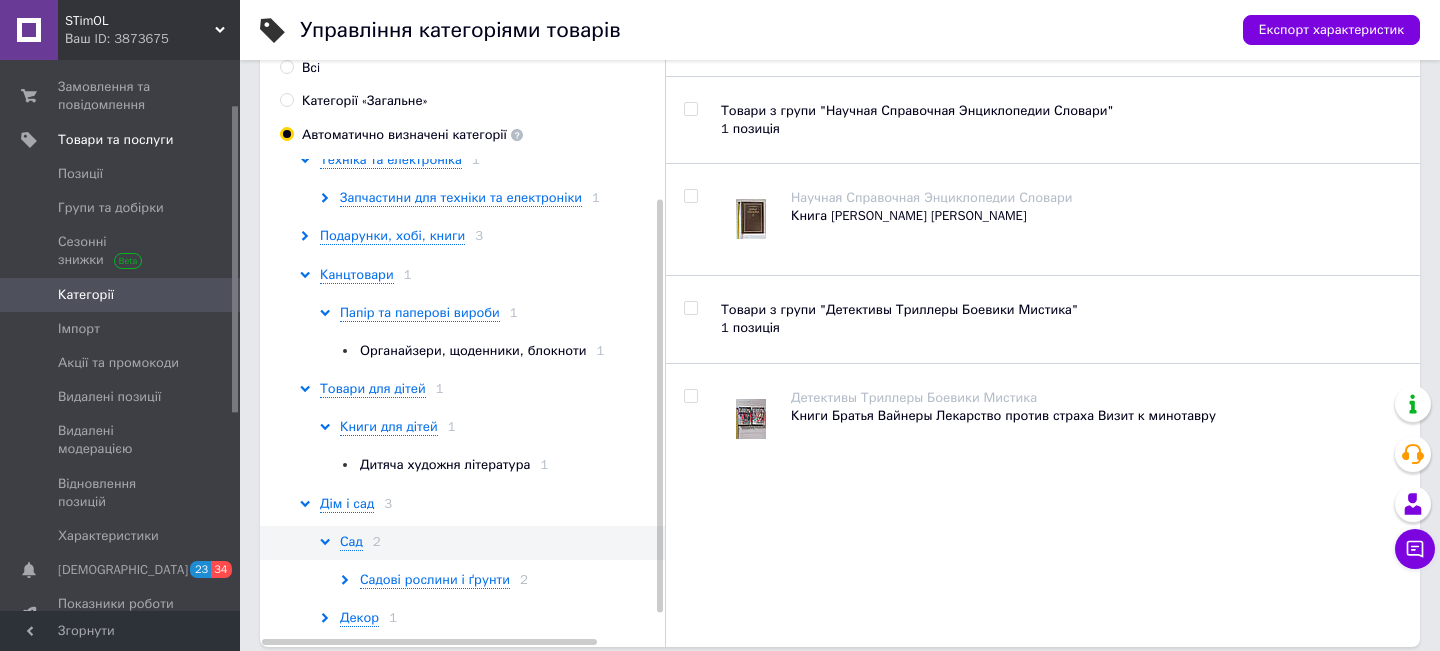 click at bounding box center (690, 396) 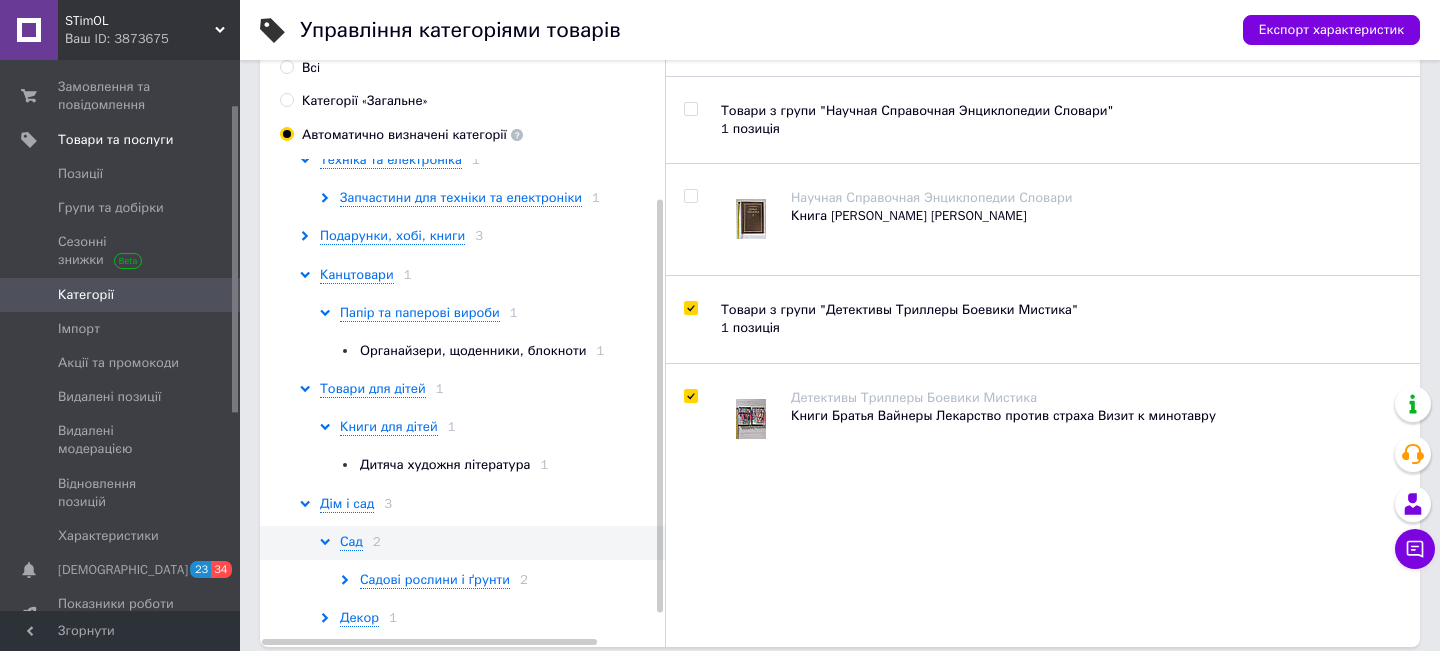 checkbox on "true" 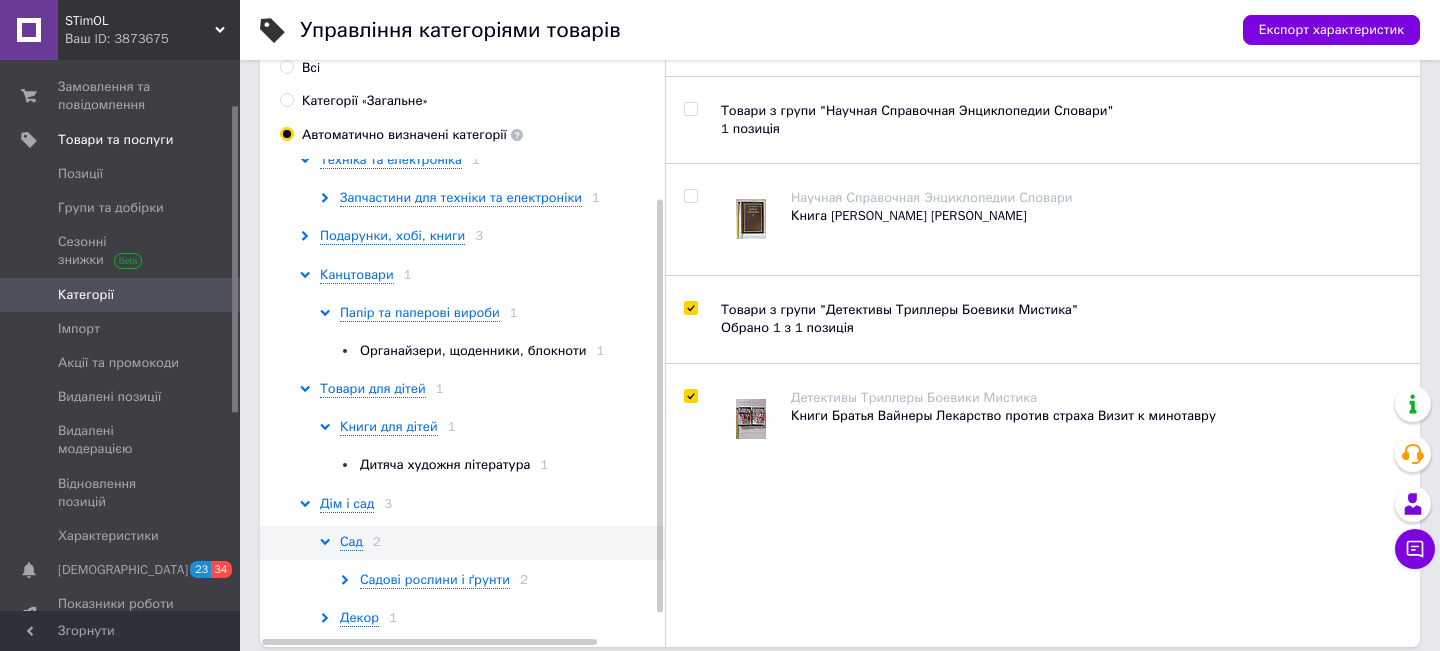 click at bounding box center (691, 207) 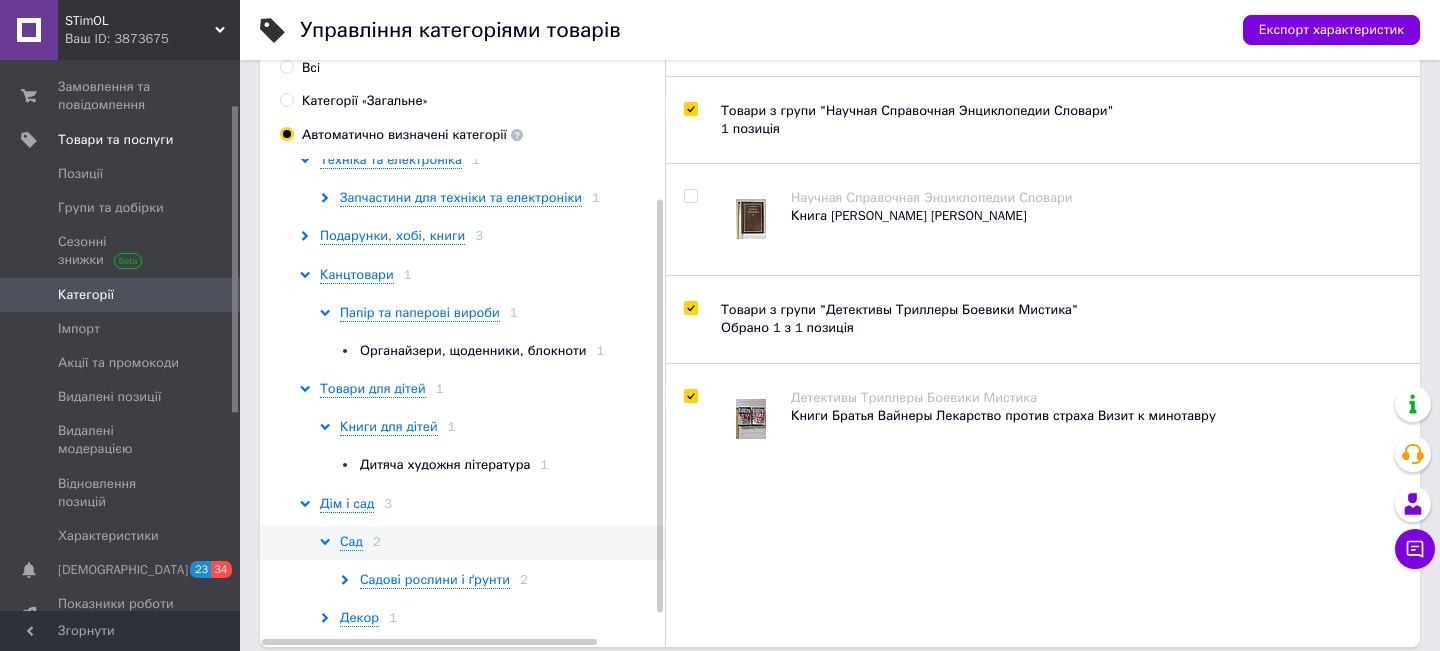 checkbox on "true" 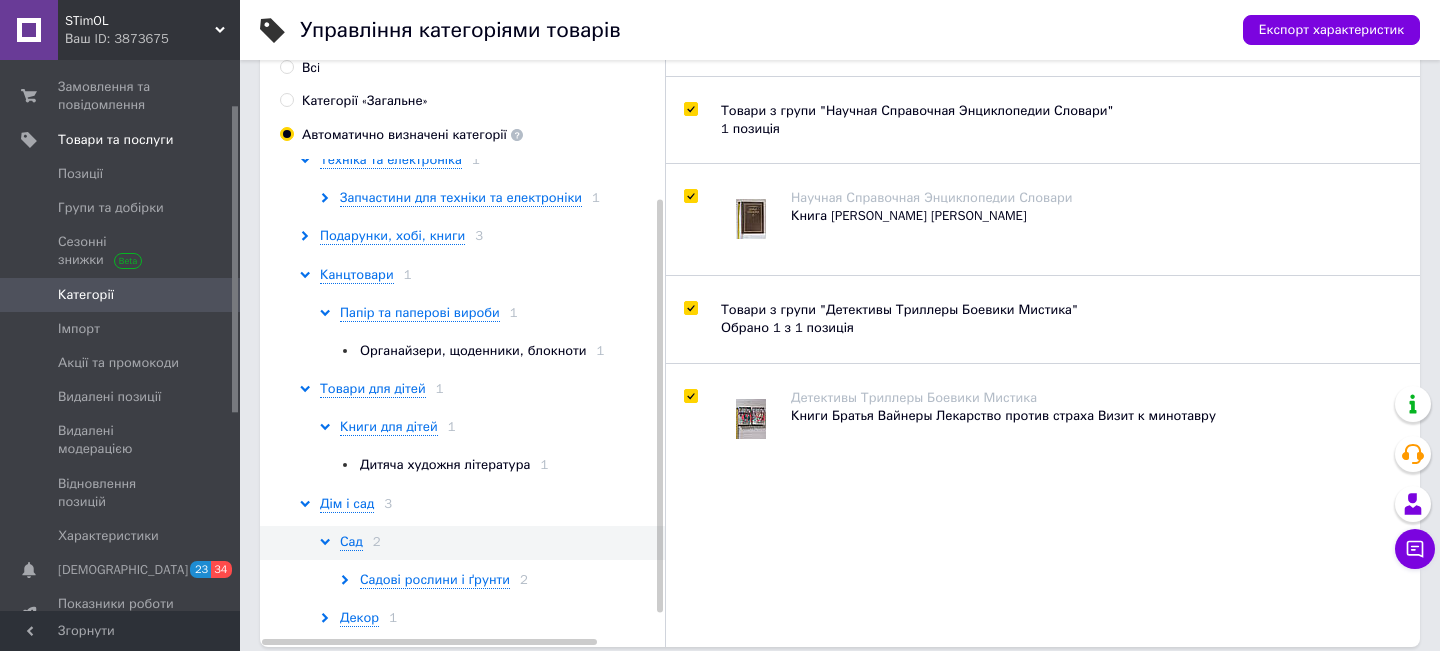 checkbox on "true" 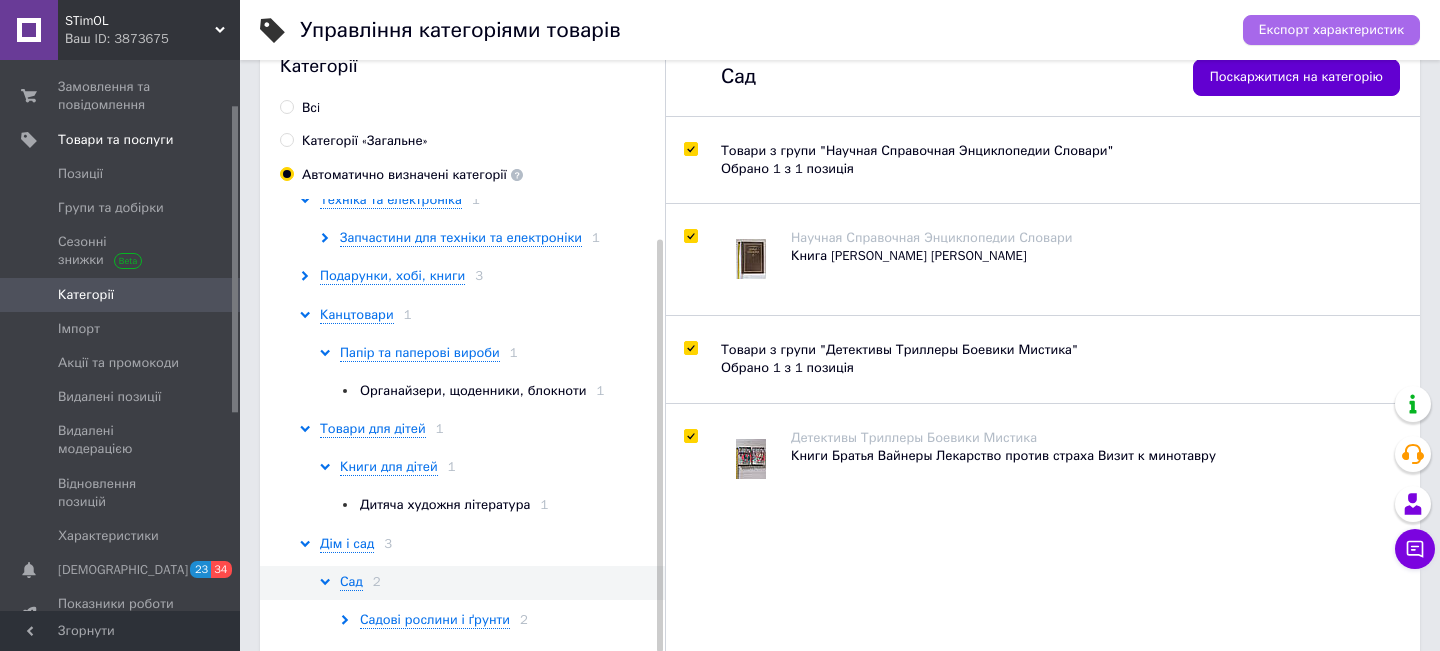 scroll, scrollTop: 0, scrollLeft: 0, axis: both 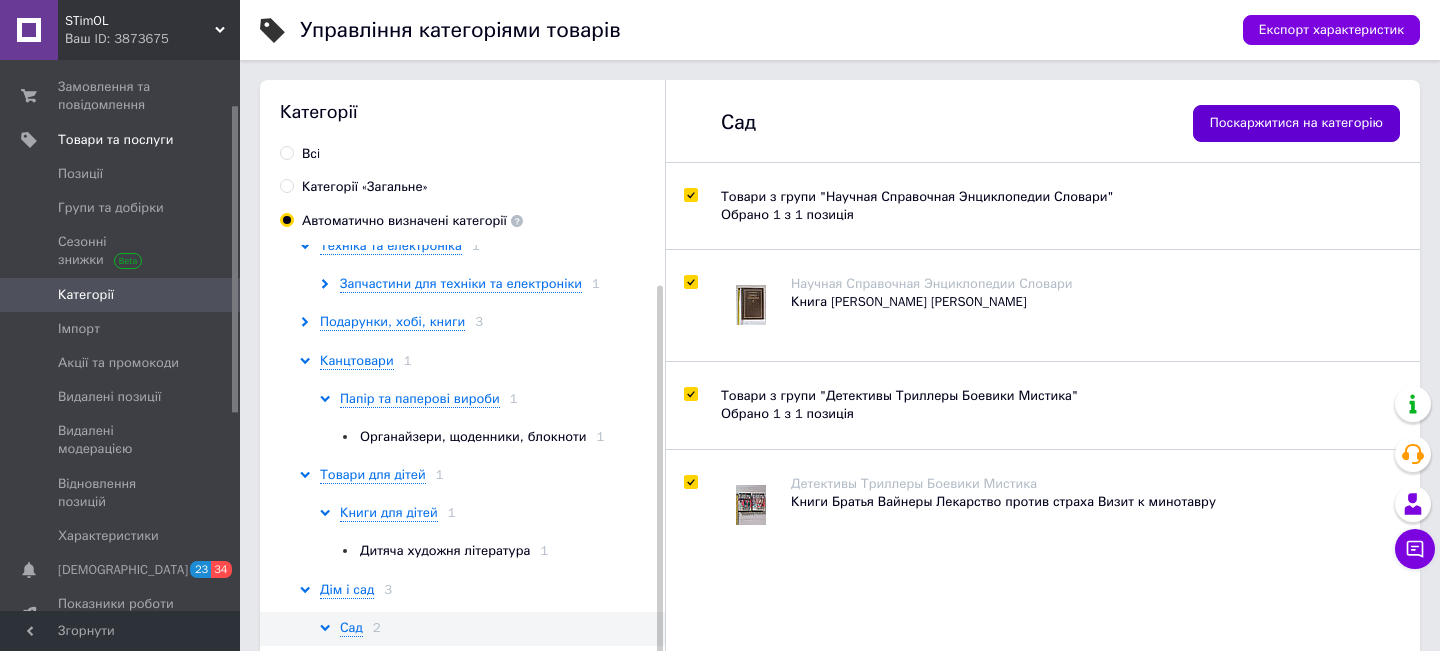 click on "Поскаржитися на категорію" at bounding box center [1296, 123] 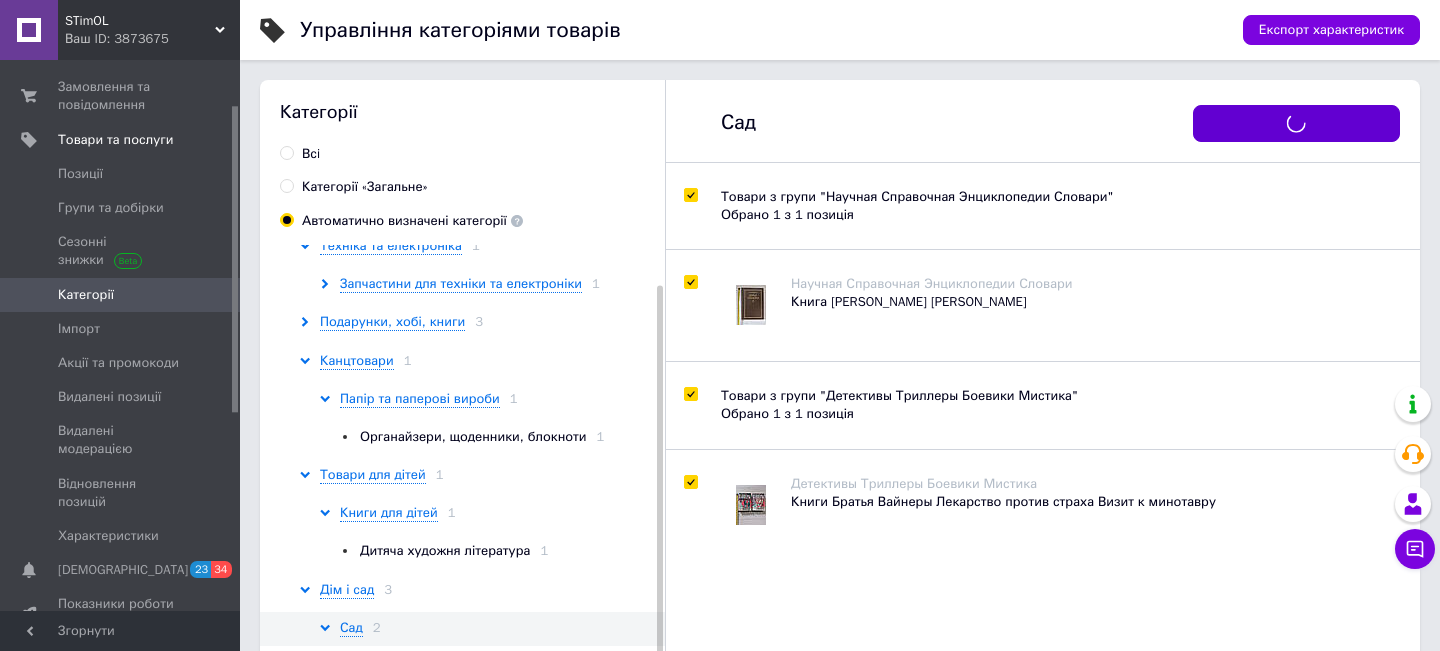 checkbox on "true" 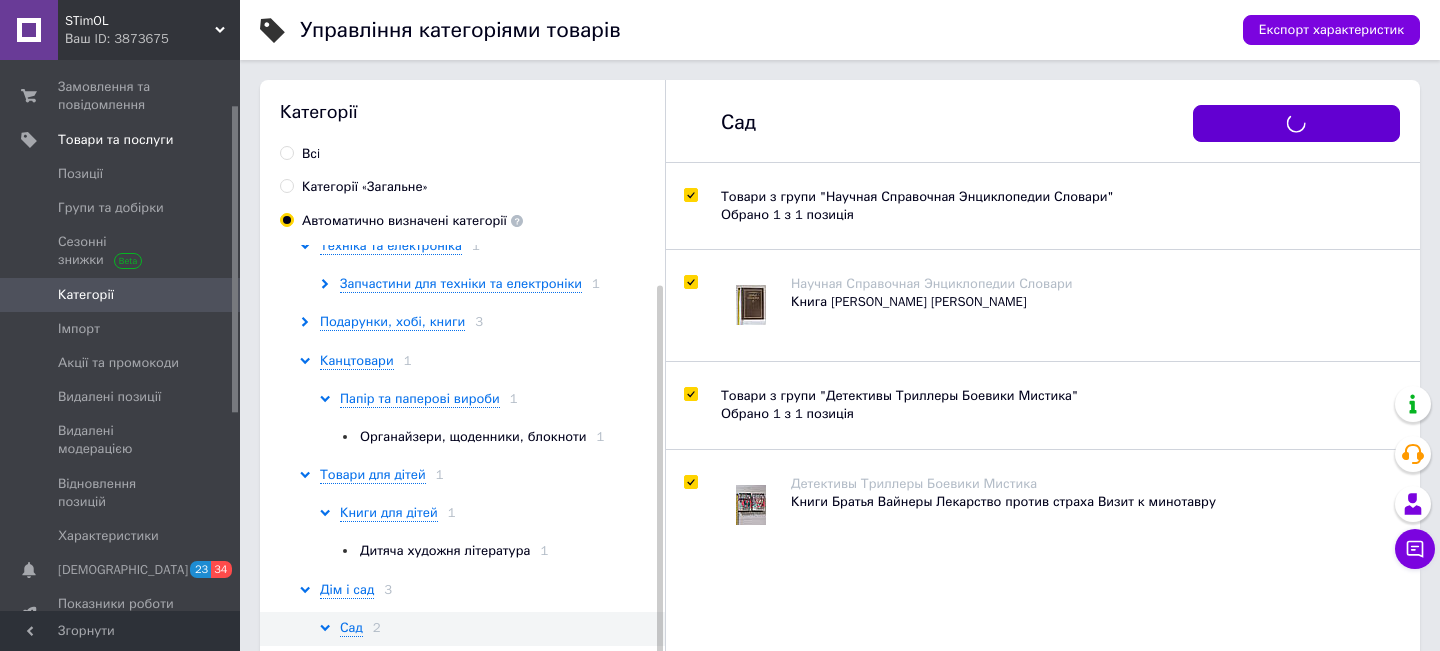 checkbox on "true" 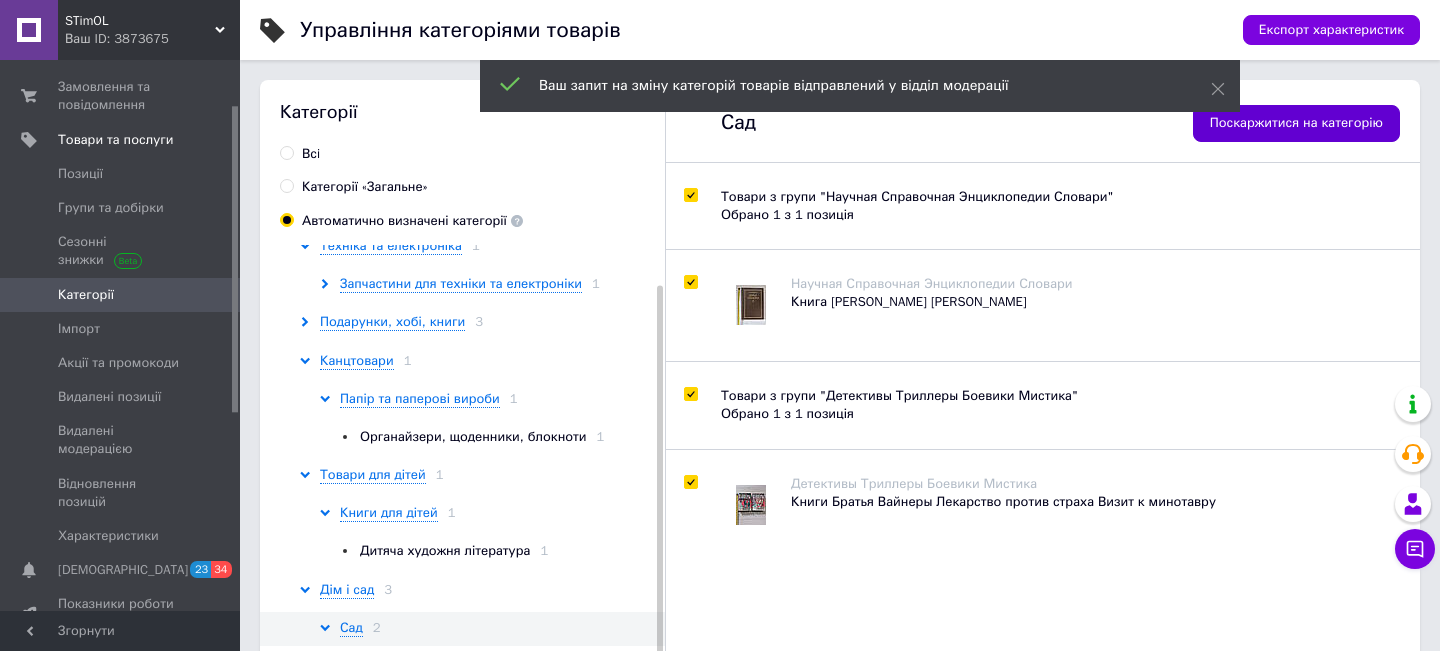 type 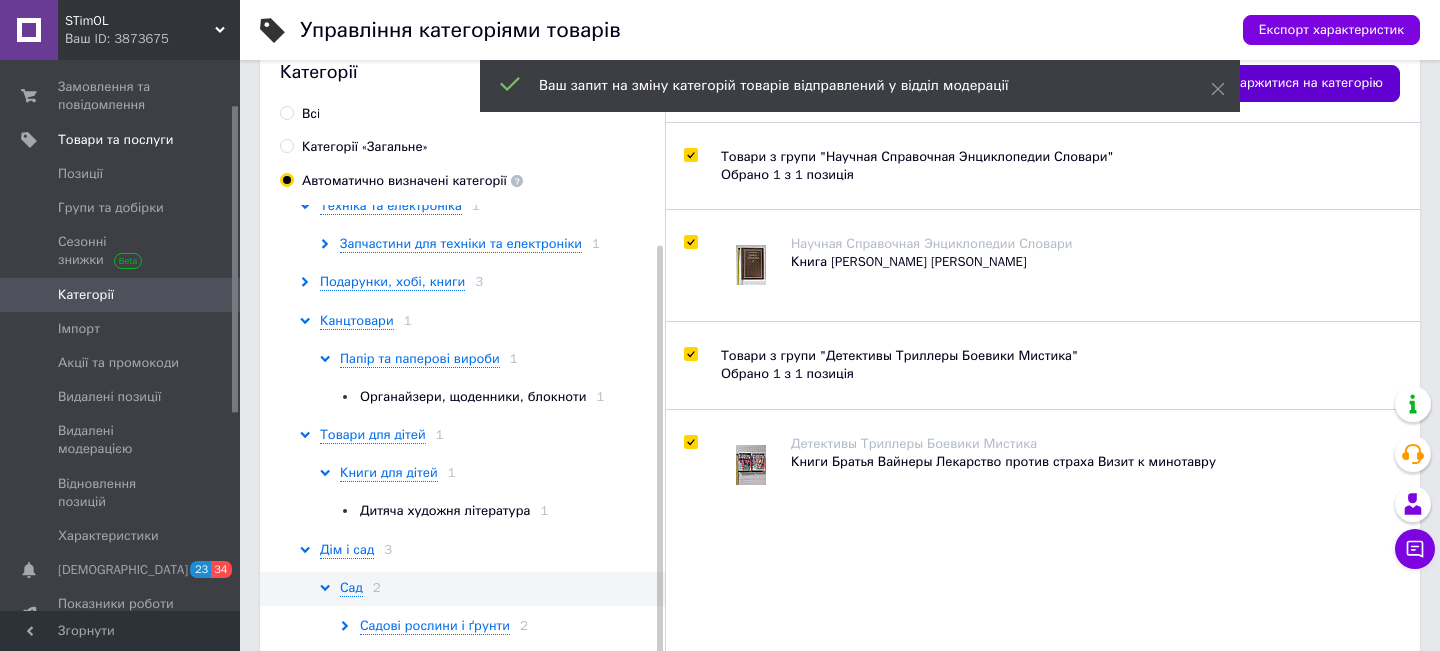 scroll, scrollTop: 102, scrollLeft: 0, axis: vertical 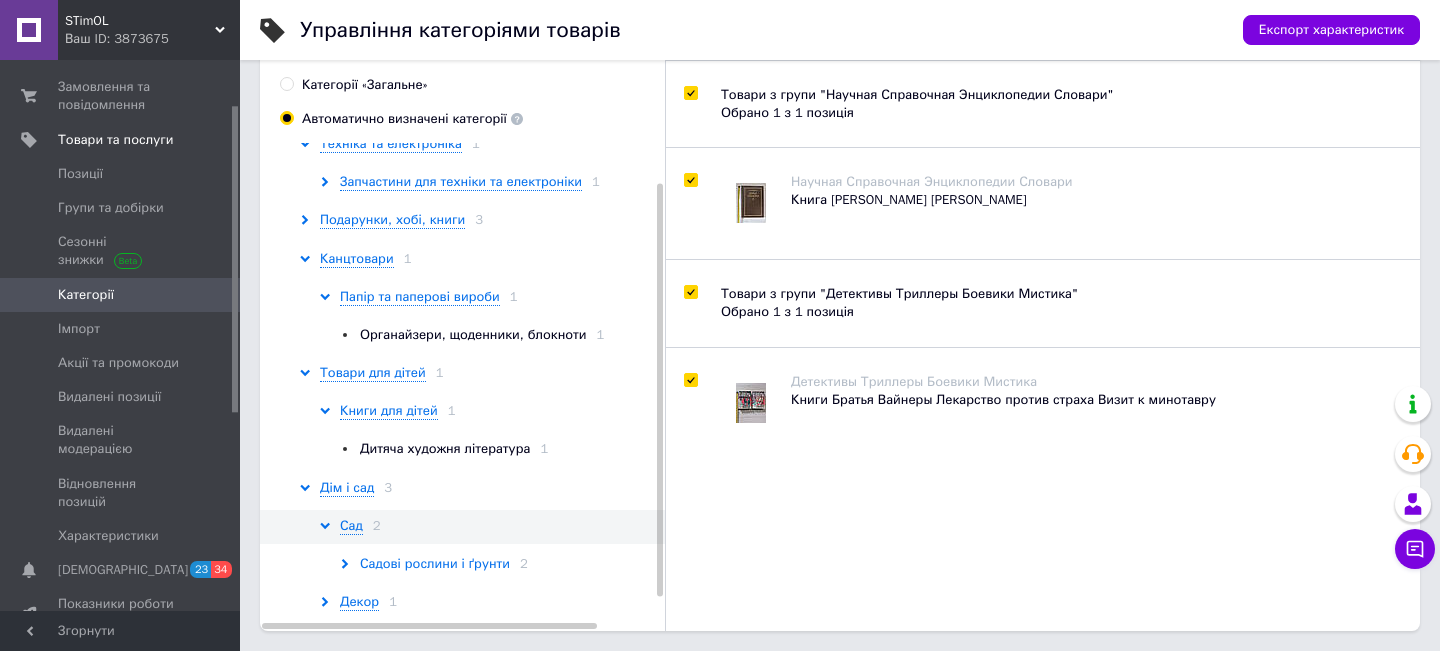 click on "Садові рослини і ґрунти" at bounding box center [435, 564] 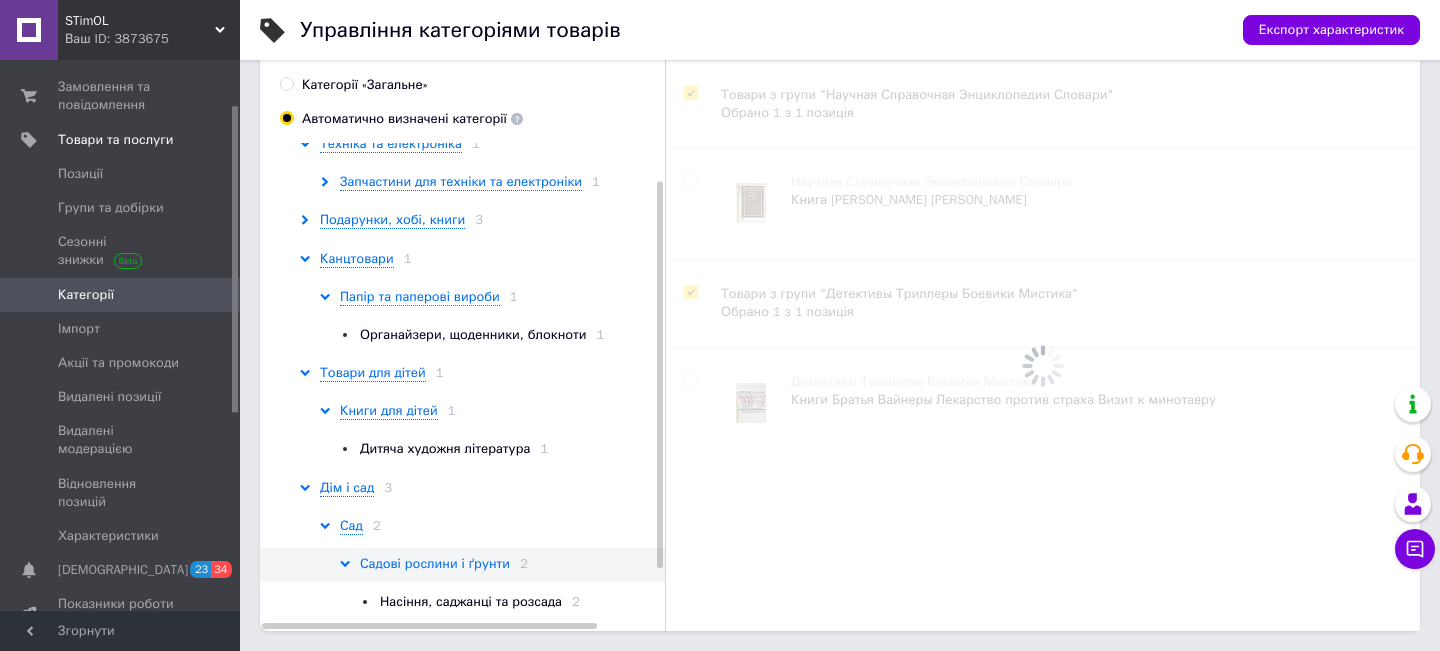 checkbox on "false" 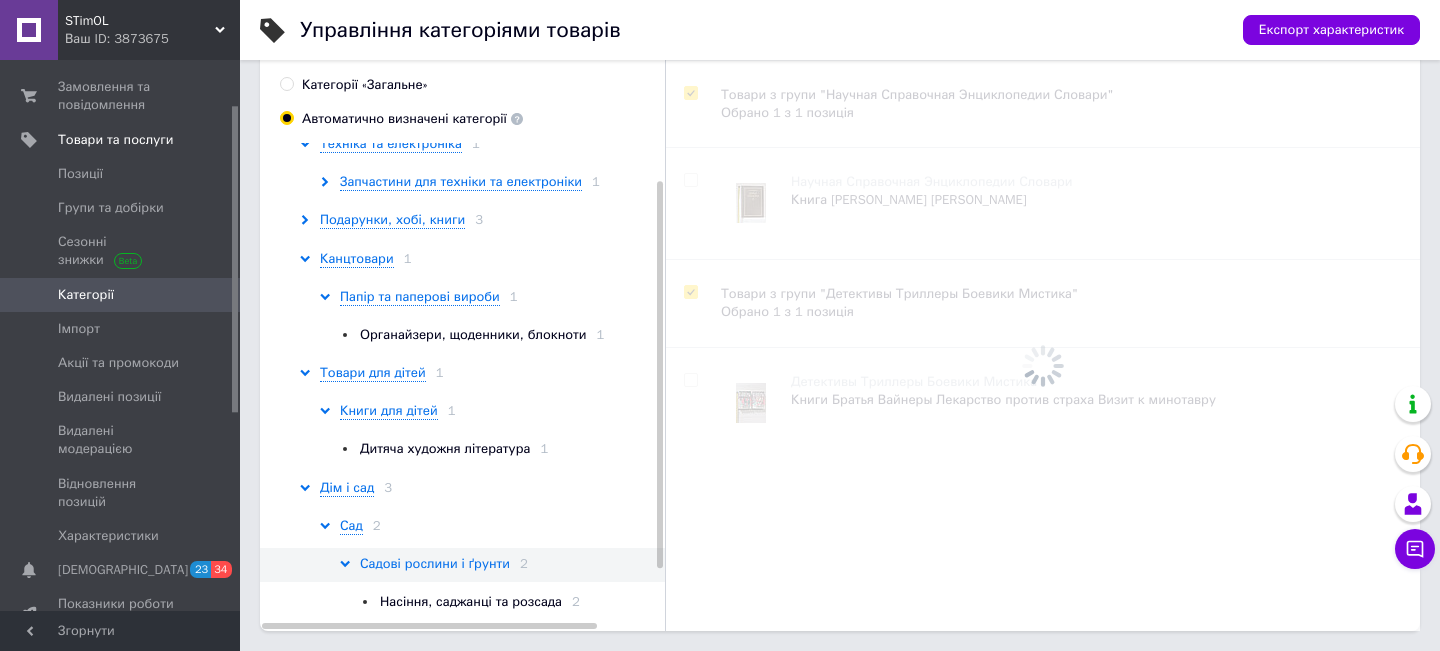 checkbox on "false" 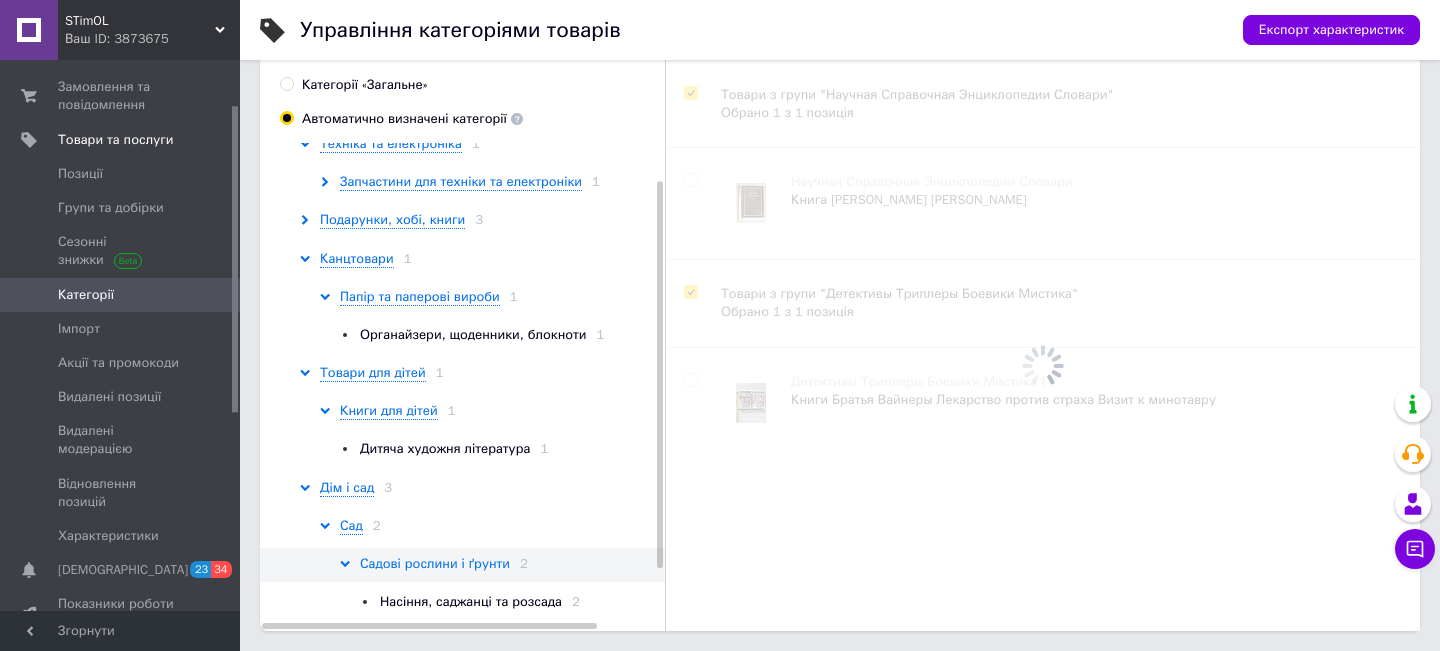 checkbox on "false" 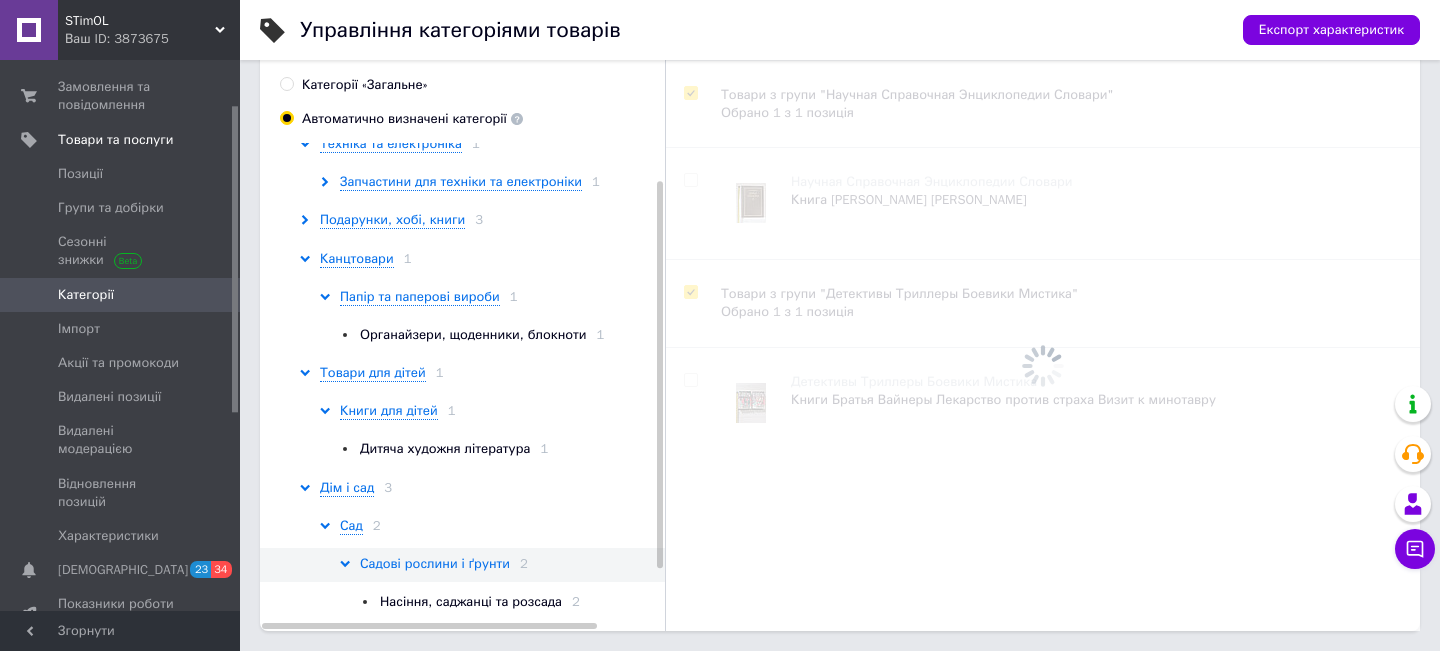 checkbox on "false" 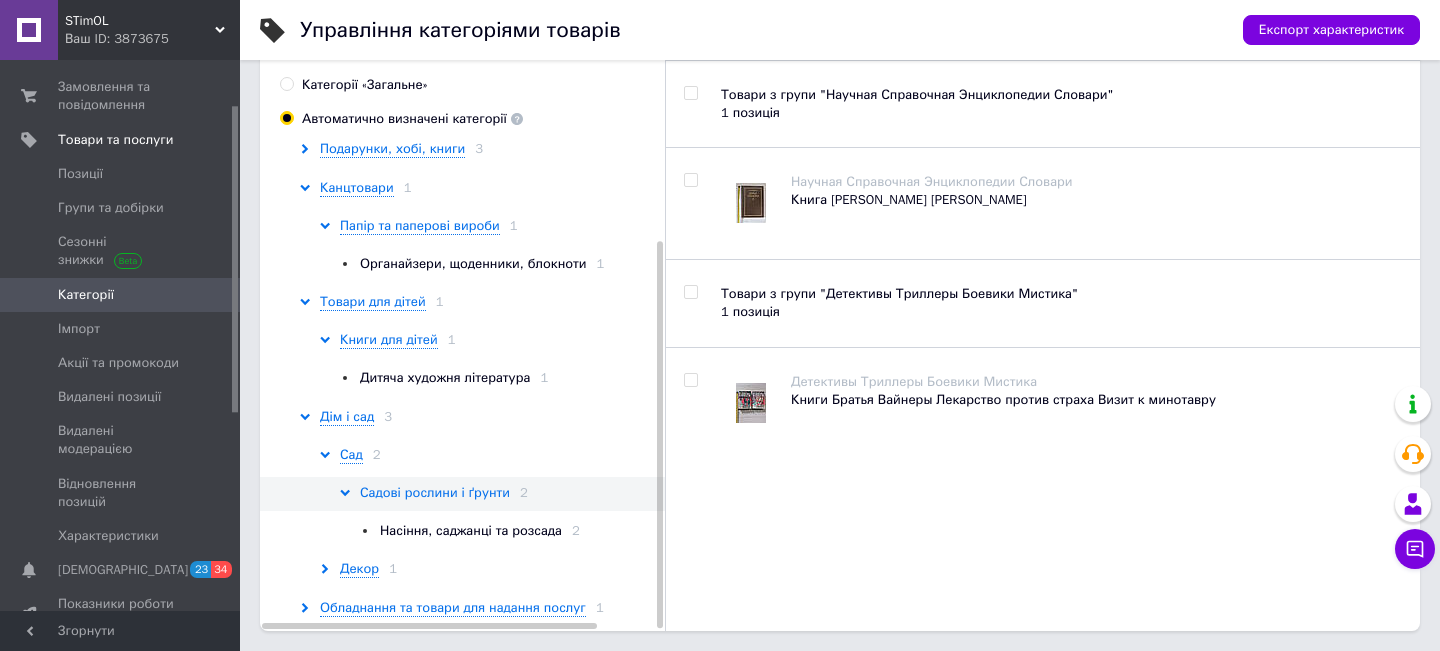 scroll, scrollTop: 122, scrollLeft: 0, axis: vertical 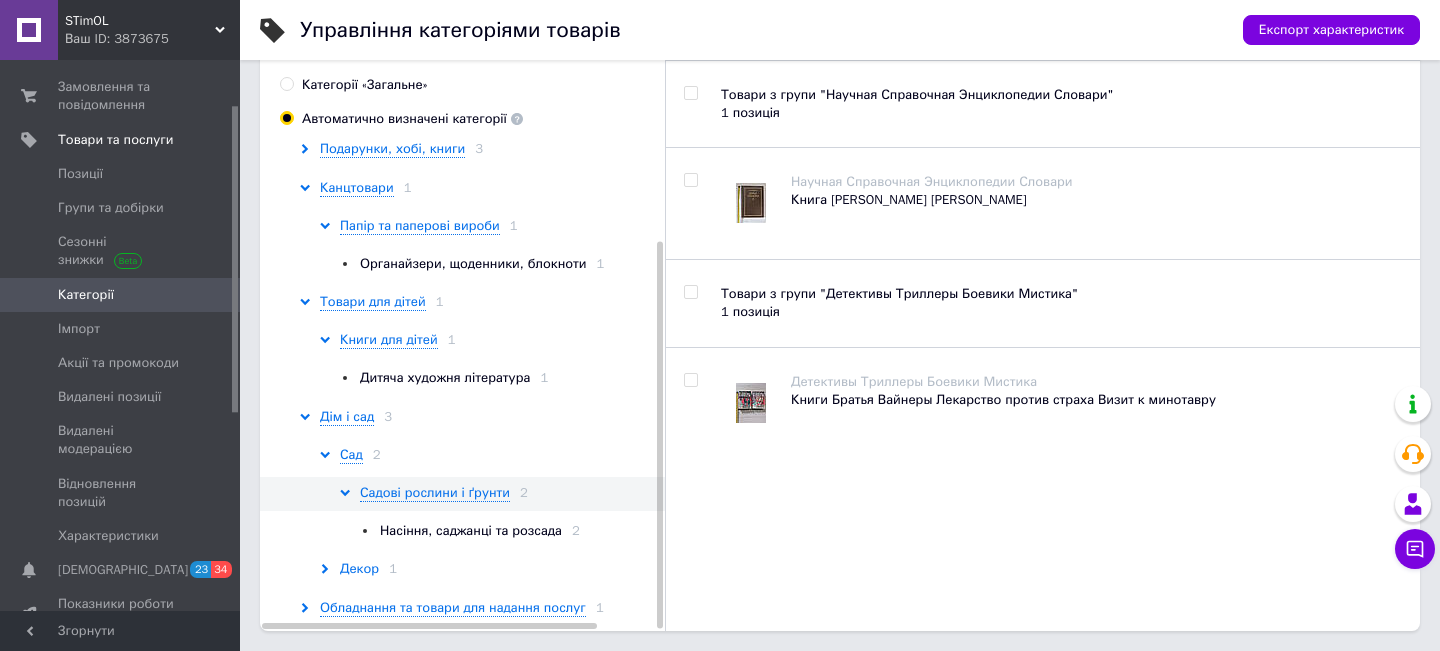 click on "Декор" at bounding box center [359, 569] 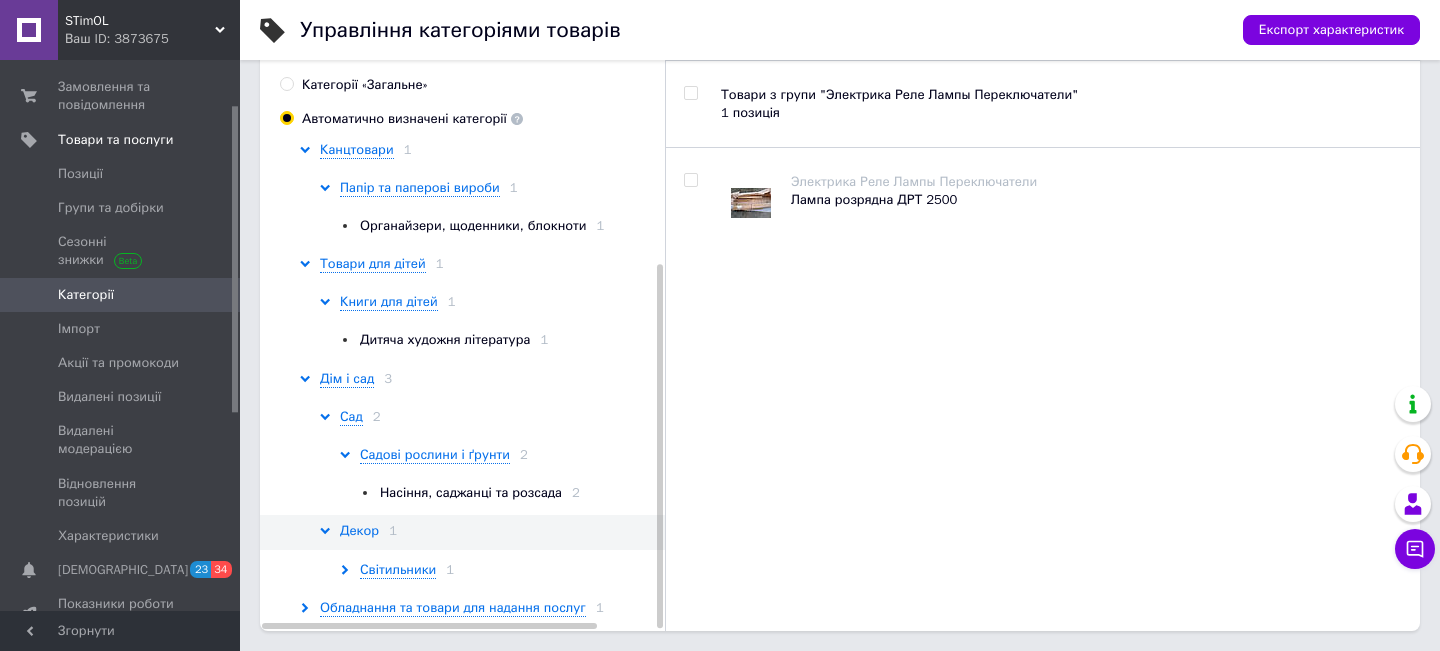 scroll, scrollTop: 161, scrollLeft: 0, axis: vertical 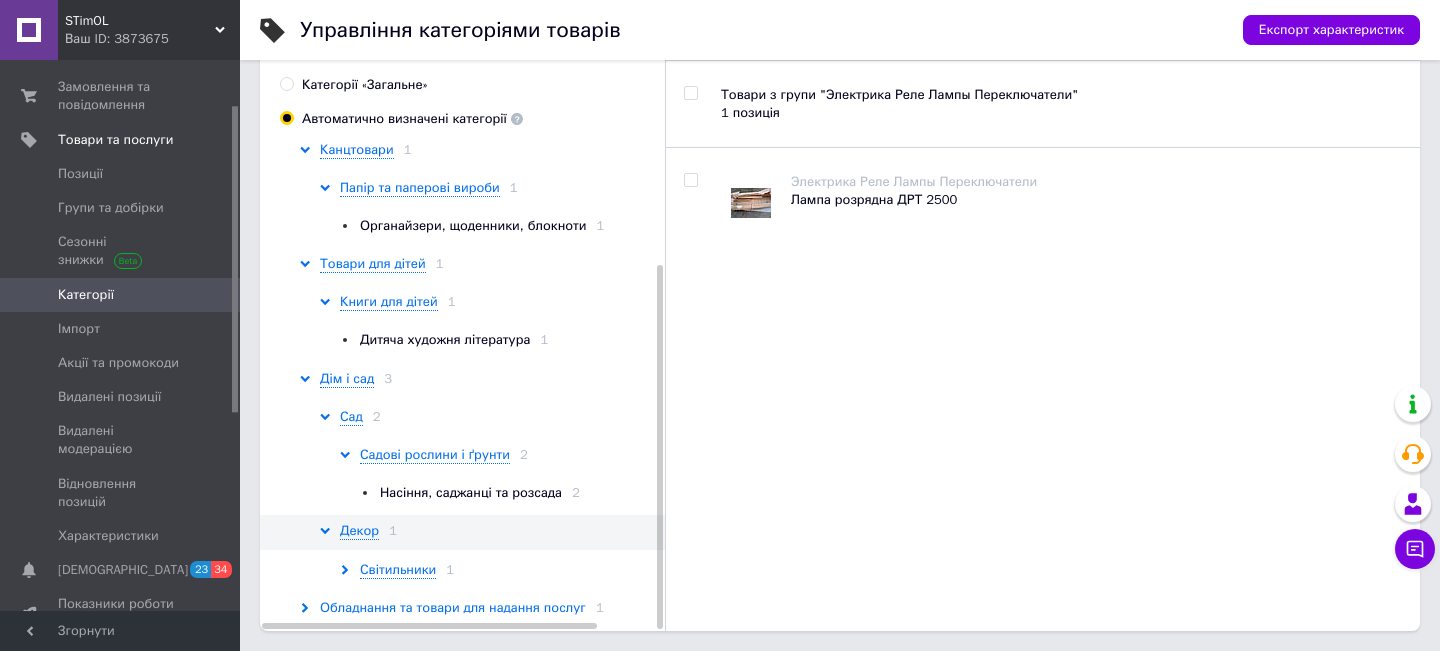 click on "Обладнання та товари для надання послуг" at bounding box center (453, 608) 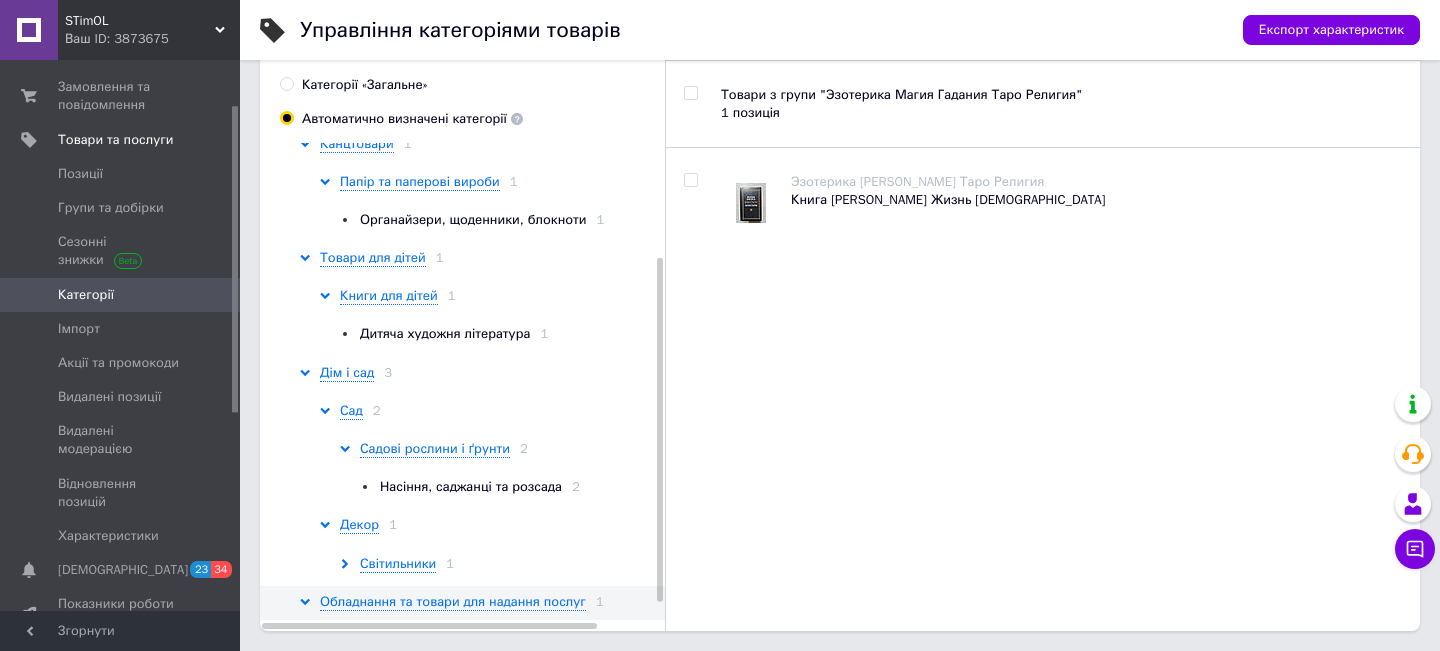 click at bounding box center (690, 180) 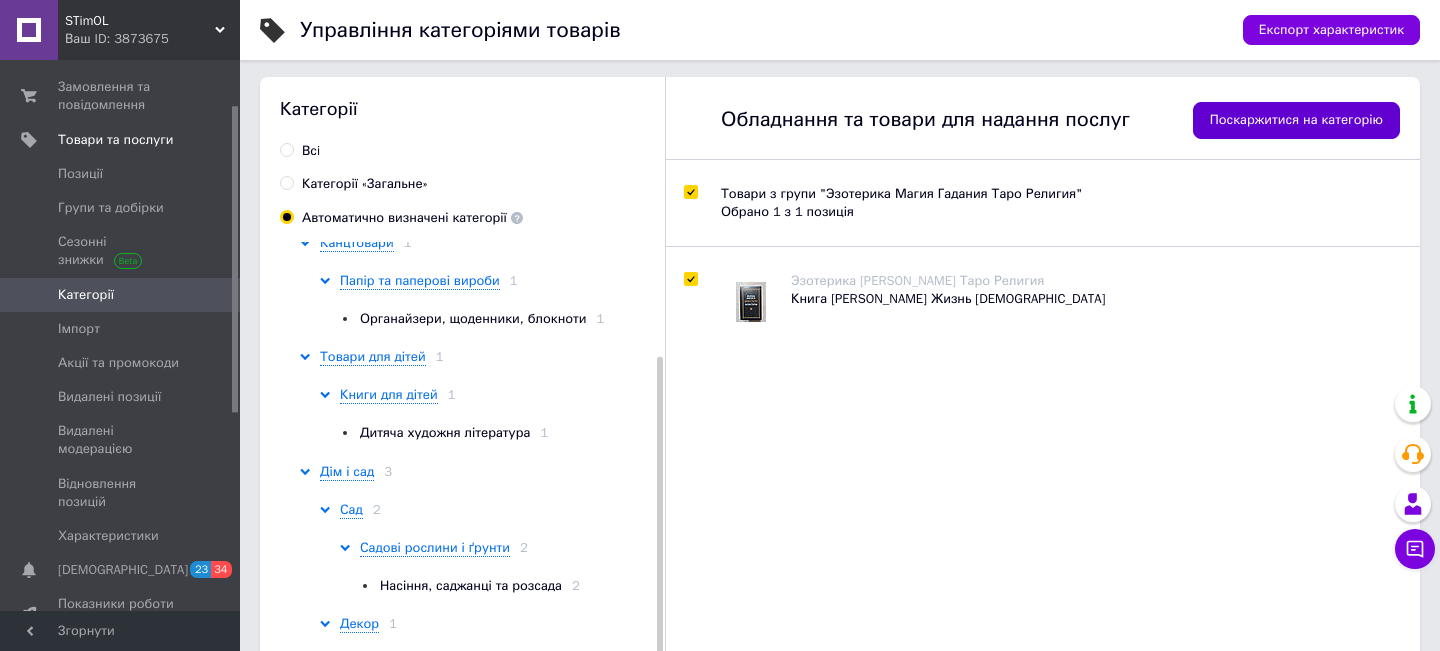 scroll, scrollTop: 0, scrollLeft: 0, axis: both 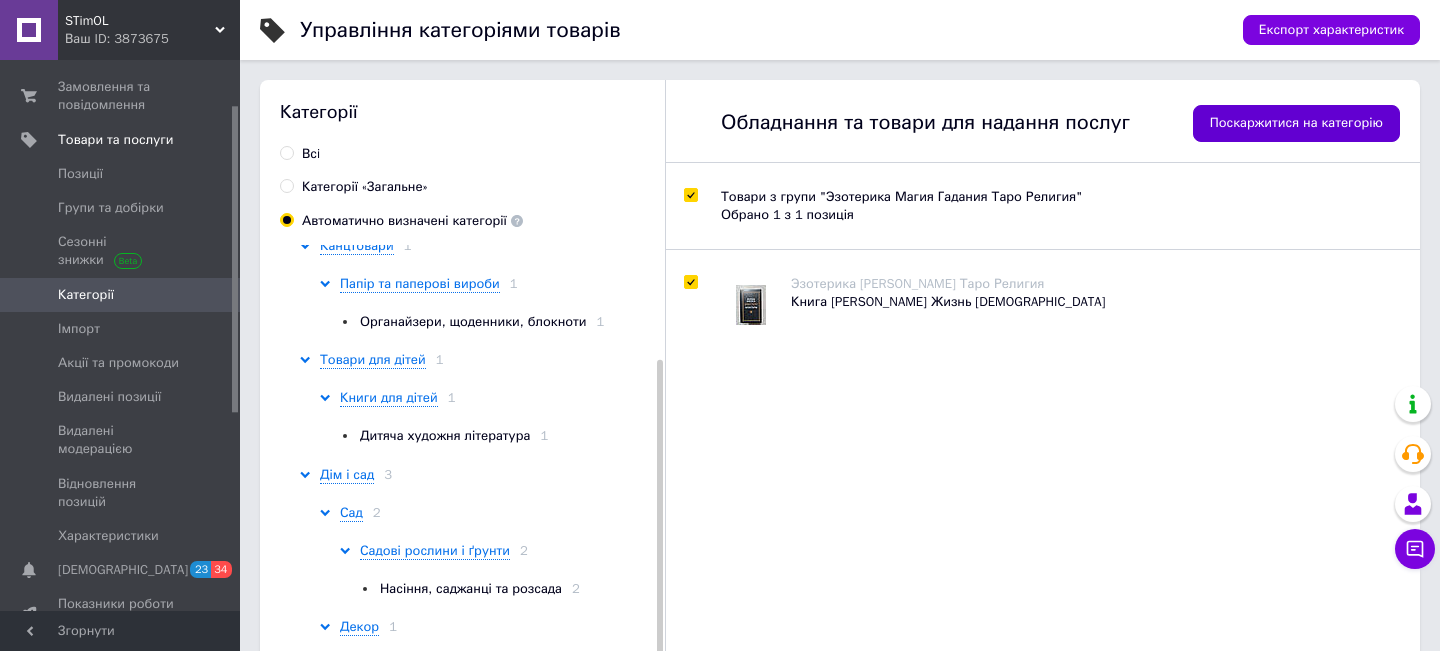 click on "Поскаржитися на категорію" at bounding box center (1296, 123) 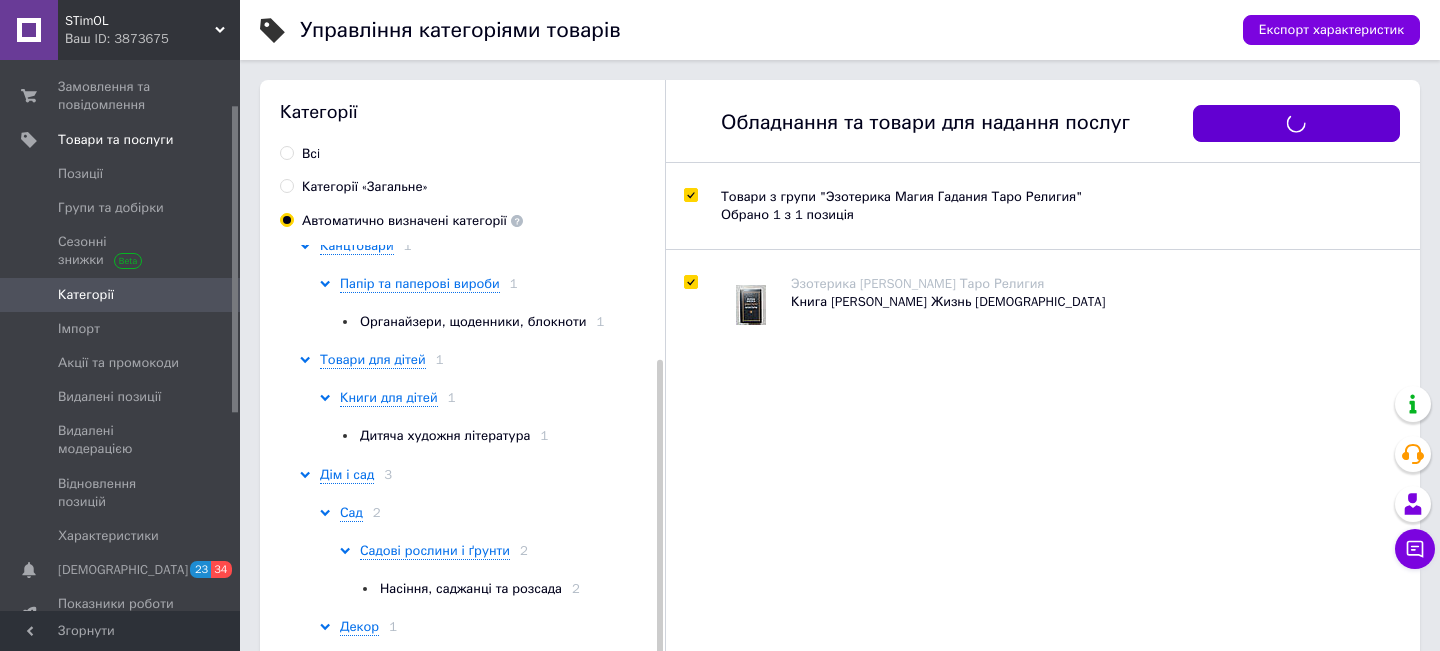 checkbox on "true" 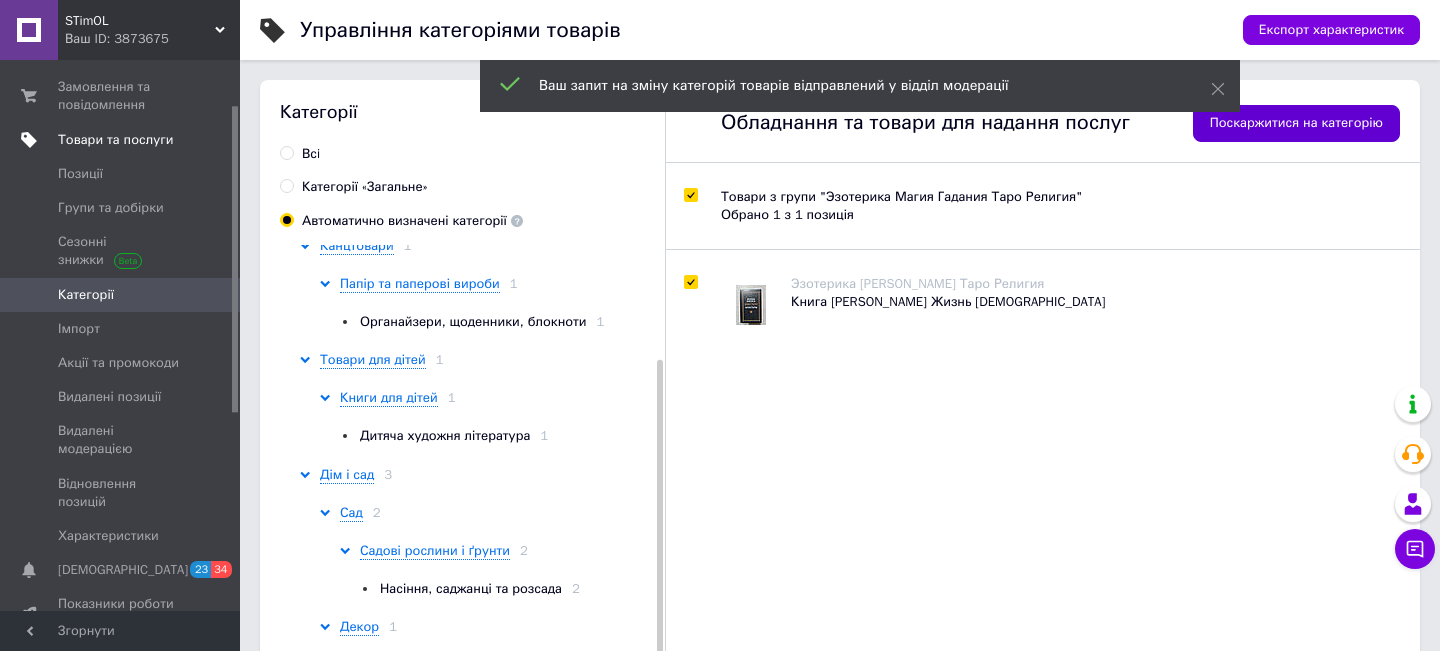 click on "Товари та послуги" at bounding box center (115, 140) 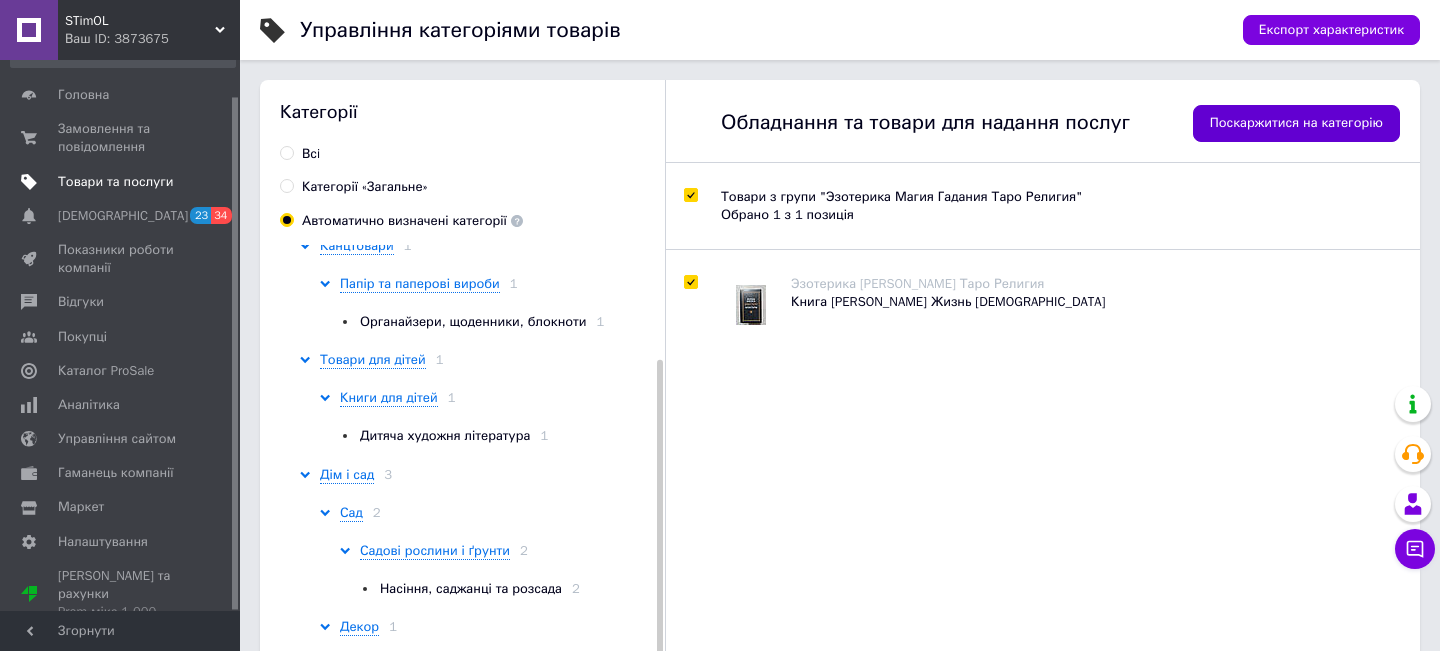 click on "Товари та послуги" at bounding box center (115, 182) 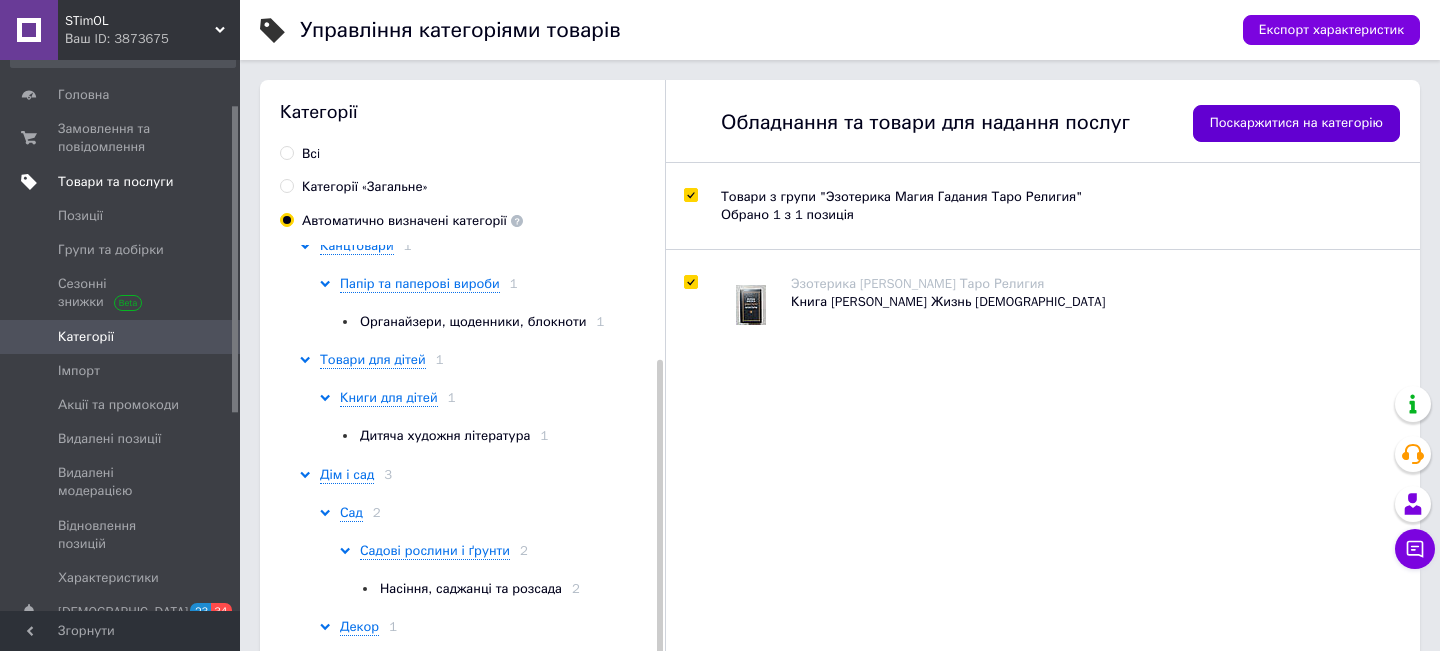 scroll, scrollTop: 80, scrollLeft: 0, axis: vertical 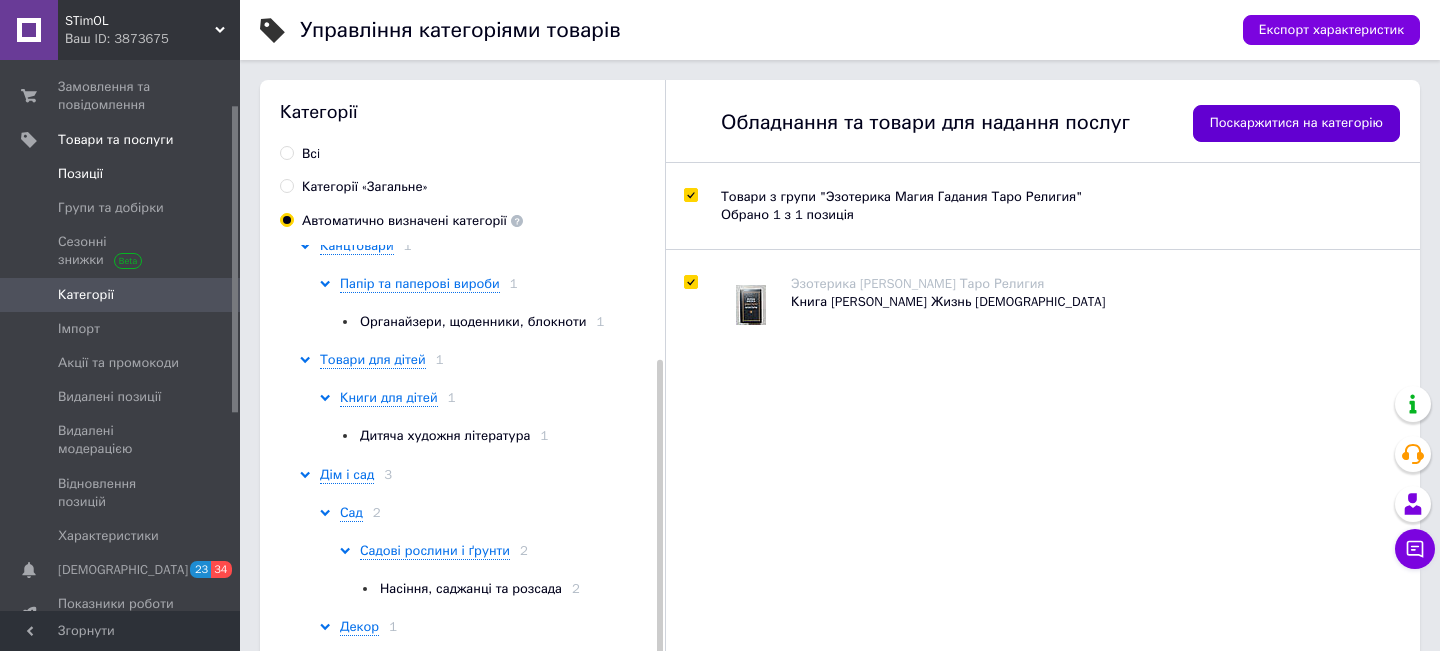 click on "Позиції" at bounding box center (80, 174) 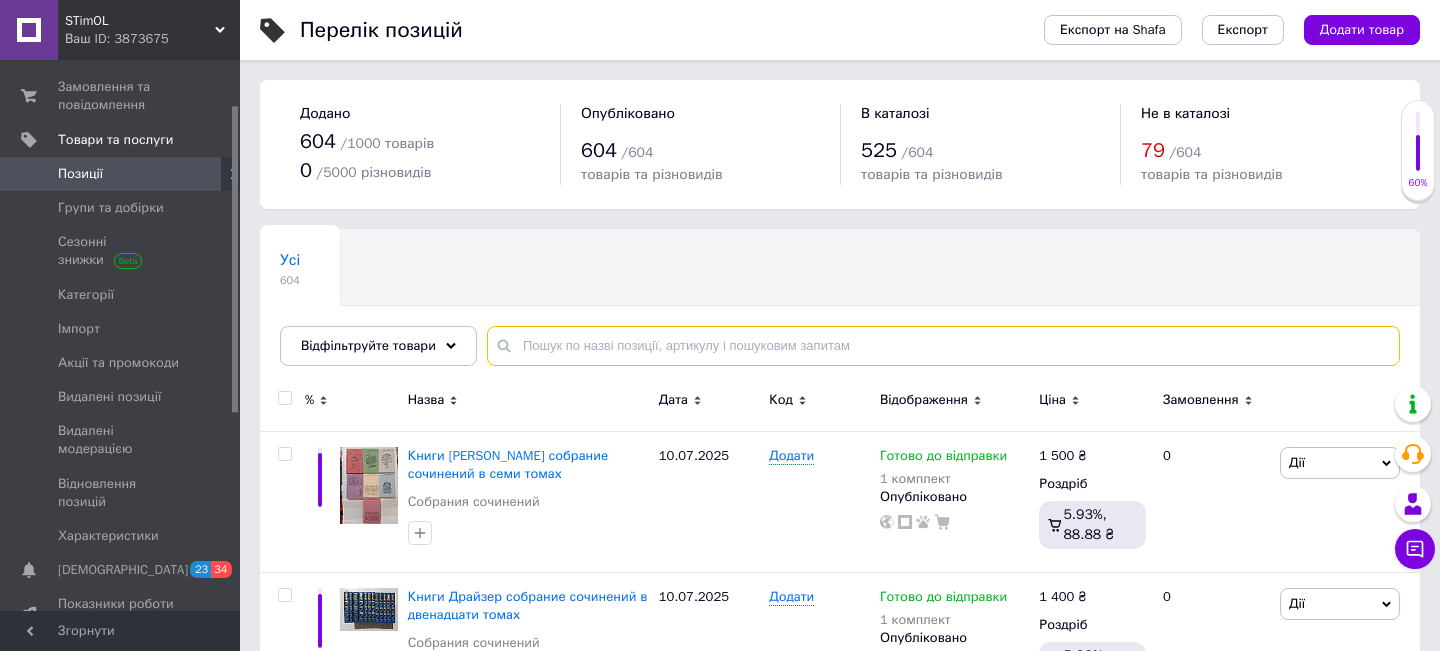 click at bounding box center (943, 346) 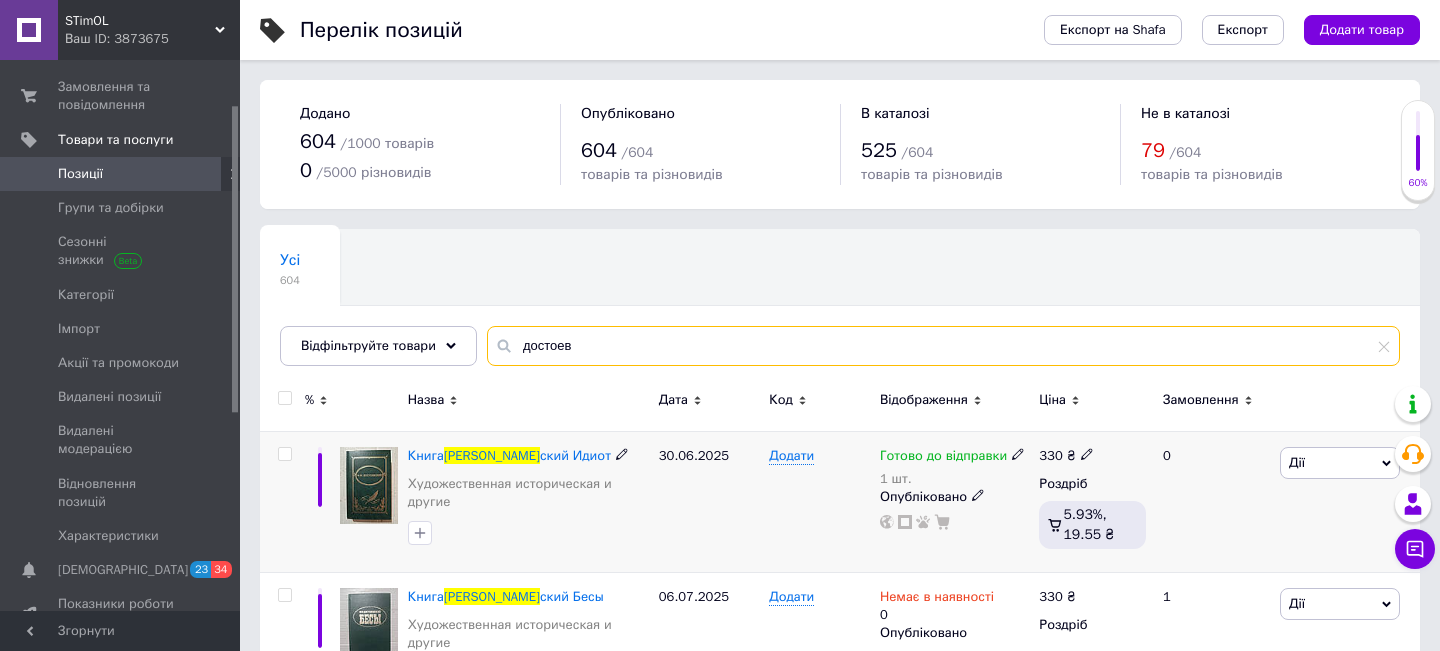 type on "достоев" 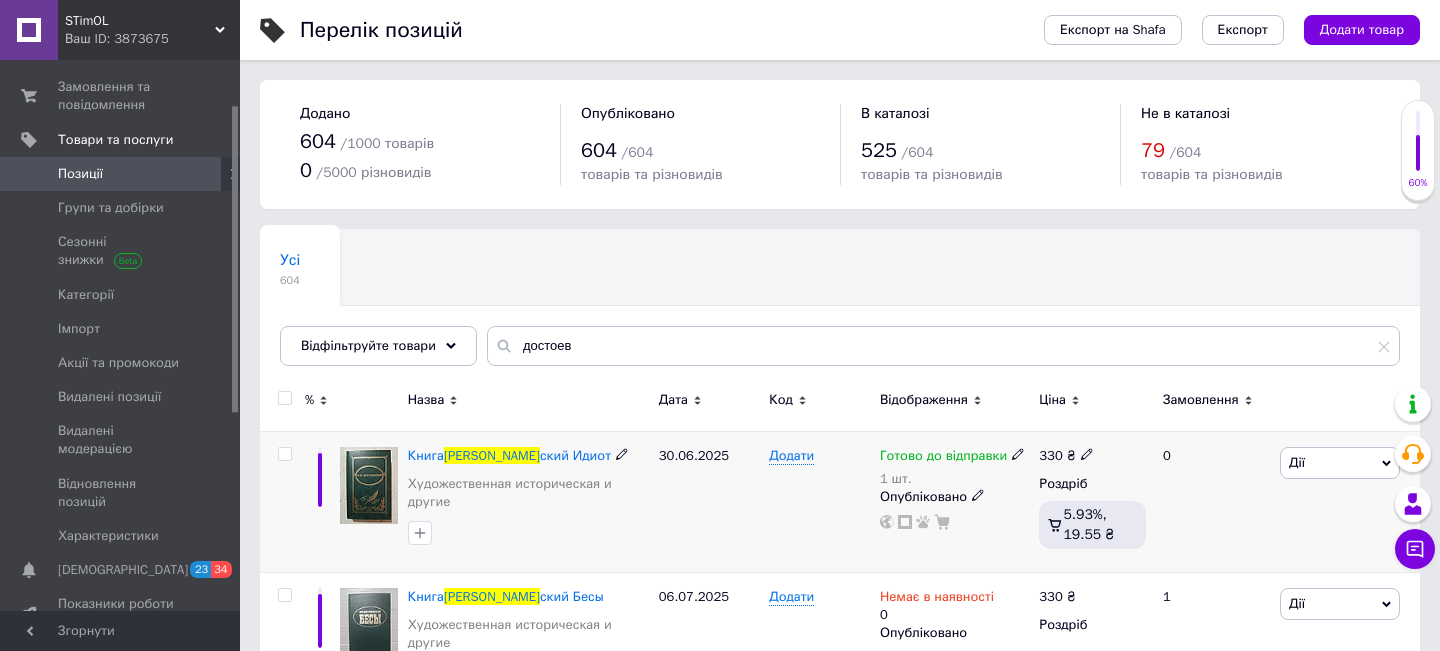 click at bounding box center (528, 533) 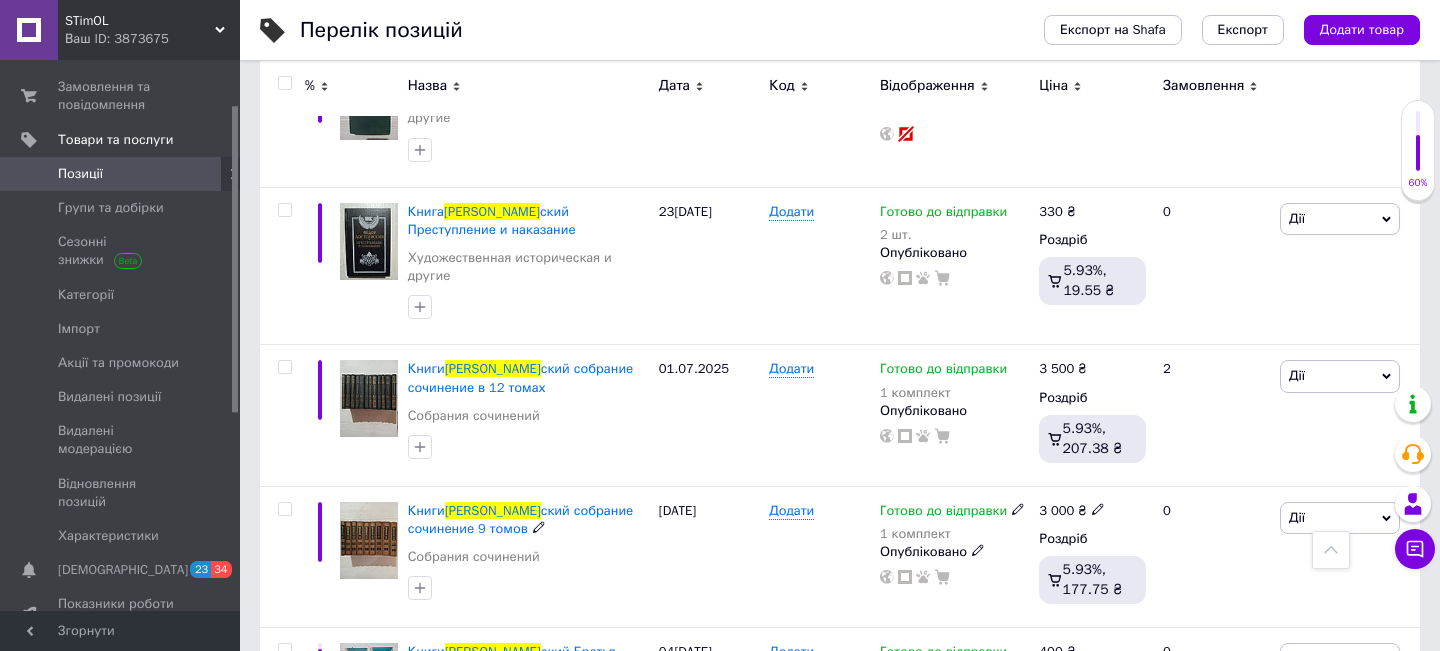 scroll, scrollTop: 600, scrollLeft: 0, axis: vertical 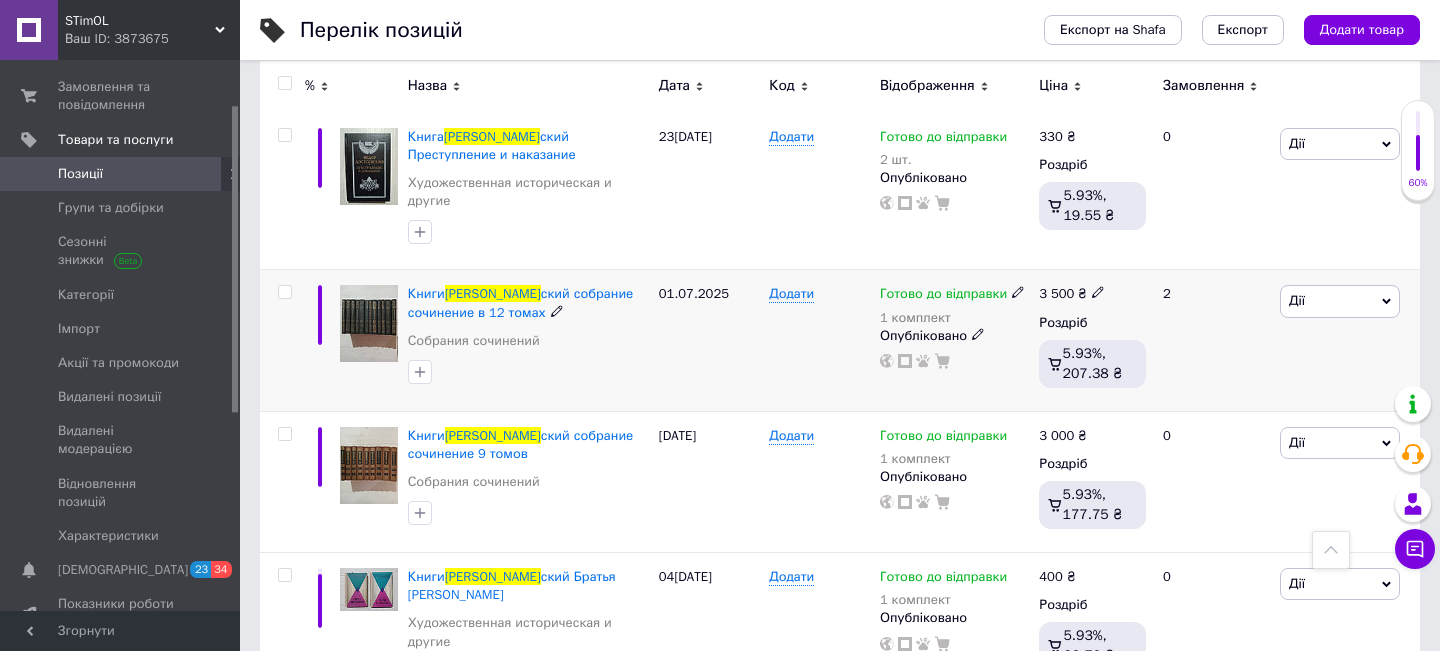 click at bounding box center [369, 323] 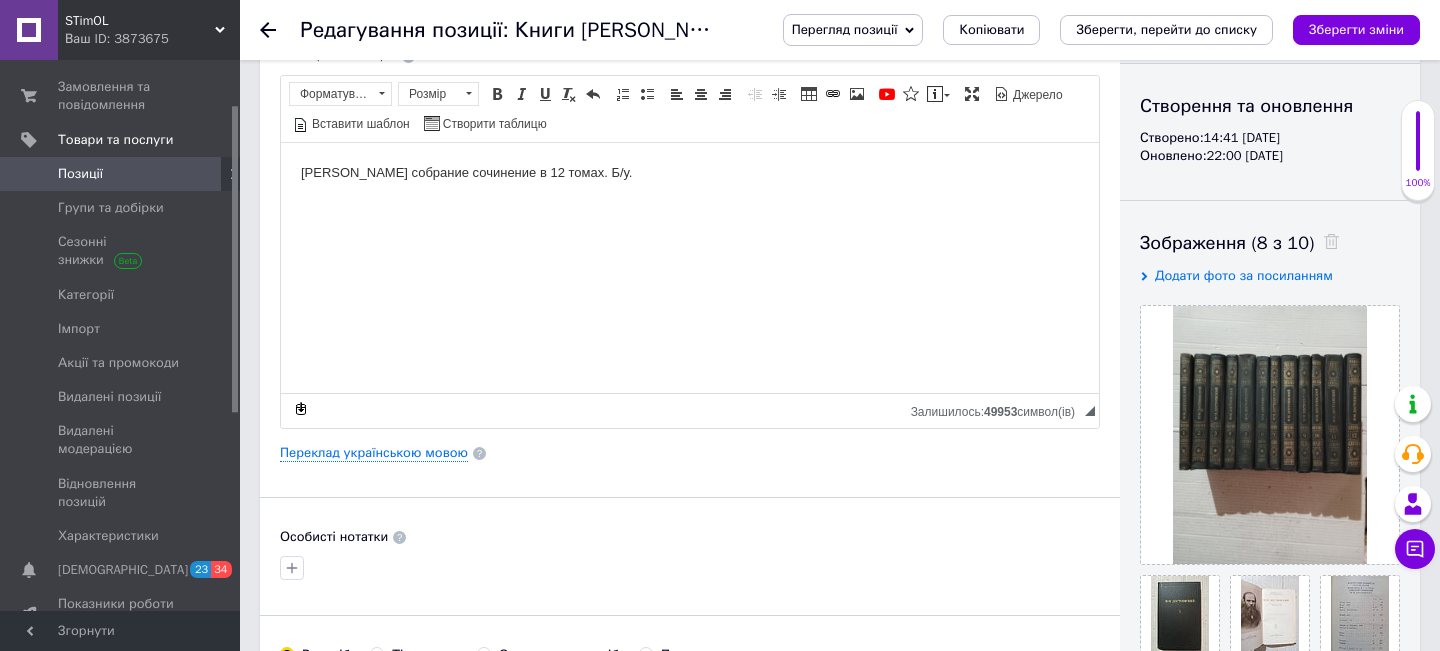 scroll, scrollTop: 200, scrollLeft: 0, axis: vertical 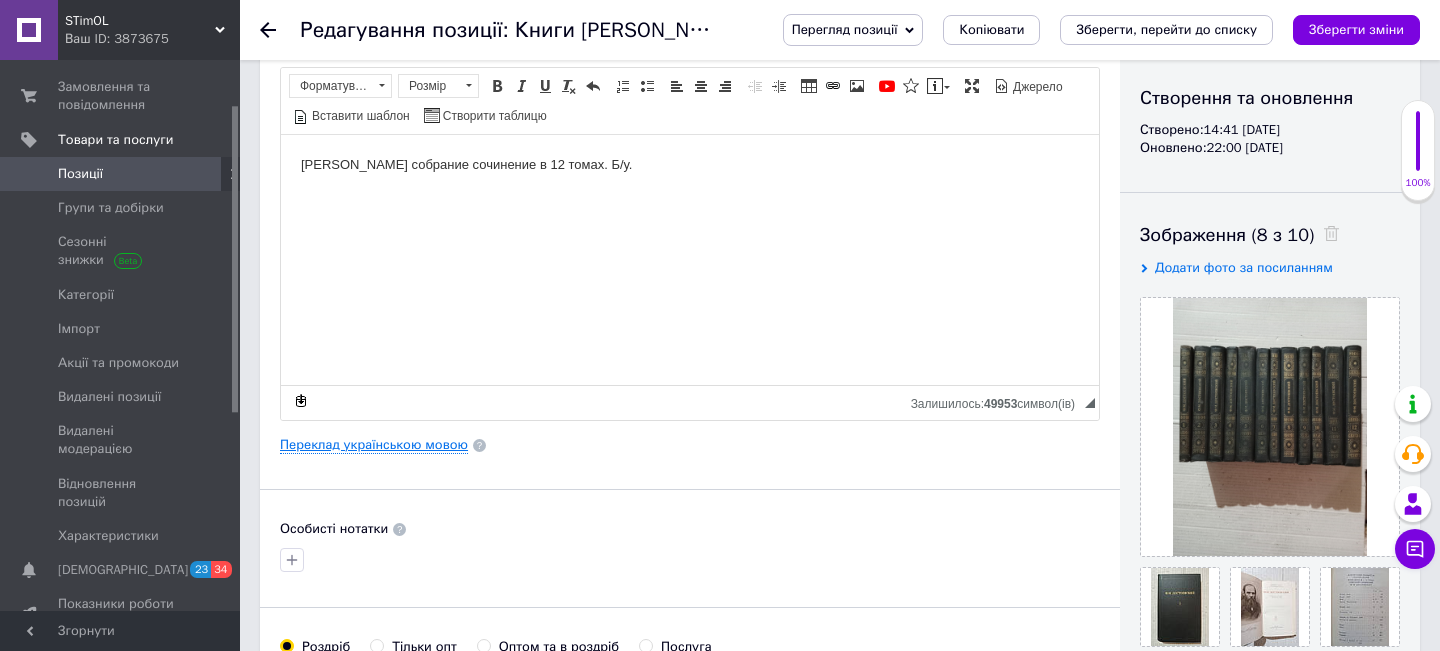 click on "Переклад українською мовою" at bounding box center (374, 445) 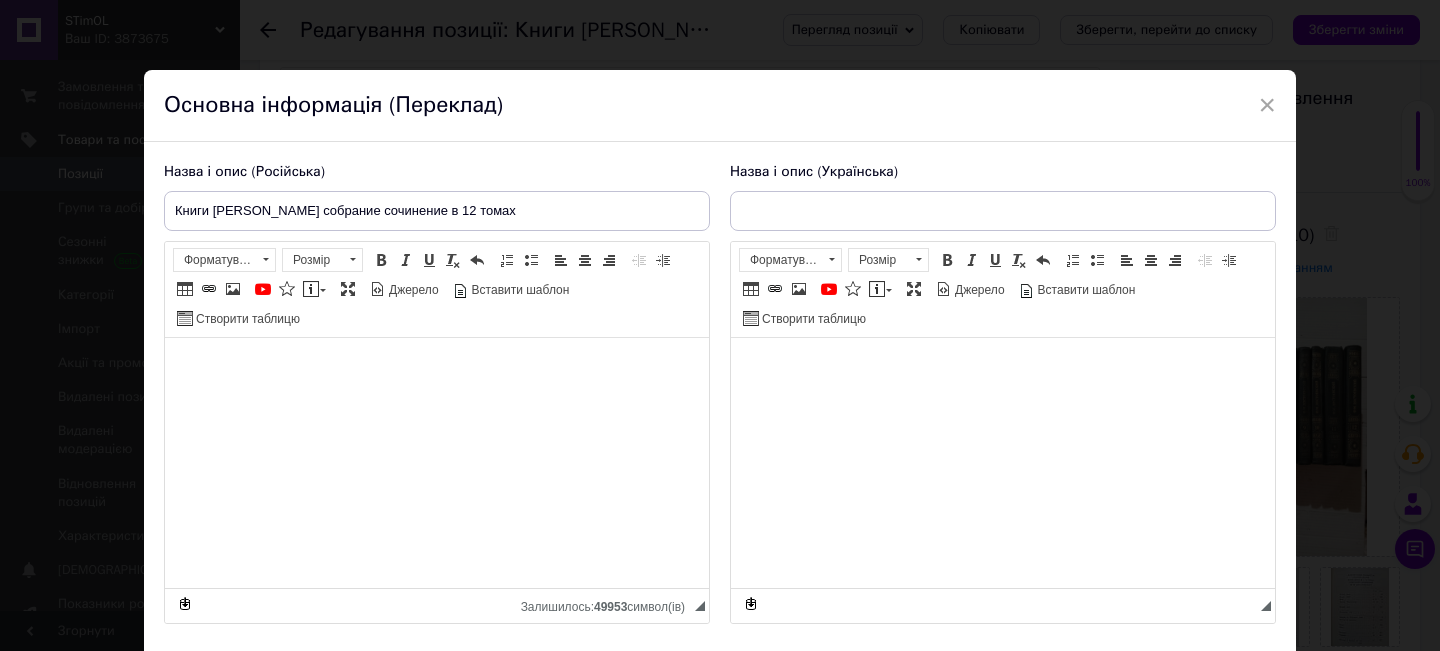 type on "Книги [PERSON_NAME] собрание сочинение в 12 томах" 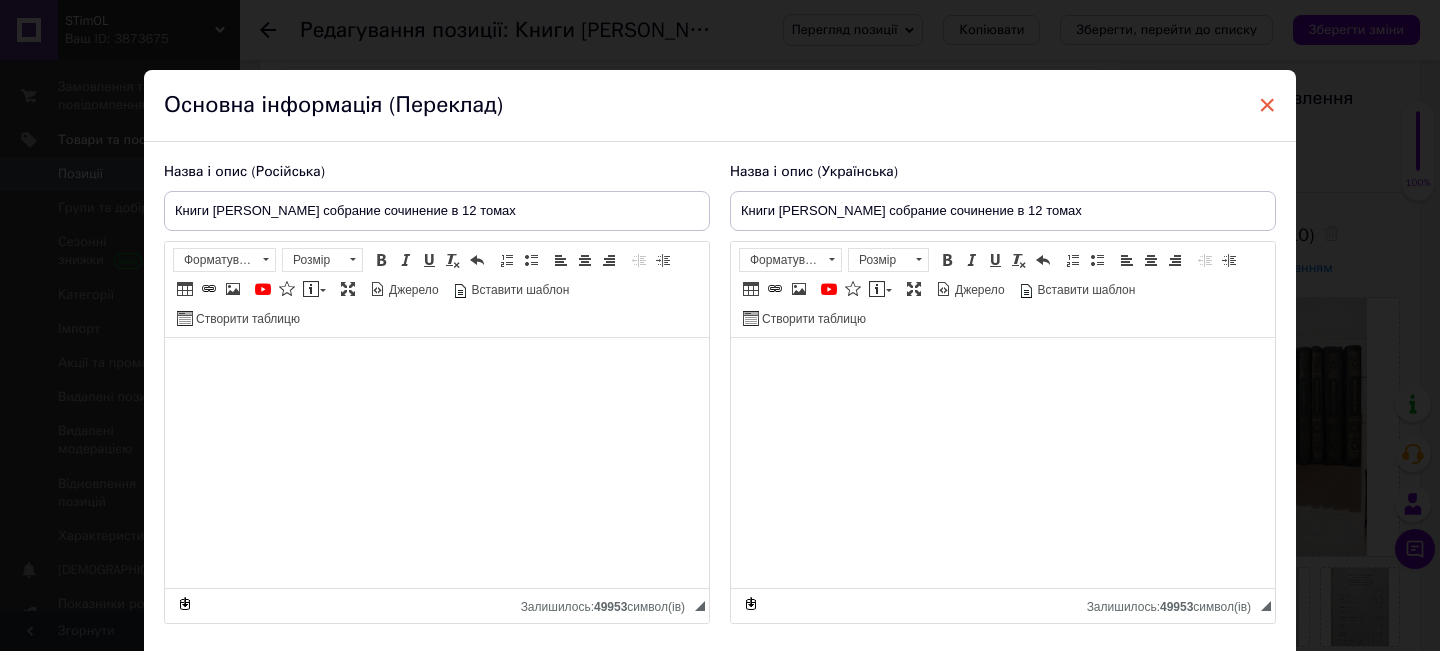 click on "×" at bounding box center [1267, 105] 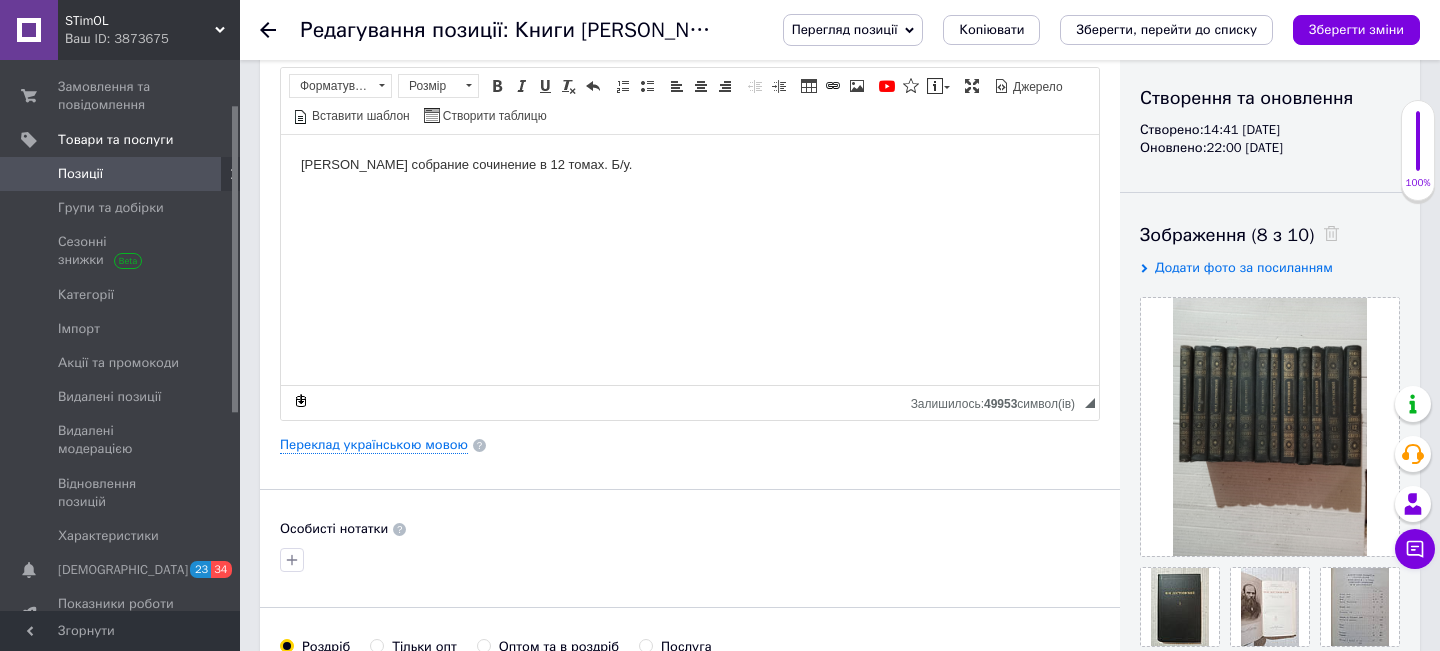 click 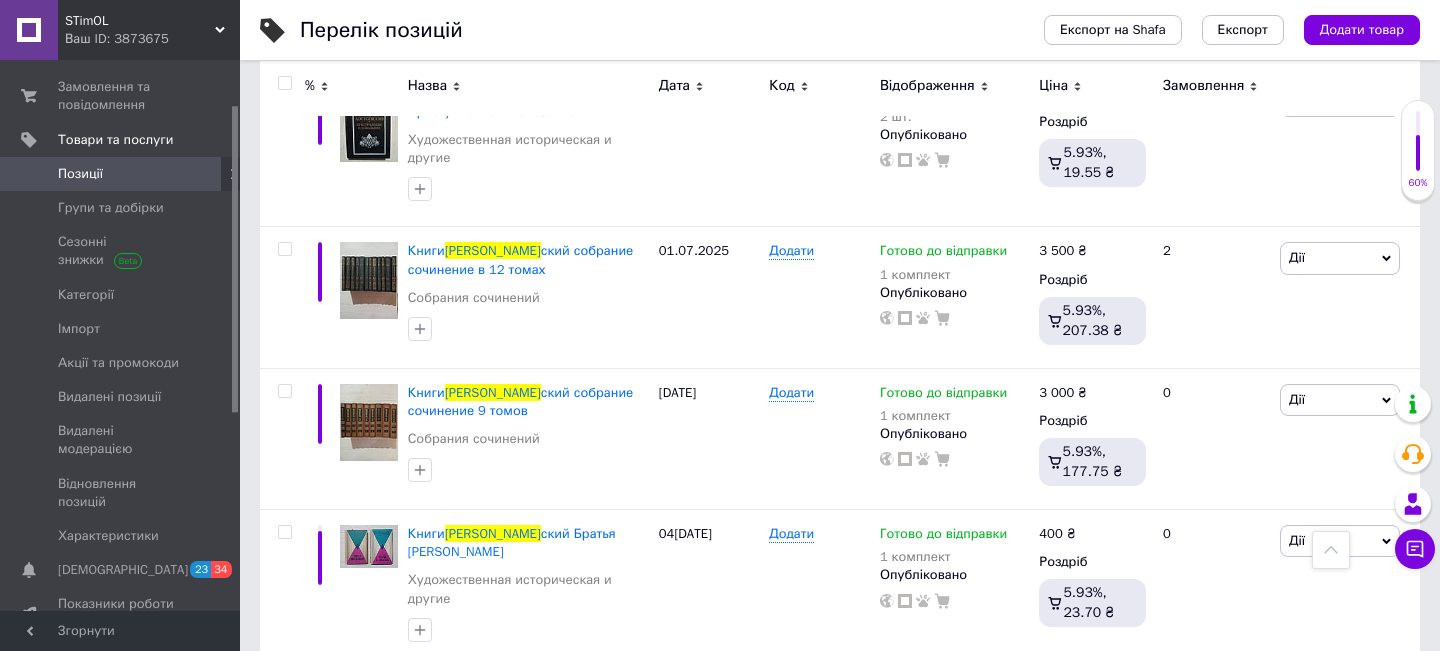 scroll, scrollTop: 679, scrollLeft: 0, axis: vertical 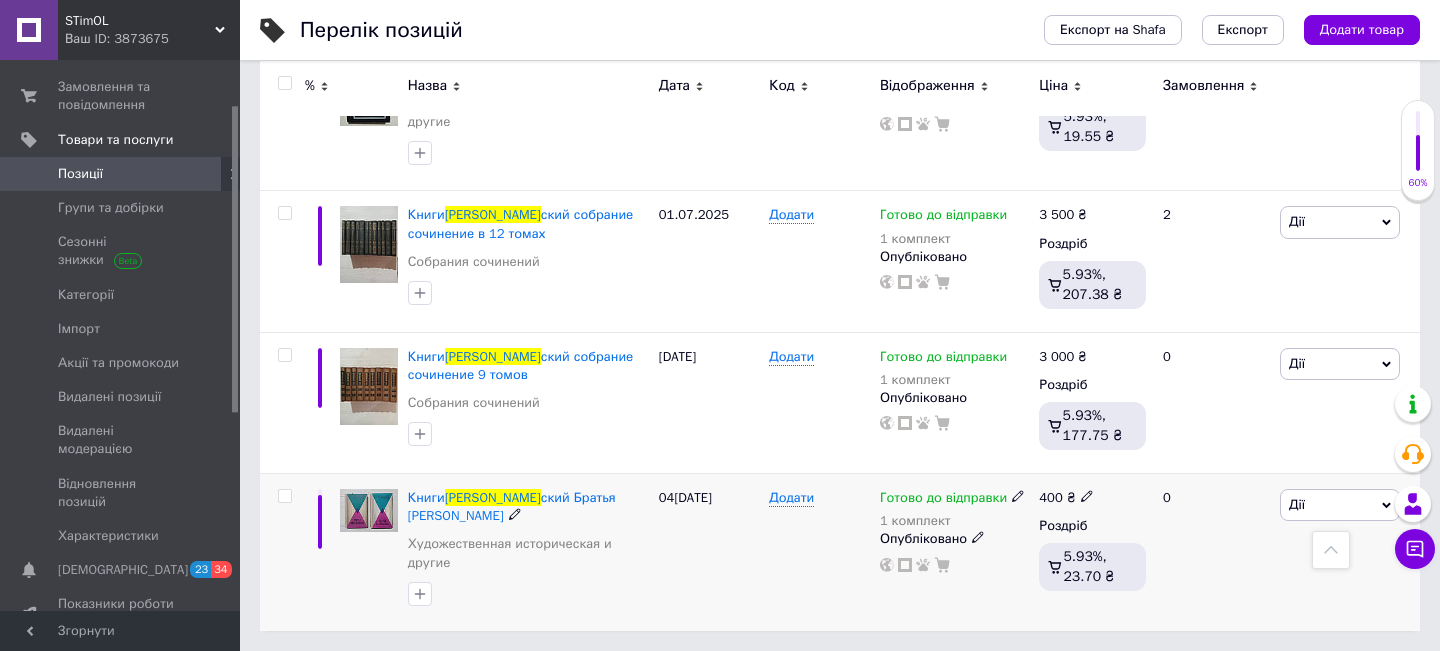 click at bounding box center (369, 510) 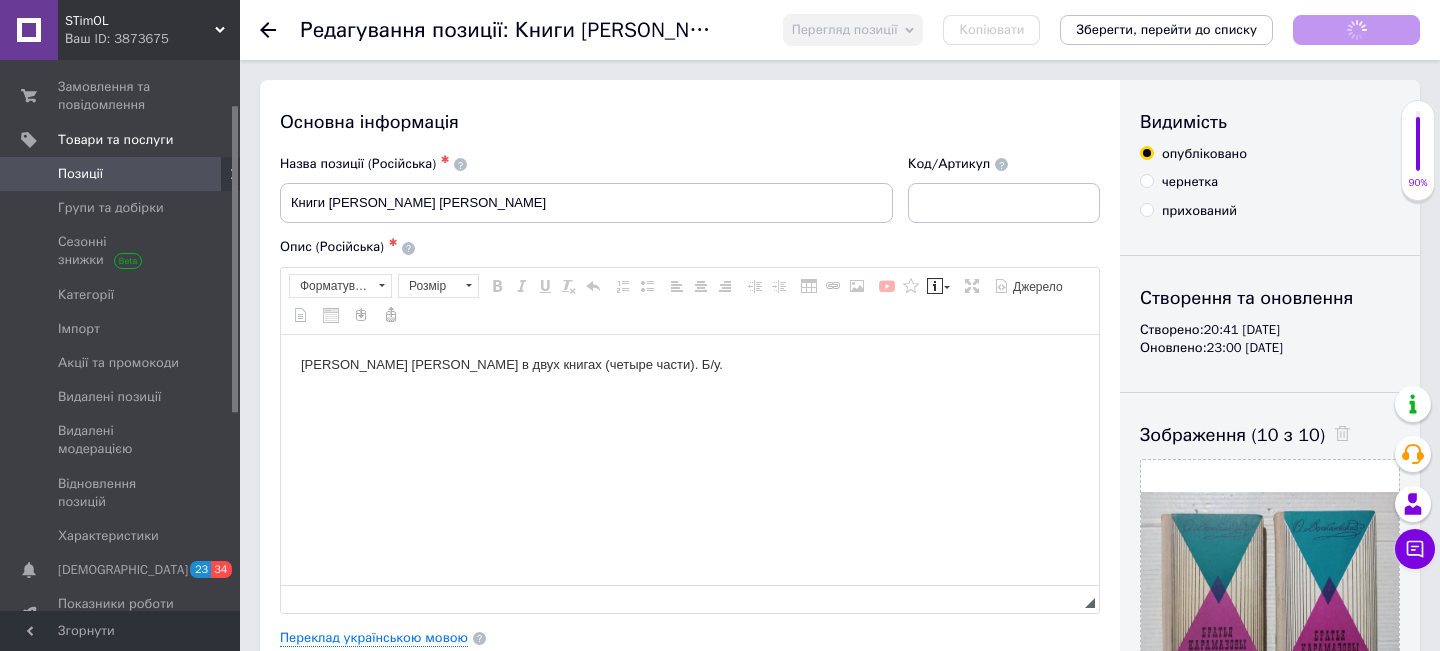scroll, scrollTop: 0, scrollLeft: 0, axis: both 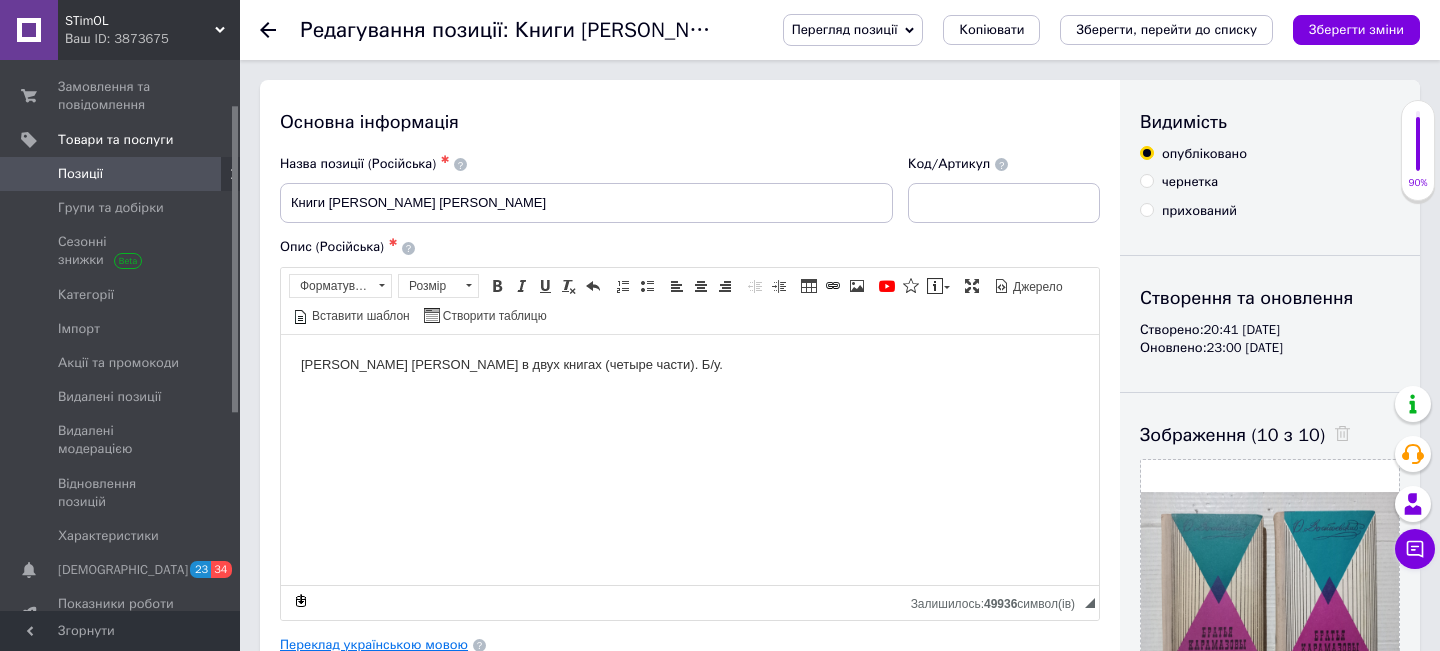 click on "Переклад українською мовою" at bounding box center [374, 645] 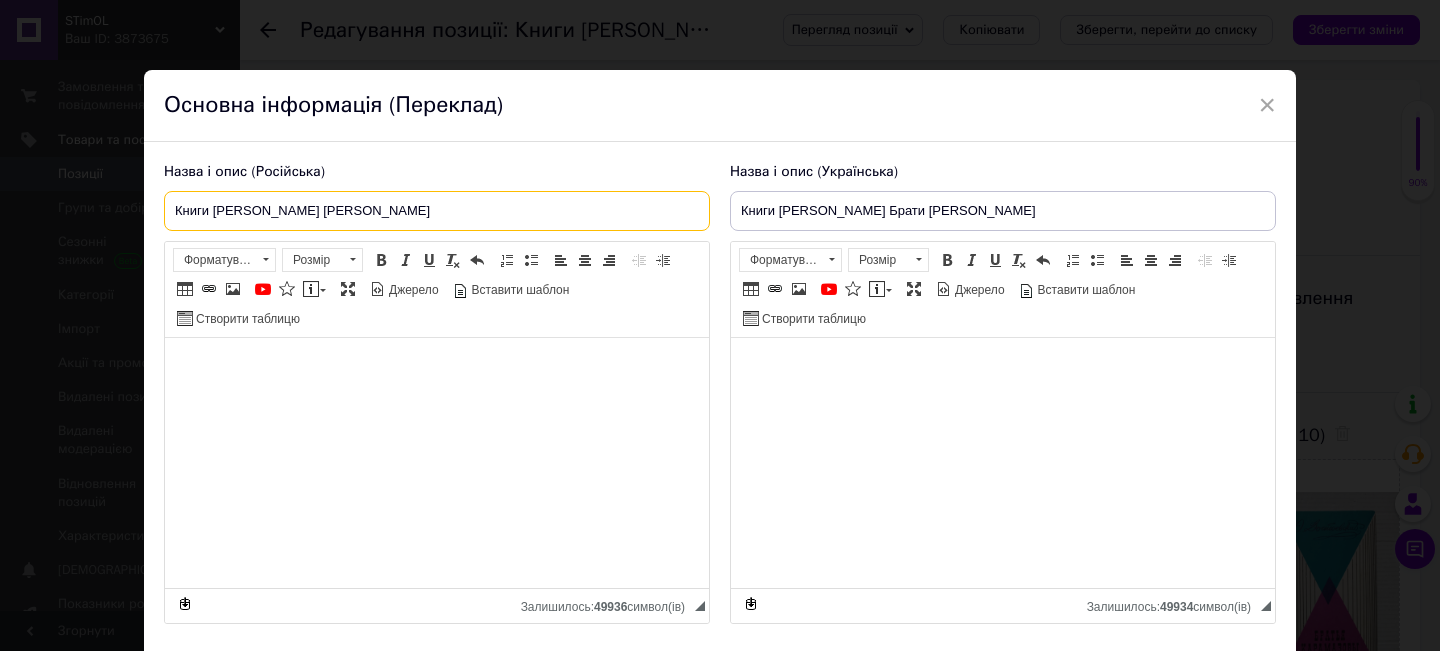 drag, startPoint x: 423, startPoint y: 214, endPoint x: 155, endPoint y: 224, distance: 268.1865 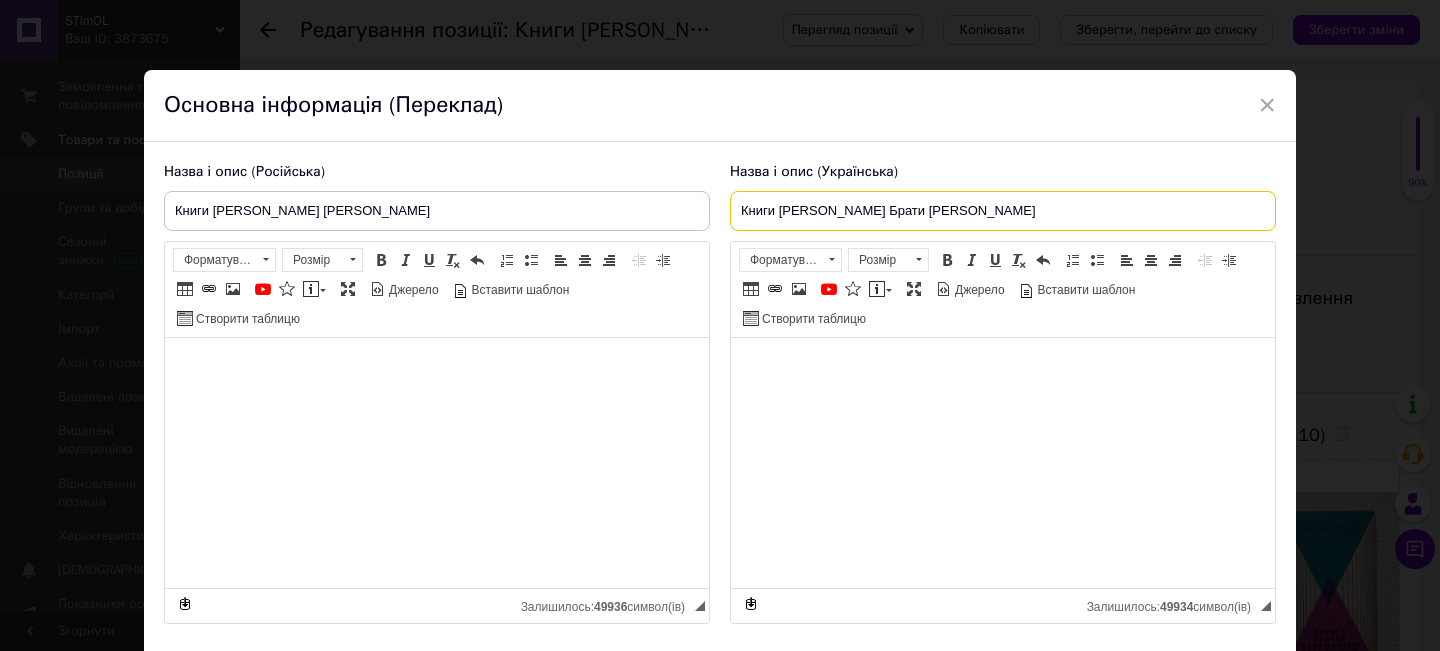 drag, startPoint x: 974, startPoint y: 210, endPoint x: 708, endPoint y: 210, distance: 266 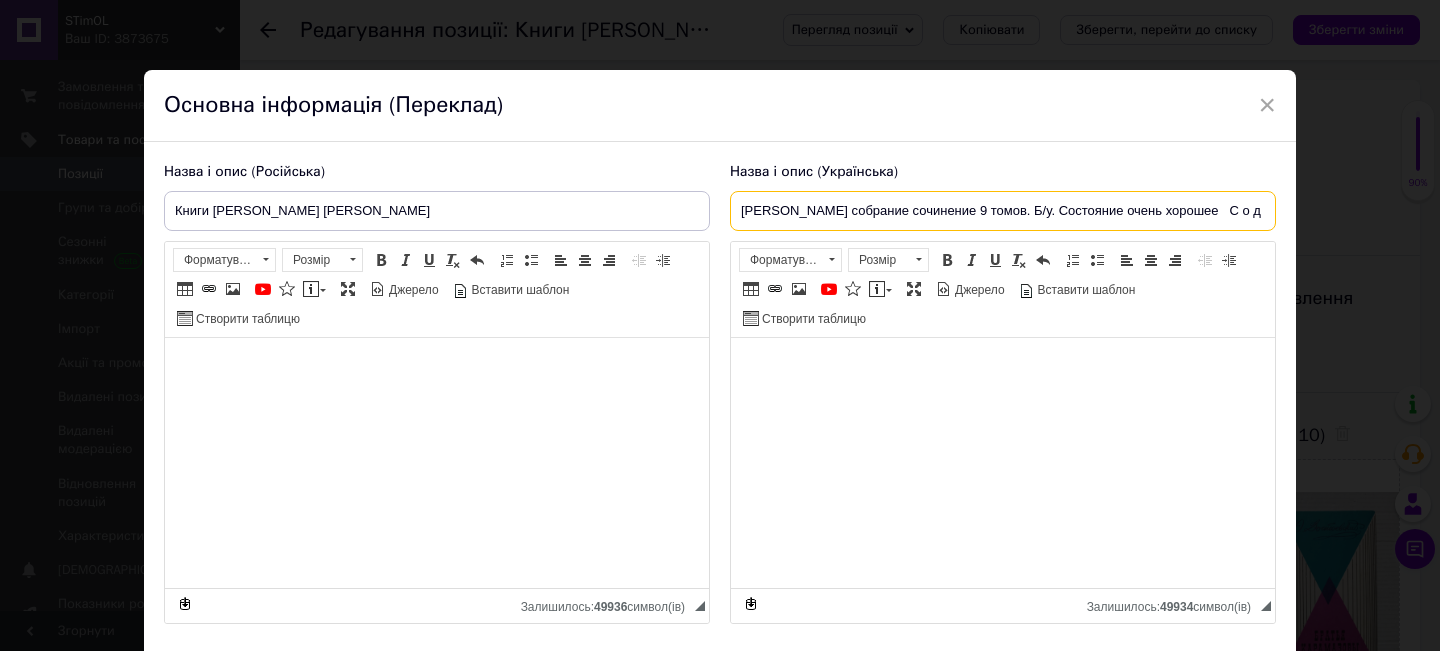 scroll, scrollTop: 0, scrollLeft: 302, axis: horizontal 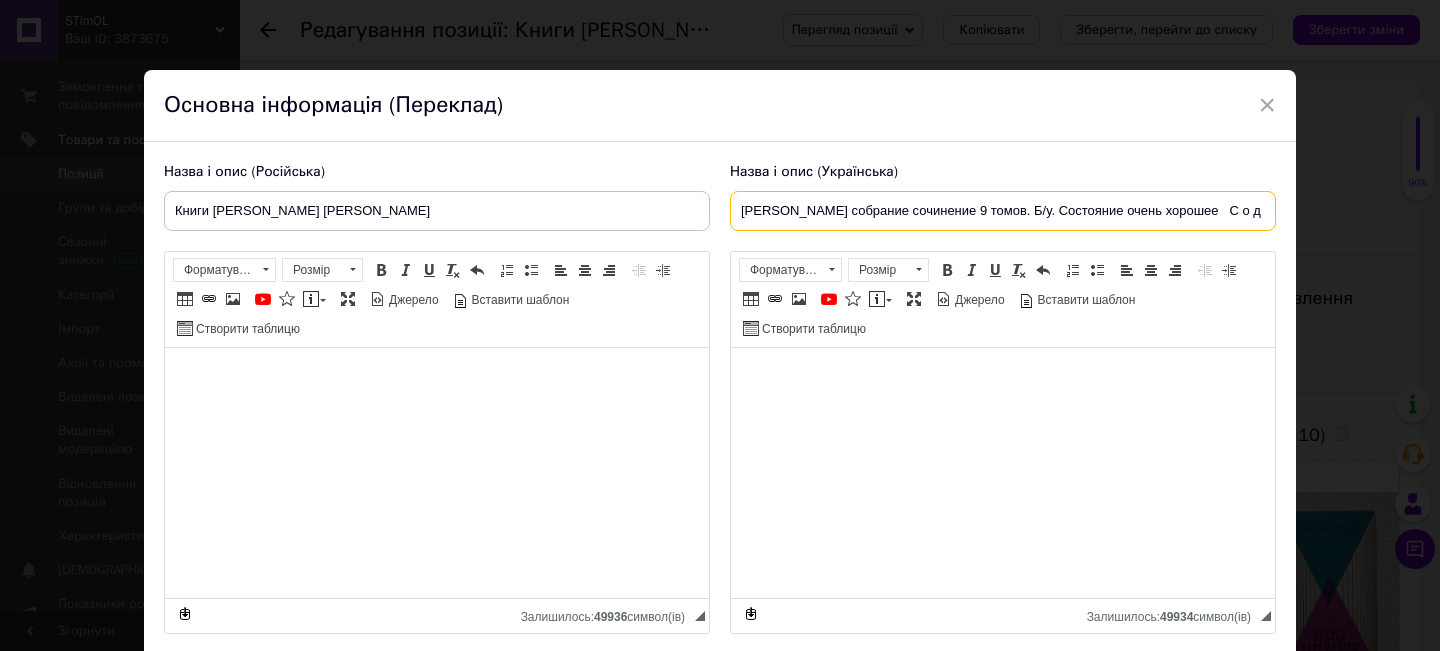 drag, startPoint x: 1260, startPoint y: 209, endPoint x: 700, endPoint y: 244, distance: 561.0927 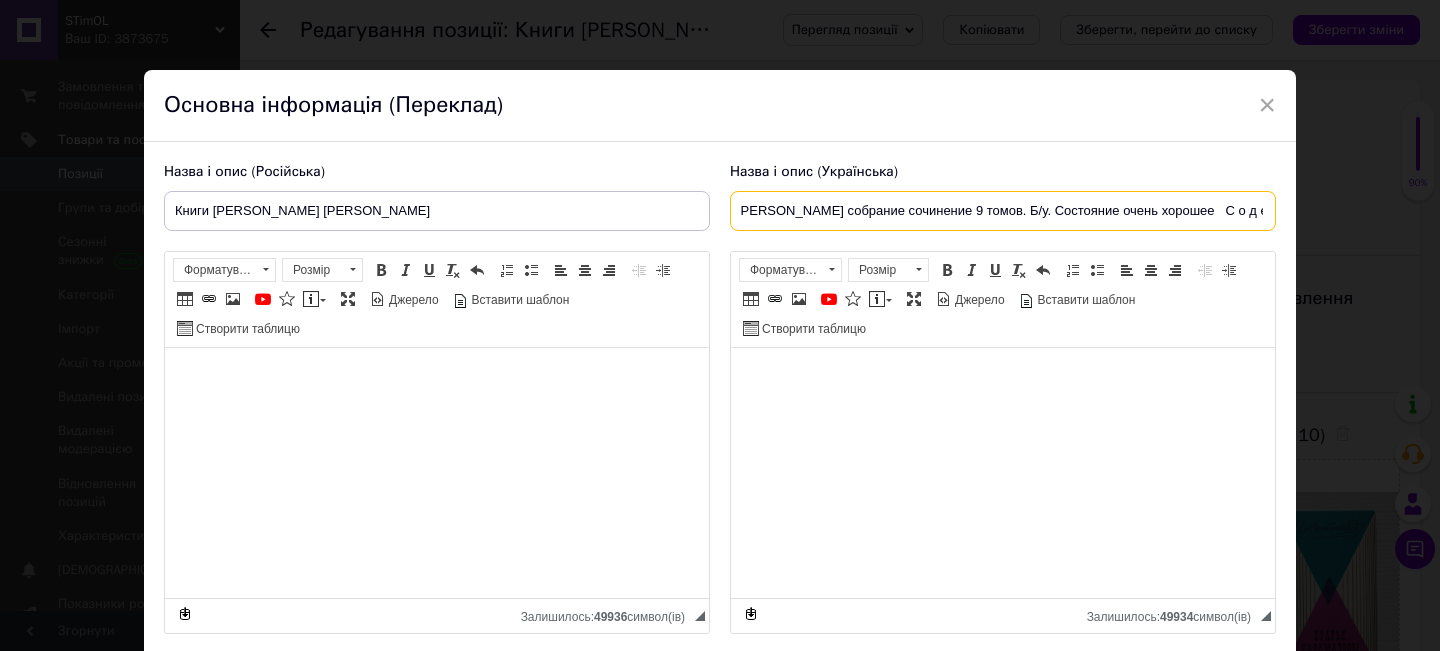 scroll, scrollTop: 0, scrollLeft: 0, axis: both 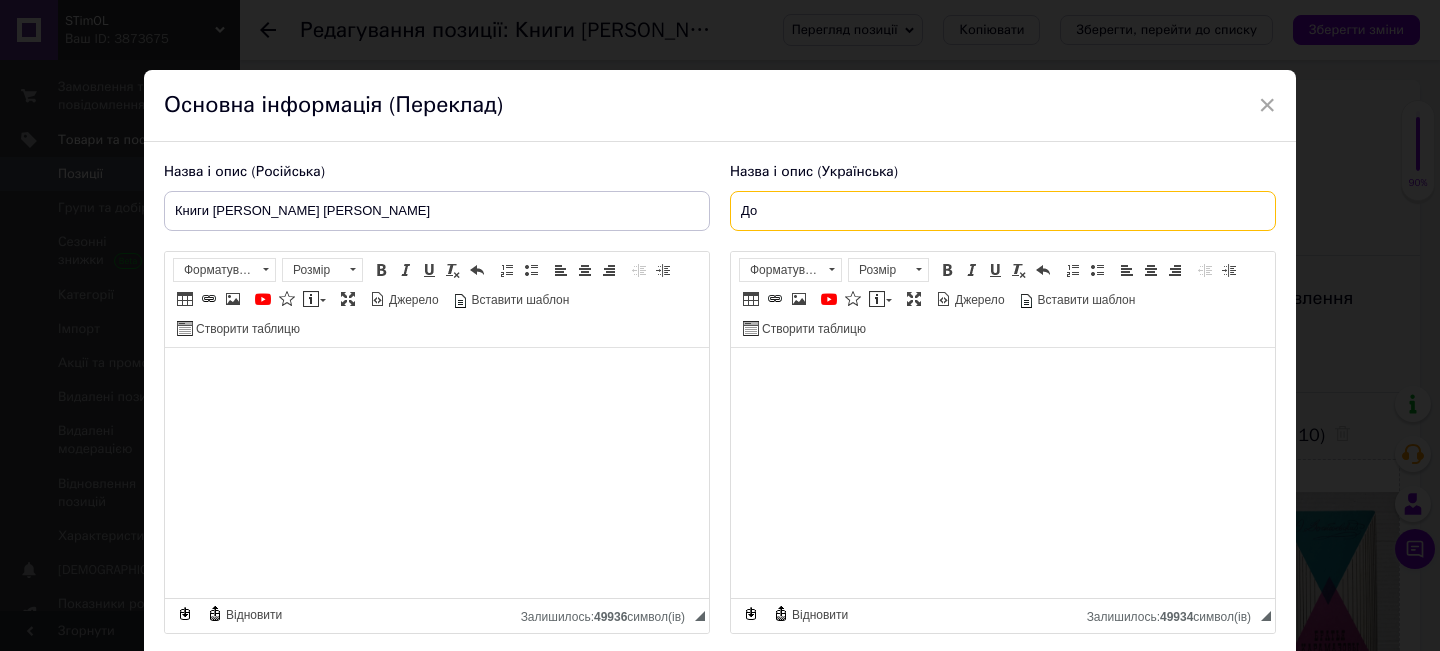 type on "Д" 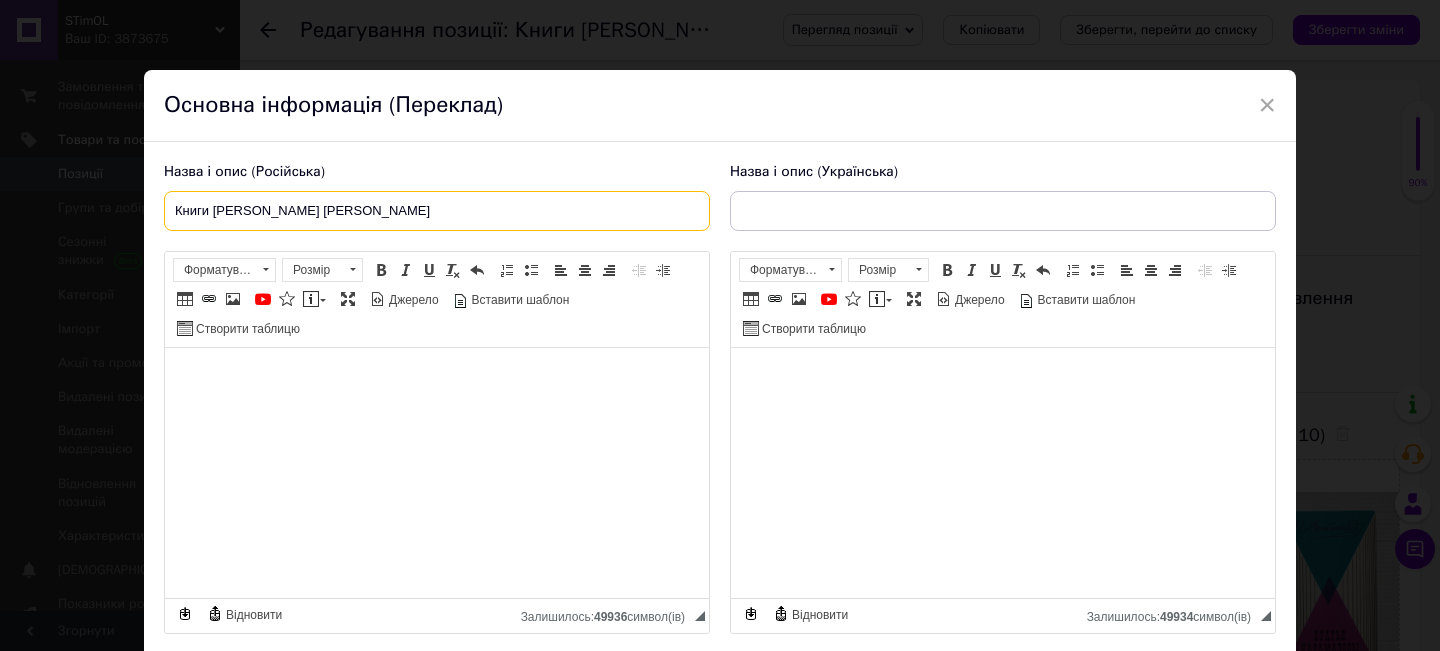 drag, startPoint x: 422, startPoint y: 205, endPoint x: 159, endPoint y: 216, distance: 263.22995 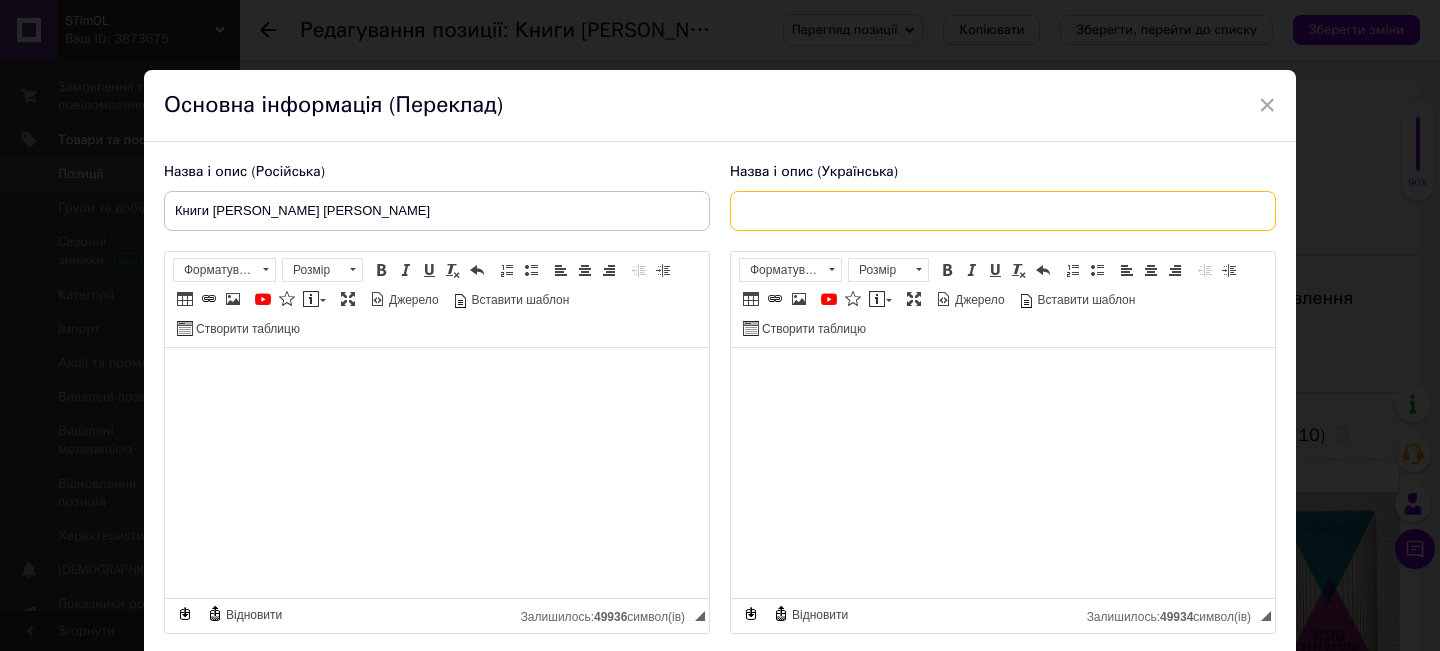 click at bounding box center (1003, 211) 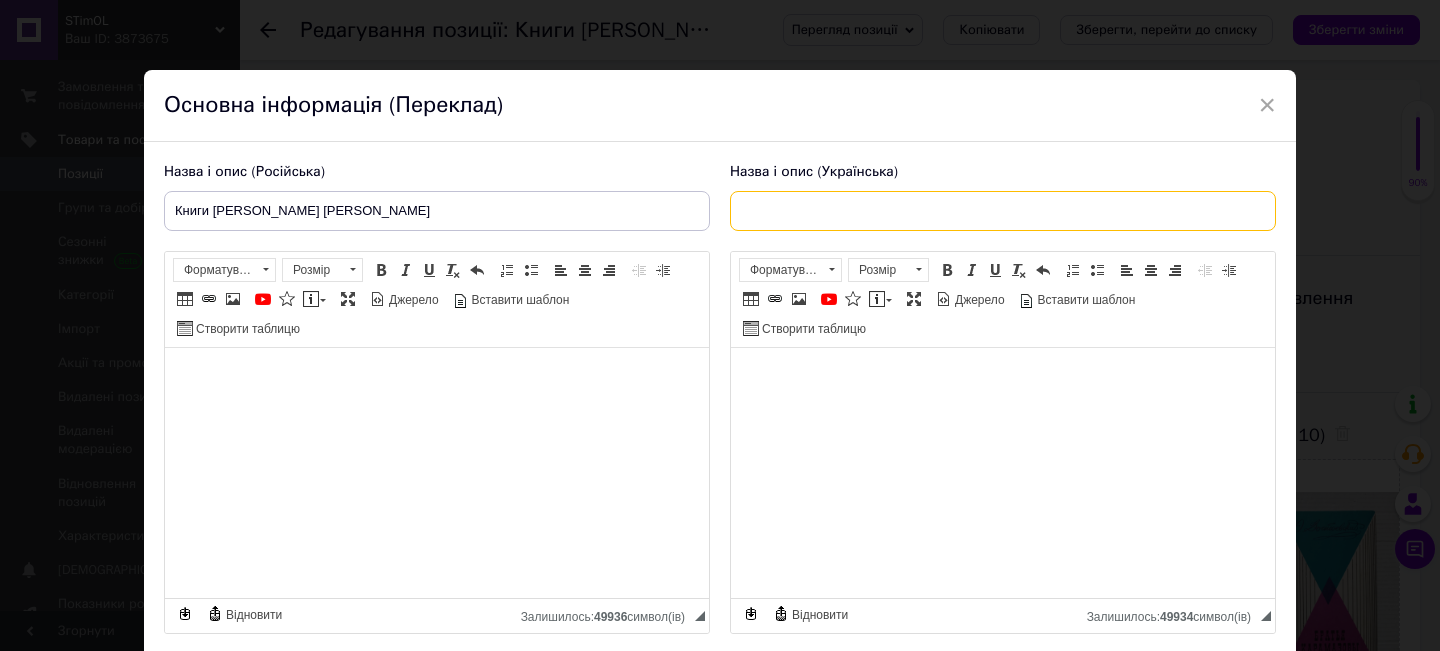 paste on "Книги [PERSON_NAME] [PERSON_NAME]" 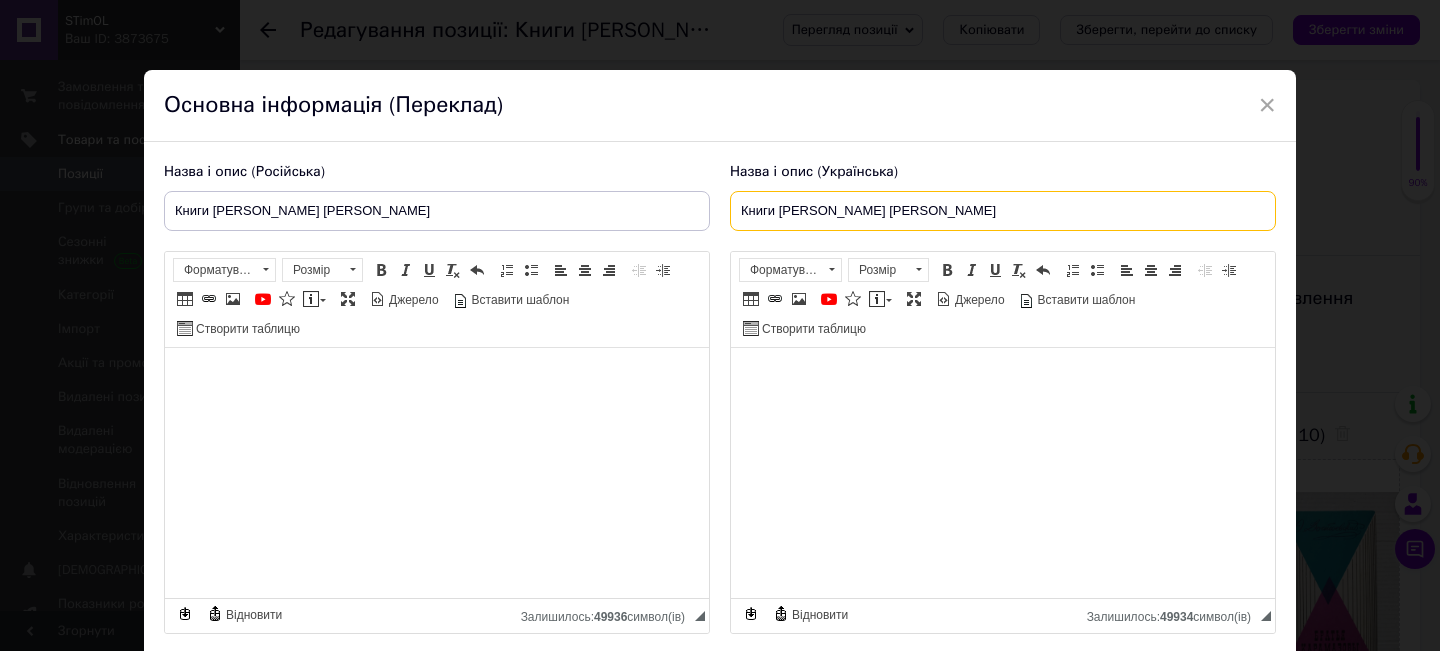 type on "Книги [PERSON_NAME] [PERSON_NAME]" 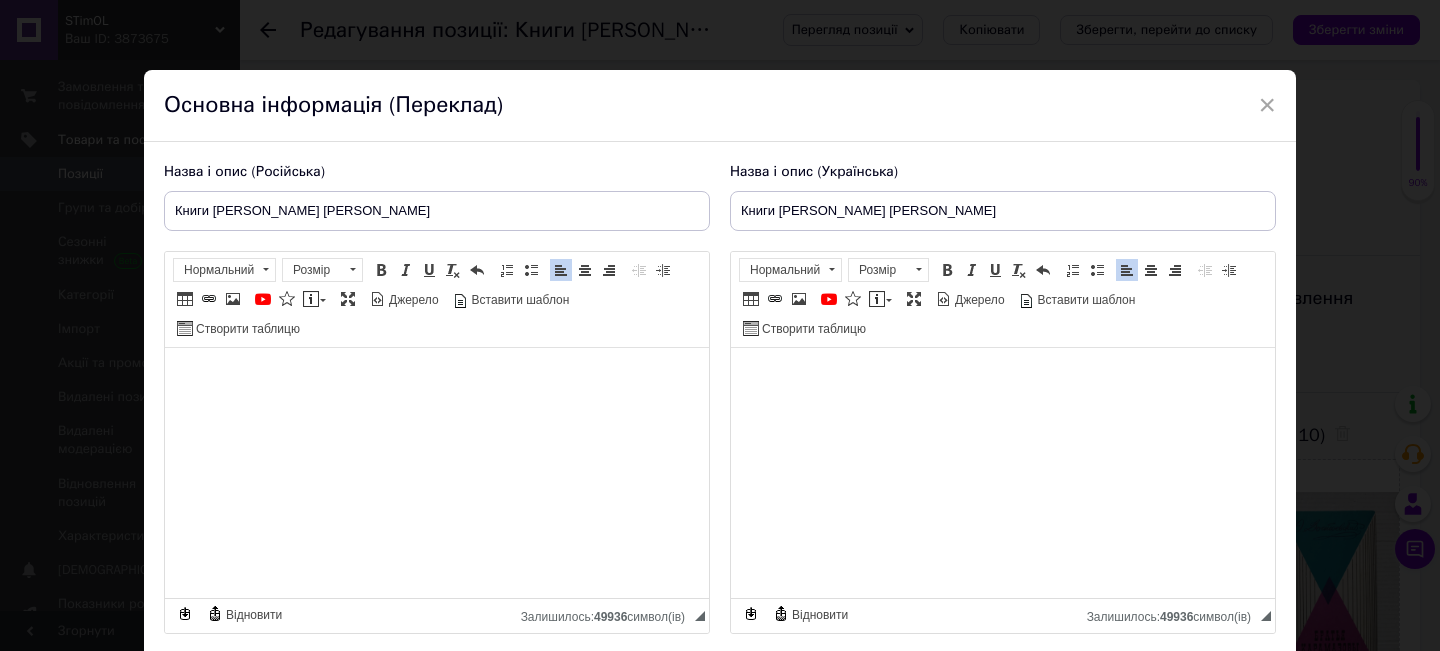 click on "× Основна інформація (Переклад) Назва і опис (Російська) Книги [PERSON_NAME] [PERSON_NAME] [PERSON_NAME] [PERSON_NAME] в двух книгах (четыре части). Б/у.
Розширений текстовий редактор, D27EBB83-631B-425B-8224-2B09F367725E Панель інструментів редактора Форматування Нормальний Розмір Розмір   Жирний  Сполучення клавіш Command+B   Курсив  Сполучення клавіш Command+I   Підкреслений  Сполучення клавіш Command+U   Видалити форматування   Повернути  Сполучення клавіш Command+Z   Вставити/видалити нумерований список   Вставити/видалити маркований список   По лівому краю   По центру" at bounding box center (720, 325) 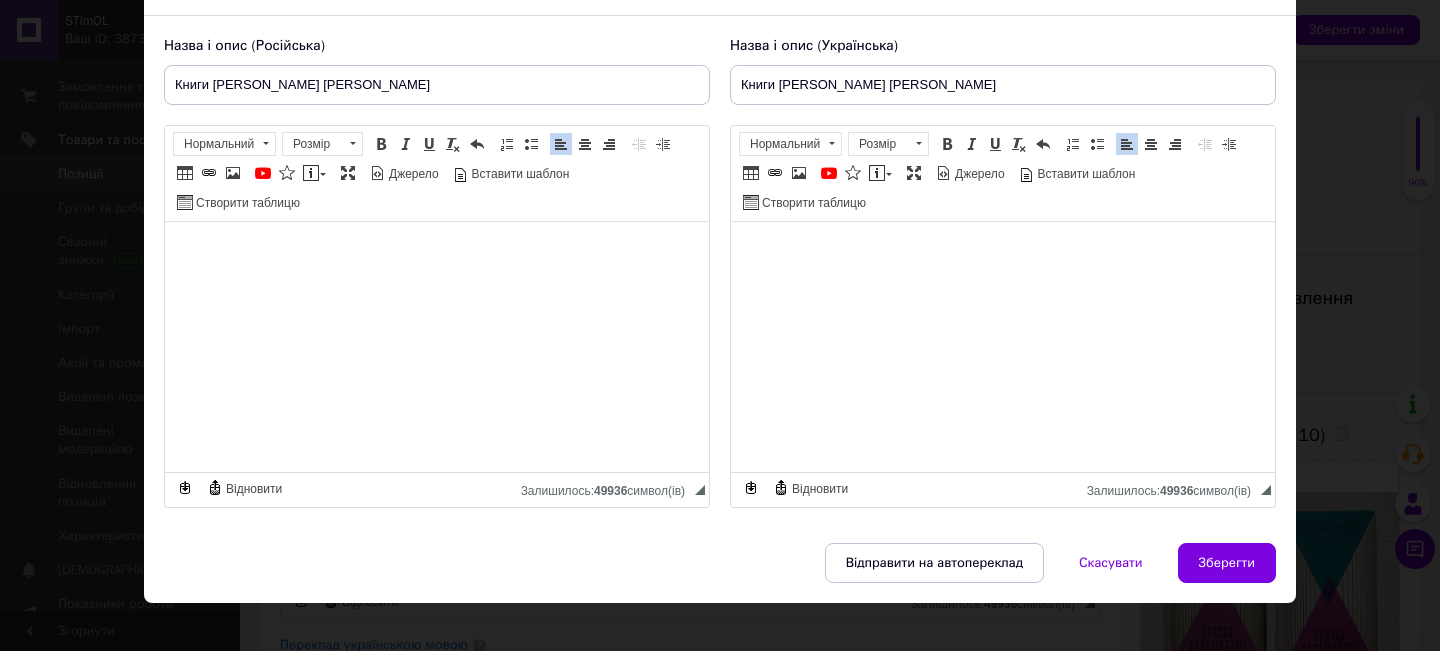 scroll, scrollTop: 148, scrollLeft: 0, axis: vertical 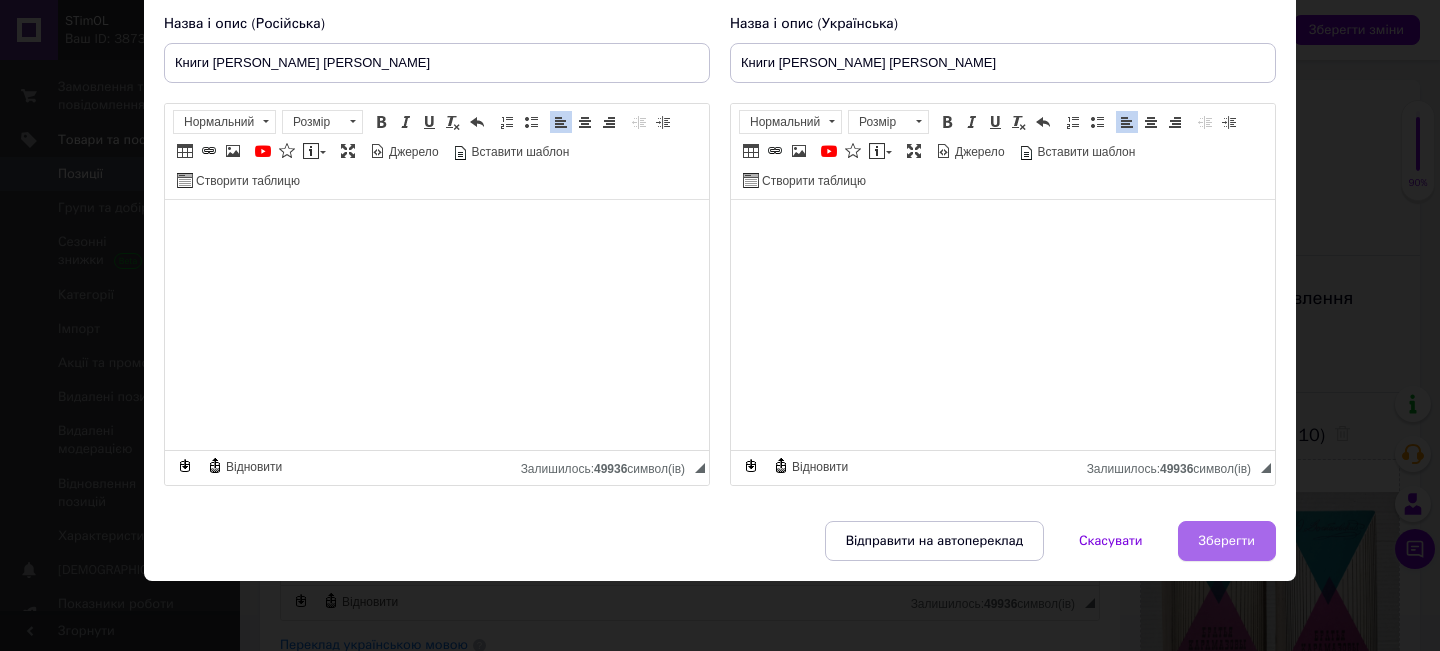 click on "Зберегти" at bounding box center (1227, 541) 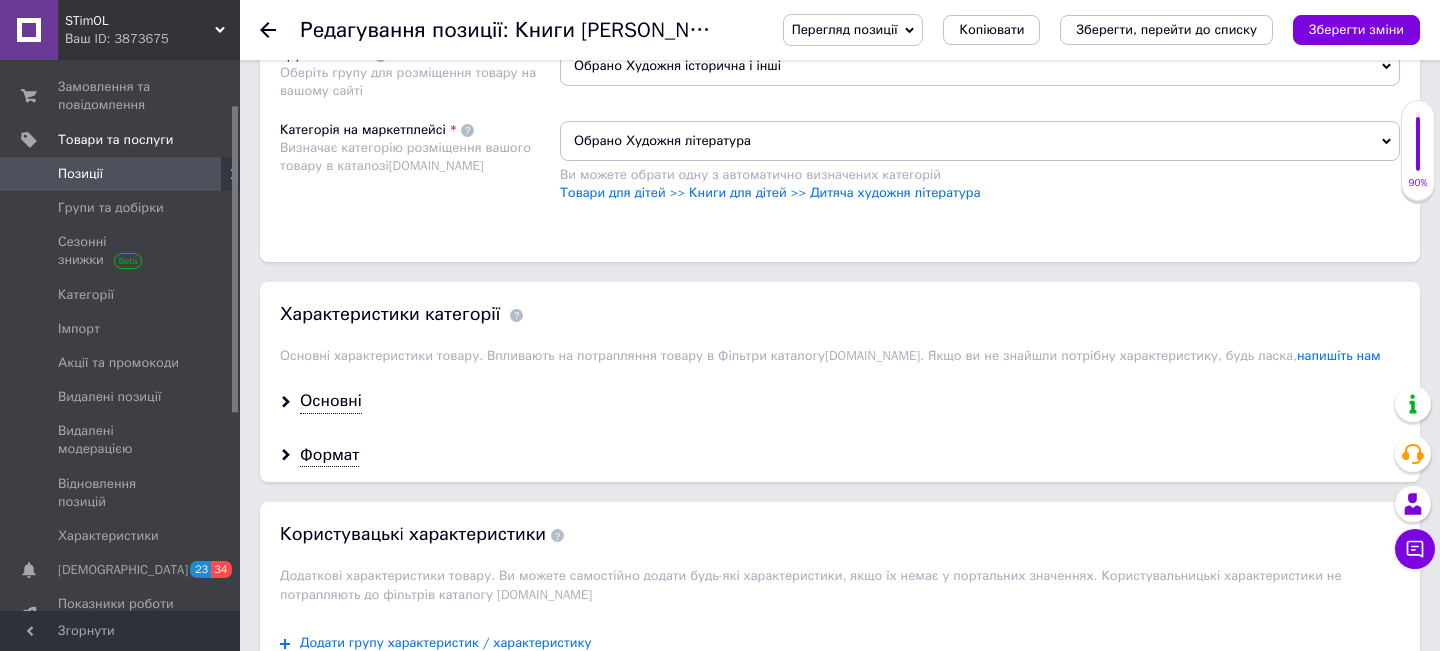 scroll, scrollTop: 1400, scrollLeft: 0, axis: vertical 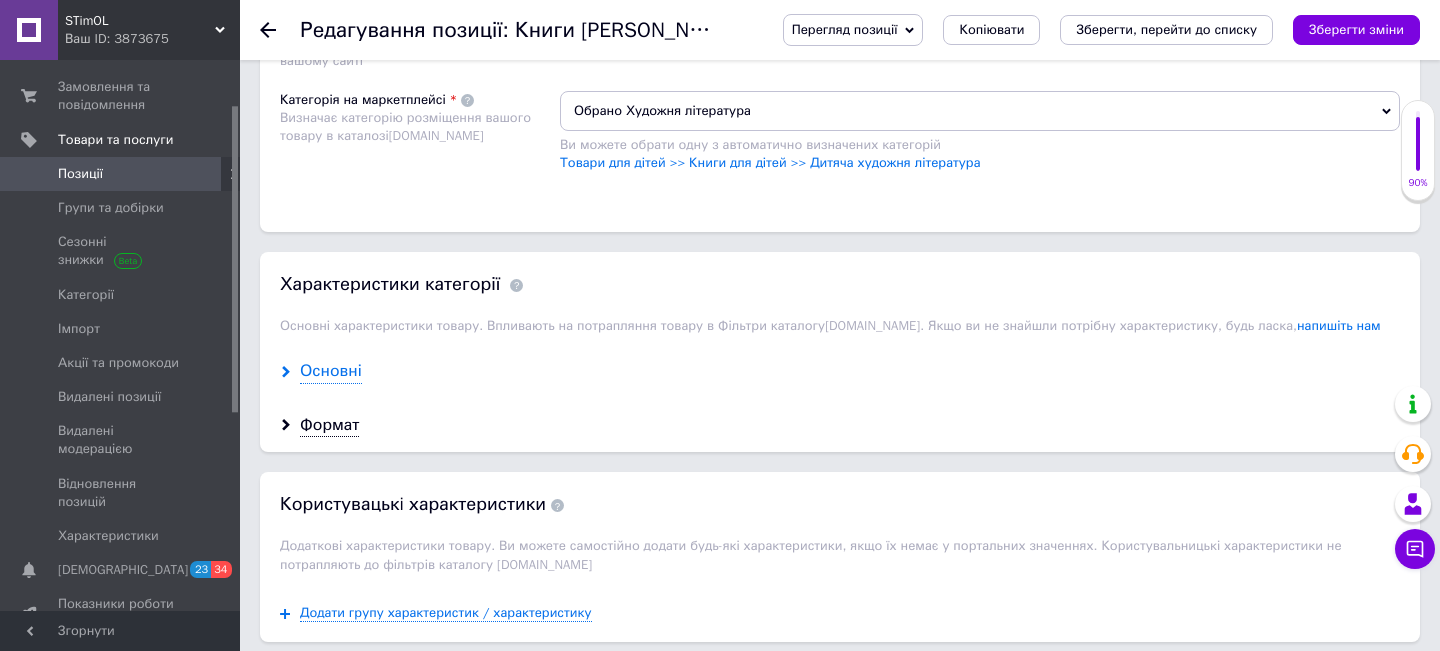 click on "Основні" at bounding box center (331, 371) 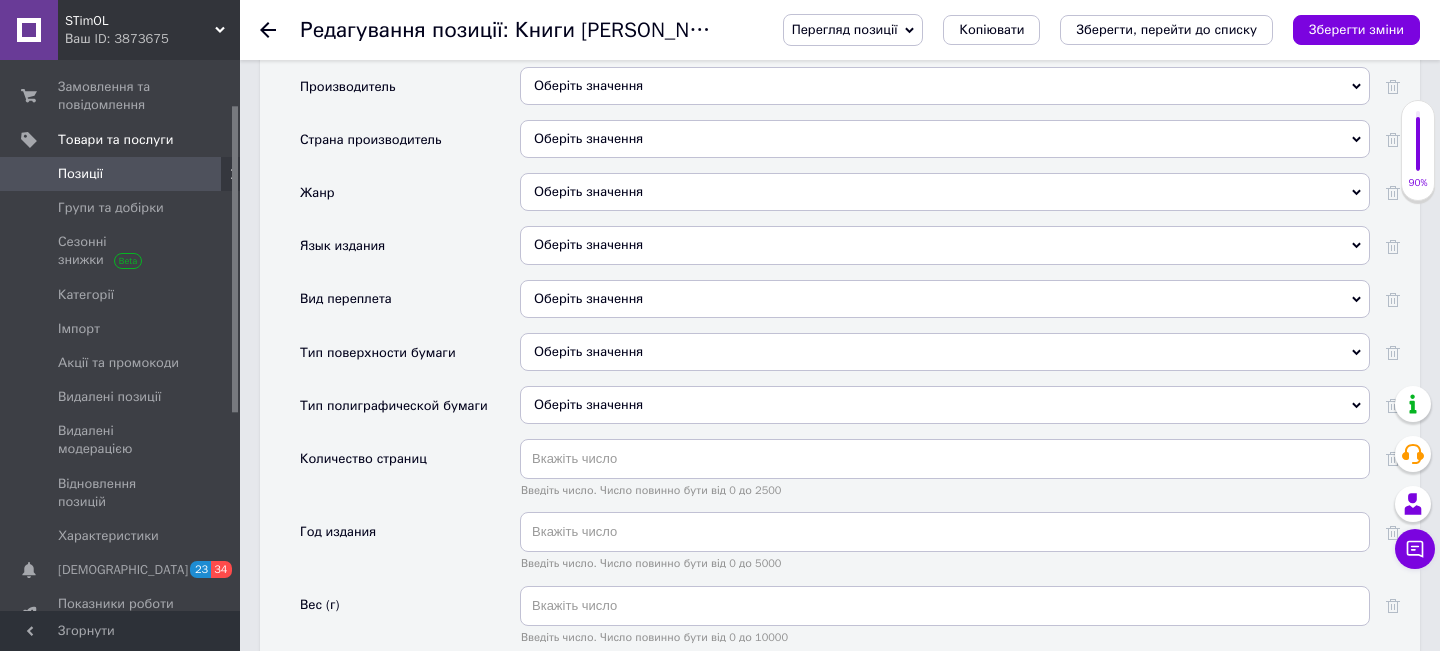 scroll, scrollTop: 1800, scrollLeft: 0, axis: vertical 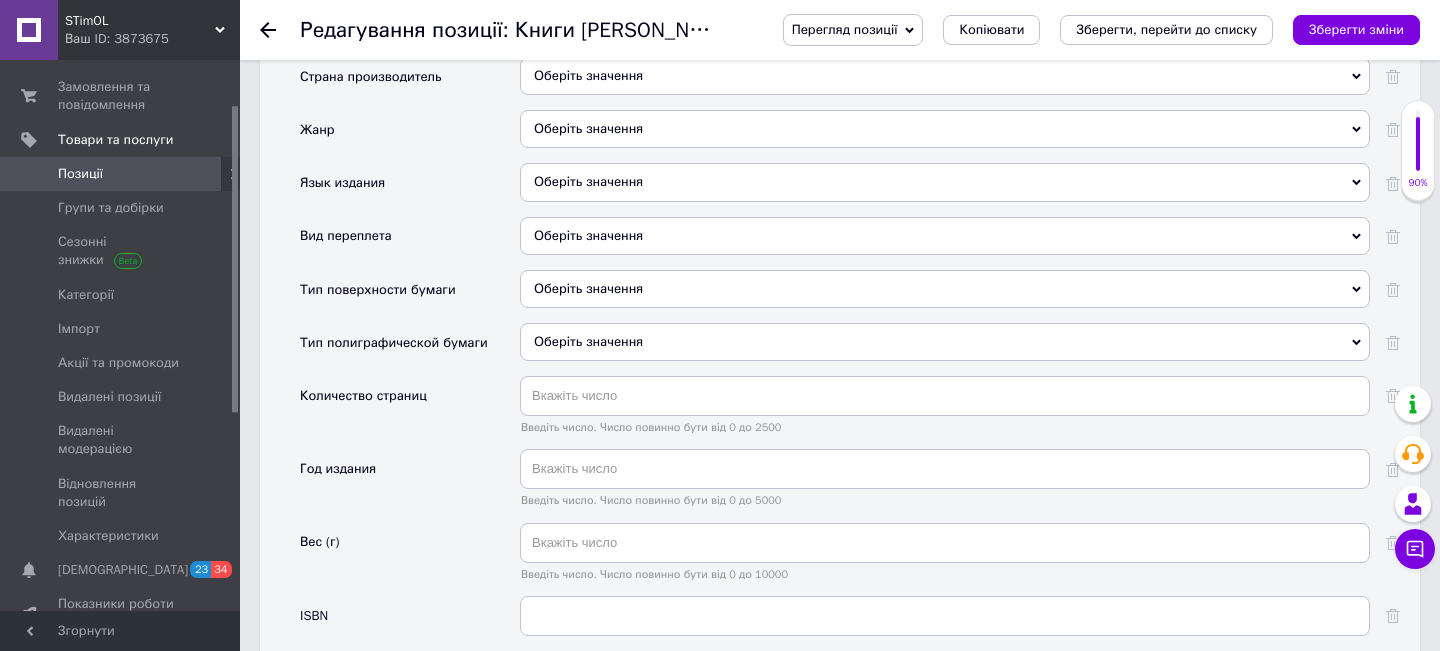 click 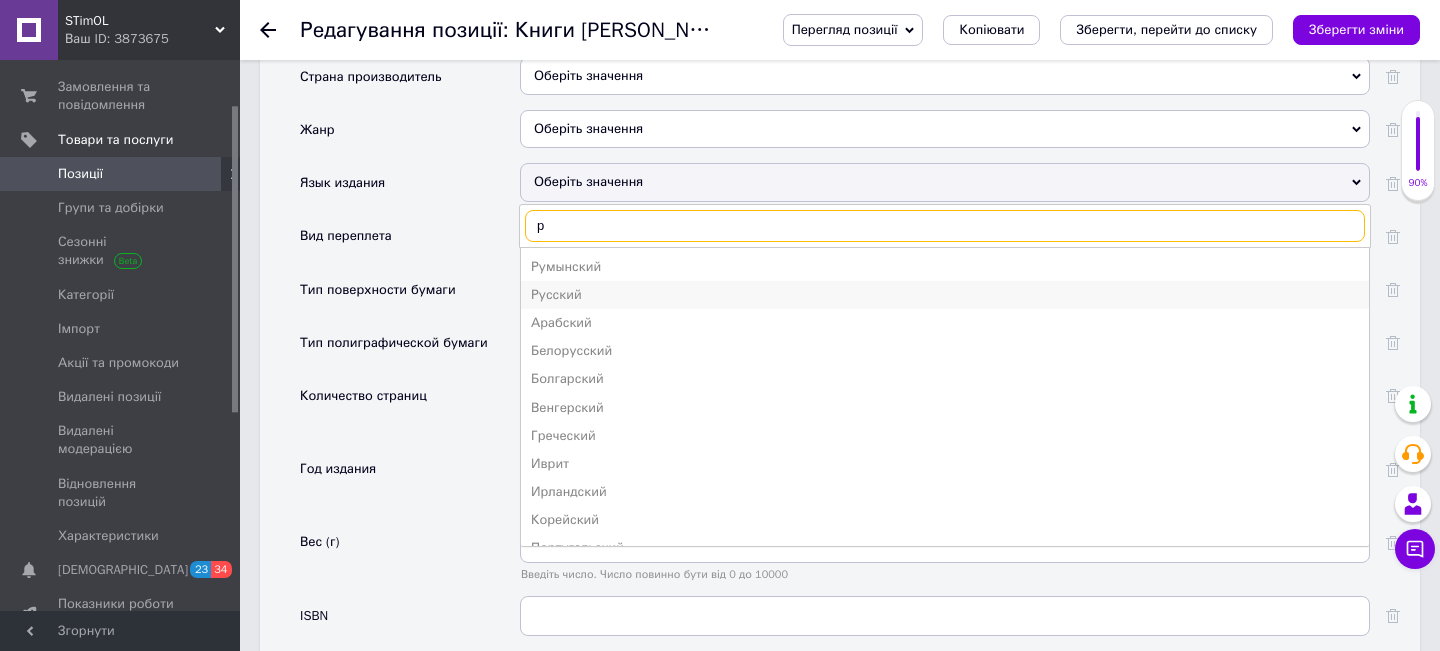 type on "р" 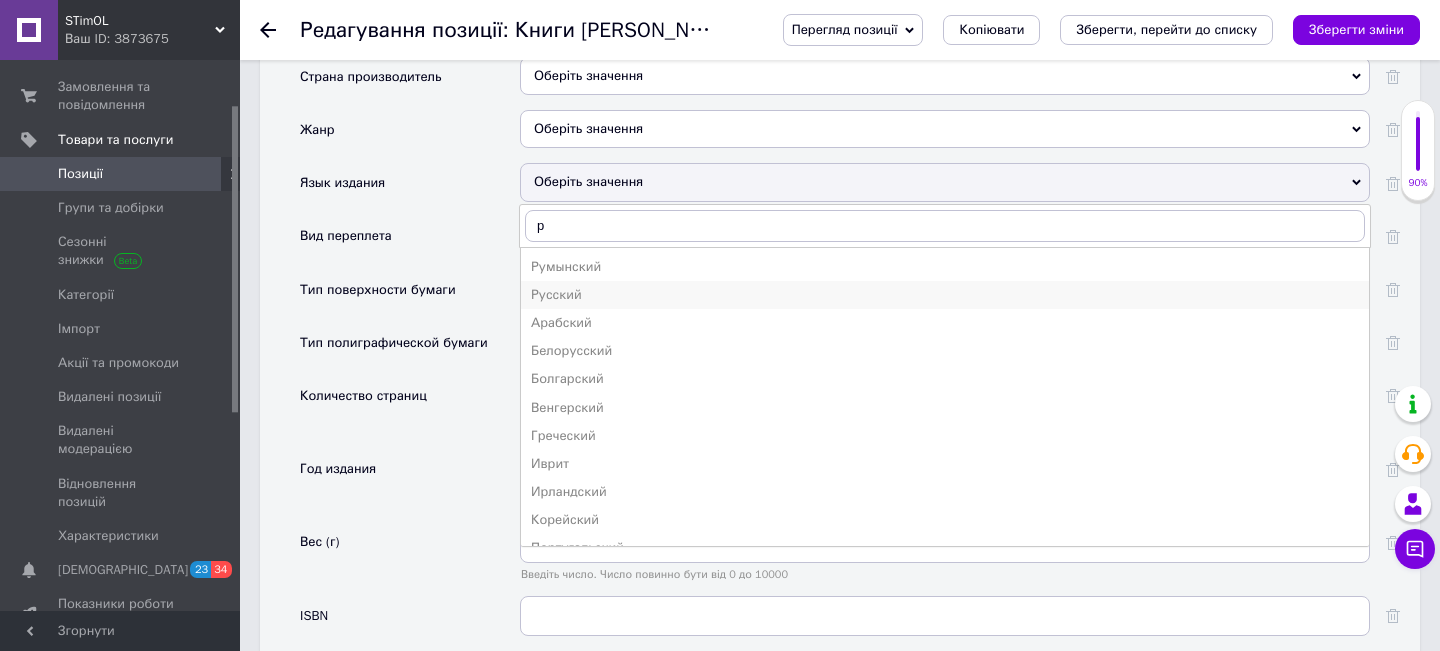 click on "Русский" at bounding box center [945, 295] 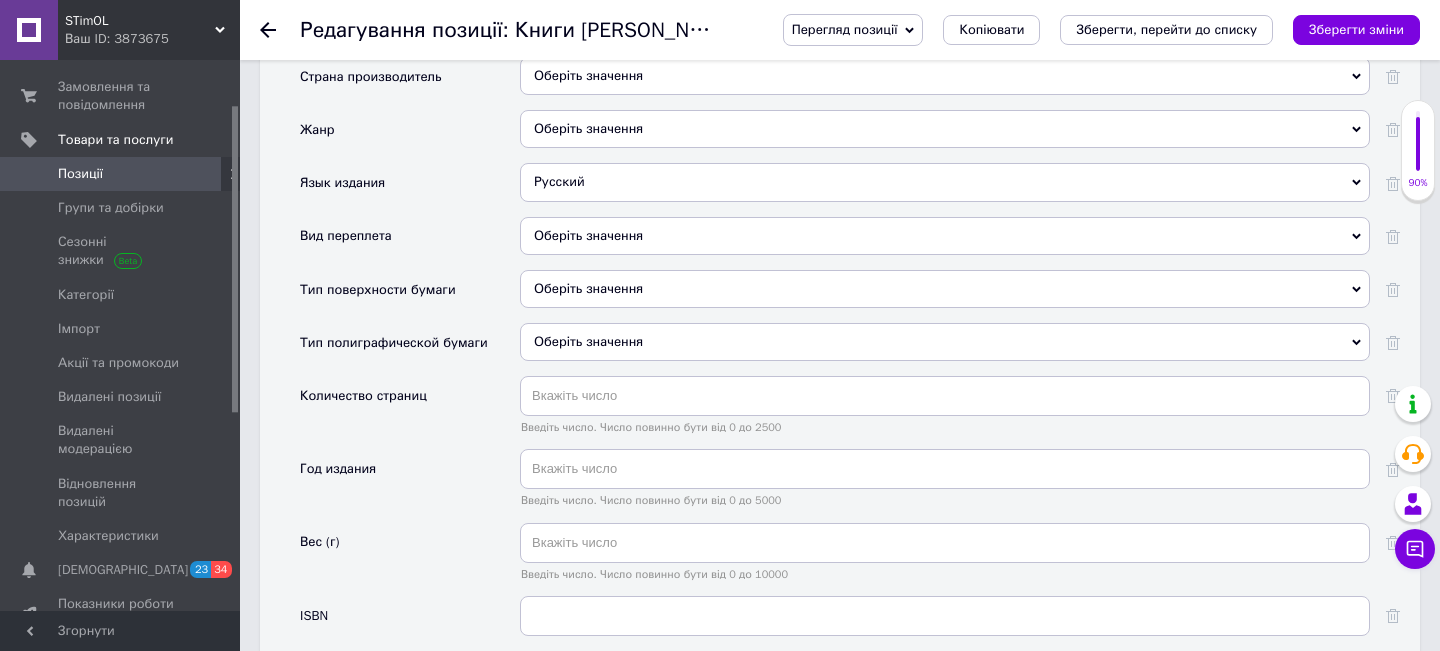 click on "Оберіть значення" at bounding box center (945, 236) 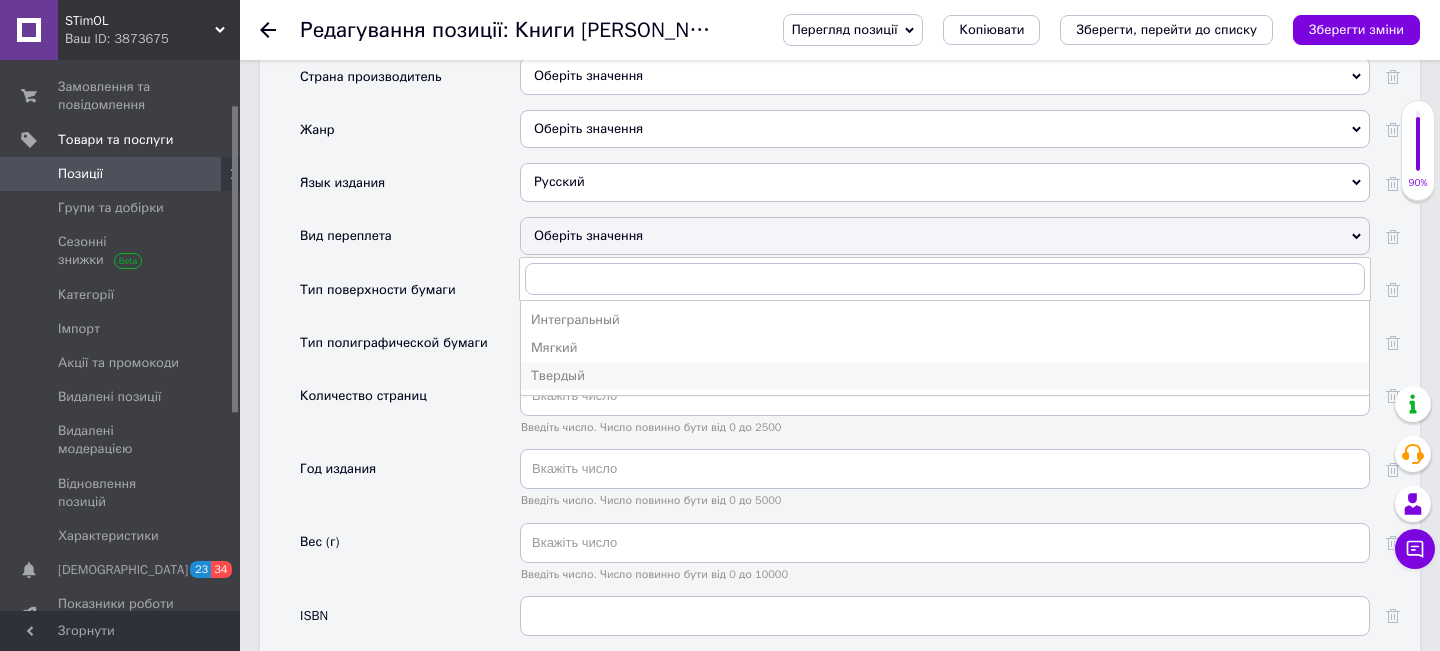 click on "Твердый" at bounding box center (945, 376) 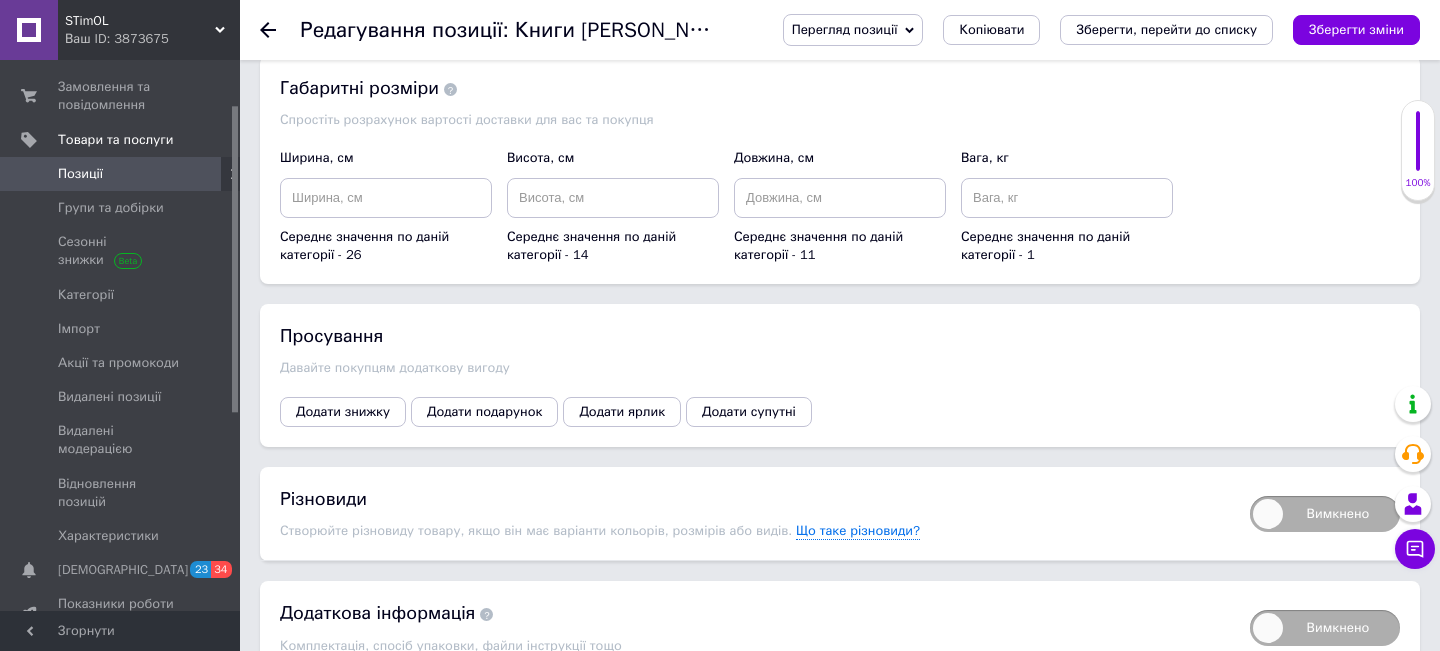scroll, scrollTop: 2841, scrollLeft: 0, axis: vertical 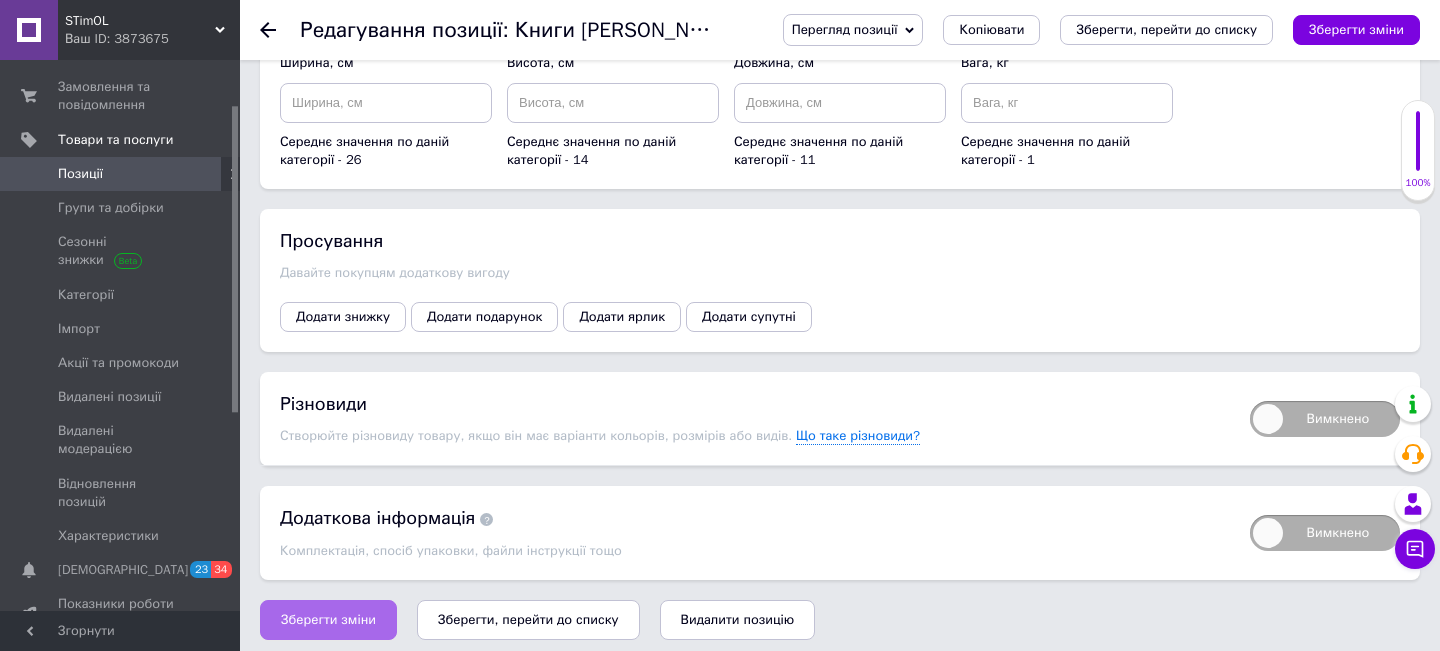 click on "Зберегти зміни" at bounding box center (328, 620) 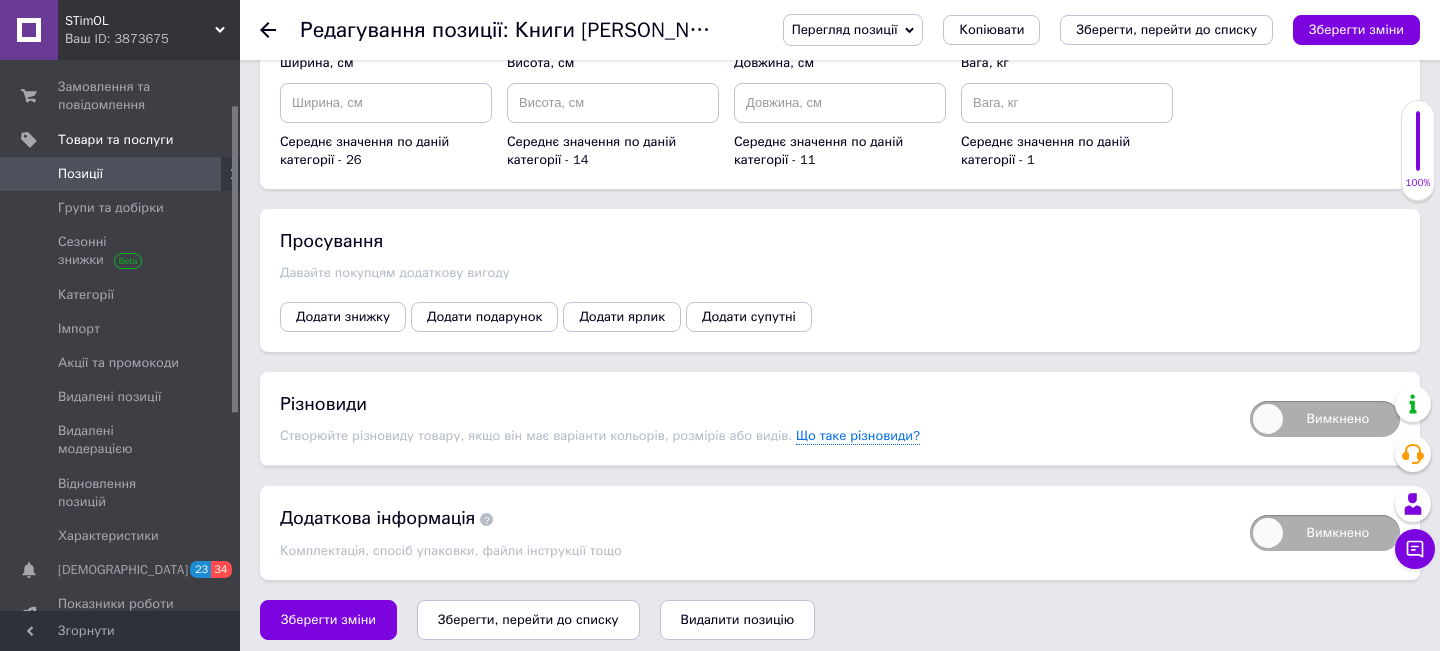 click 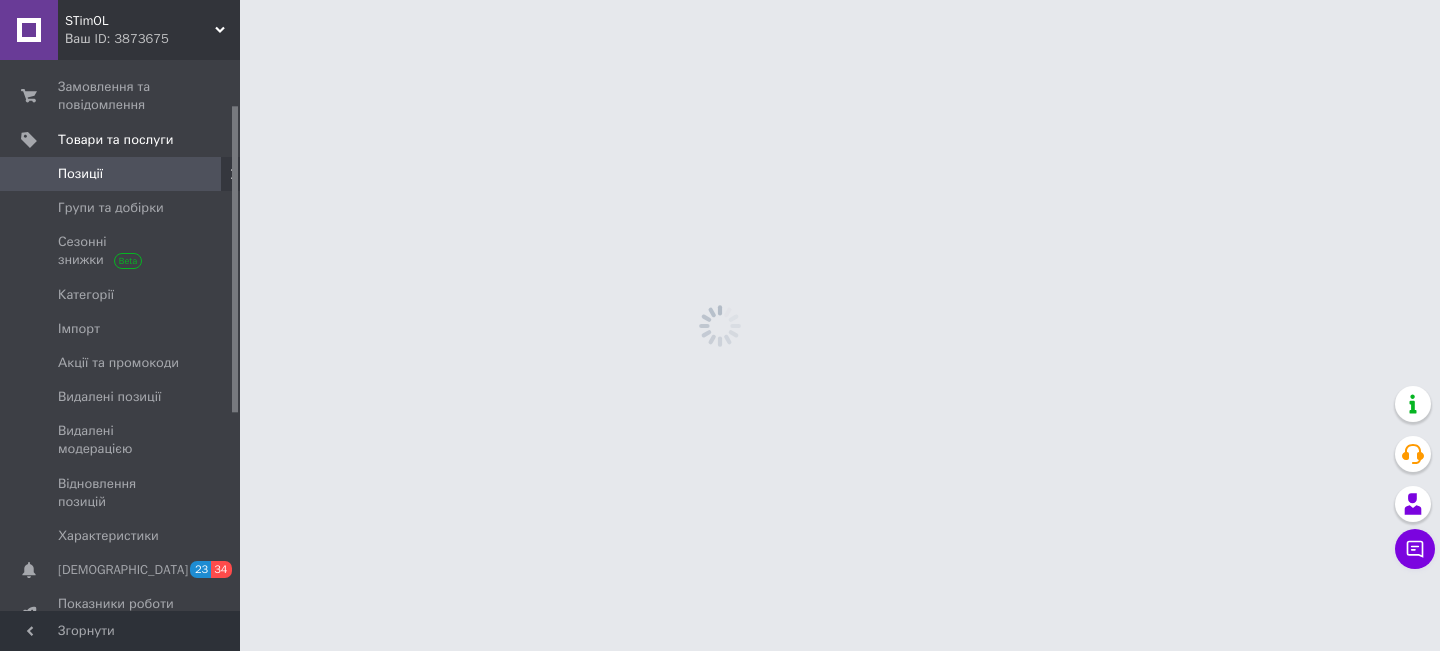 scroll, scrollTop: 0, scrollLeft: 0, axis: both 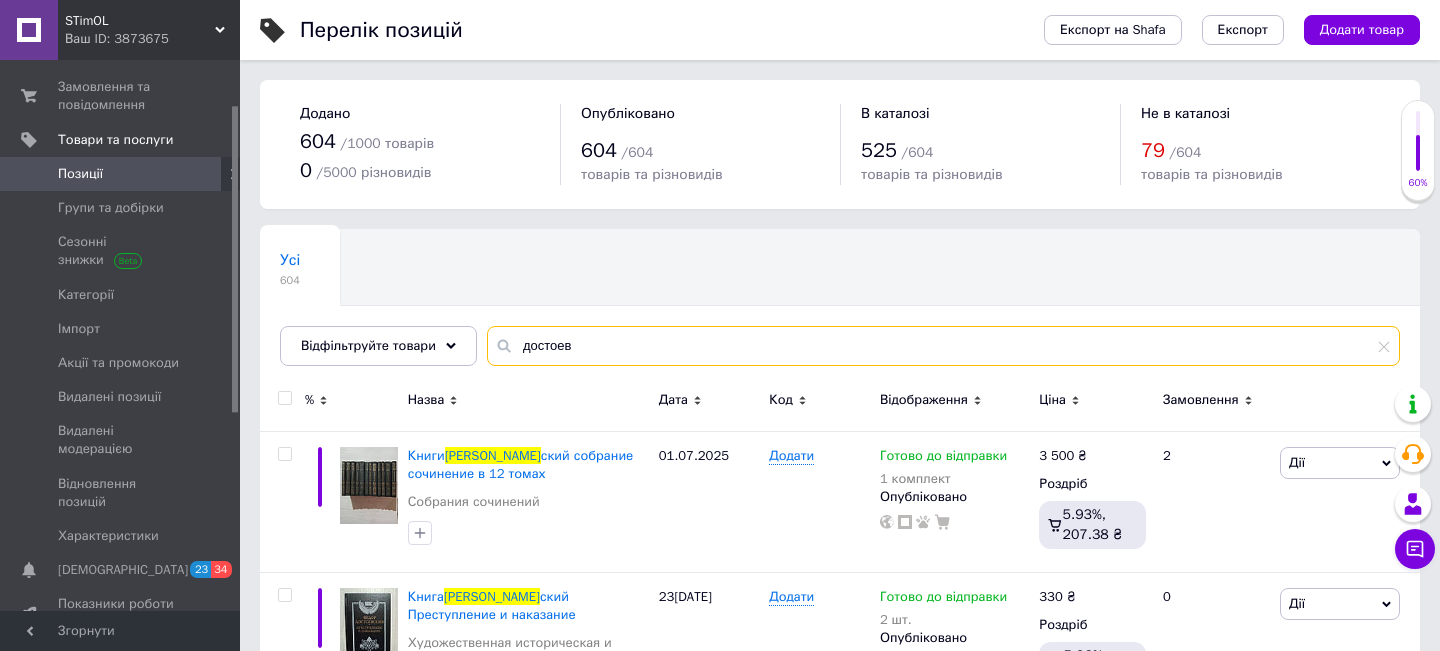 click on "достоев" at bounding box center [943, 346] 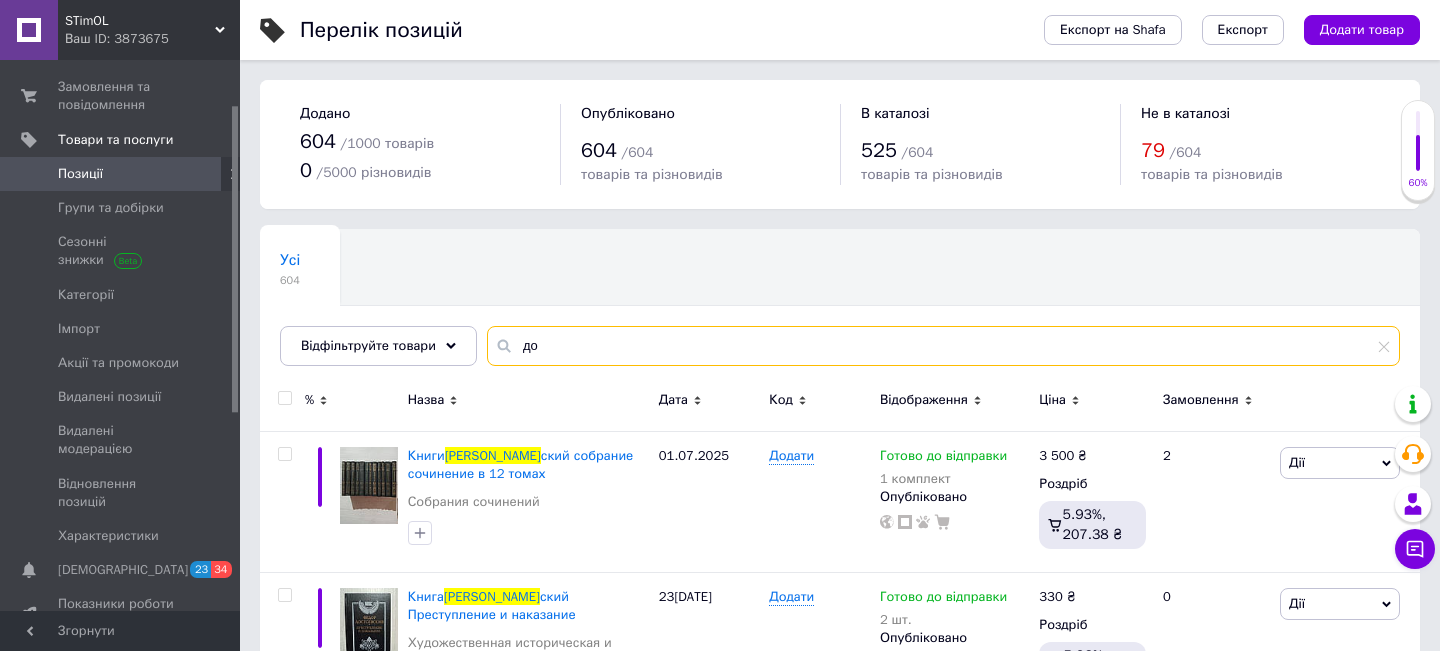 type on "д" 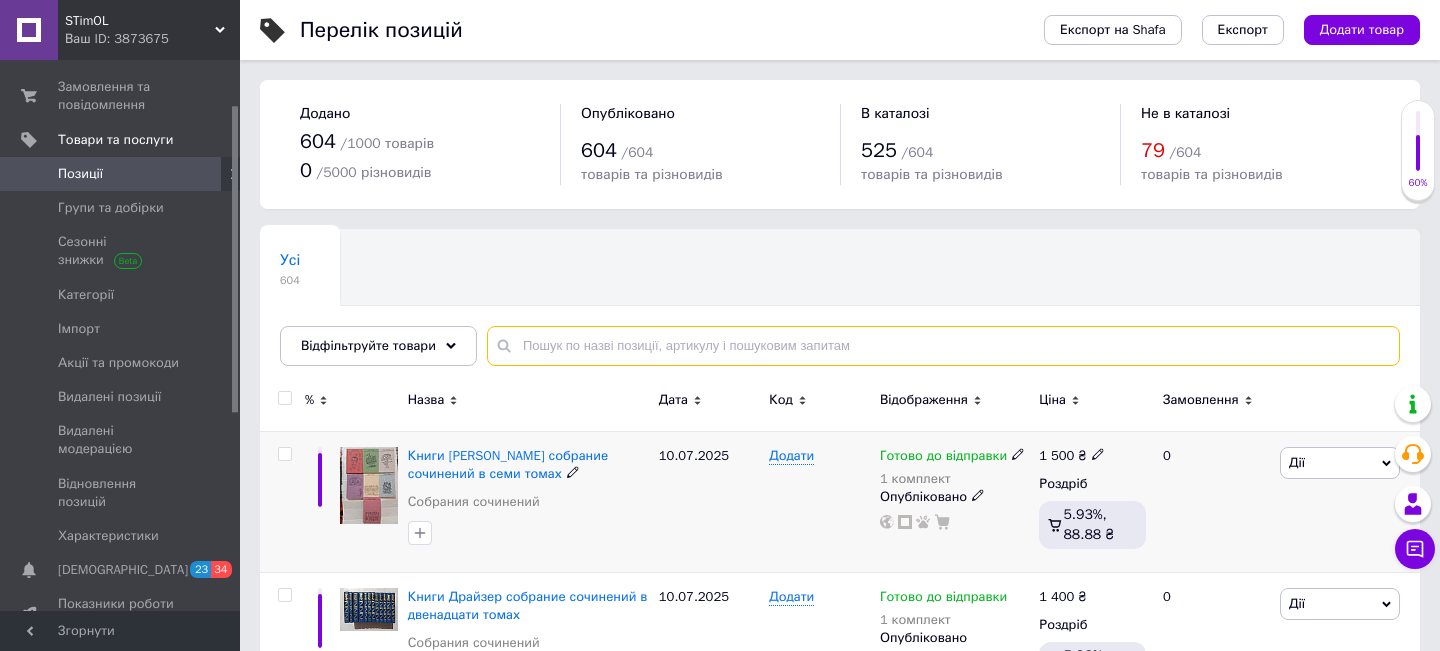 type 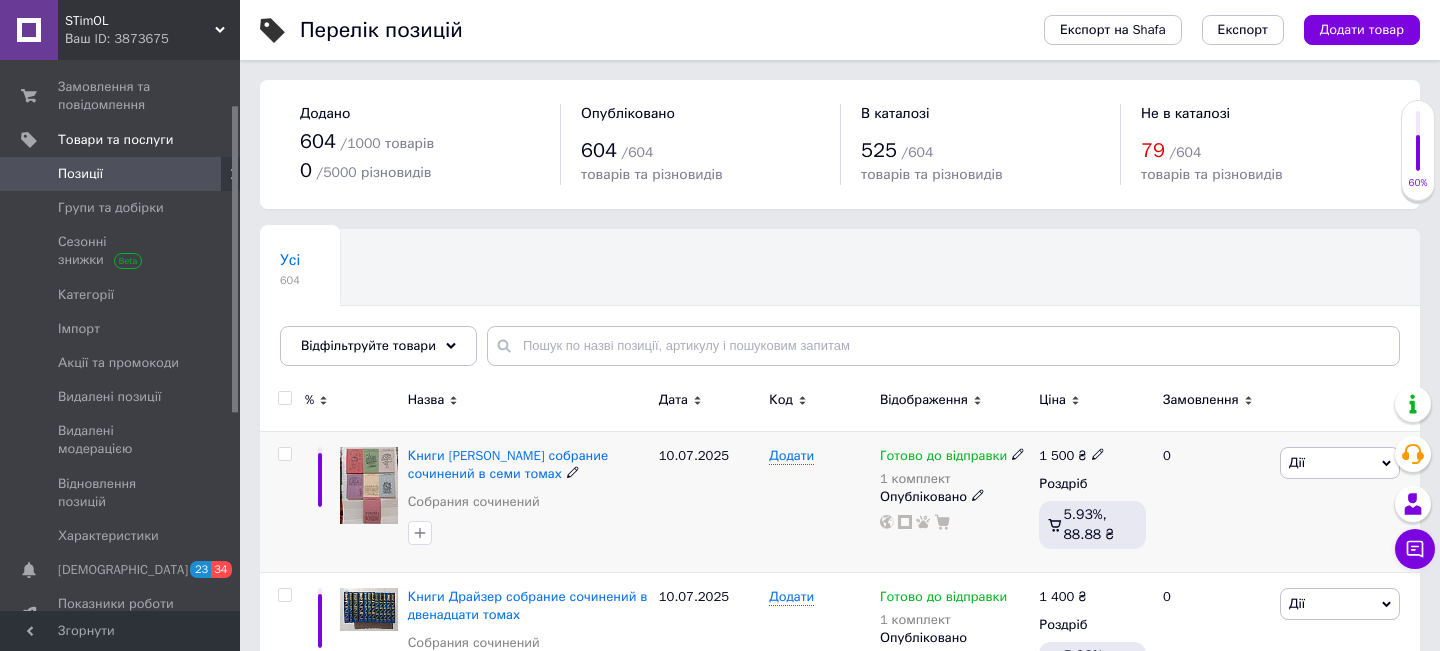 click at bounding box center (369, 485) 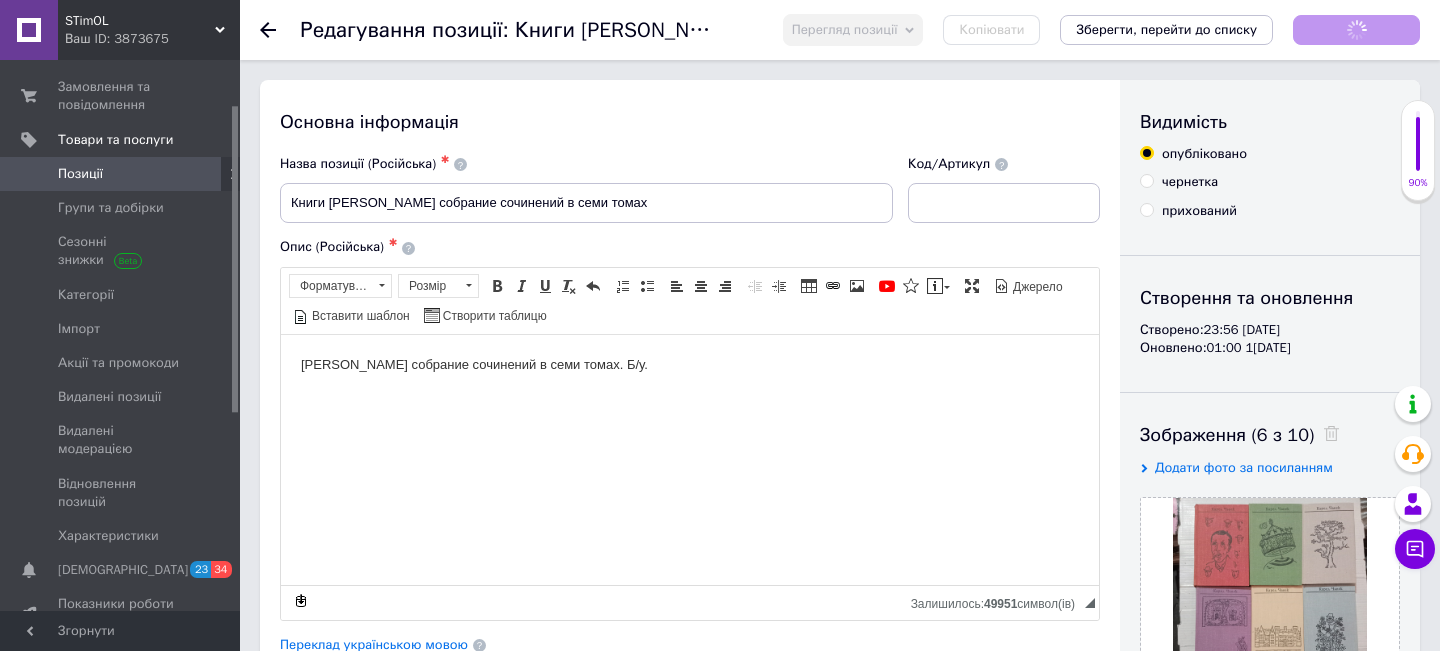 scroll, scrollTop: 0, scrollLeft: 0, axis: both 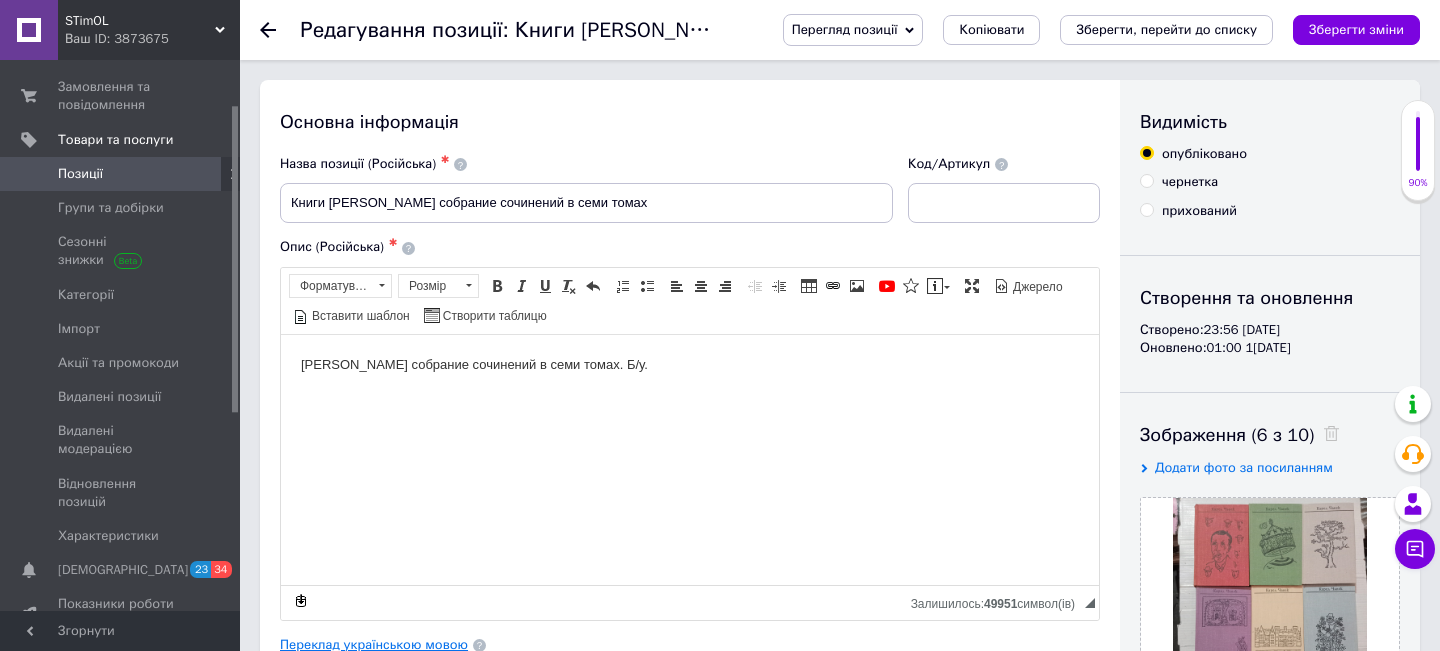 click on "Переклад українською мовою" at bounding box center (374, 645) 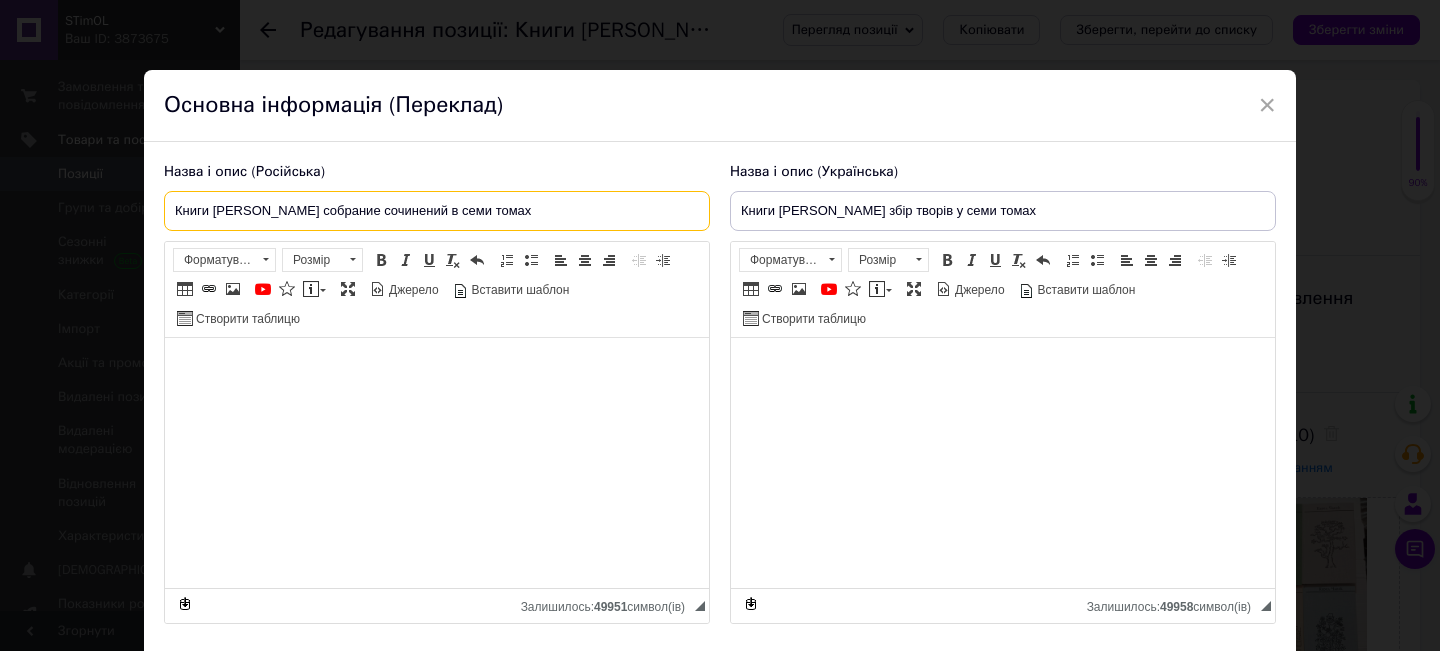 drag, startPoint x: 528, startPoint y: 207, endPoint x: 162, endPoint y: 216, distance: 366.11063 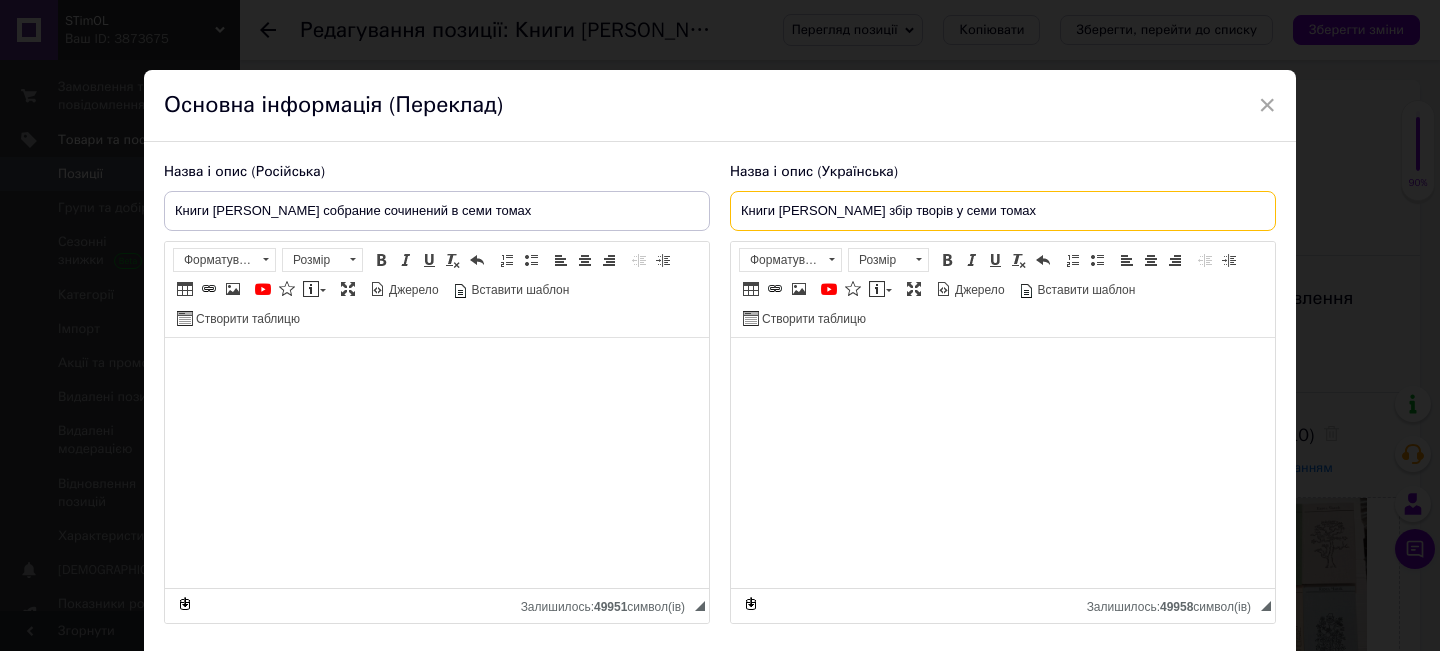 drag, startPoint x: 1009, startPoint y: 207, endPoint x: 729, endPoint y: 216, distance: 280.1446 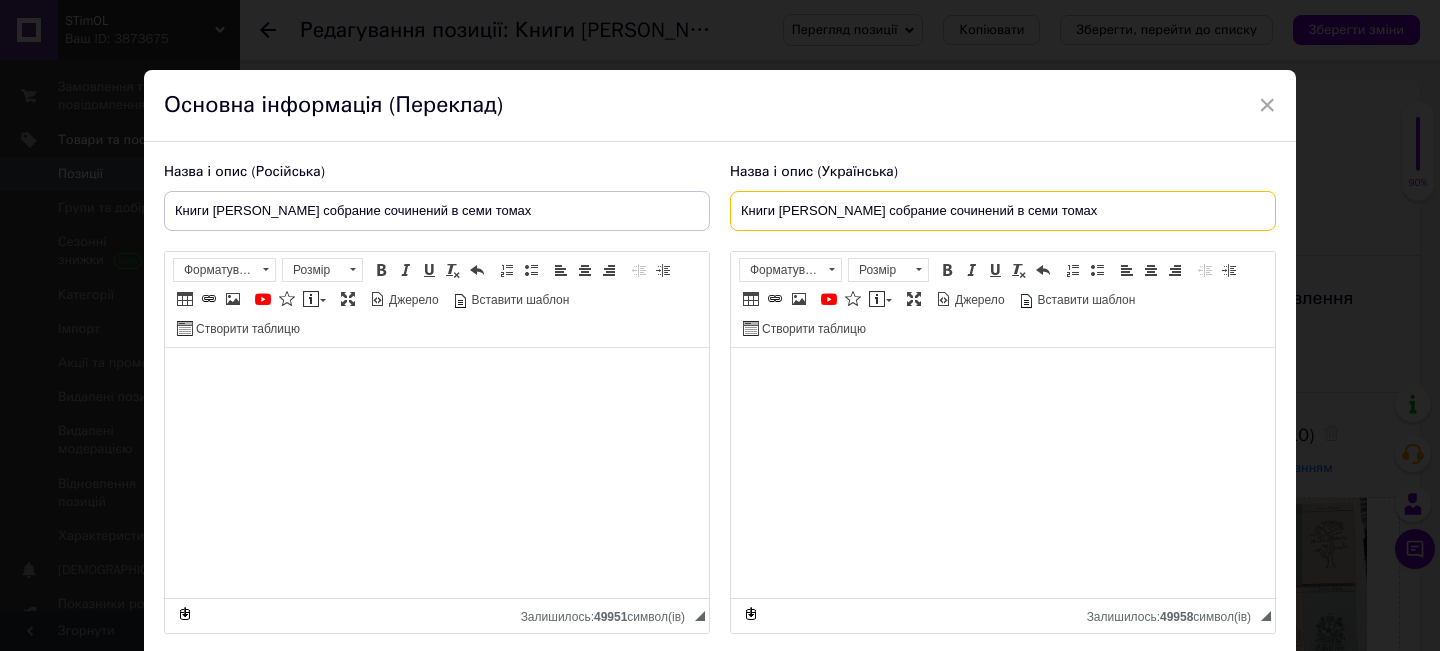 type on "Книги [PERSON_NAME] собрание сочинений в семи томах" 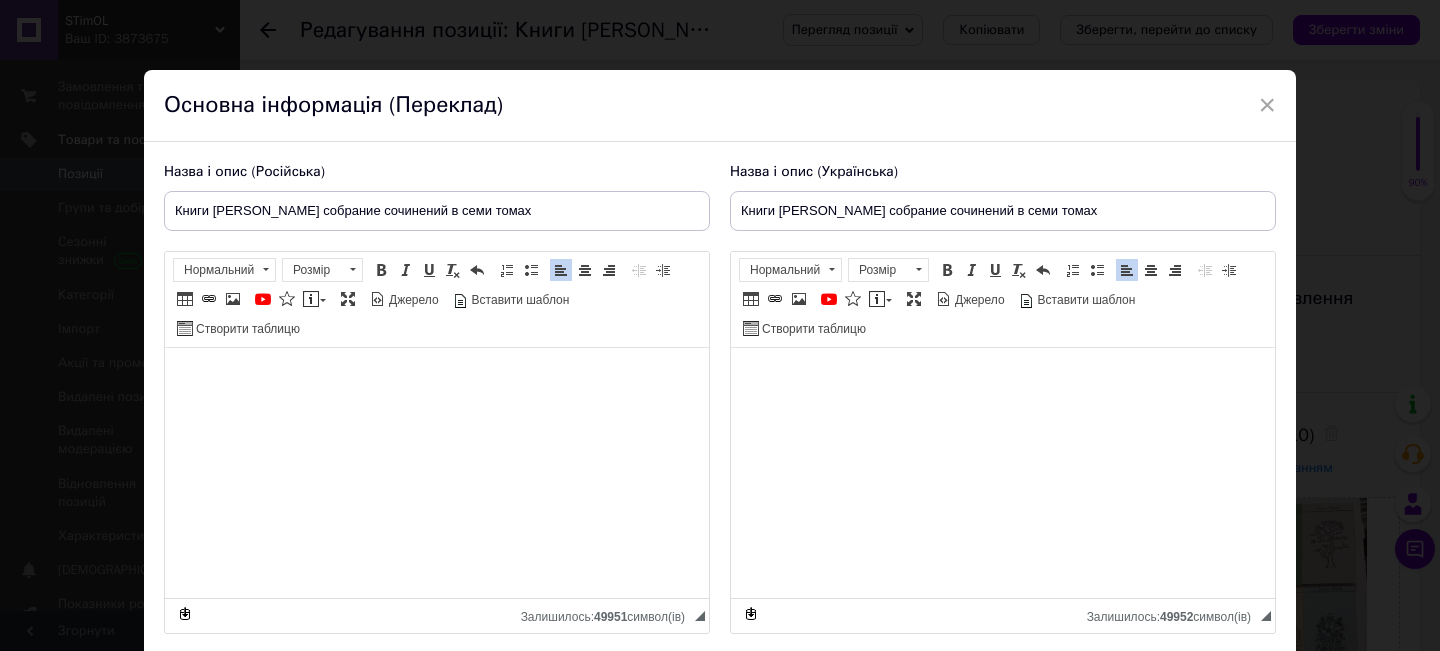 click on "× Основна інформація (Переклад) Назва і опис (Російська) Книги [PERSON_NAME] собрание сочинений в семи томах [PERSON_NAME] собрание сочинений в семи томах. Б/у.
Розширений текстовий редактор, C381E9C1-A81A-460D-BB7B-CBBA74CFBCF1 Панель інструментів редактора Форматування Нормальний Розмір Розмір   Жирний  Сполучення клавіш Command+B   Курсив  Сполучення клавіш Command+I   Підкреслений  Сполучення клавіш Command+U   Видалити форматування   Повернути  Сполучення клавіш Command+Z   Вставити/видалити нумерований список   Вставити/видалити маркований список   По лівому краю   По центру" at bounding box center [720, 325] 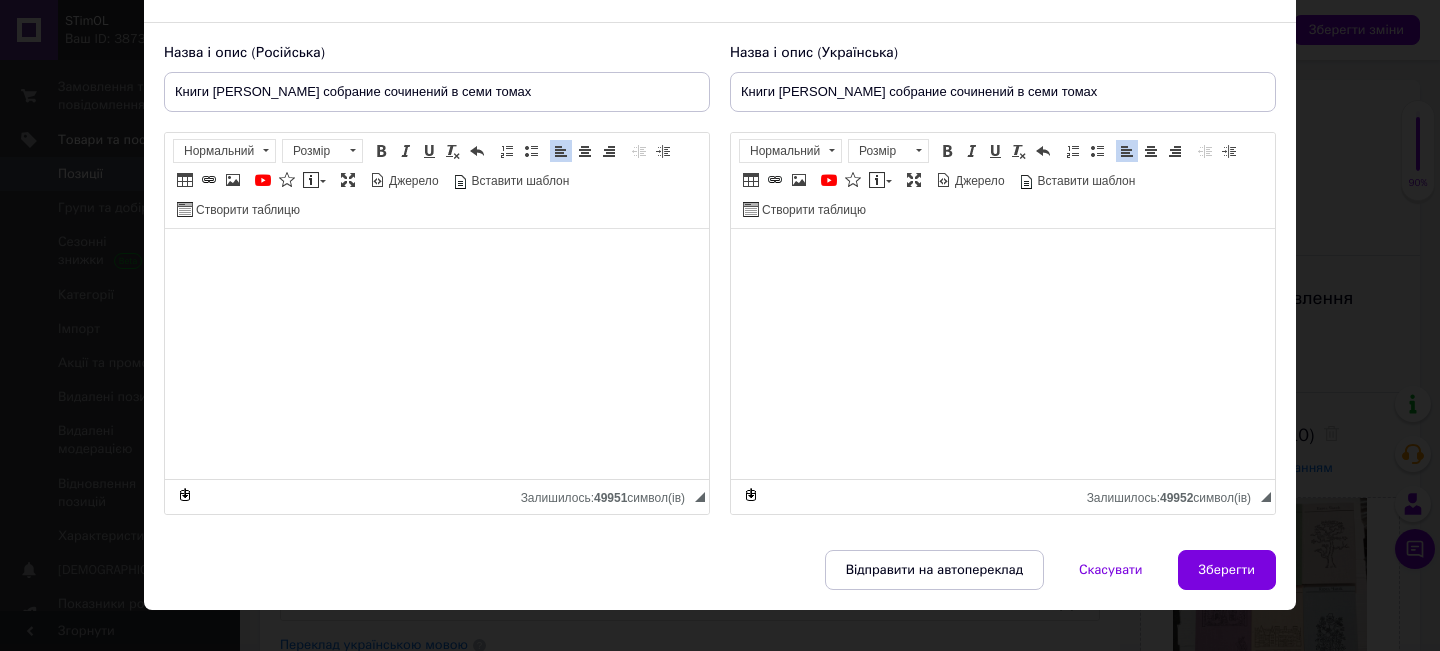 scroll, scrollTop: 120, scrollLeft: 0, axis: vertical 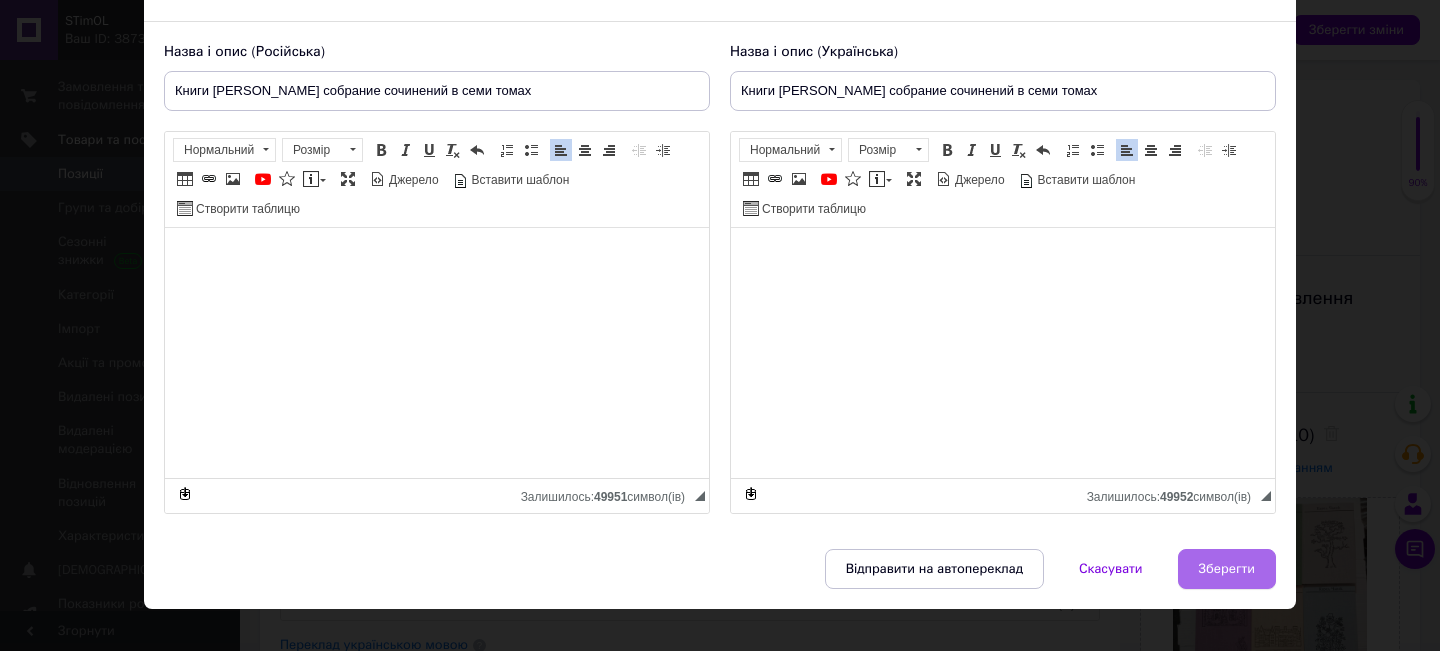 click on "Зберегти" at bounding box center [1227, 569] 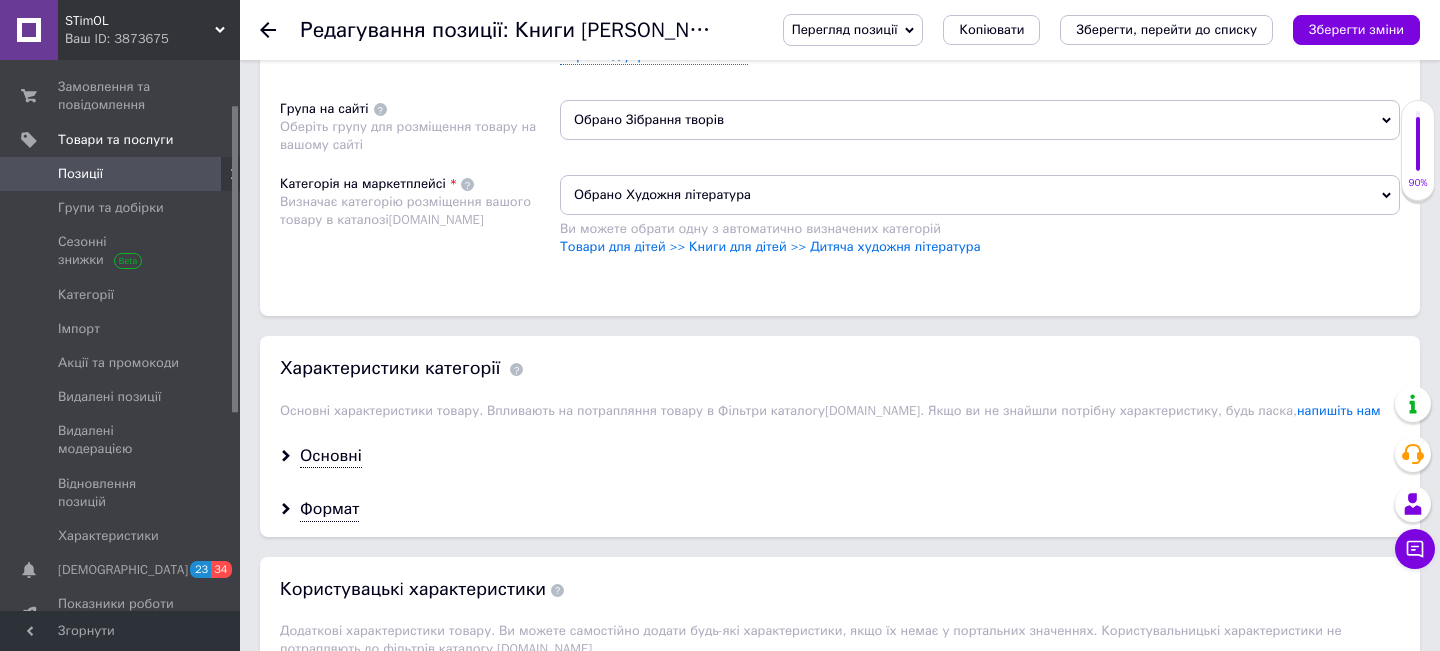 scroll, scrollTop: 1360, scrollLeft: 0, axis: vertical 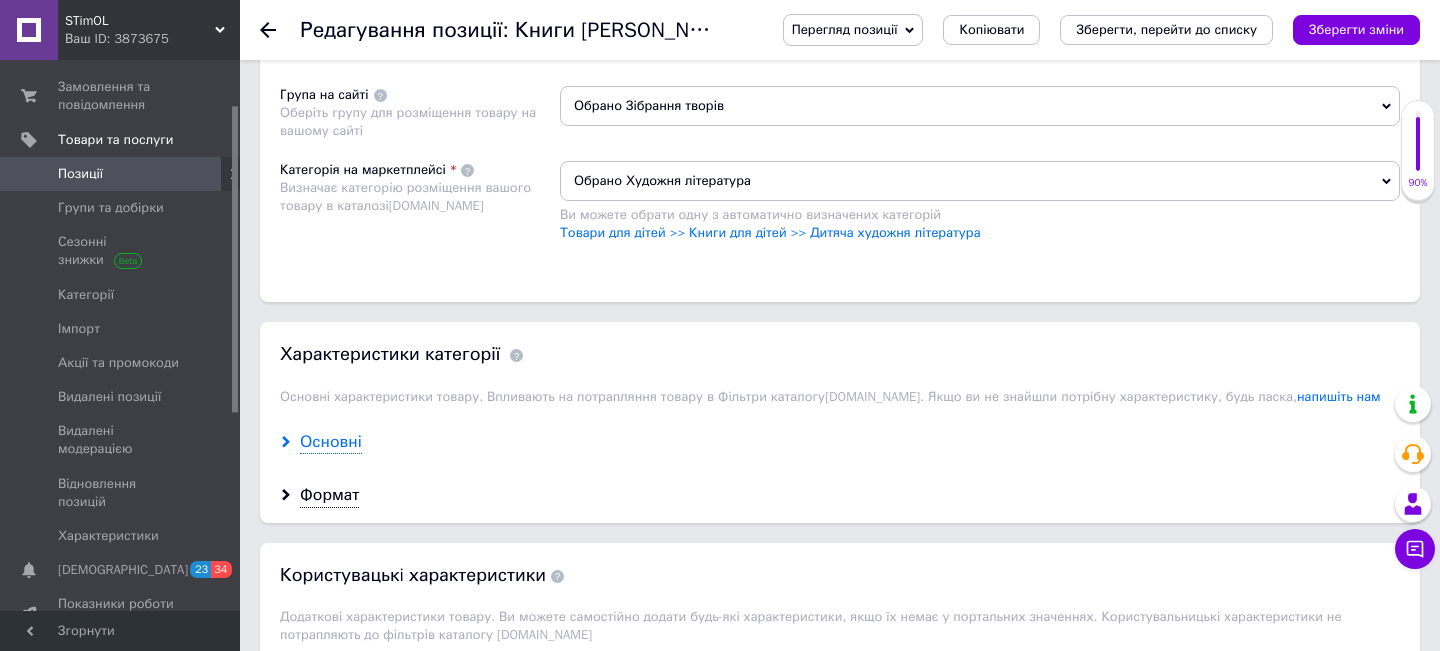 click on "Основні" at bounding box center [331, 442] 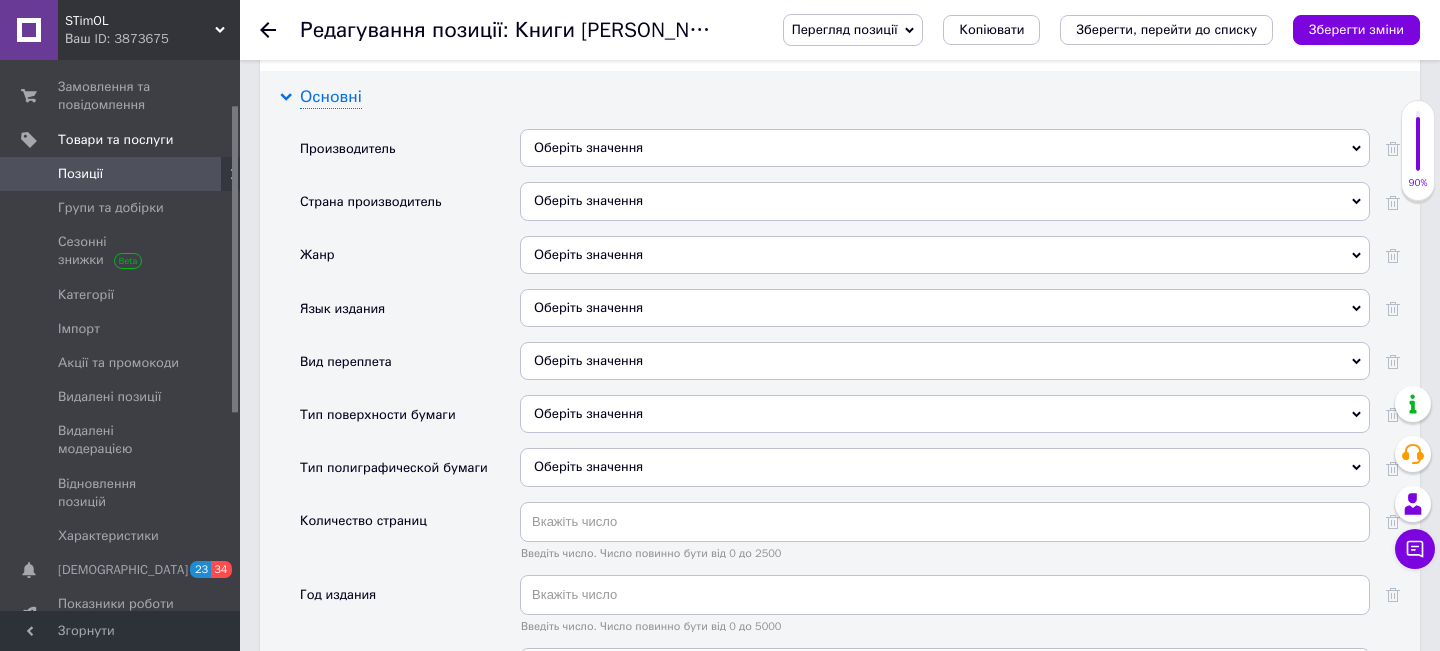 scroll, scrollTop: 1760, scrollLeft: 0, axis: vertical 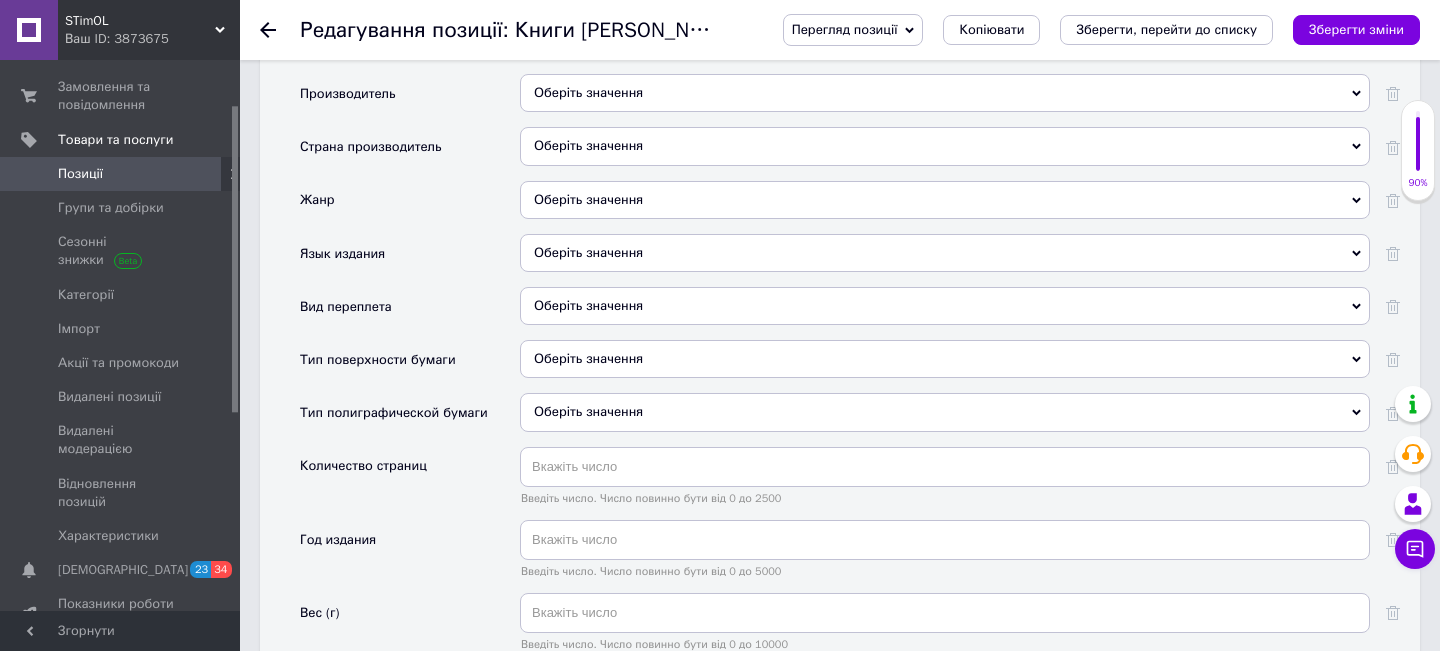 click 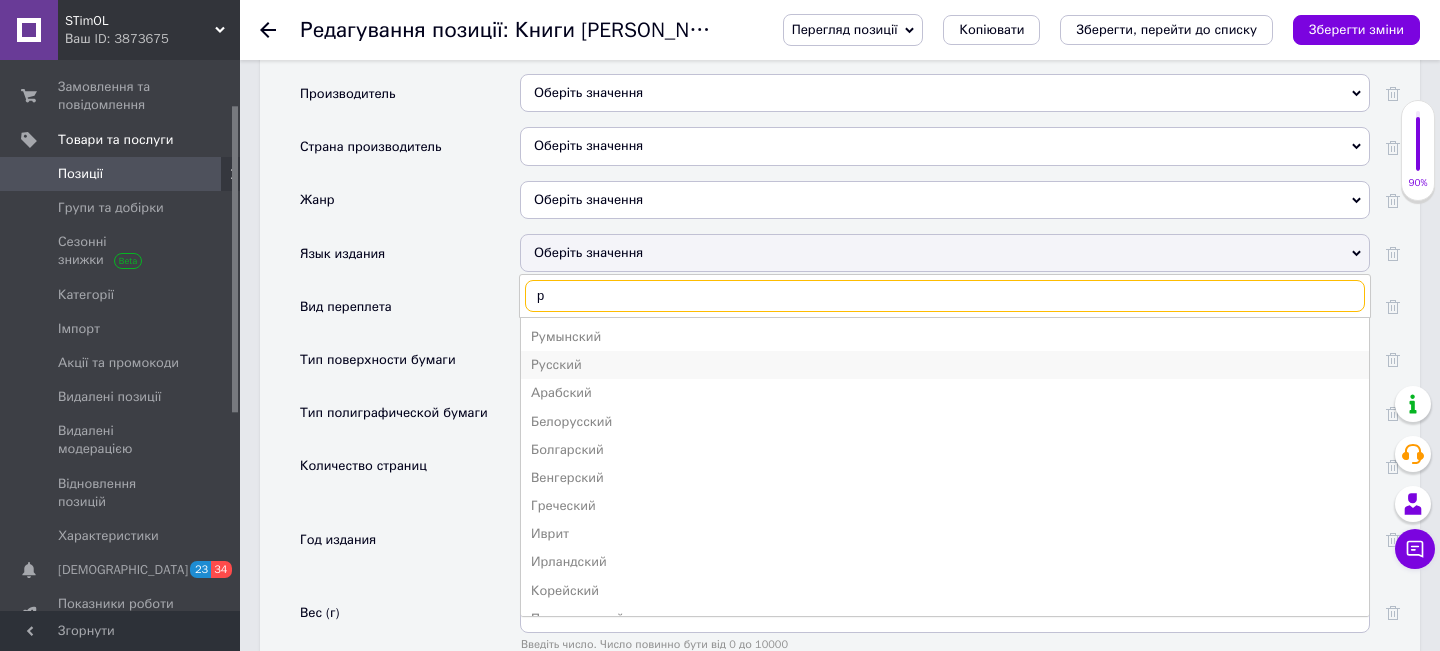 type on "р" 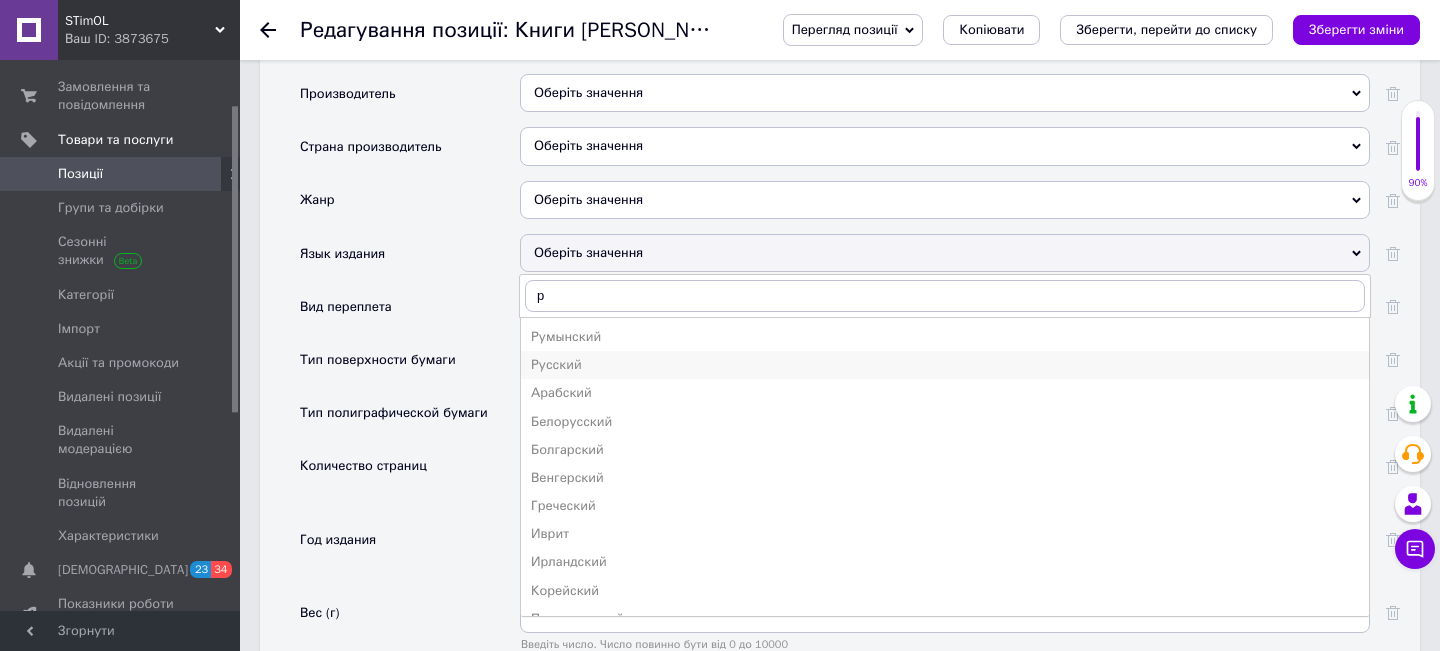 click on "Русский" at bounding box center [945, 365] 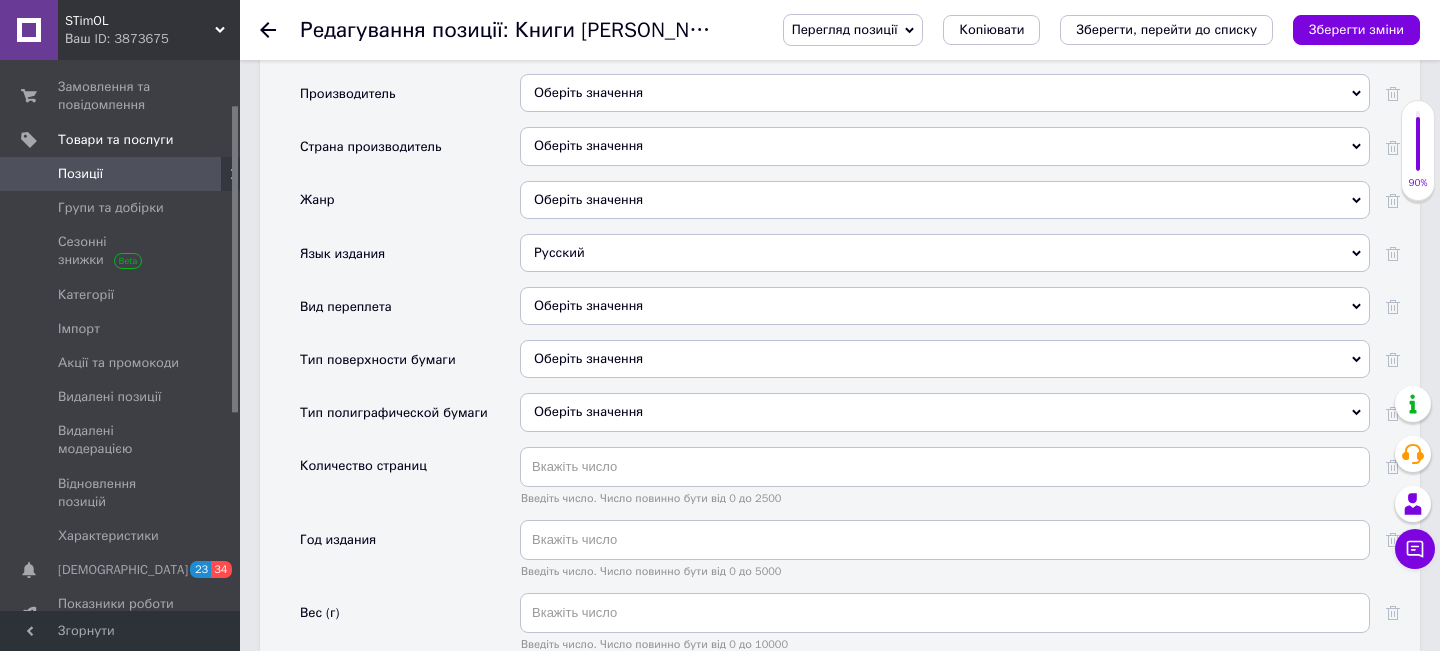 click on "Оберіть значення" at bounding box center (945, 306) 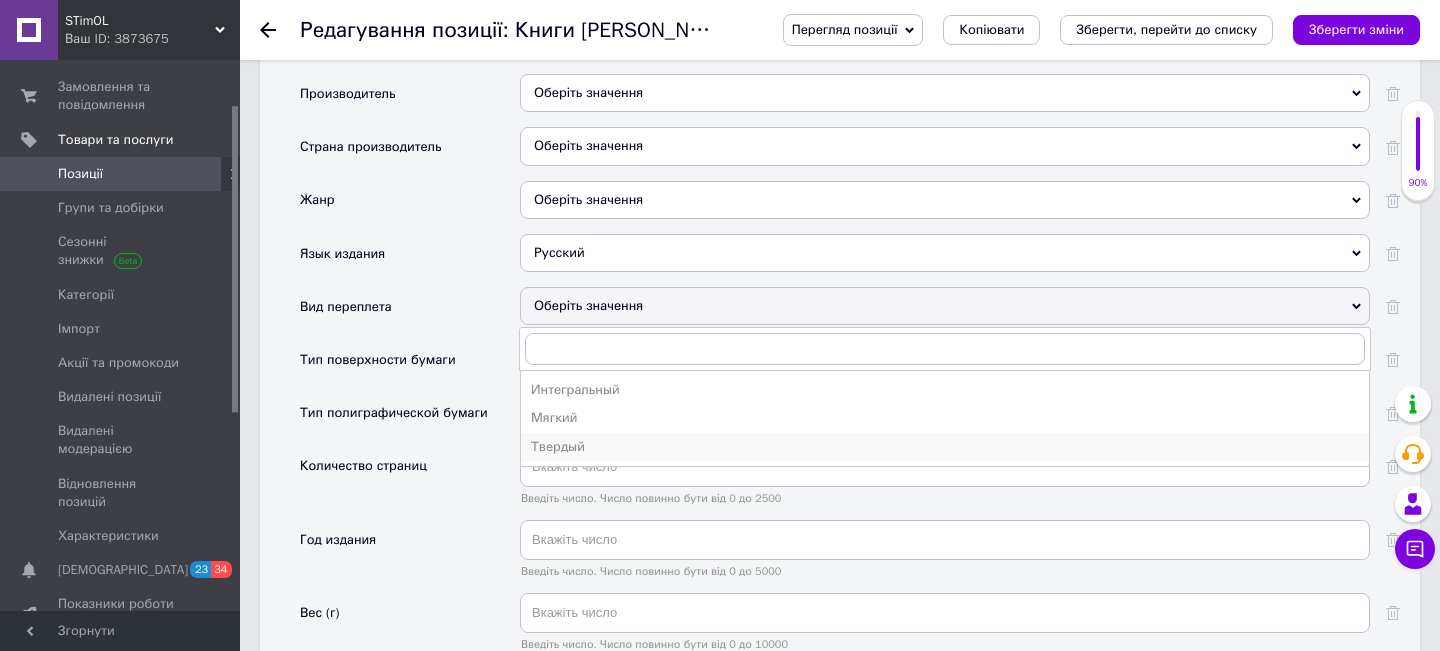 click on "Твердый" at bounding box center [945, 447] 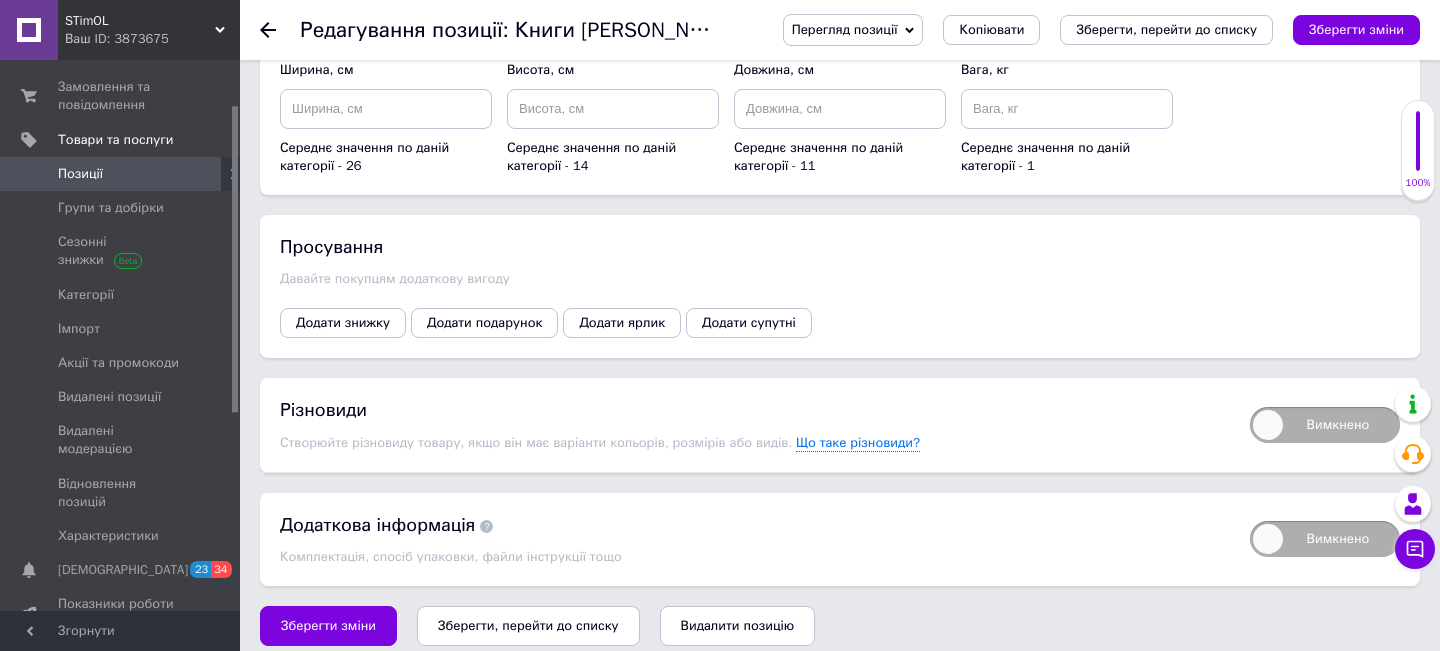 scroll, scrollTop: 2871, scrollLeft: 0, axis: vertical 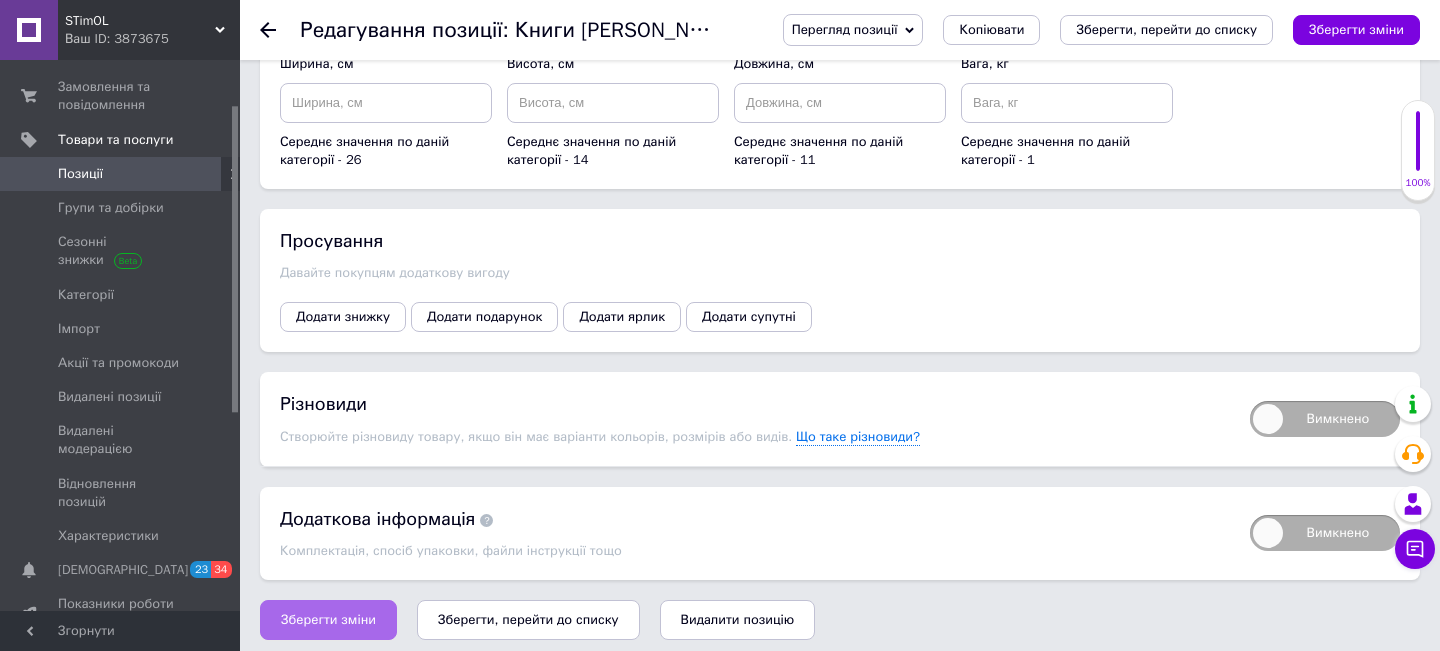 click on "Зберегти зміни" at bounding box center [328, 620] 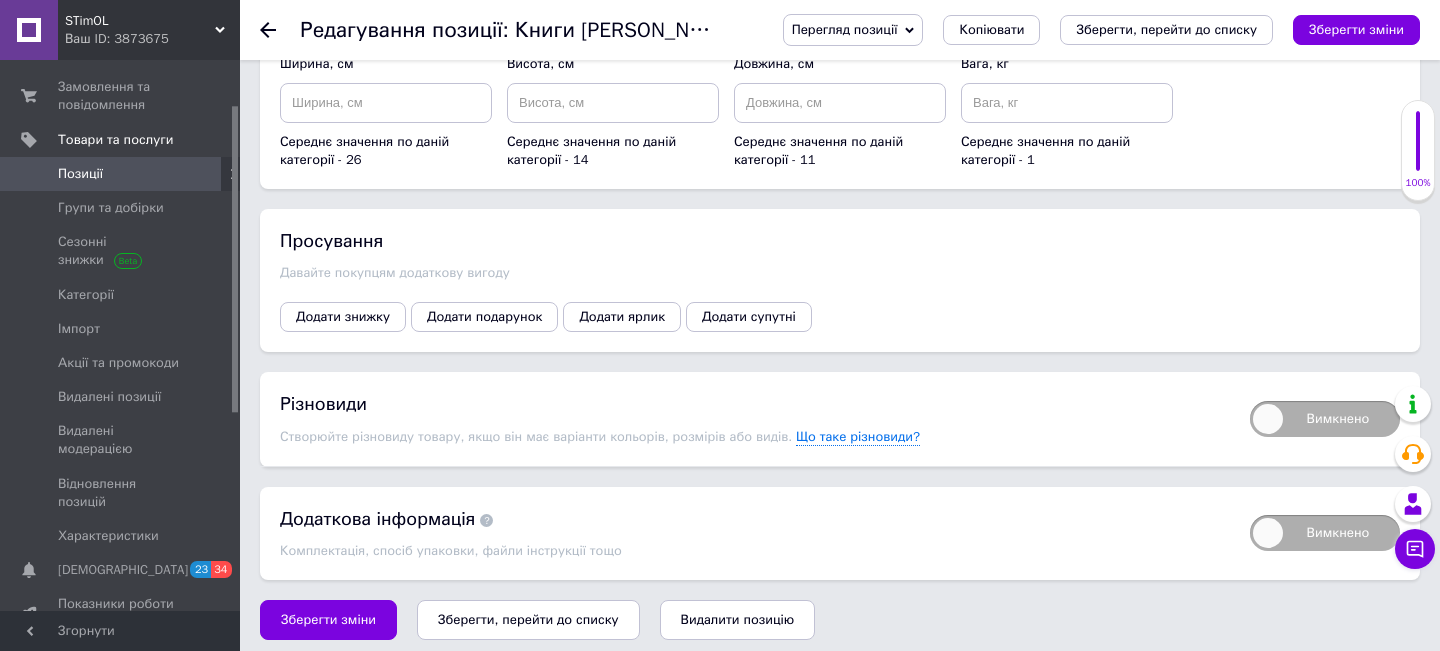 click 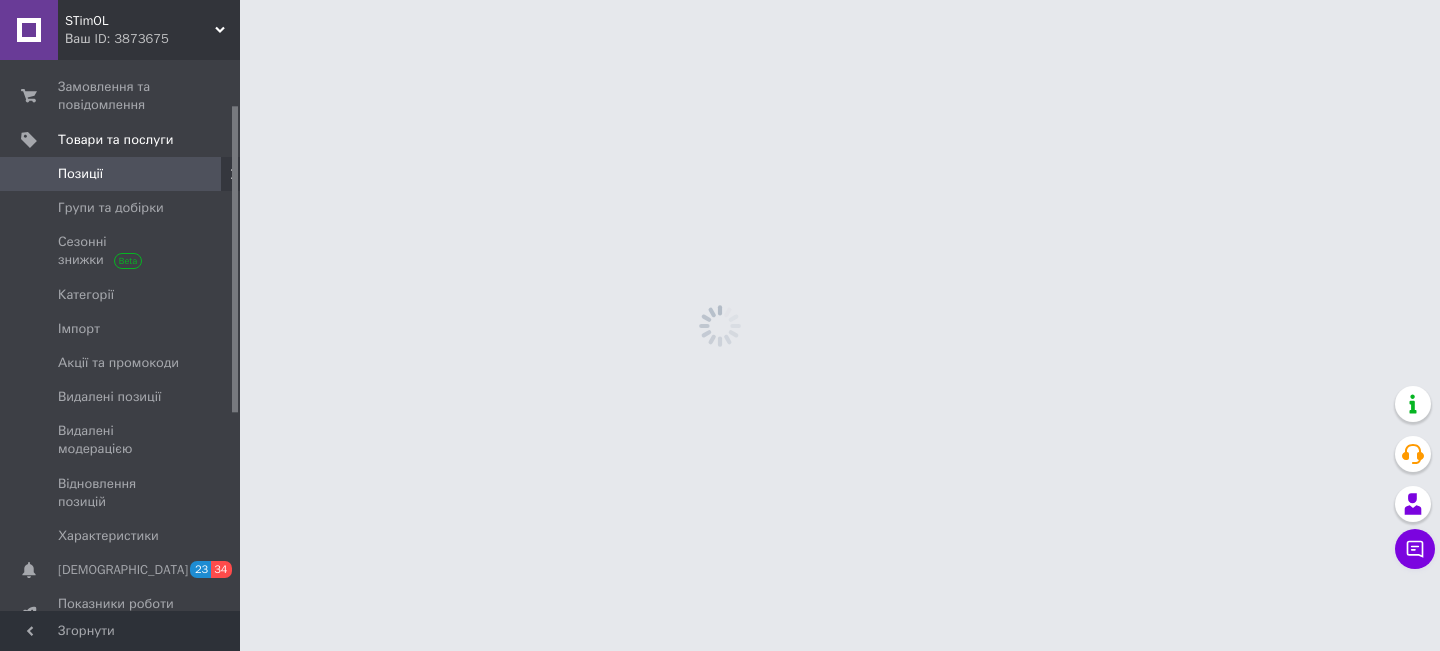 scroll, scrollTop: 0, scrollLeft: 0, axis: both 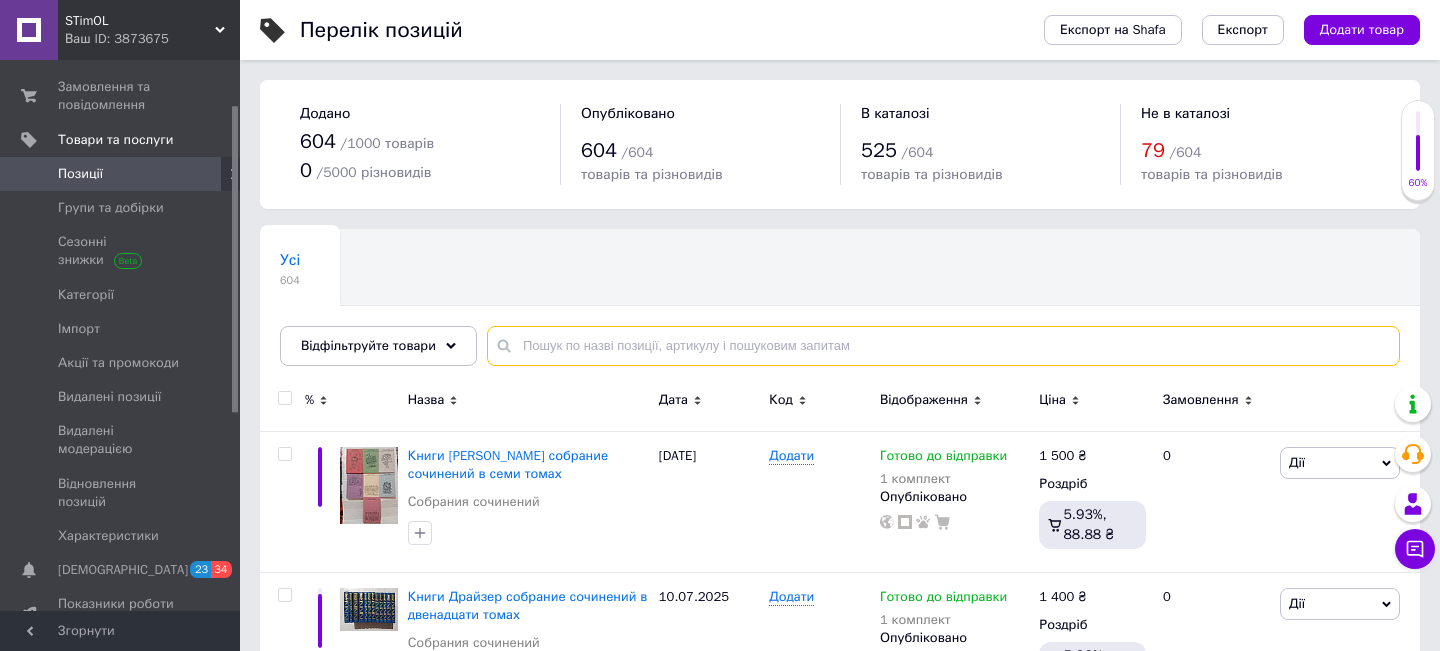 click at bounding box center (943, 346) 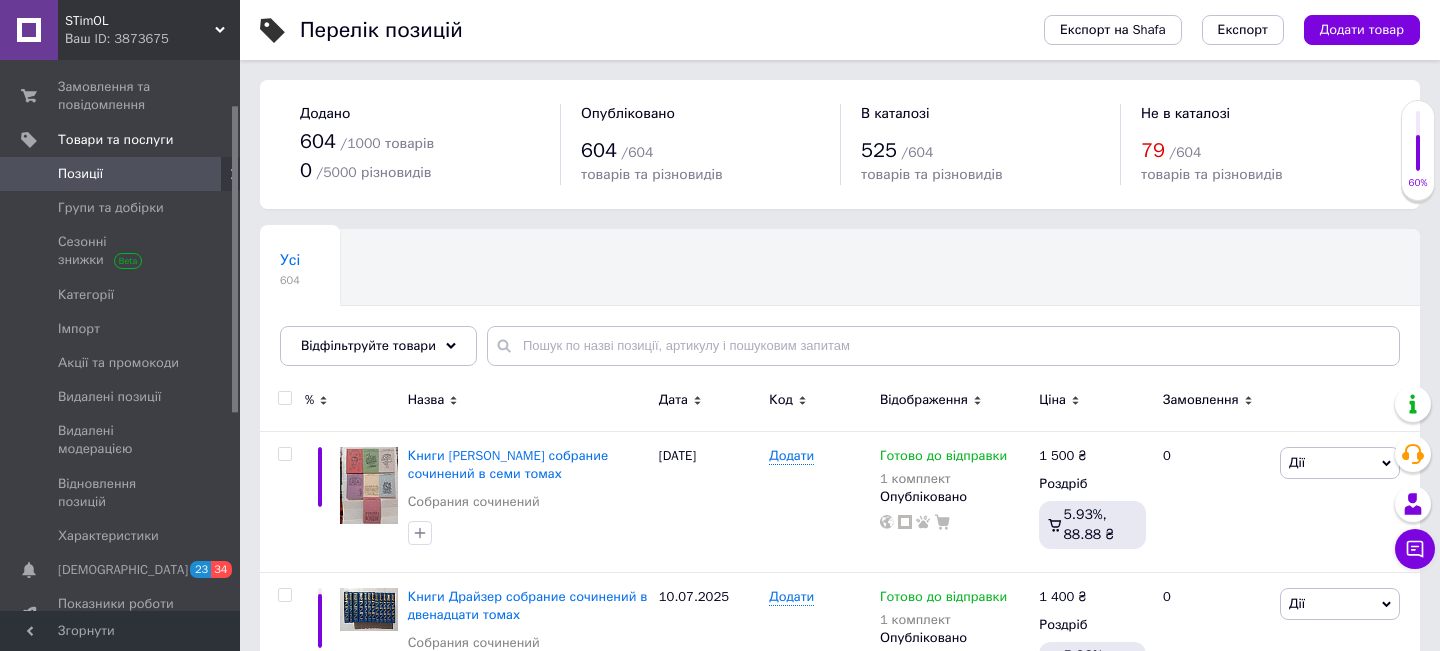 click on "Усі 604 Ok Відфільтровано...  Зберегти" at bounding box center (840, 307) 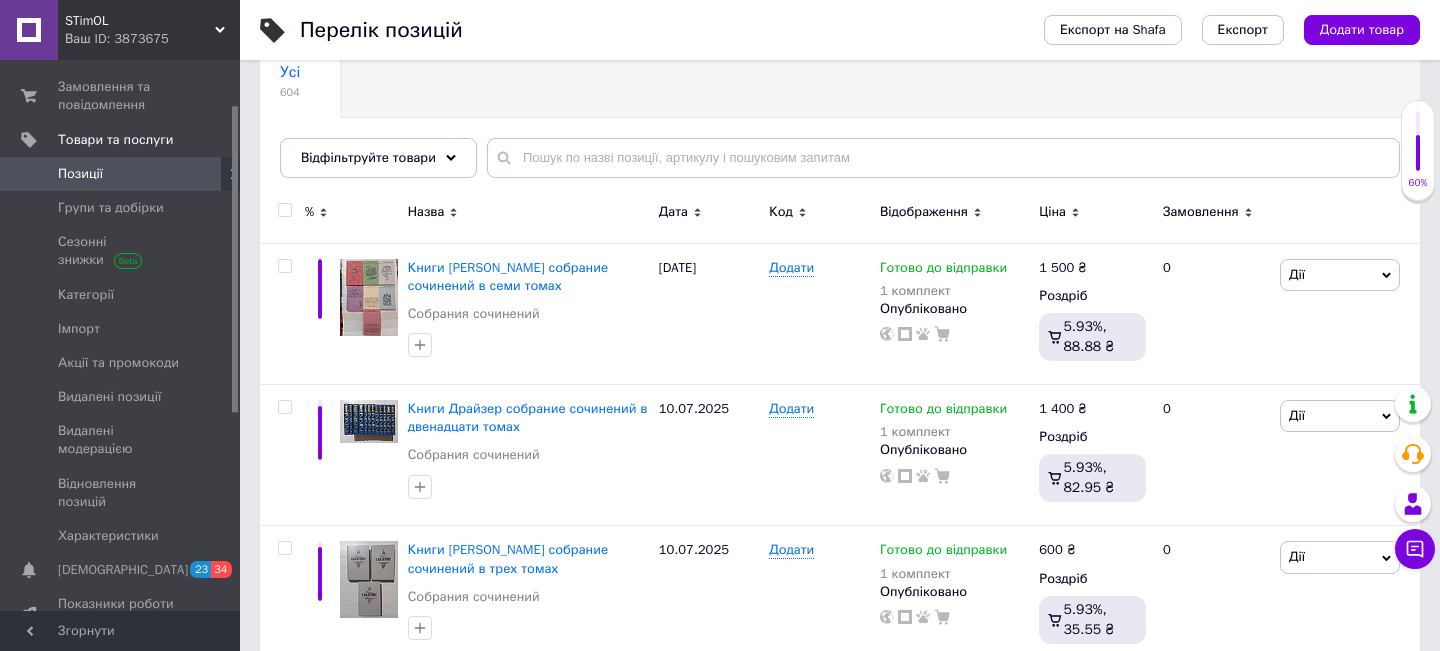 scroll, scrollTop: 200, scrollLeft: 0, axis: vertical 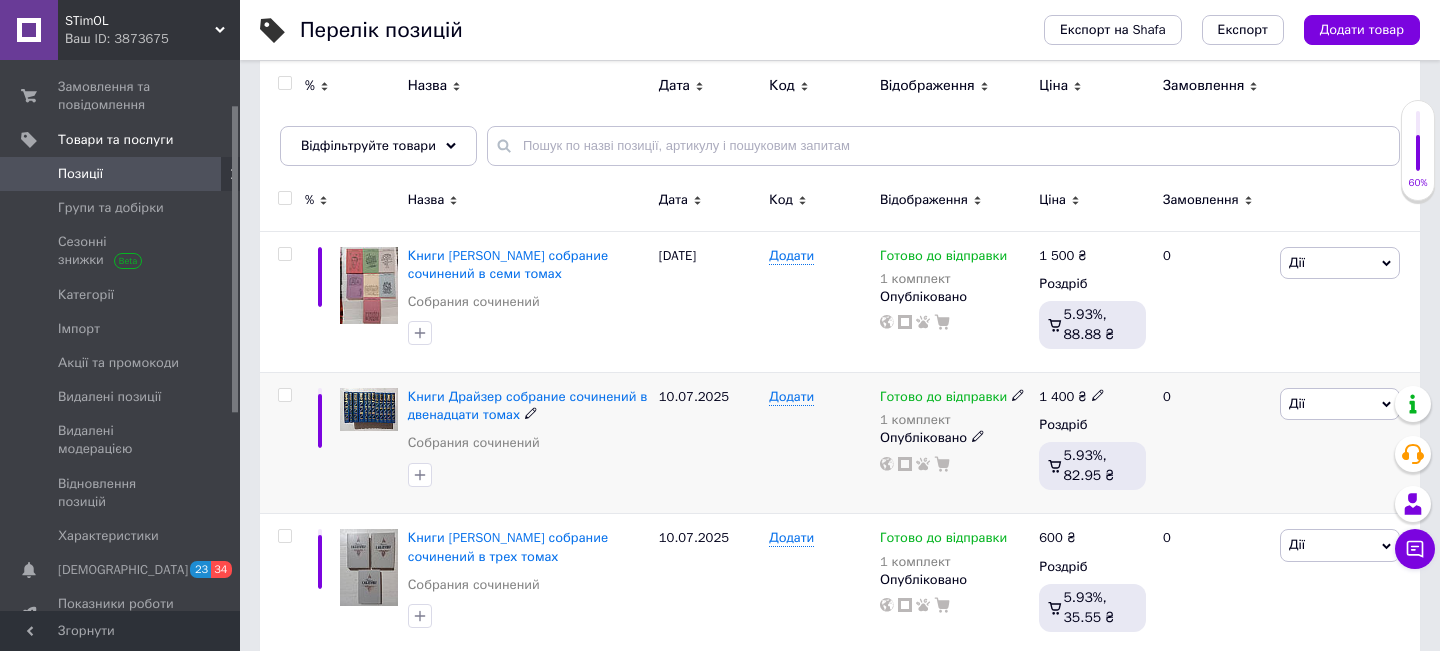 click at bounding box center (369, 409) 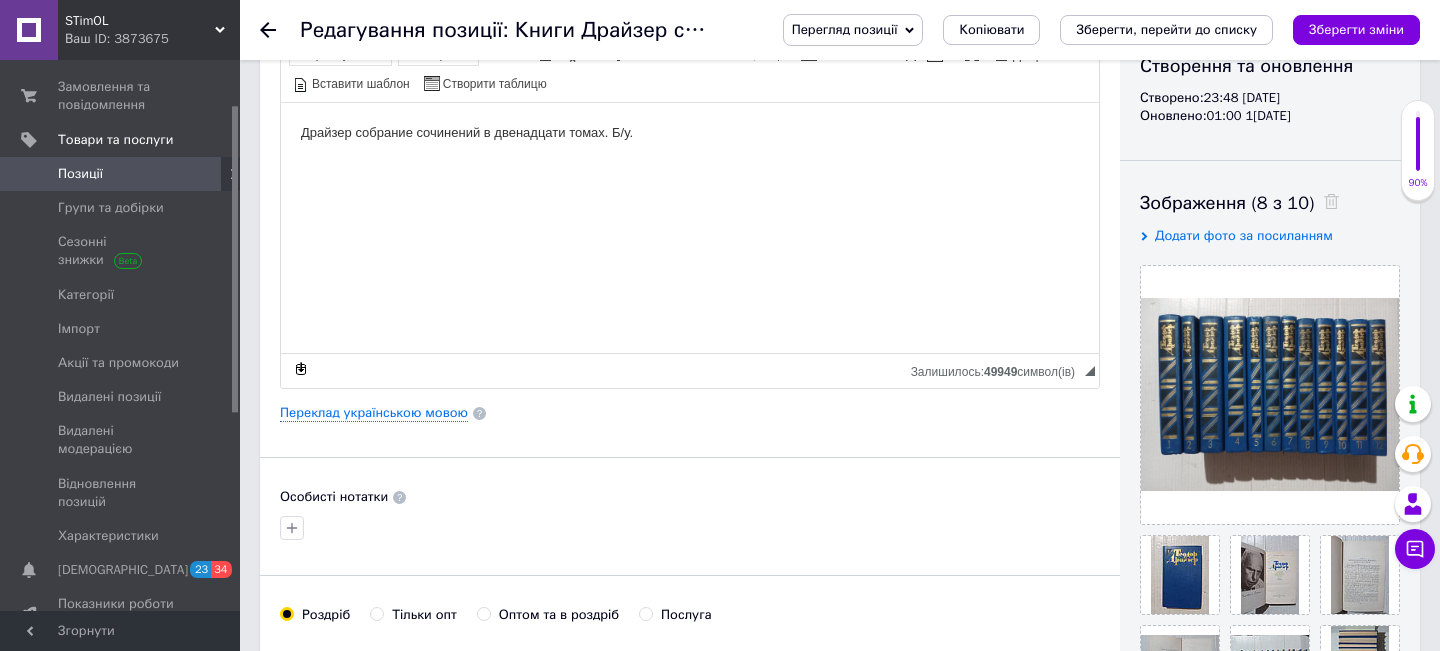 scroll, scrollTop: 240, scrollLeft: 0, axis: vertical 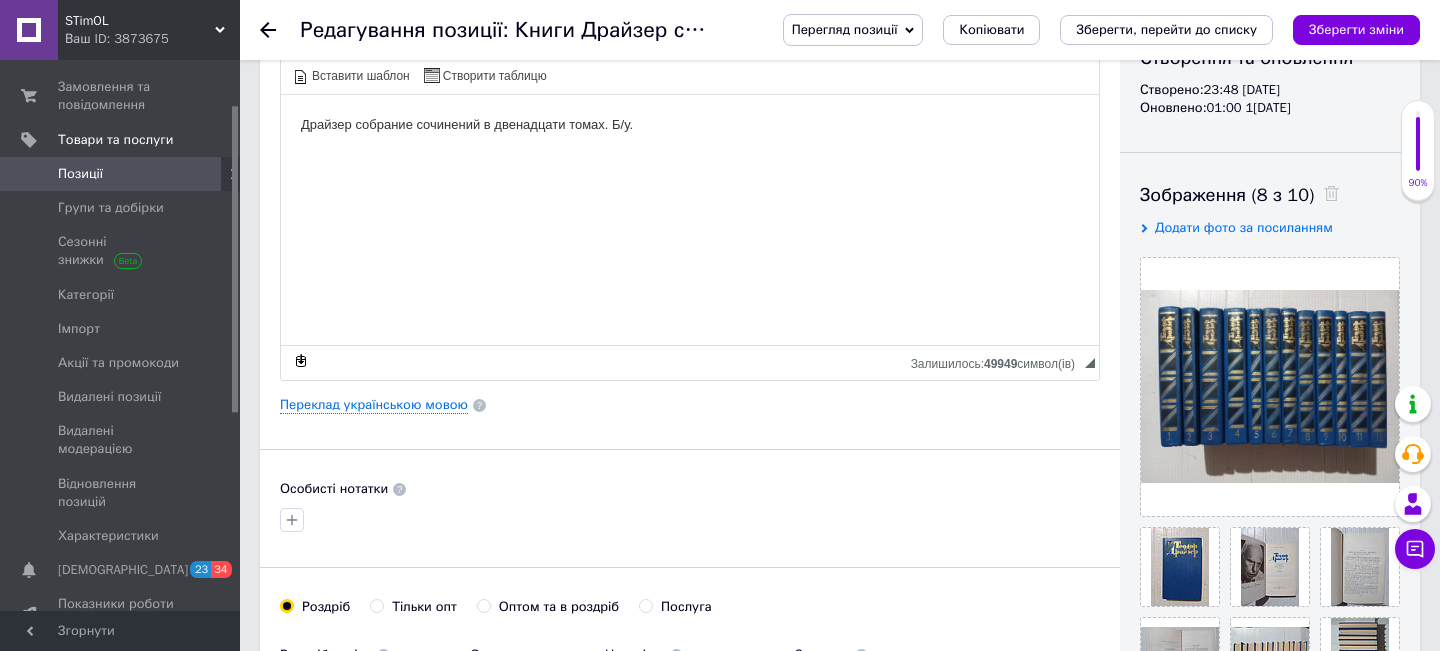 click on "Переклад українською мовою" at bounding box center [374, 405] 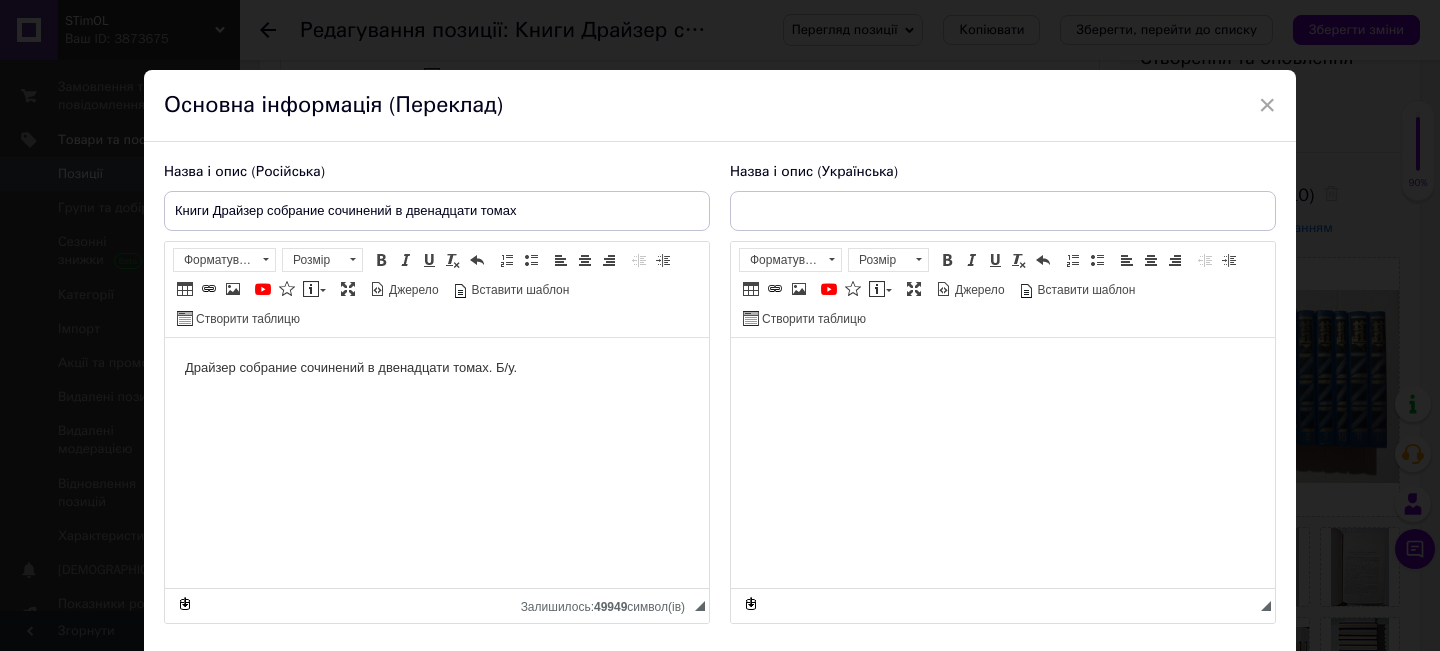 scroll, scrollTop: 0, scrollLeft: 0, axis: both 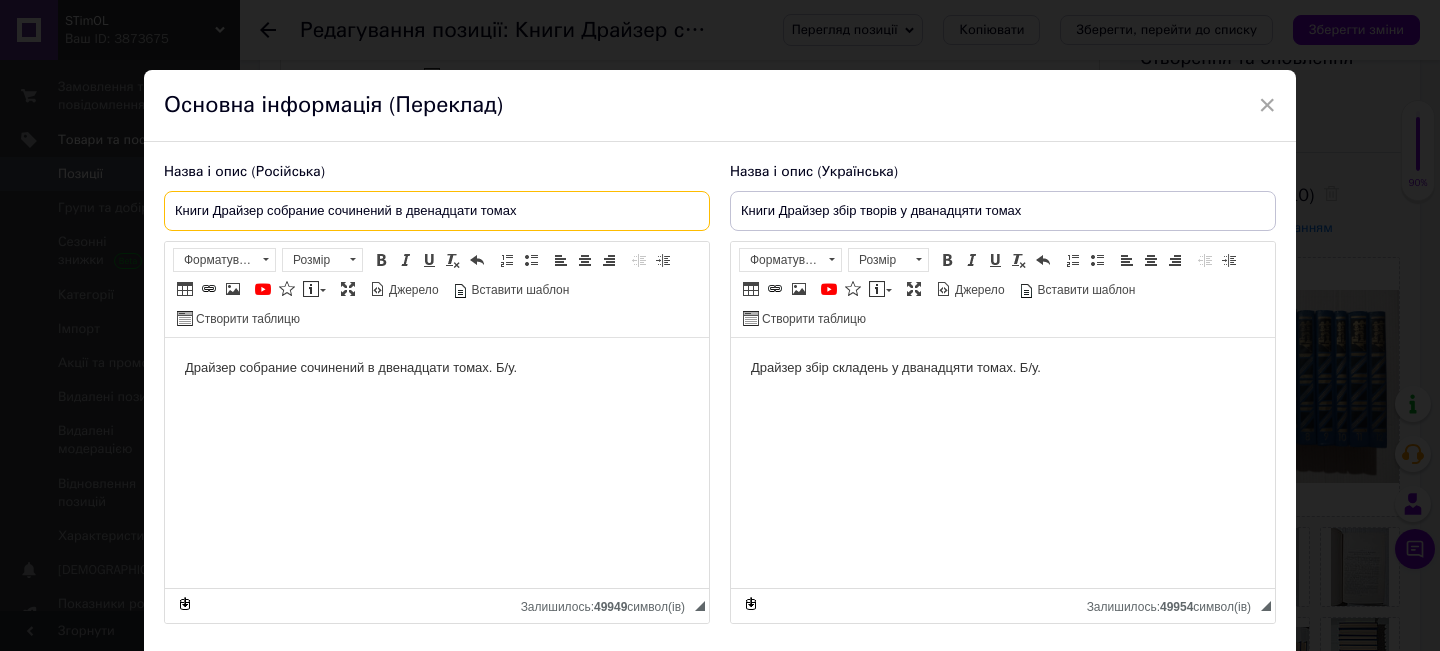 drag, startPoint x: 552, startPoint y: 207, endPoint x: 151, endPoint y: 229, distance: 401.60303 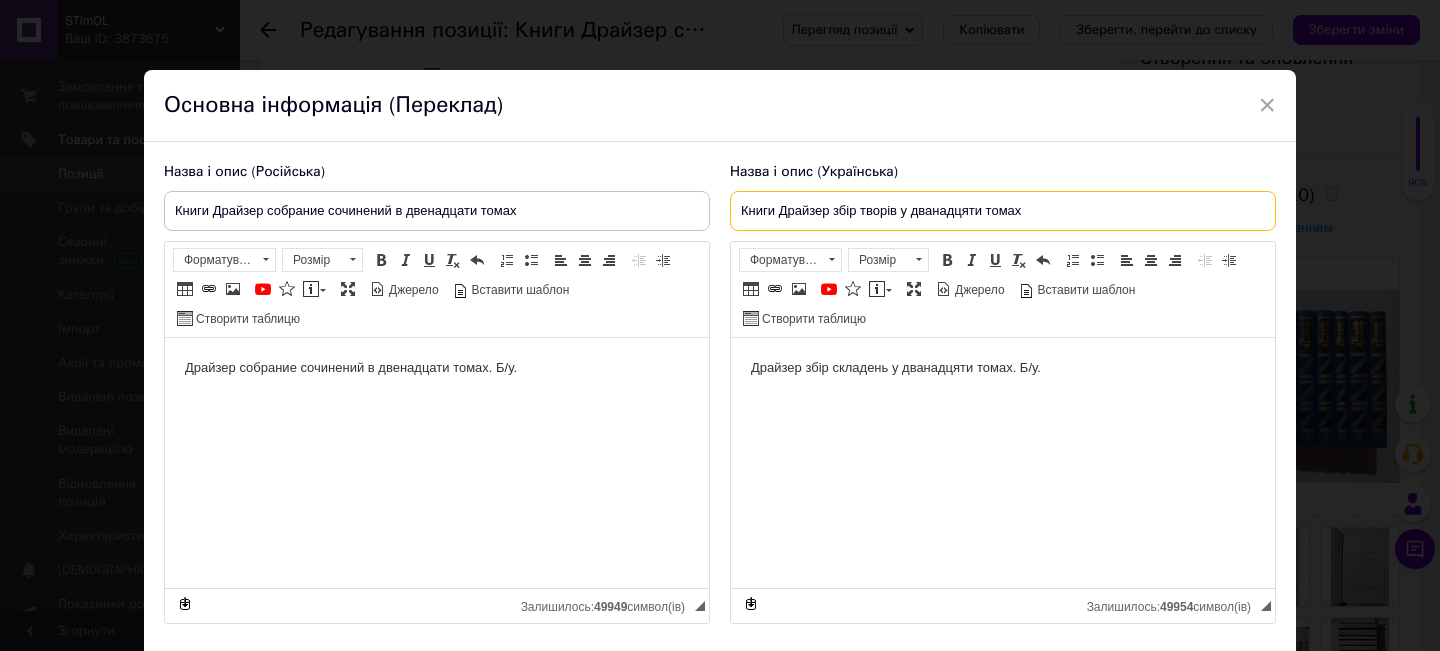drag, startPoint x: 1021, startPoint y: 211, endPoint x: 666, endPoint y: 208, distance: 355.01266 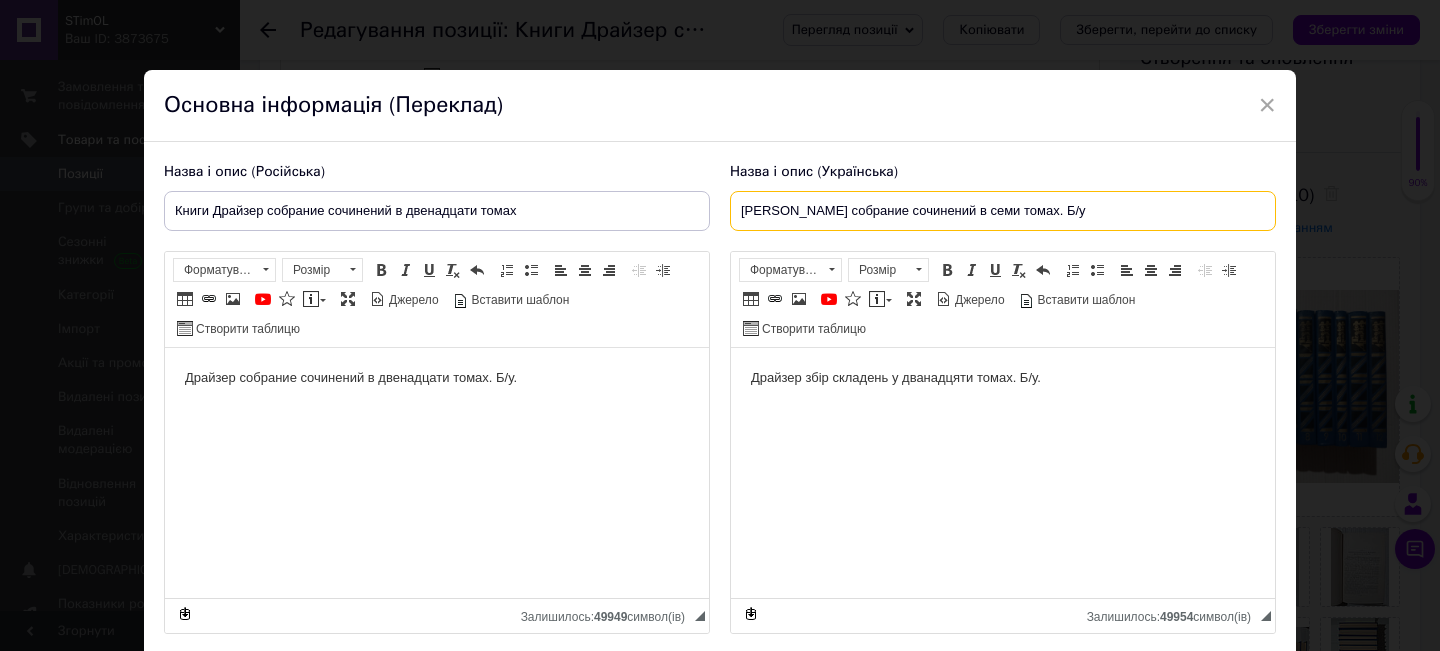 drag, startPoint x: 1066, startPoint y: 213, endPoint x: 690, endPoint y: 210, distance: 376.01196 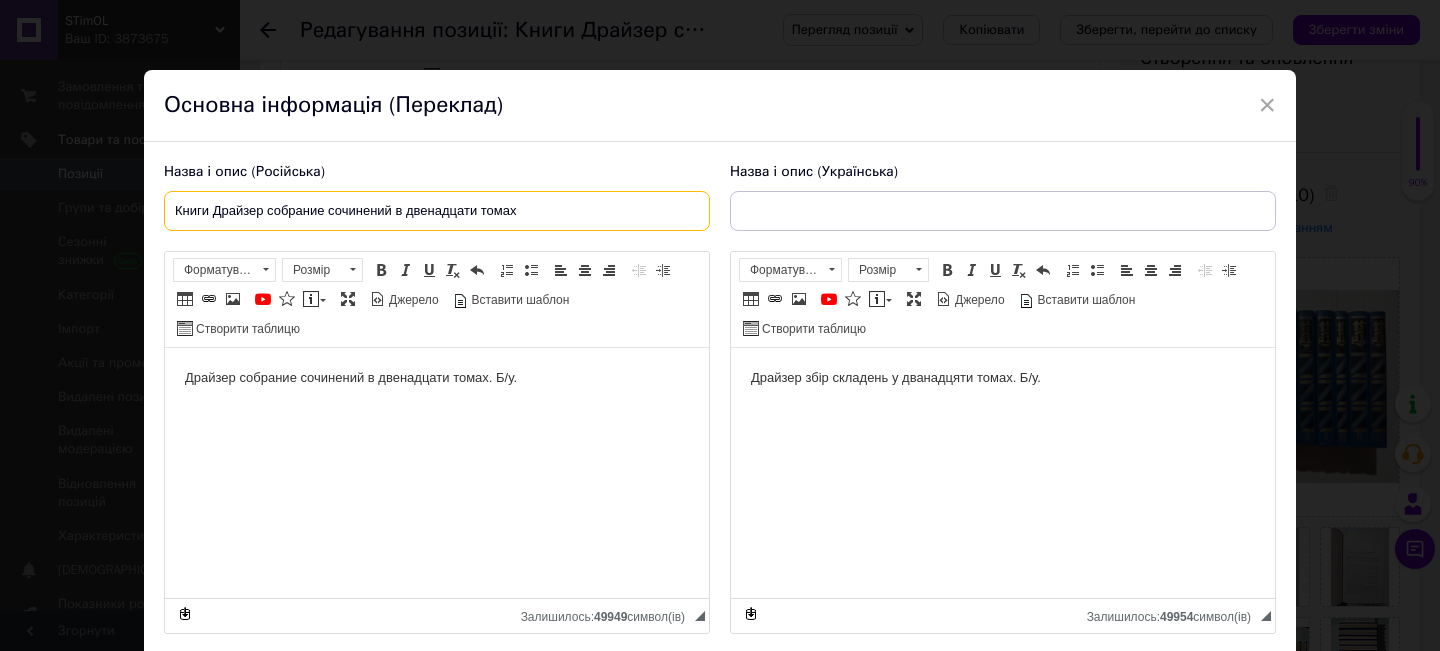 drag, startPoint x: 520, startPoint y: 211, endPoint x: 170, endPoint y: 213, distance: 350.0057 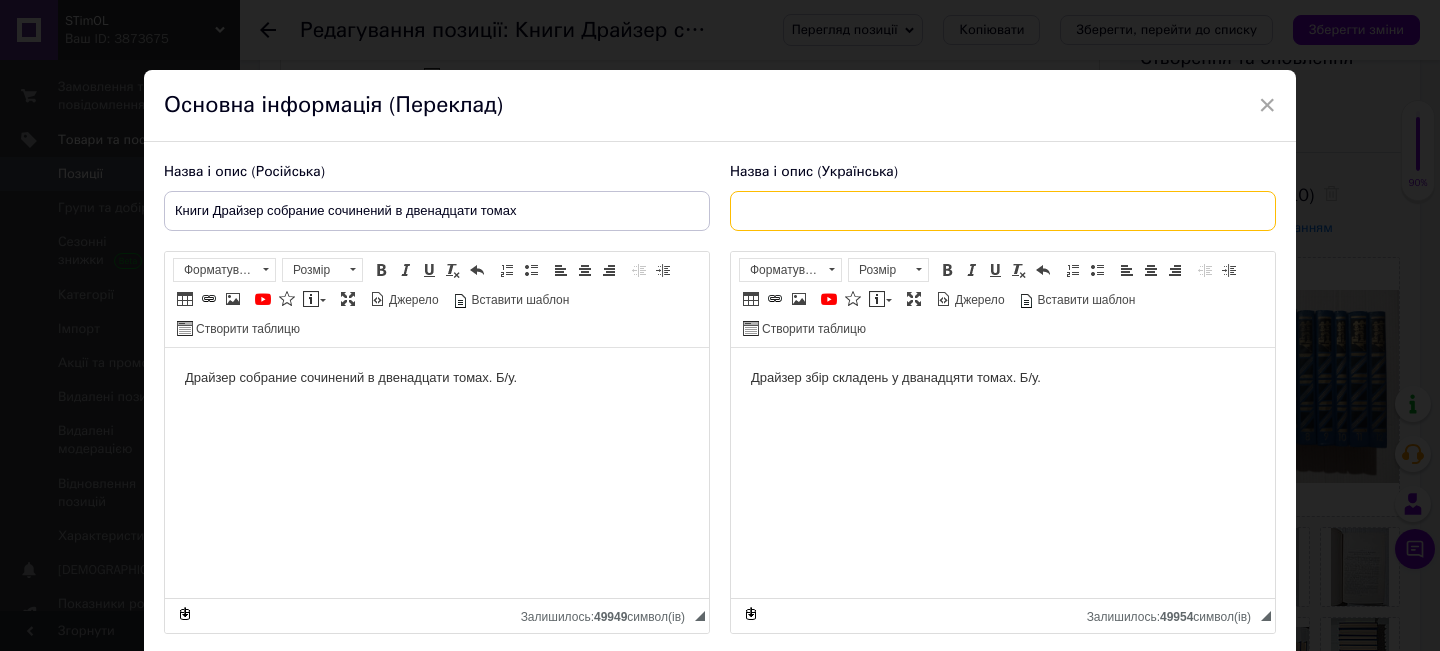 click at bounding box center [1003, 211] 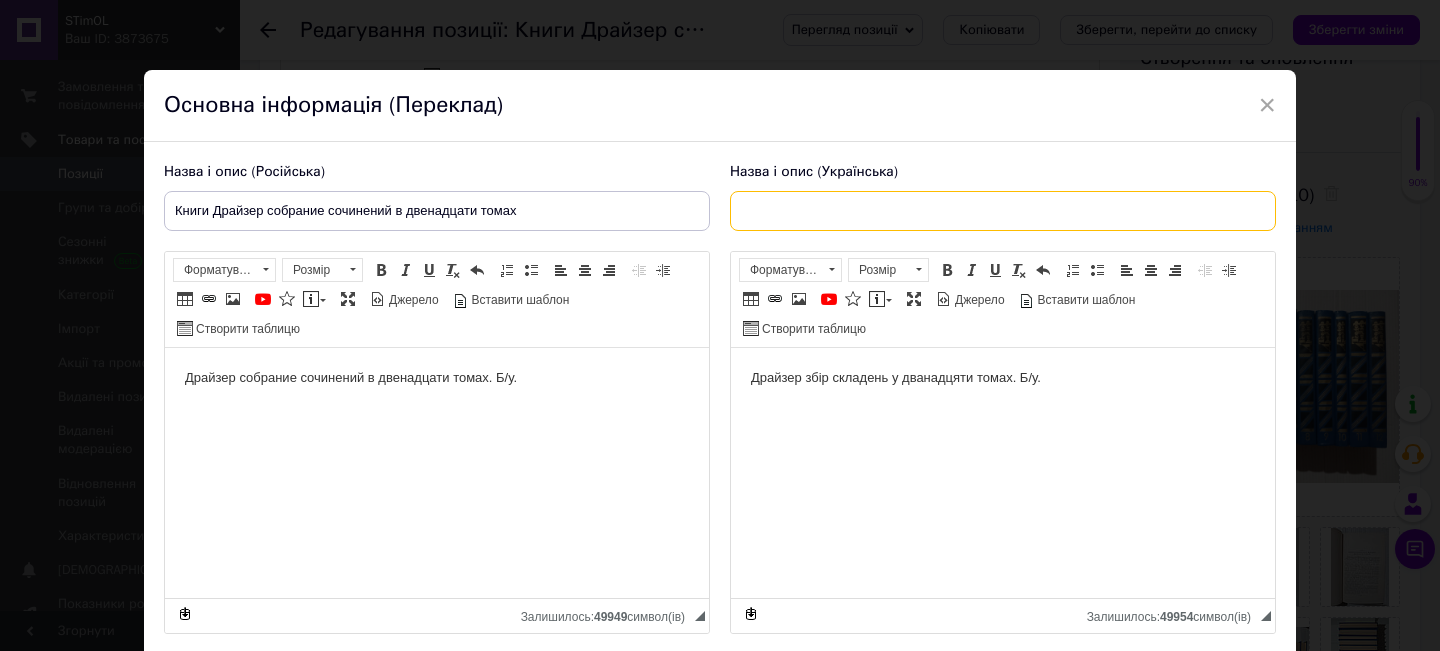 paste on "Книги Драйзер собрание сочинений в двенадцати томах" 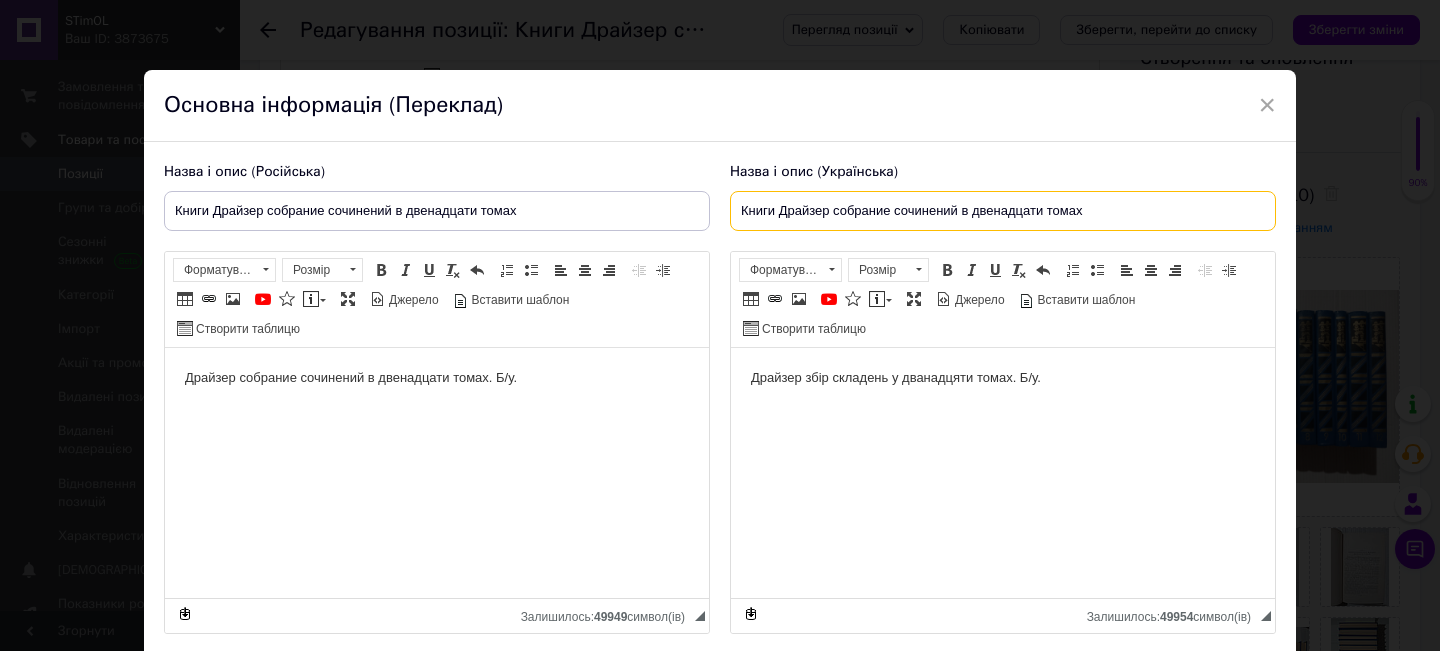 type on "Книги Драйзер собрание сочинений в двенадцати томах" 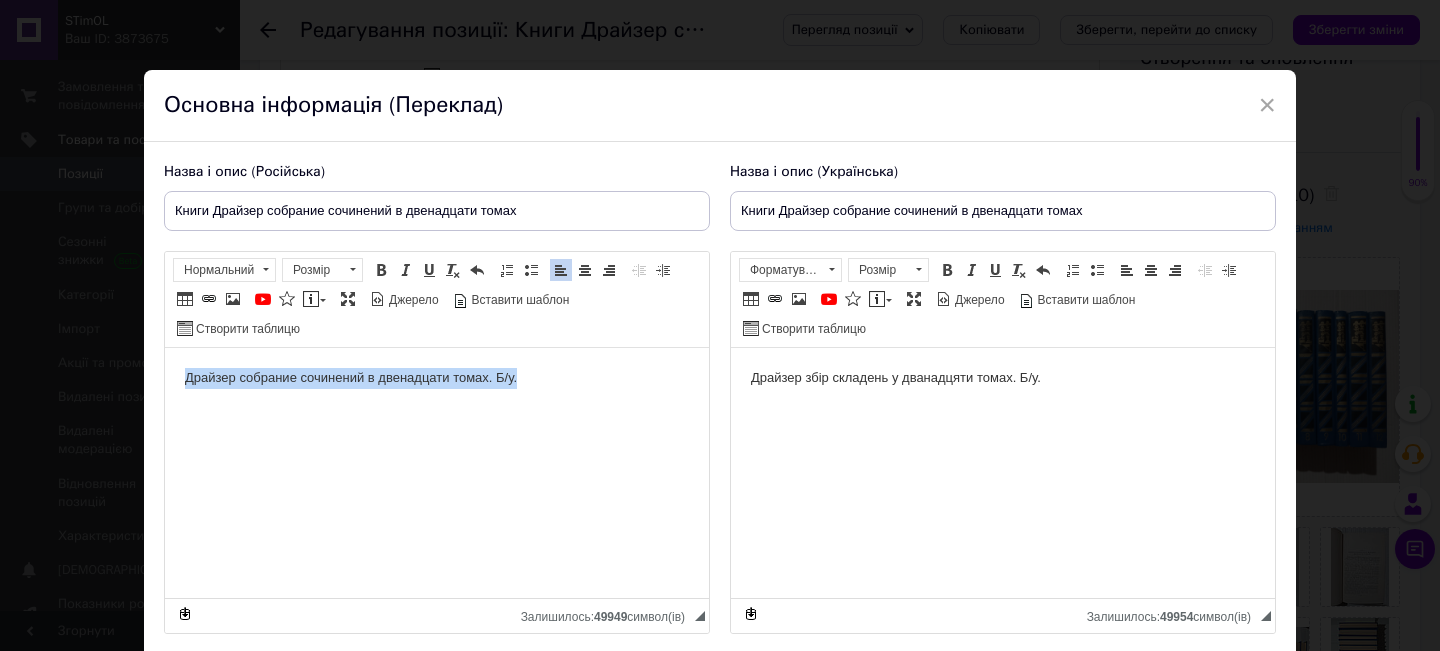 drag, startPoint x: 526, startPoint y: 377, endPoint x: 120, endPoint y: 374, distance: 406.01108 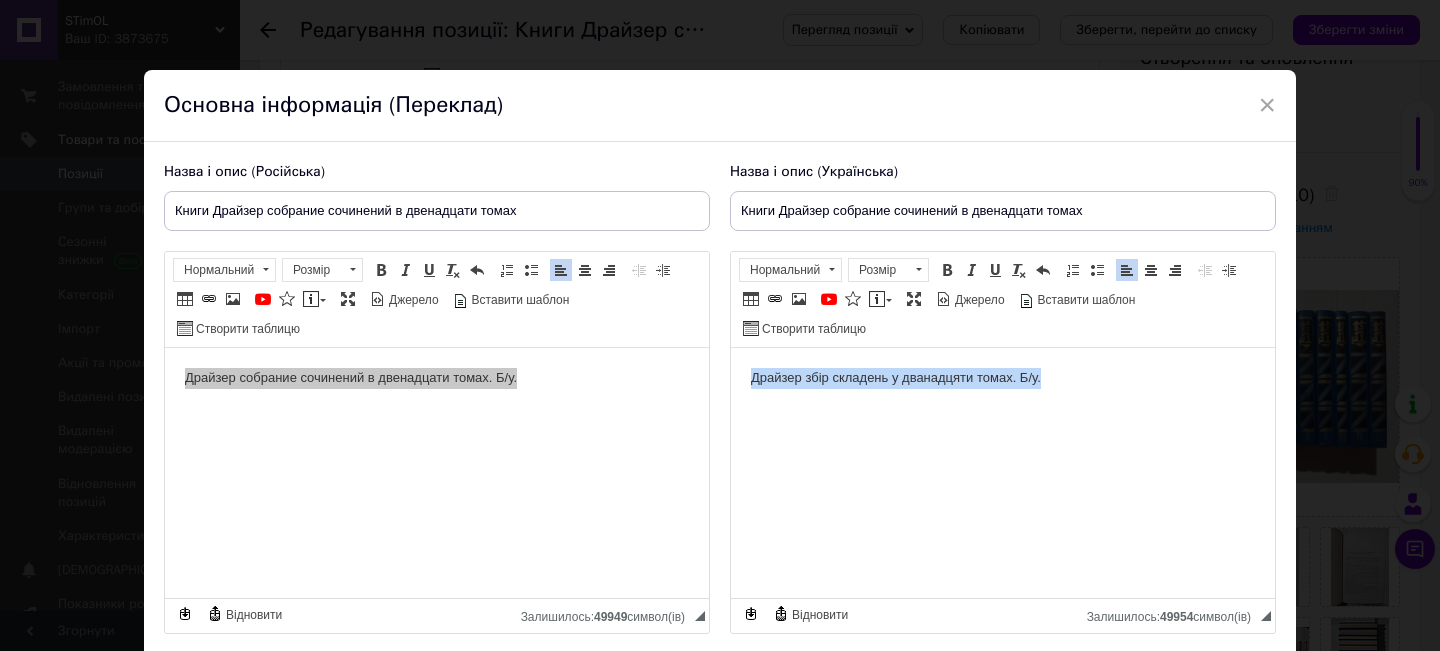 drag, startPoint x: 1046, startPoint y: 381, endPoint x: 685, endPoint y: 352, distance: 362.16293 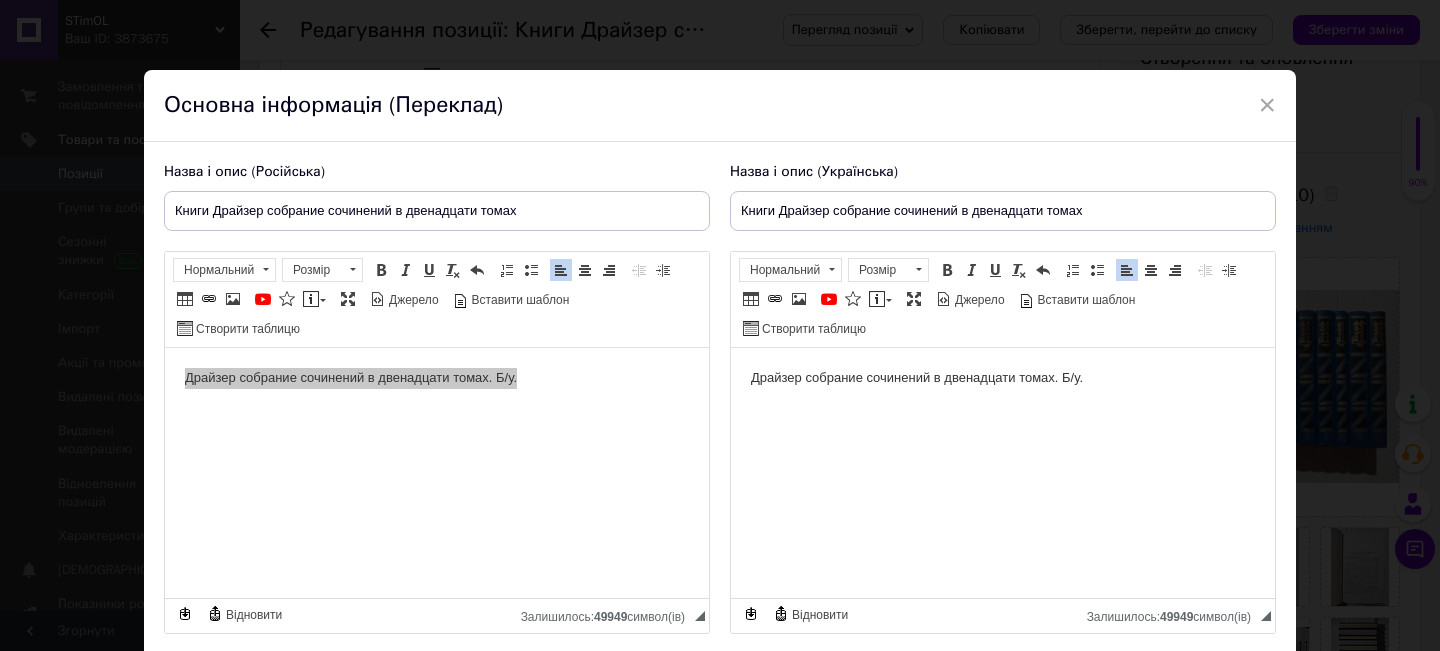 click on "× Основна інформація (Переклад) Назва і опис (Російська) Книги Драйзер собрание сочинений в двенадцати томах Драйзер собрание сочинений в двенадцати томах. Б/у.
Розширений текстовий редактор, CBC94343-43FC-456F-AC92-664E02CFB3C1 Панель інструментів редактора Форматування Нормальний Розмір Розмір   Жирний  Сполучення клавіш Command+B   Курсив  Сполучення клавіш Command+I   Підкреслений  Сполучення клавіш Command+U   Видалити форматування   Повернути  Сполучення клавіш Command+Z   Вставити/видалити нумерований список   Вставити/видалити маркований список   По лівому краю   По центру" at bounding box center (720, 325) 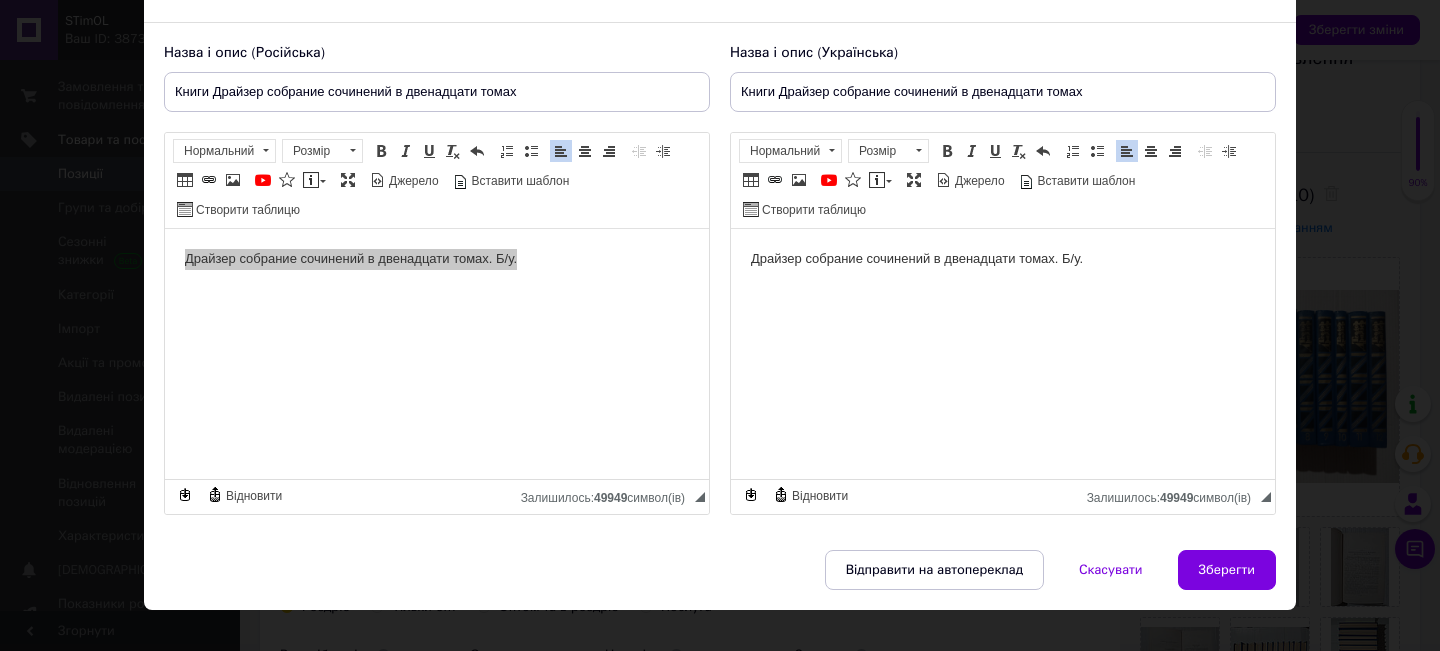 scroll, scrollTop: 148, scrollLeft: 0, axis: vertical 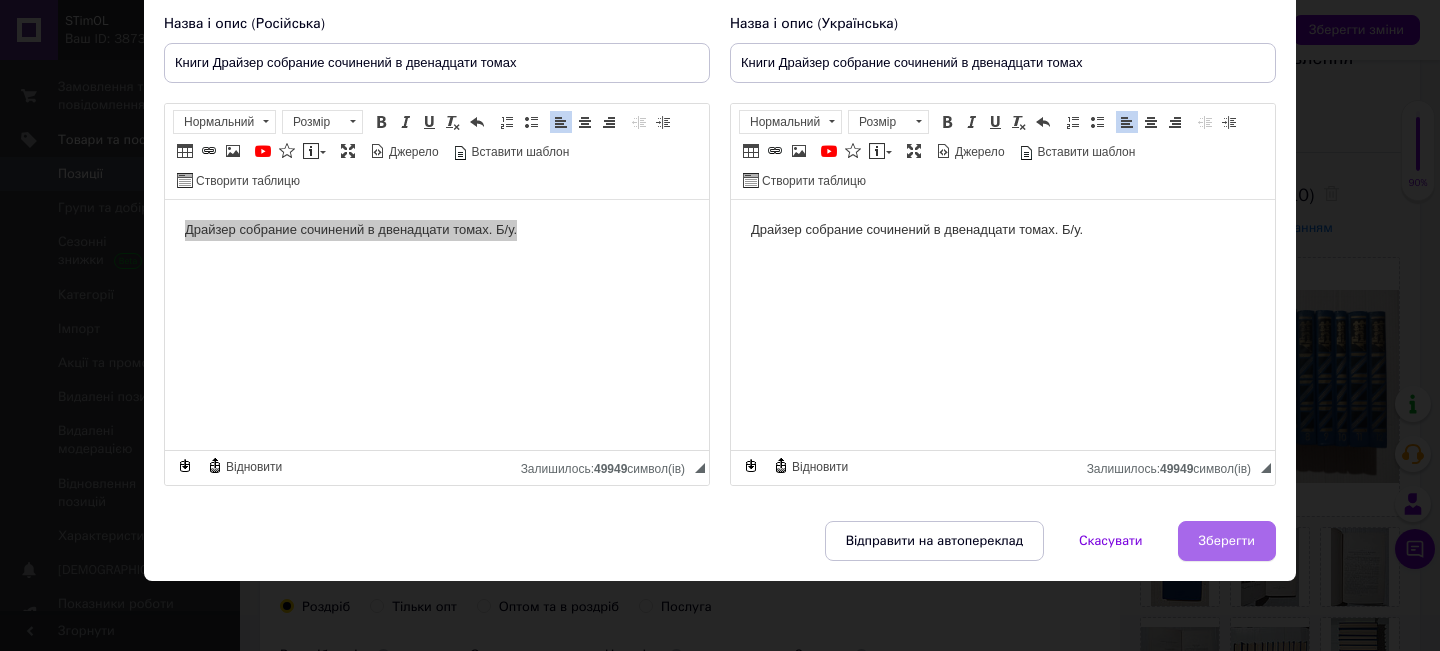 click on "Зберегти" at bounding box center (1227, 541) 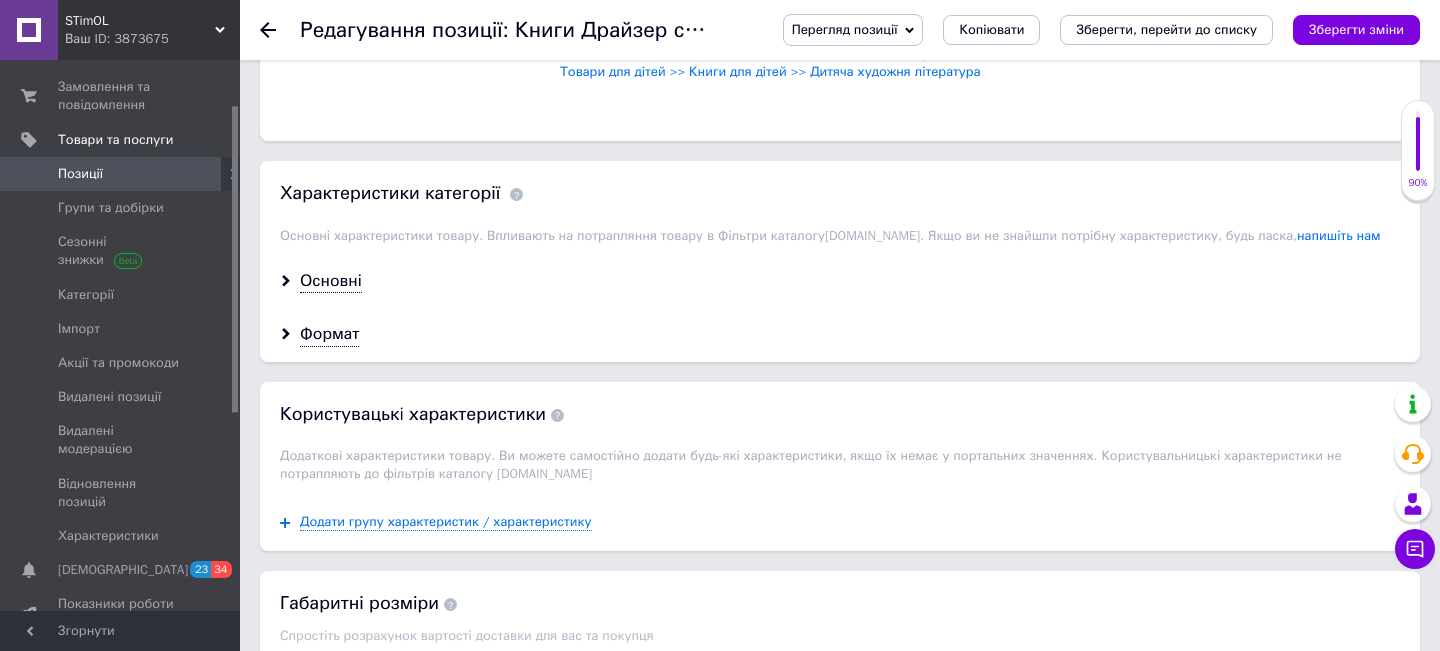 scroll, scrollTop: 1560, scrollLeft: 0, axis: vertical 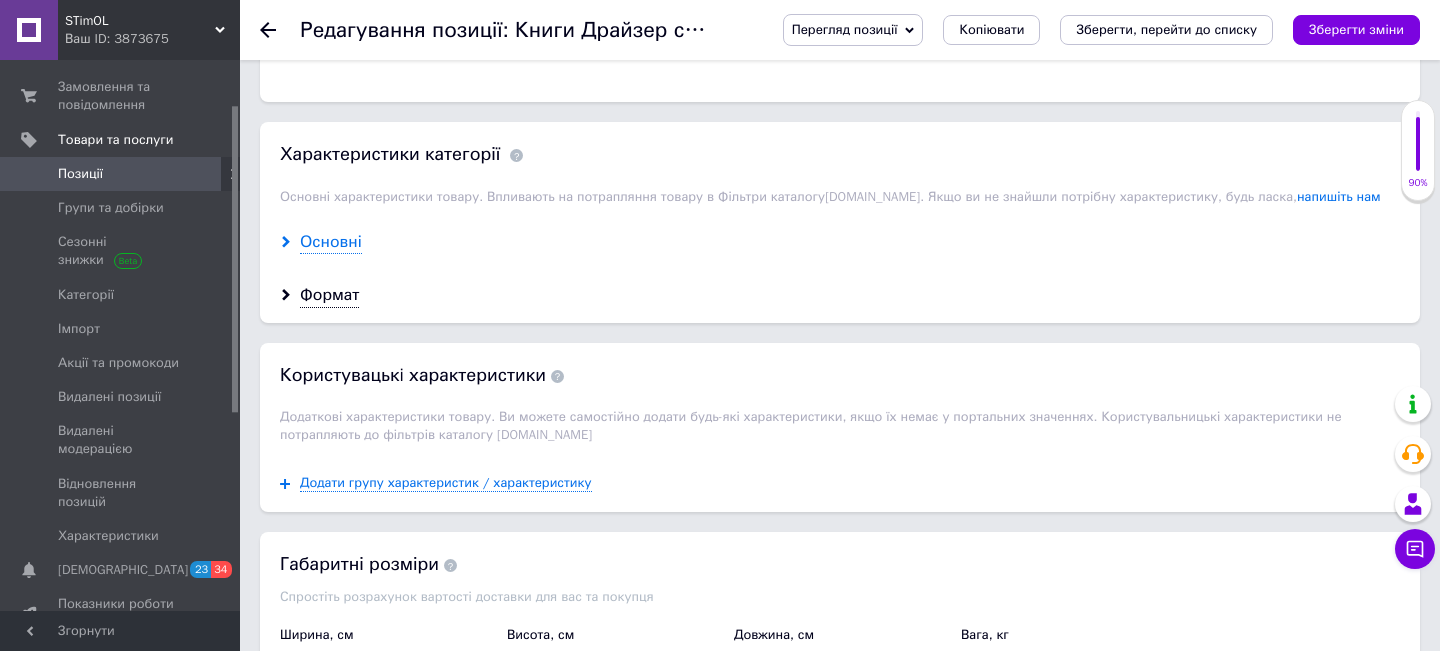 click on "Основні" at bounding box center [331, 242] 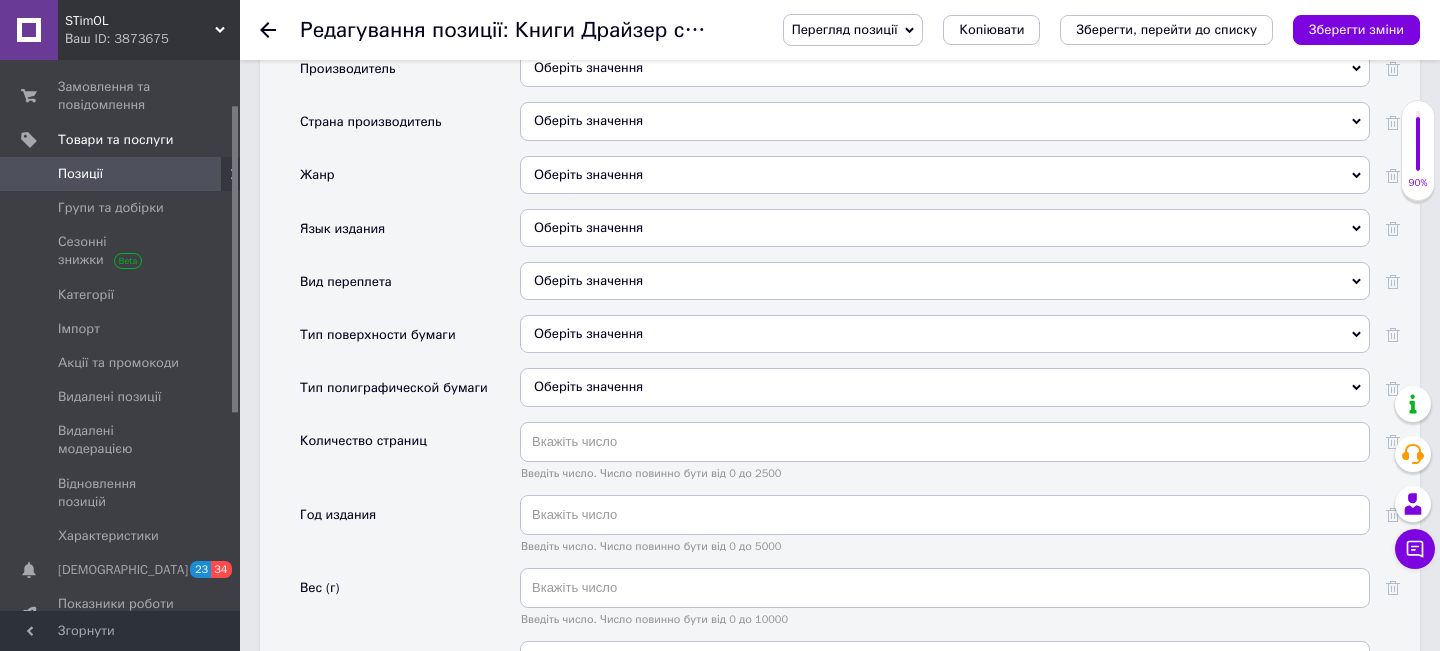 scroll, scrollTop: 1800, scrollLeft: 0, axis: vertical 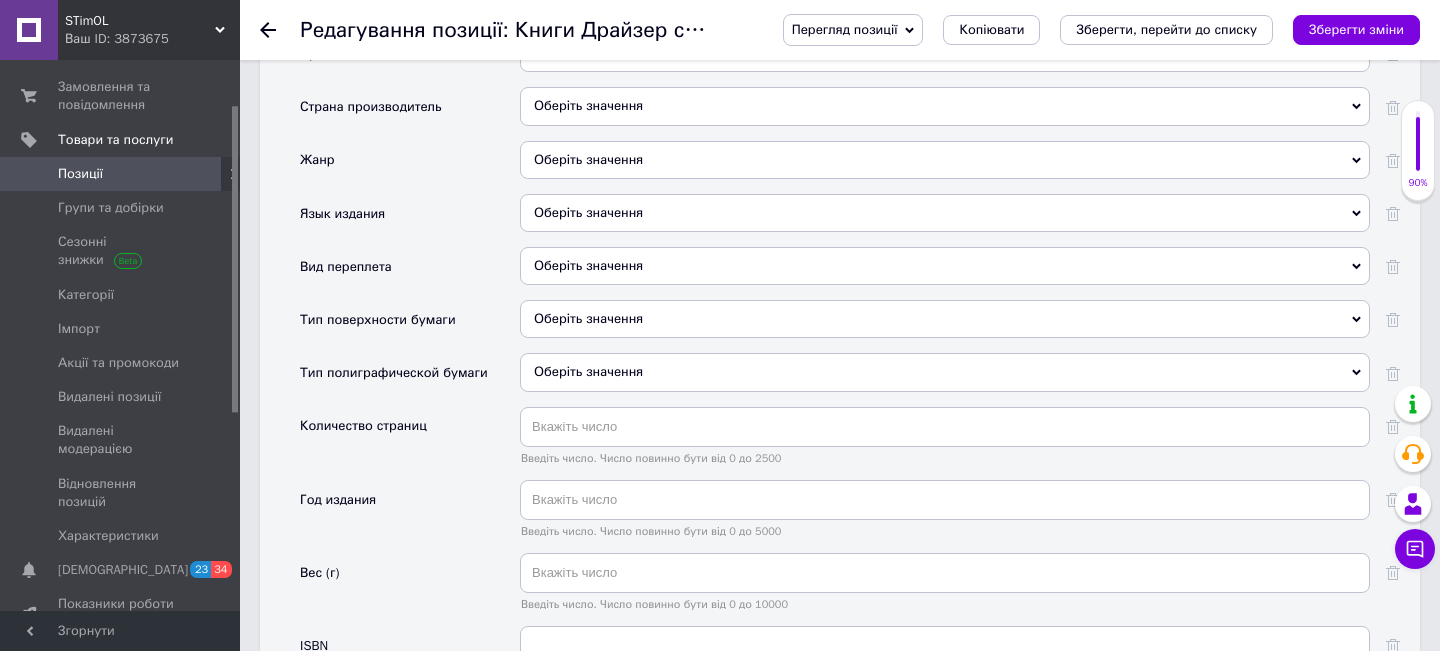 click on "Оберіть значення" at bounding box center (945, 266) 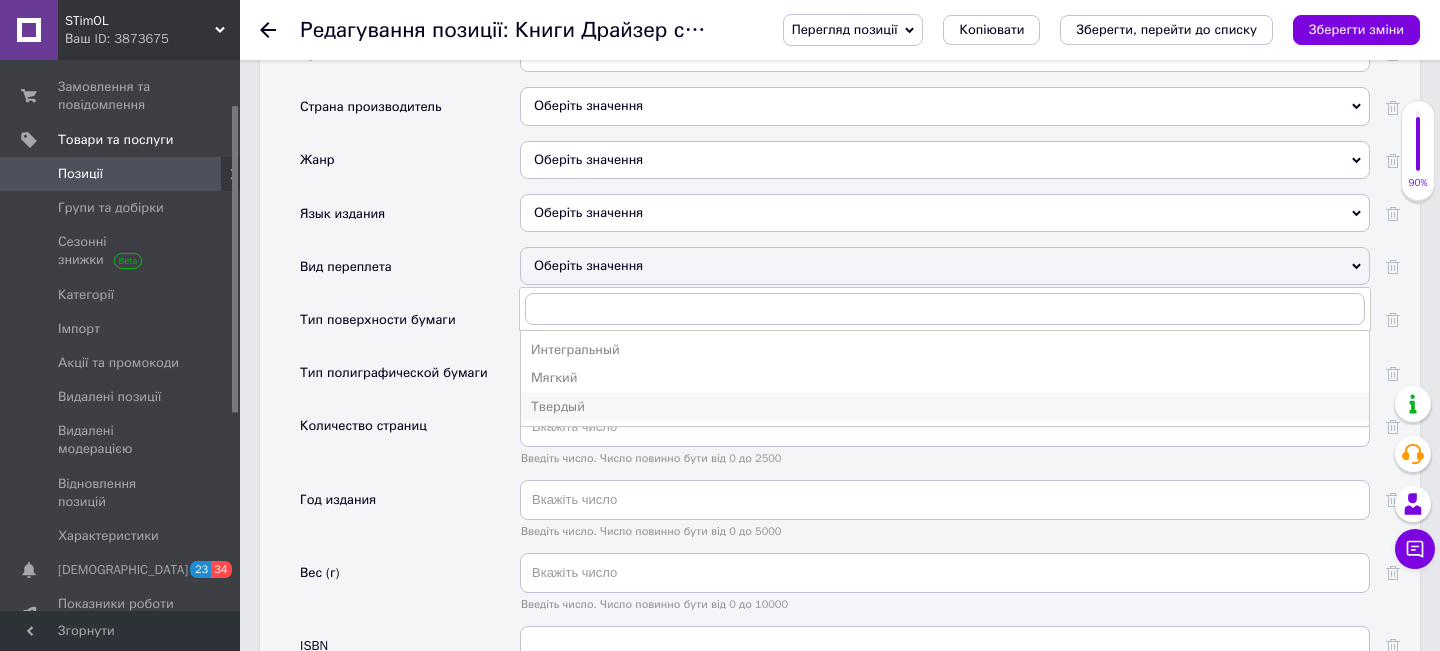 click on "Твердый" at bounding box center (945, 407) 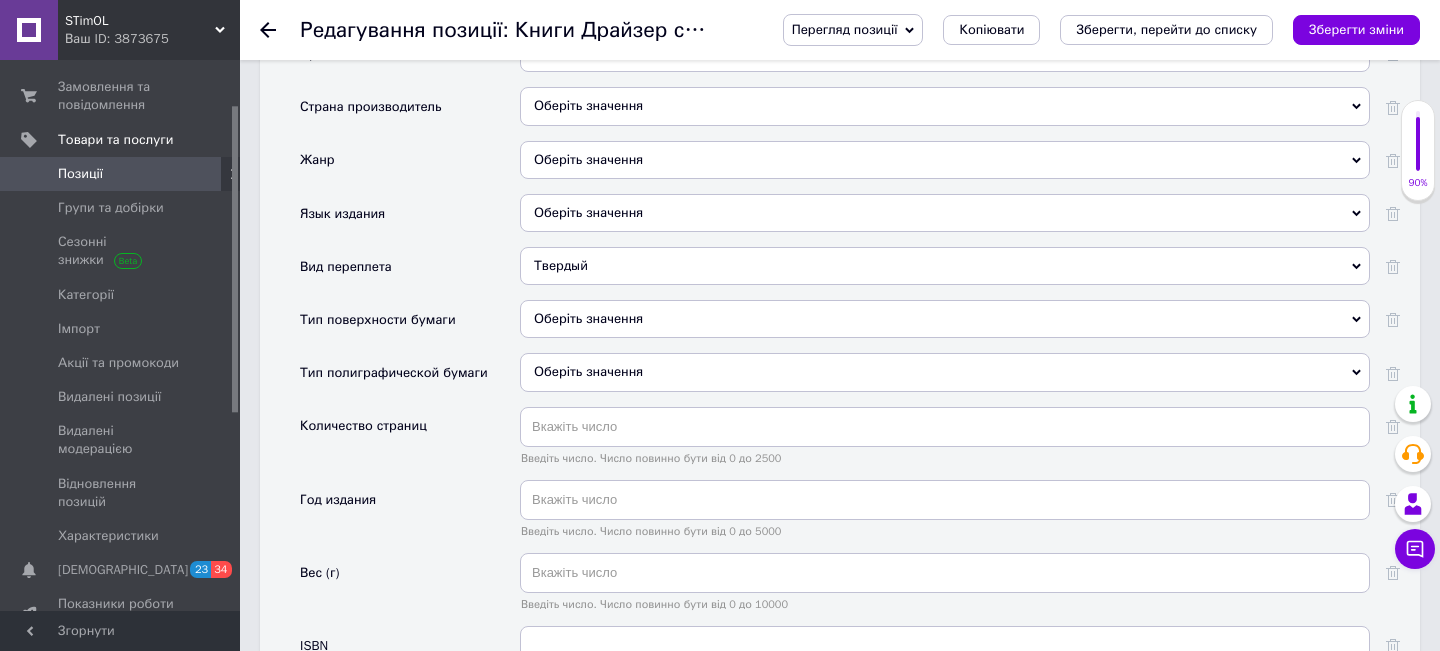 click on "Оберіть значення" at bounding box center [945, 213] 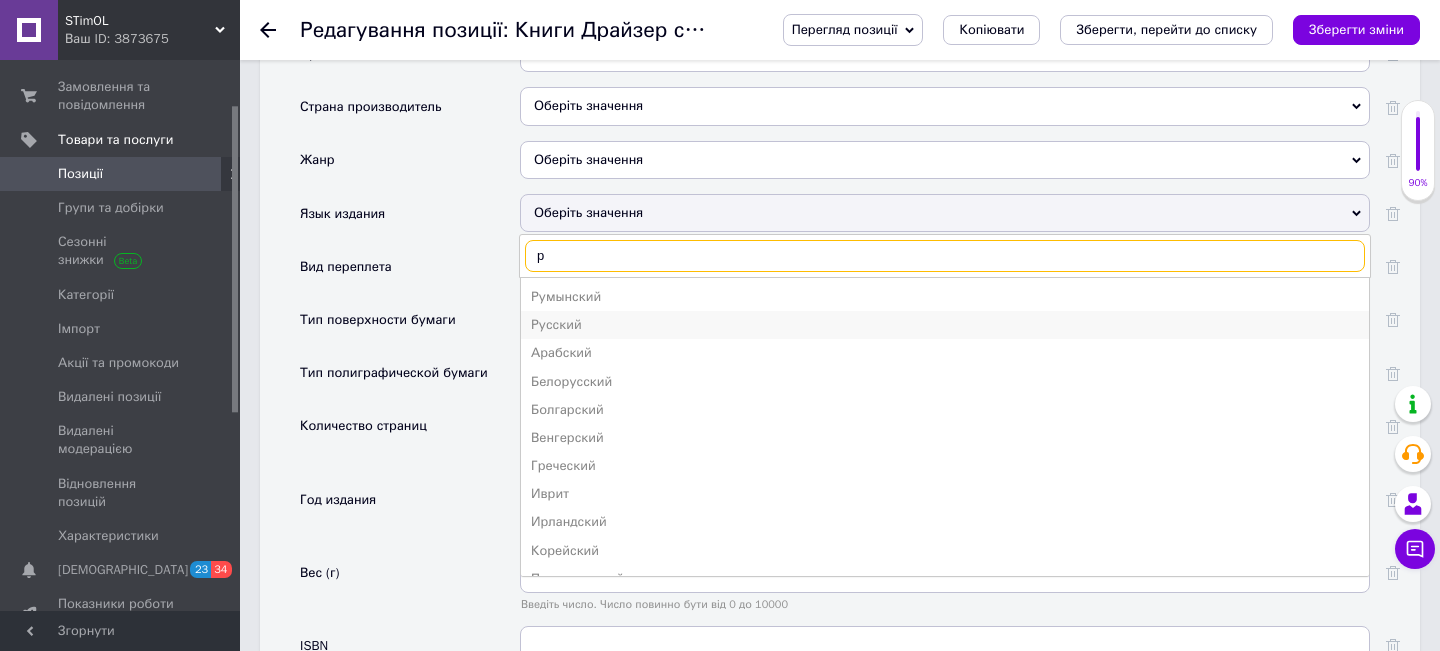 type on "р" 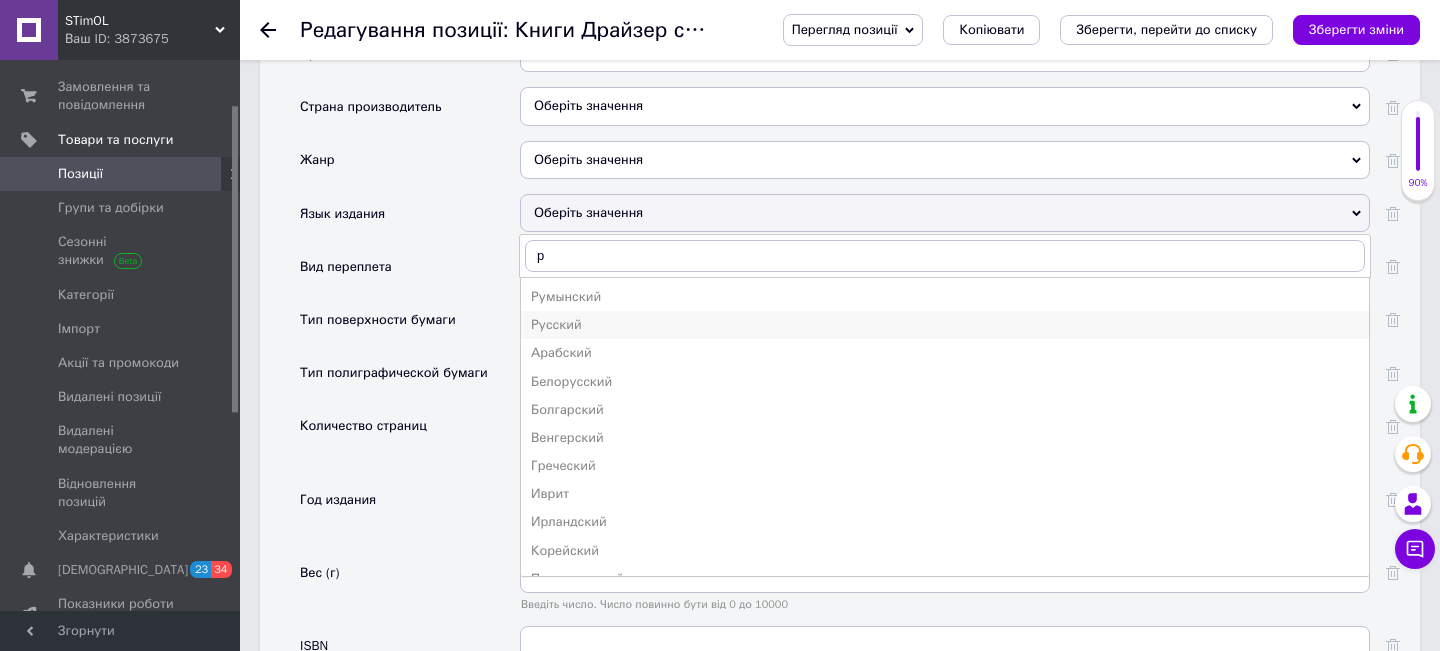 click on "Русский" at bounding box center (945, 325) 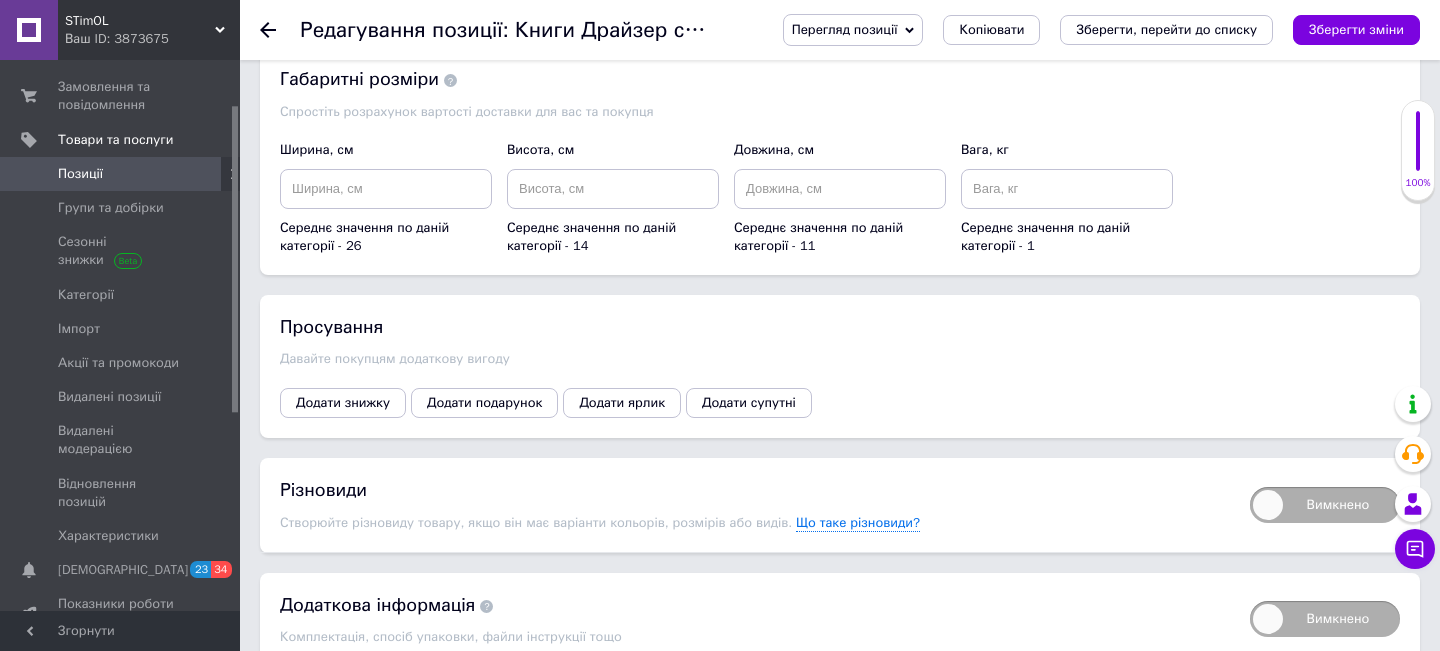 scroll, scrollTop: 2871, scrollLeft: 0, axis: vertical 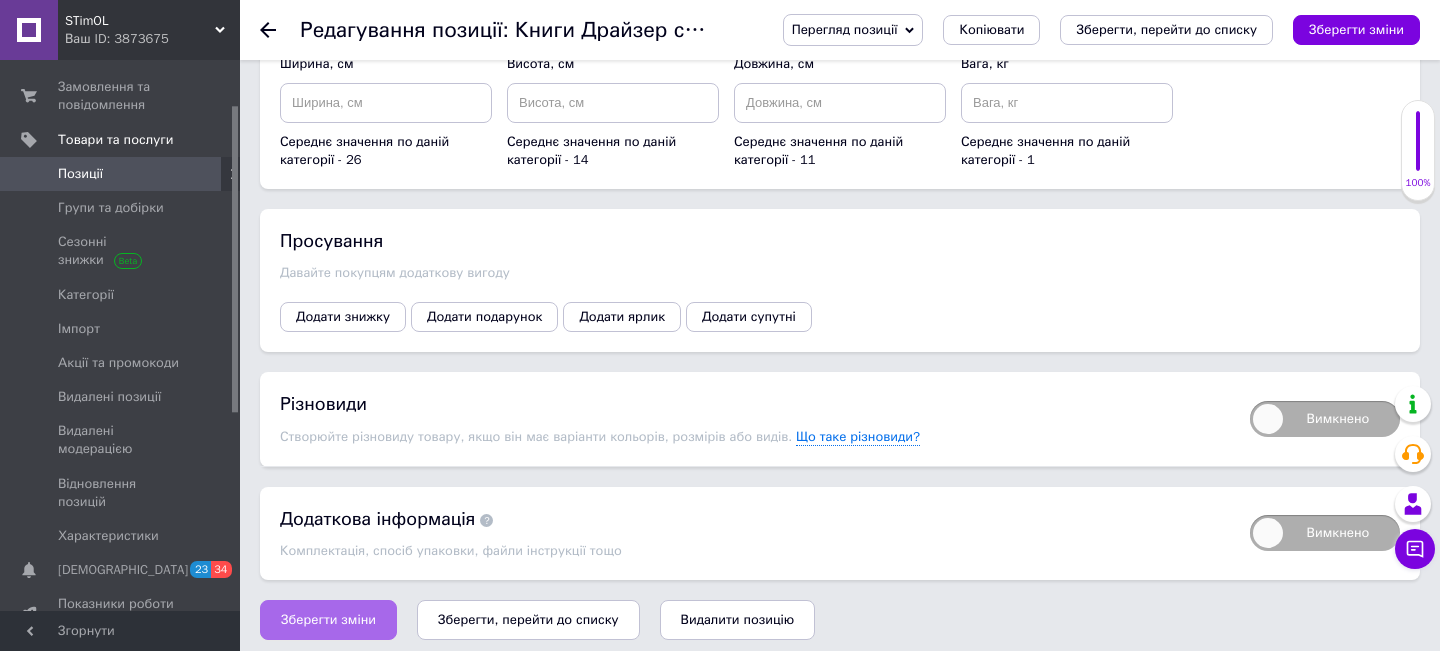 click on "Зберегти зміни" at bounding box center (328, 620) 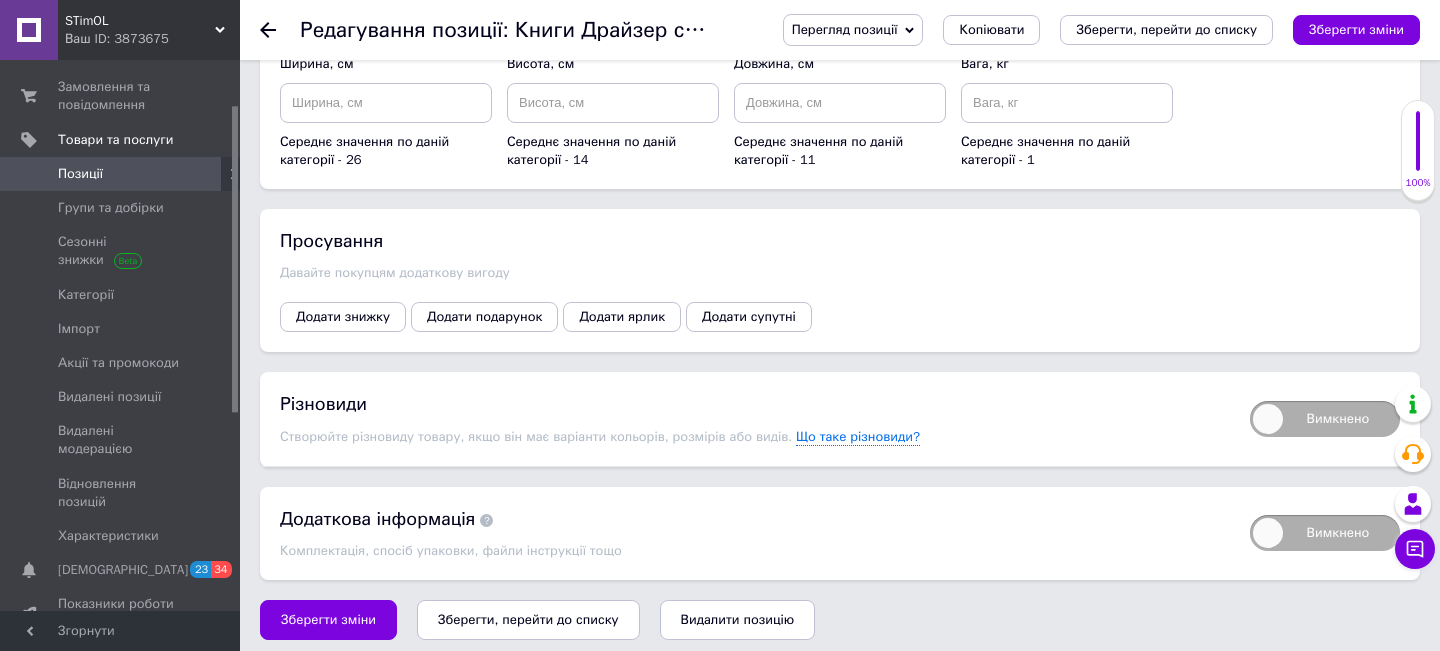 click 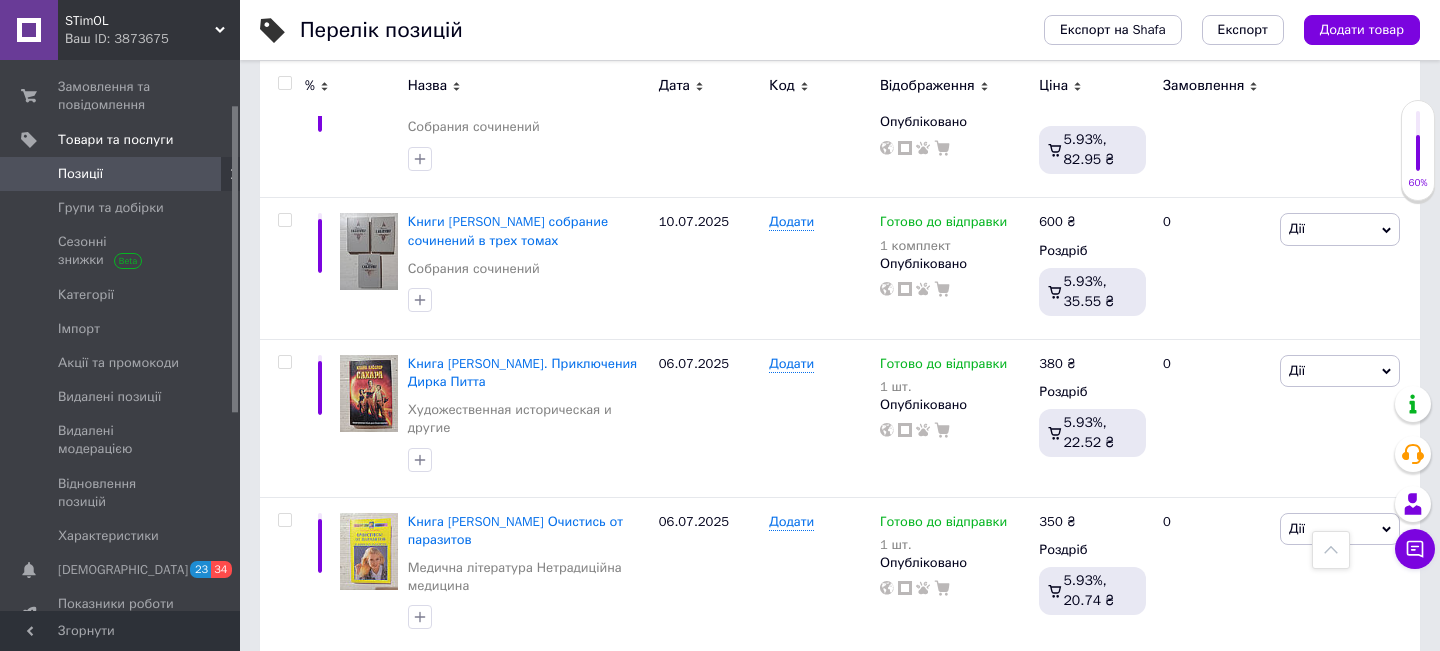 scroll, scrollTop: 520, scrollLeft: 0, axis: vertical 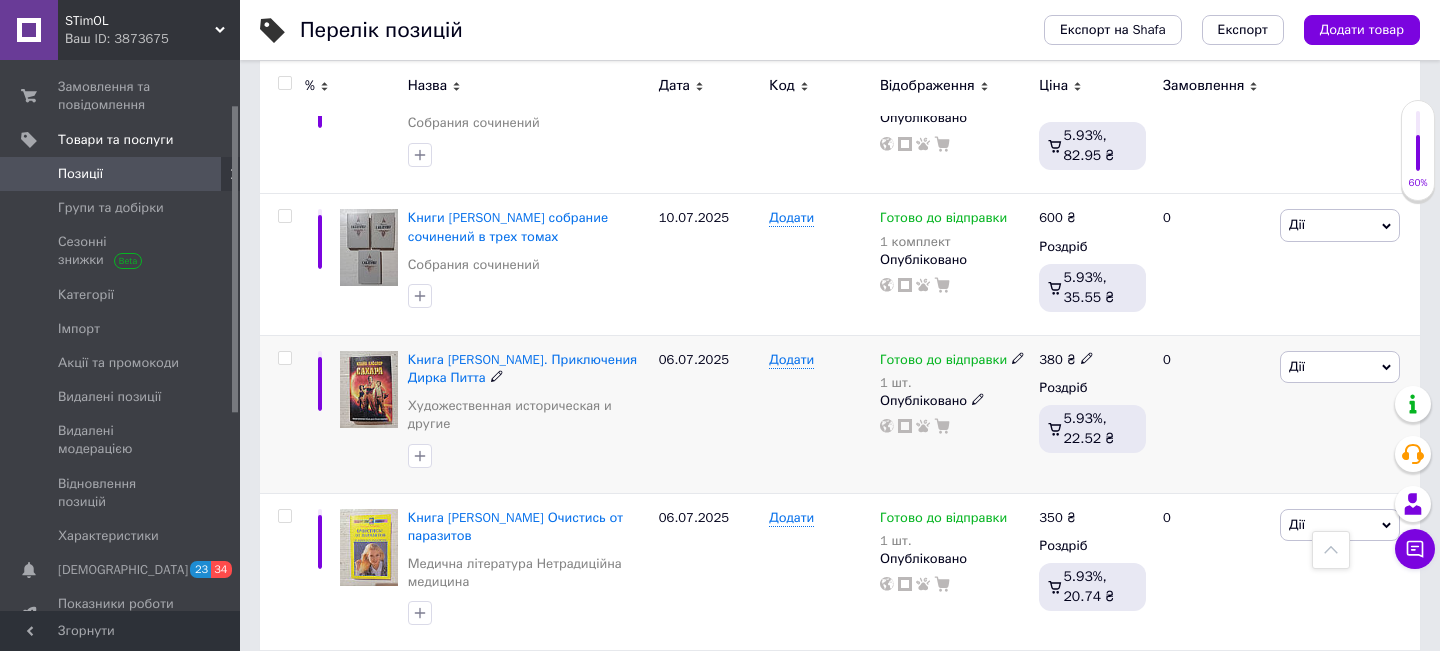 click at bounding box center (369, 389) 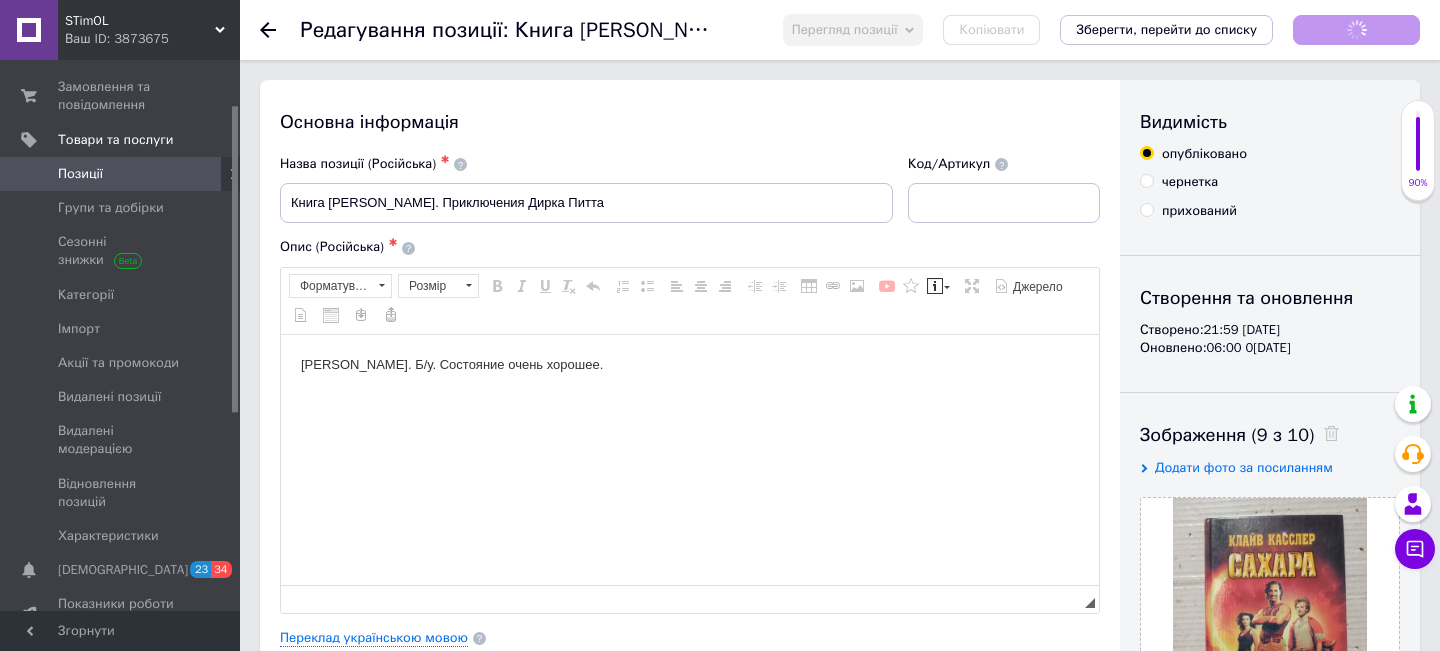 scroll, scrollTop: 0, scrollLeft: 0, axis: both 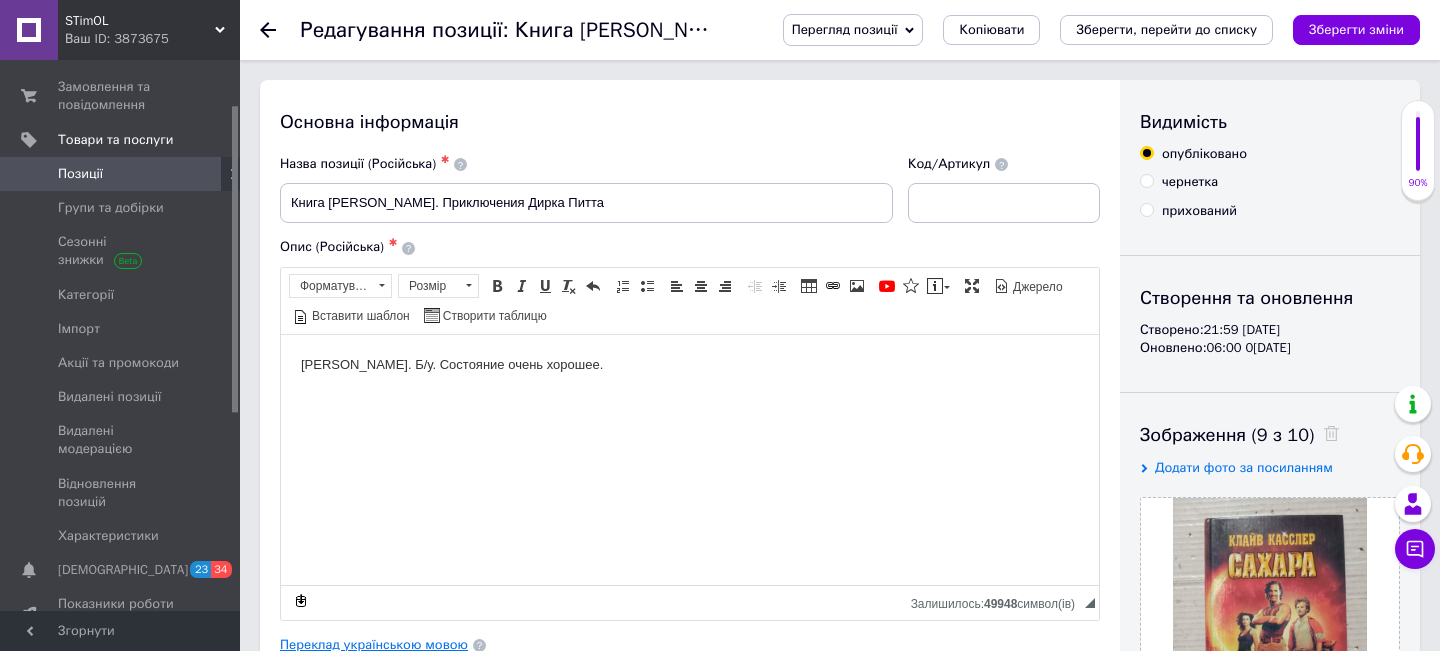 click on "Переклад українською мовою" at bounding box center [374, 645] 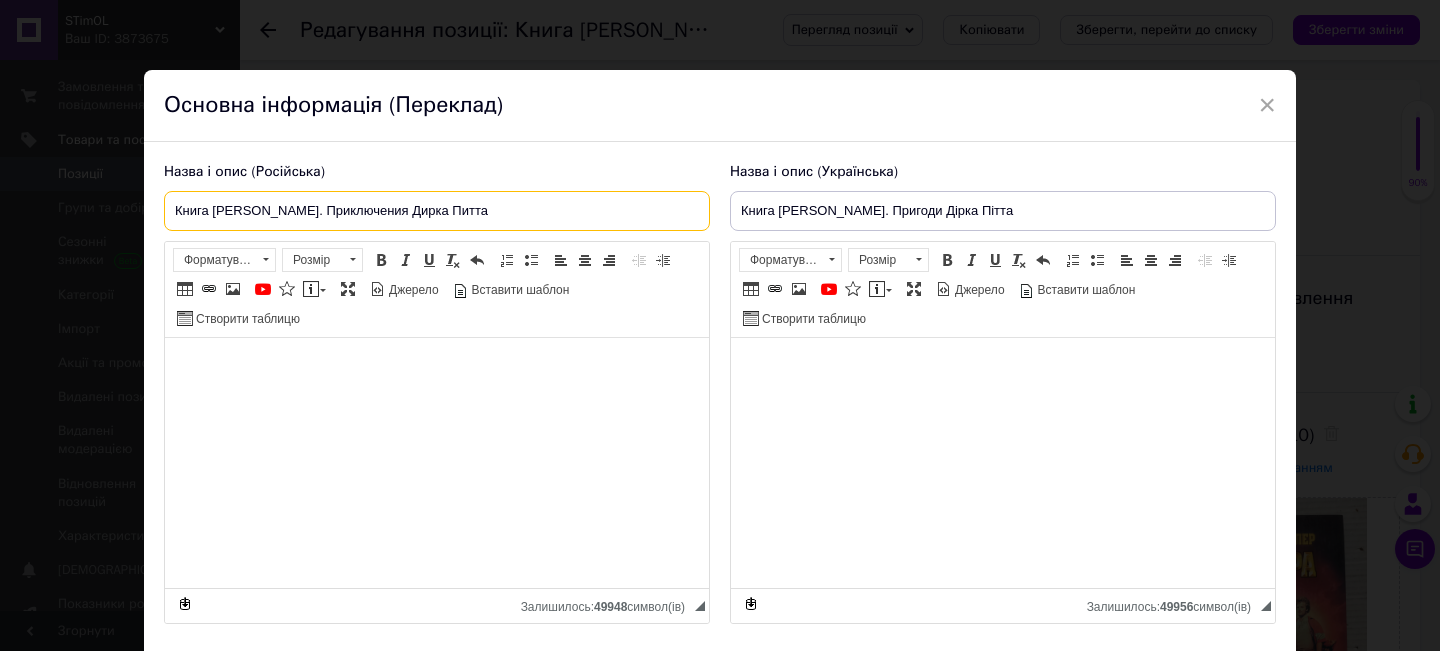 drag, startPoint x: 530, startPoint y: 210, endPoint x: 157, endPoint y: 211, distance: 373.00134 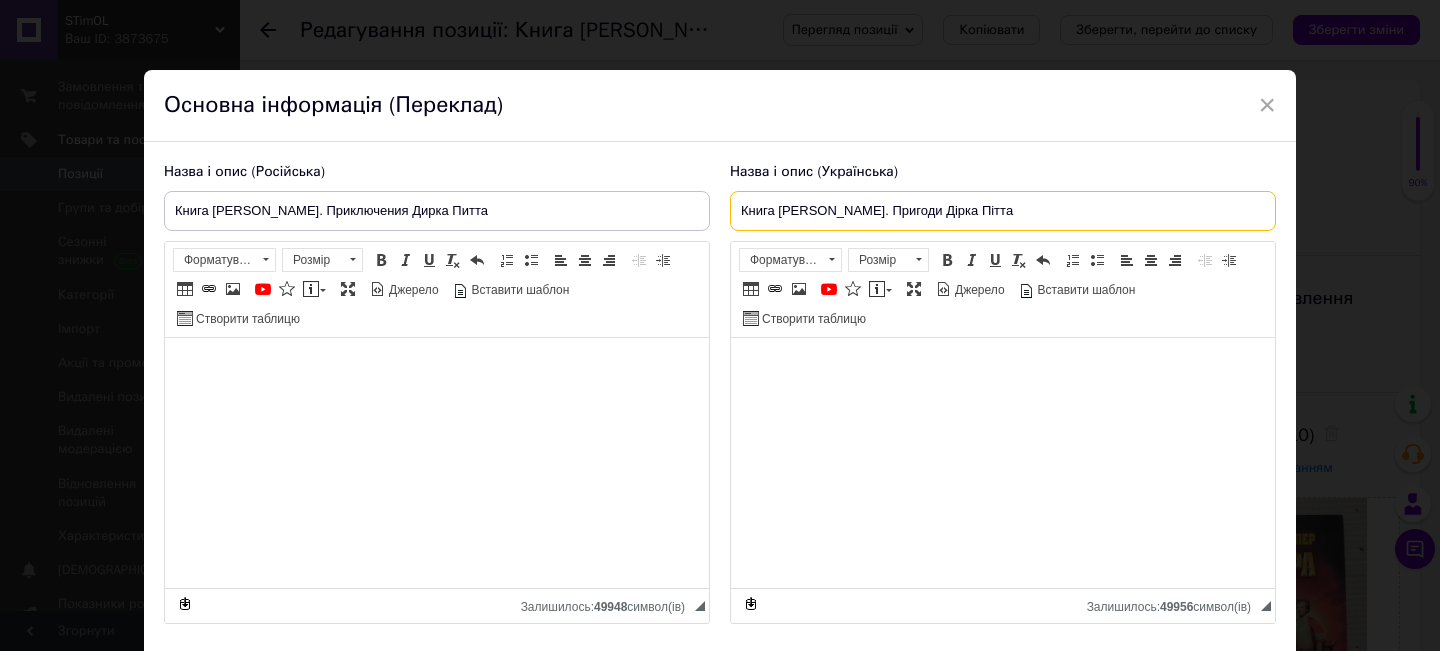 drag, startPoint x: 1047, startPoint y: 210, endPoint x: 717, endPoint y: 218, distance: 330.09695 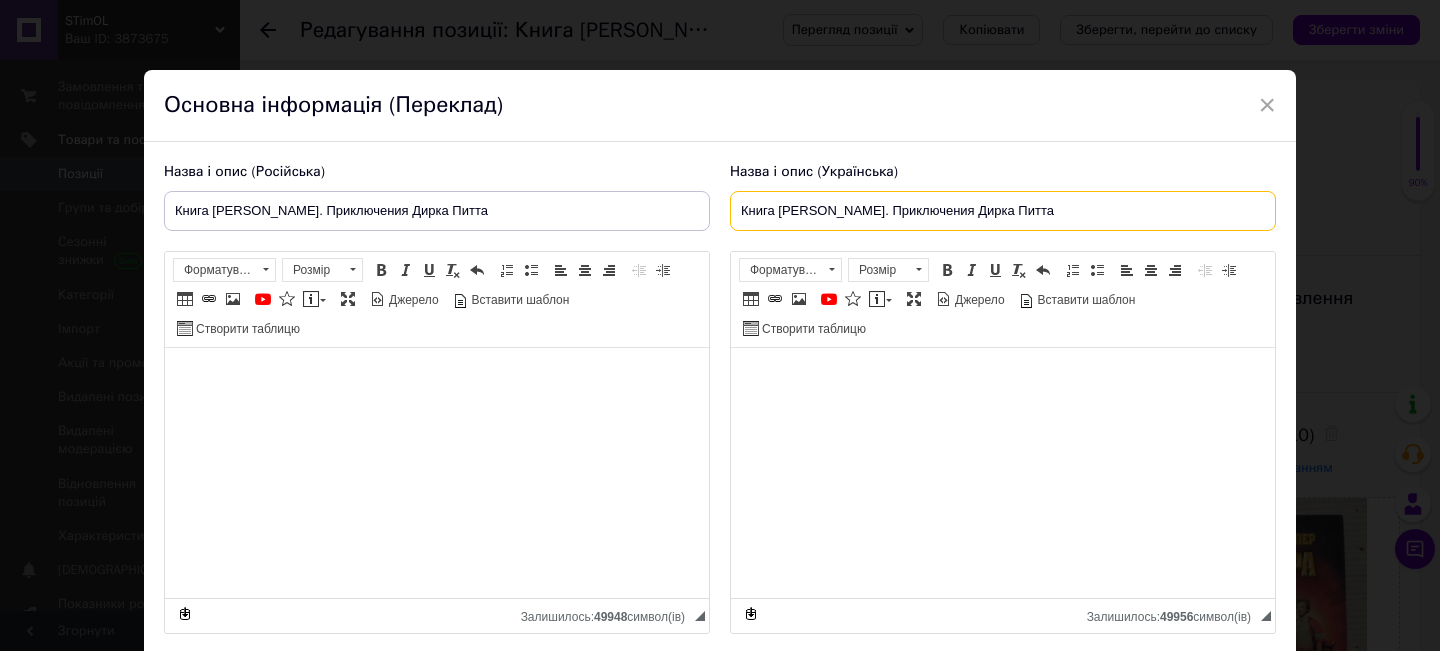 type on "Книга [PERSON_NAME]. Приключения Дирка Питта" 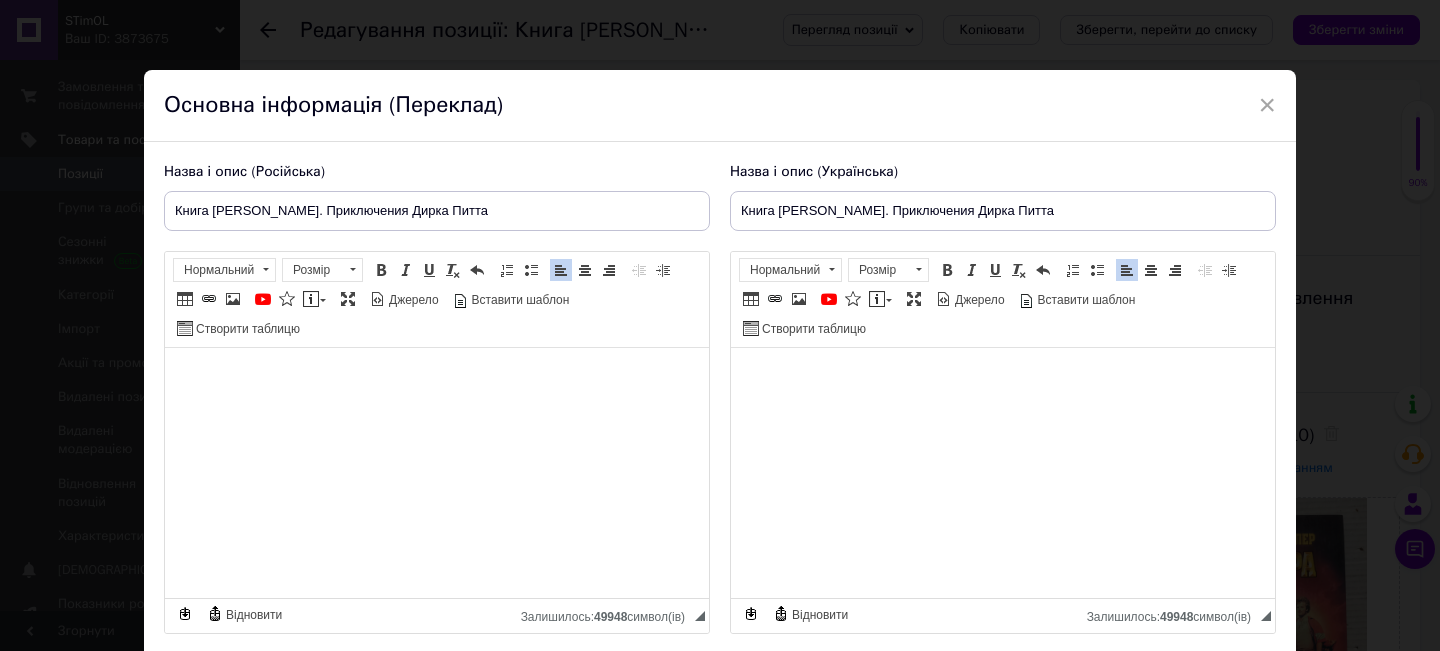 click on "× Основна інформація (Переклад) Назва і опис (Російська) Книга [PERSON_NAME]. Приключения [PERSON_NAME] [PERSON_NAME]. Б/у. Состояние очень хорошее.
Розширений текстовий редактор, 15A3BBCB-0E68-4439-86EC-513D2B93BB68 Панель інструментів редактора Форматування Нормальний Розмір Розмір   Жирний  Сполучення клавіш Command+B   Курсив  Сполучення клавіш Command+I   Підкреслений  Сполучення клавіш Command+U   Видалити форматування   Повернути  Сполучення клавіш Command+Z   Вставити/видалити нумерований список   Вставити/видалити маркований список   По лівому краю   По центру" at bounding box center (720, 325) 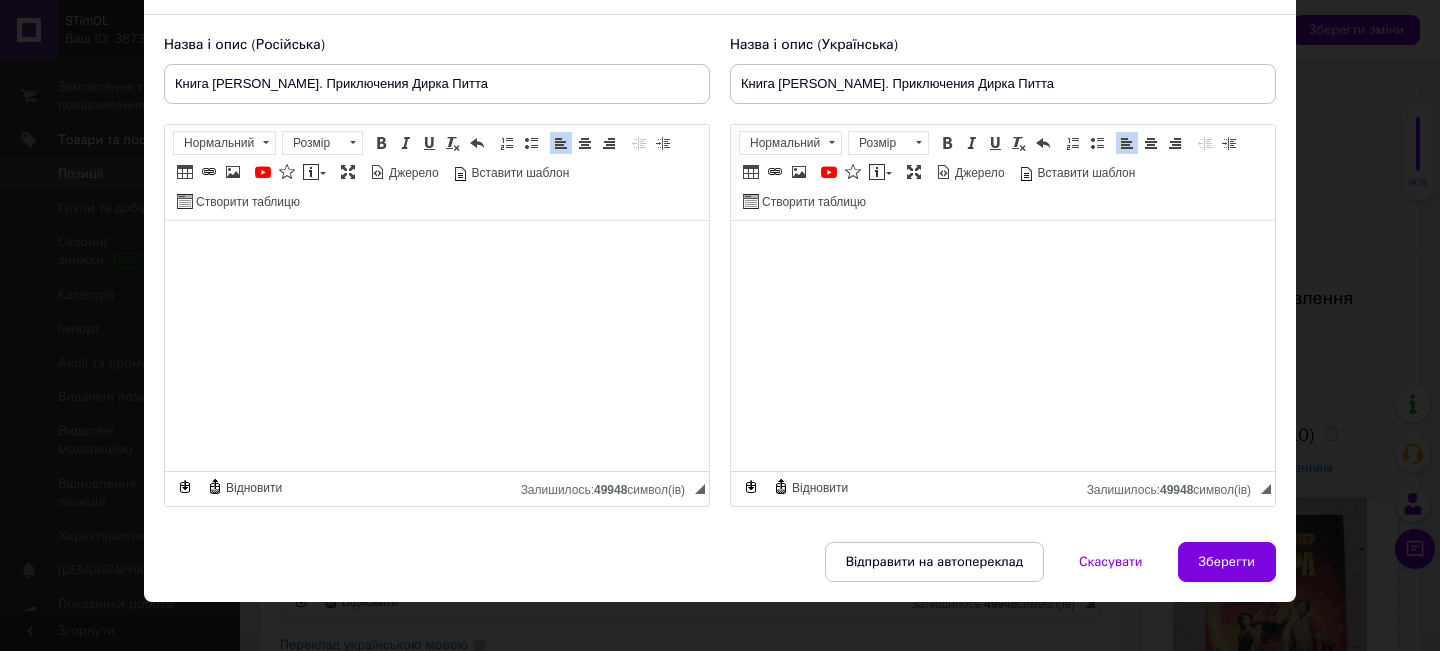 scroll, scrollTop: 148, scrollLeft: 0, axis: vertical 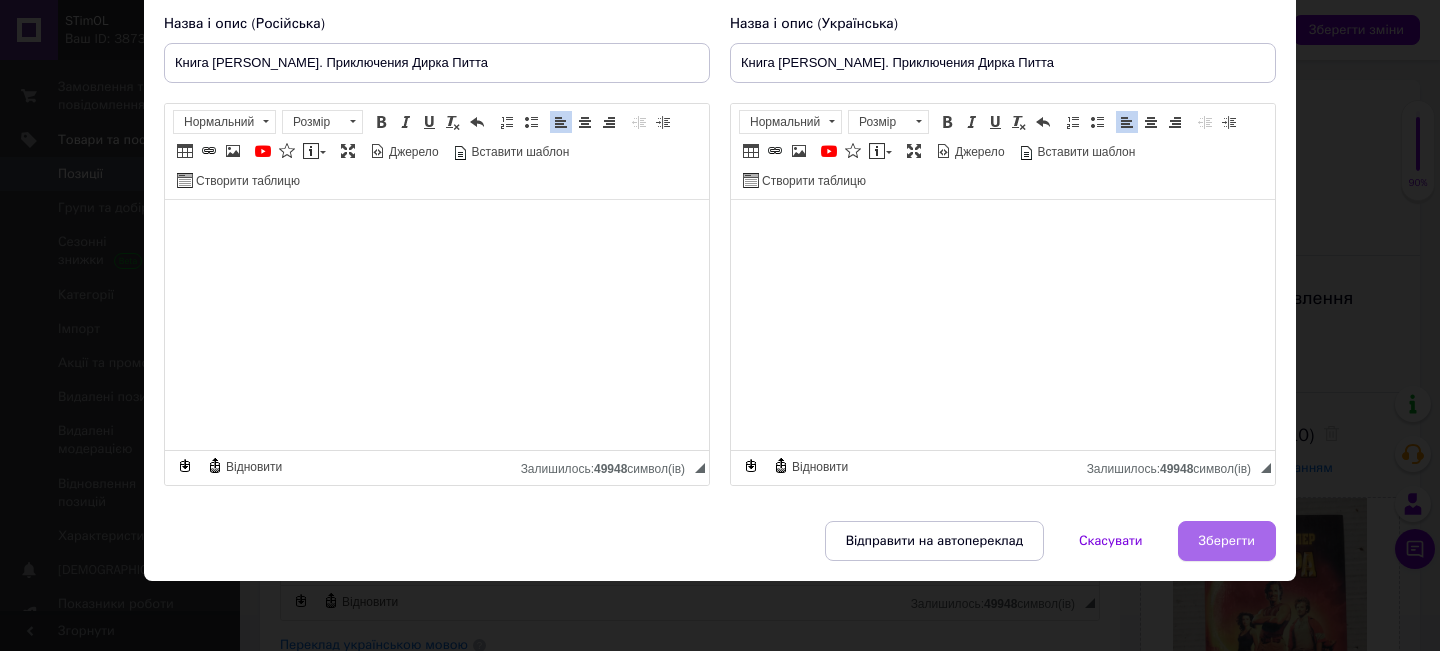 click on "Зберегти" at bounding box center [1227, 541] 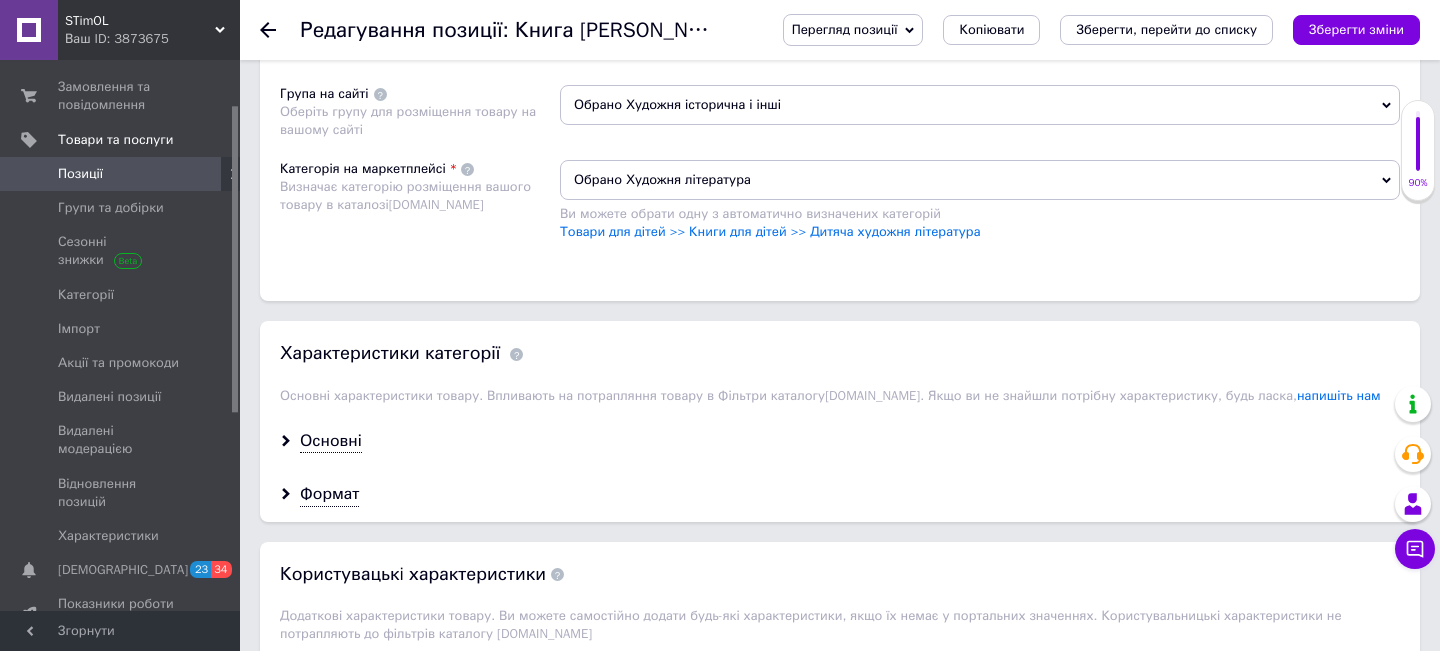 scroll, scrollTop: 1400, scrollLeft: 0, axis: vertical 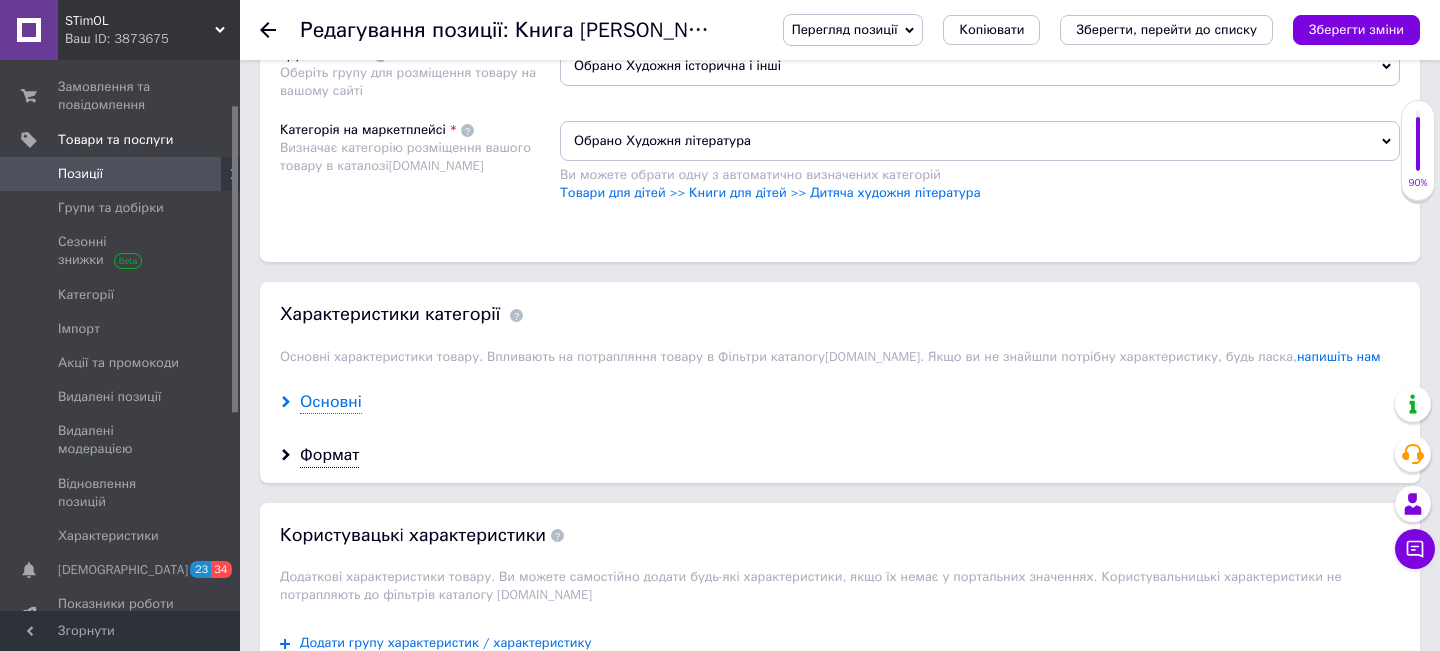 click on "Основні" at bounding box center (331, 402) 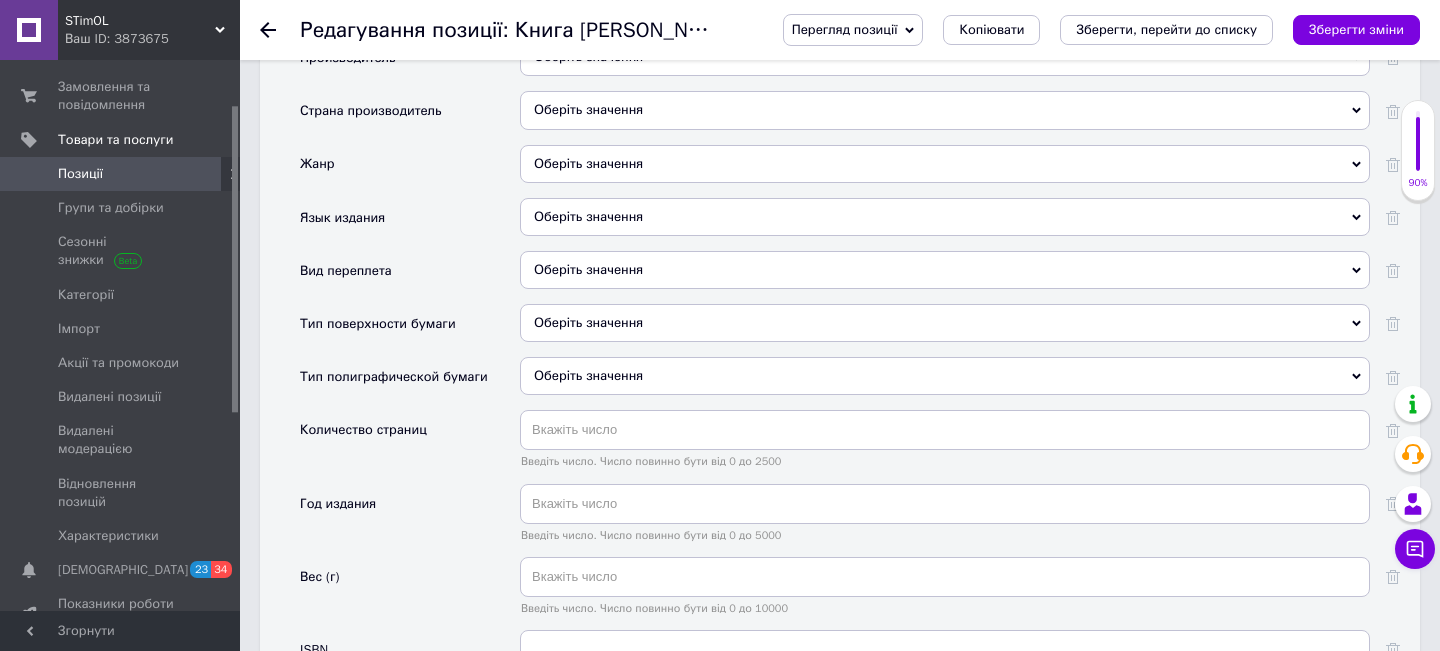 scroll, scrollTop: 1800, scrollLeft: 0, axis: vertical 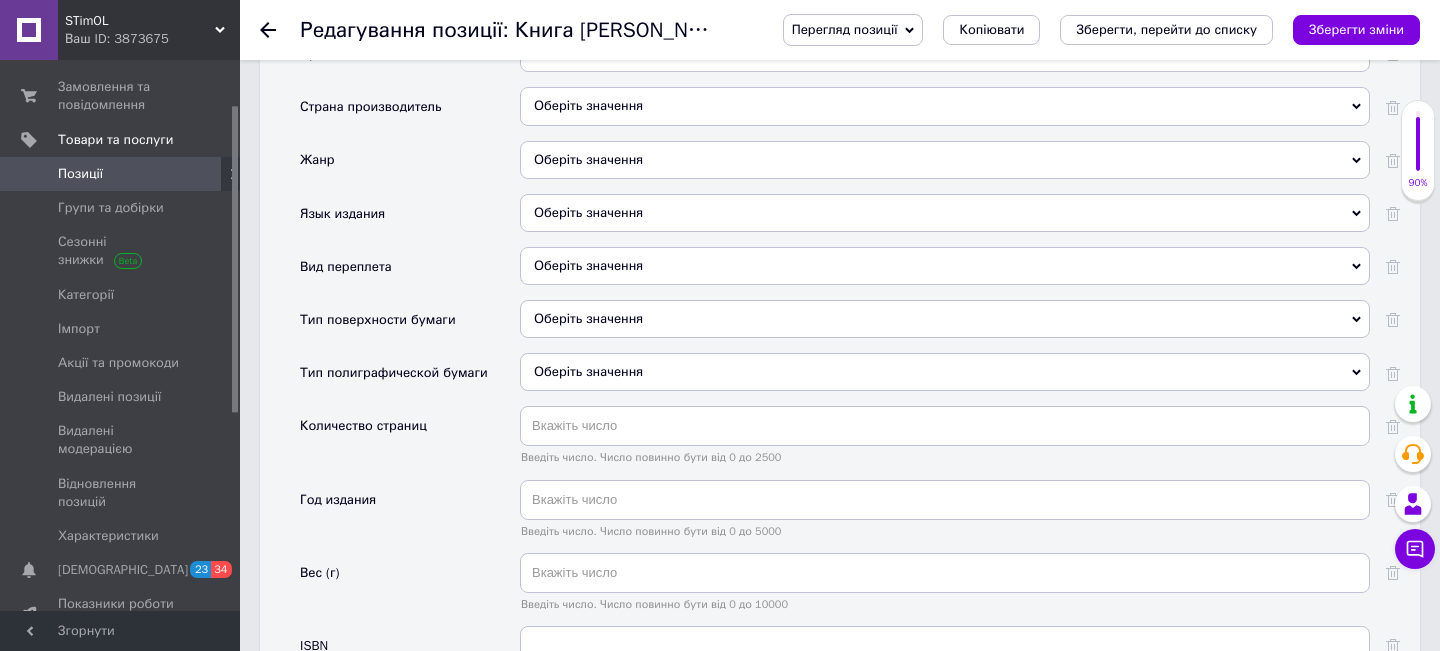 click on "Оберіть значення" at bounding box center [945, 266] 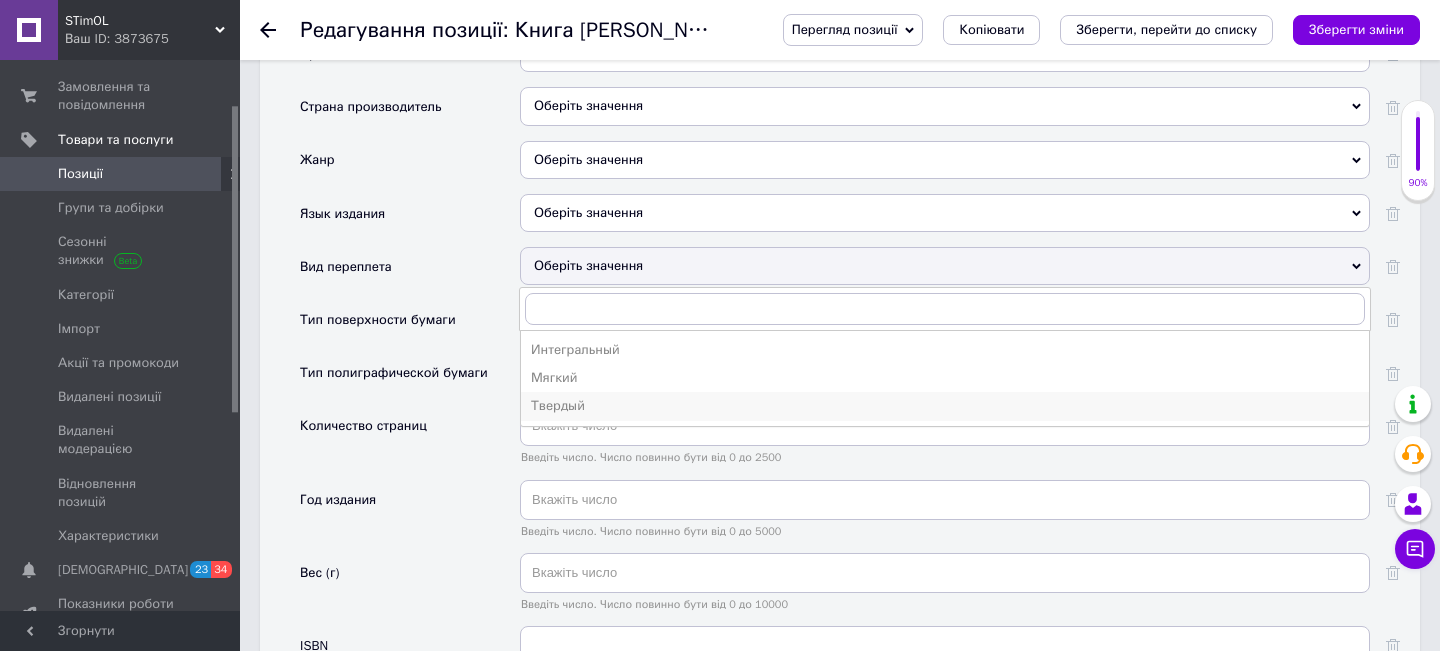 click on "Твердый" at bounding box center (945, 406) 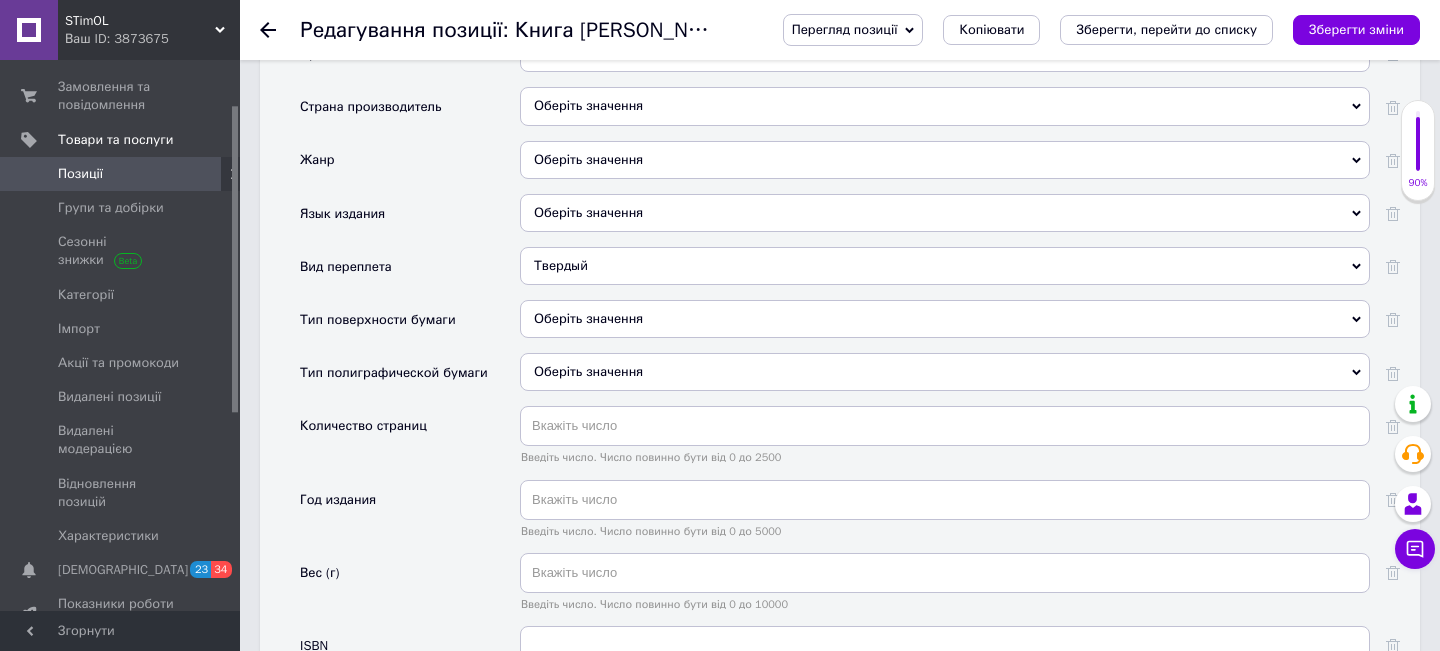 click on "Оберіть значення" at bounding box center (945, 213) 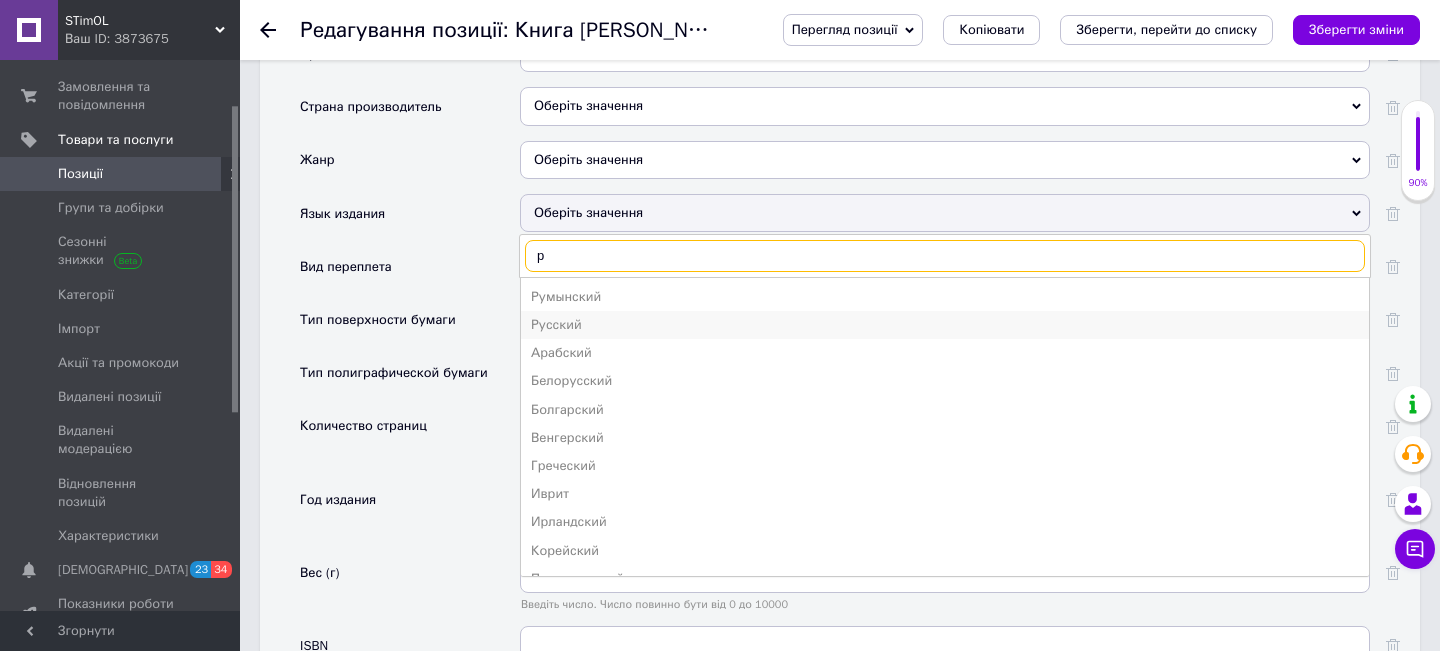type on "р" 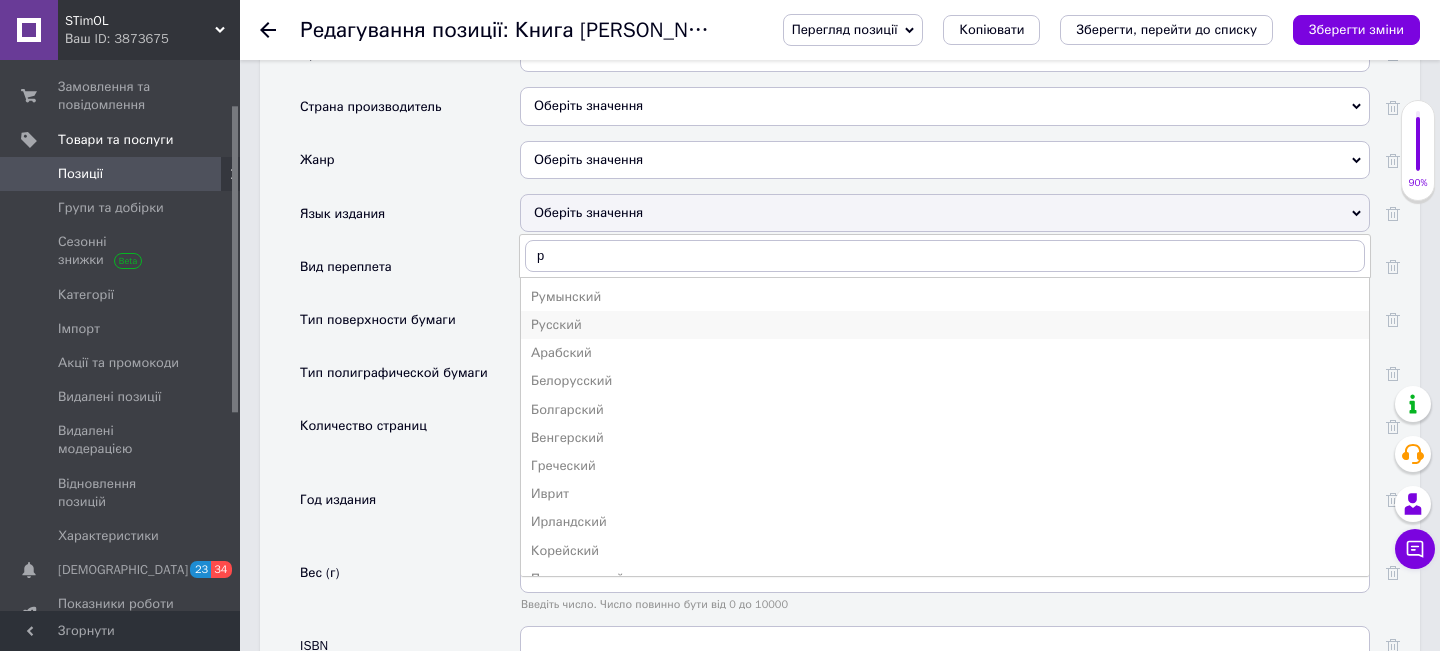 click on "Русский" at bounding box center (945, 325) 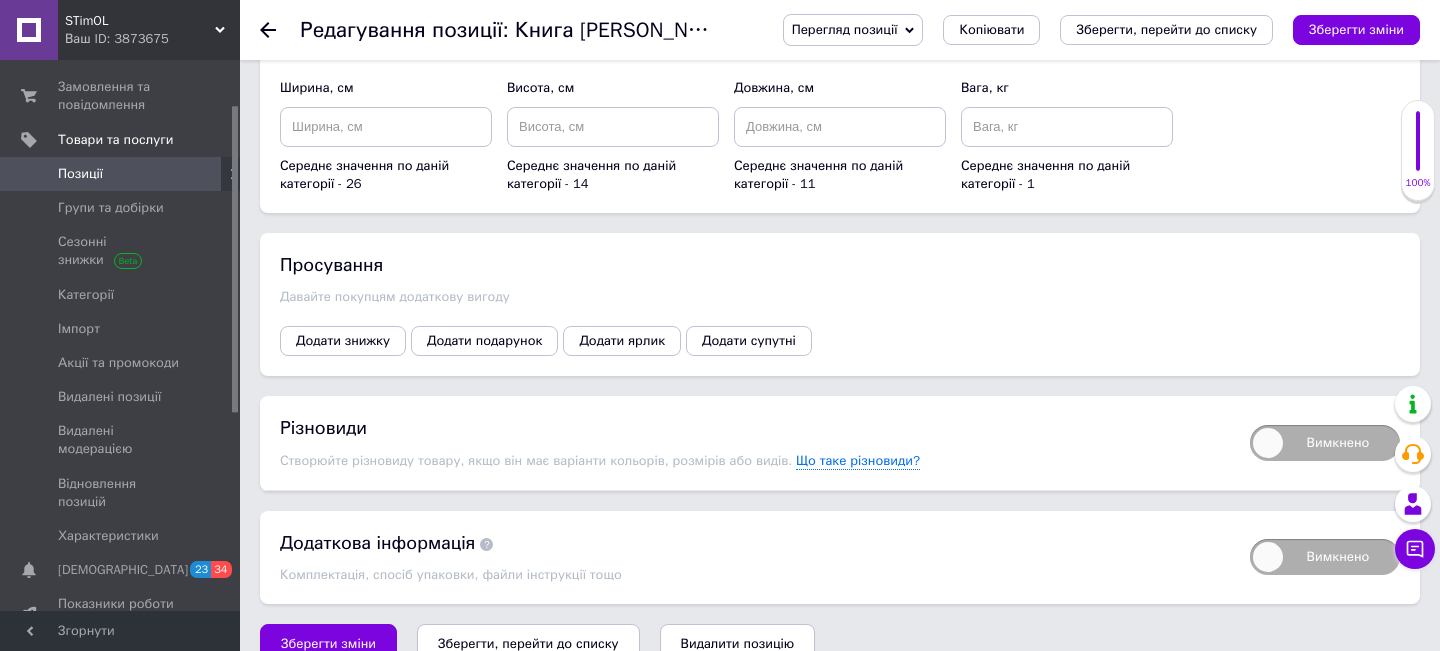 scroll, scrollTop: 2871, scrollLeft: 0, axis: vertical 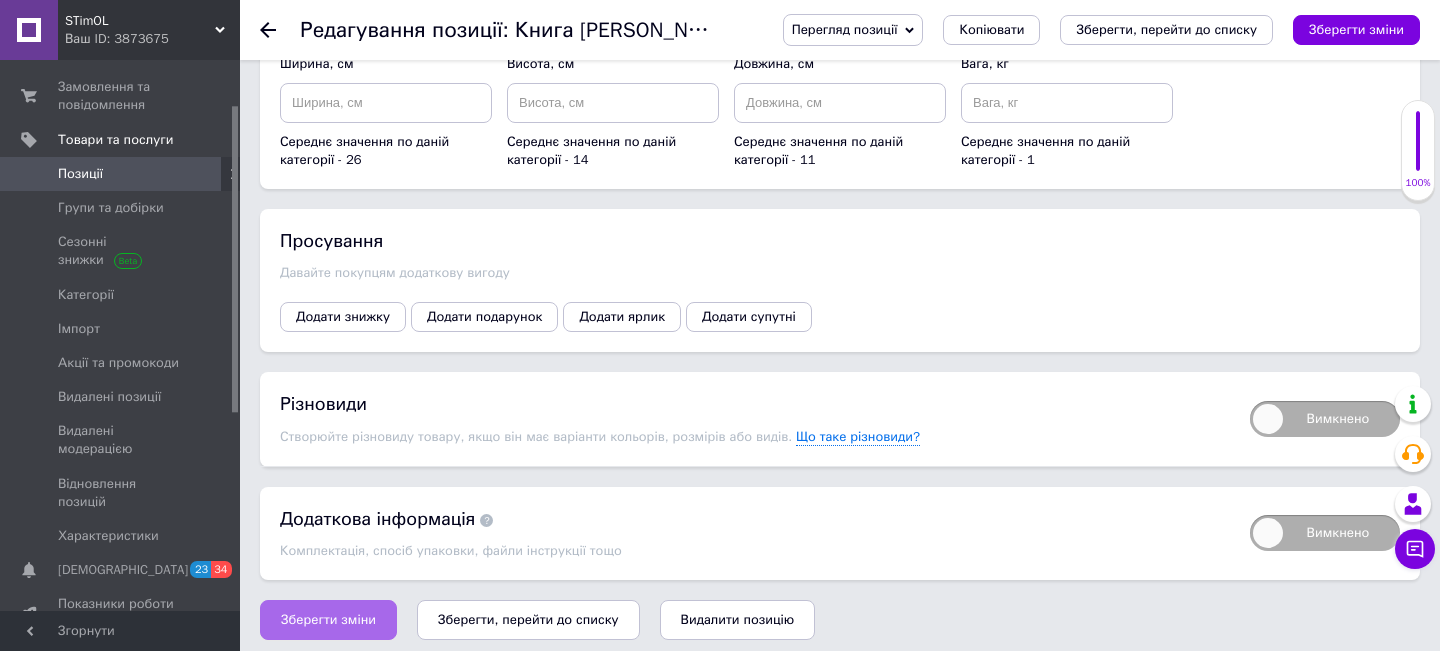 click on "Зберегти зміни" at bounding box center [328, 620] 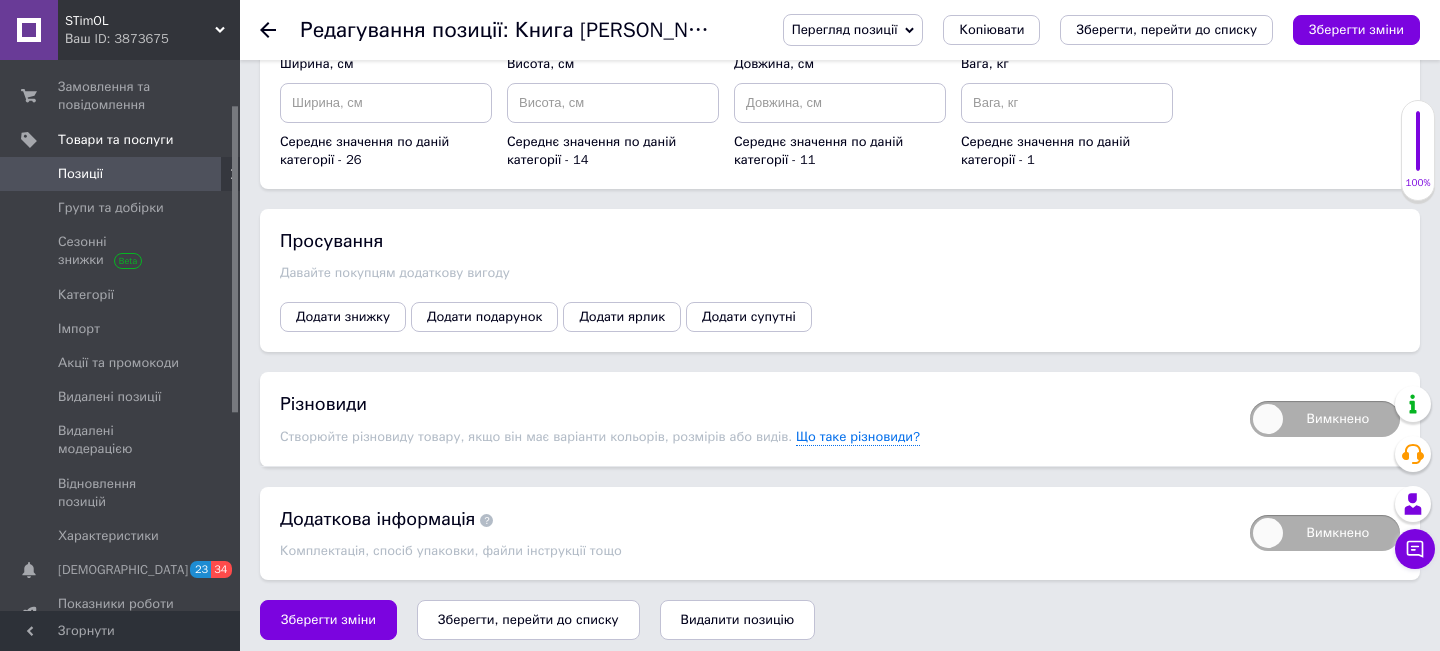 click 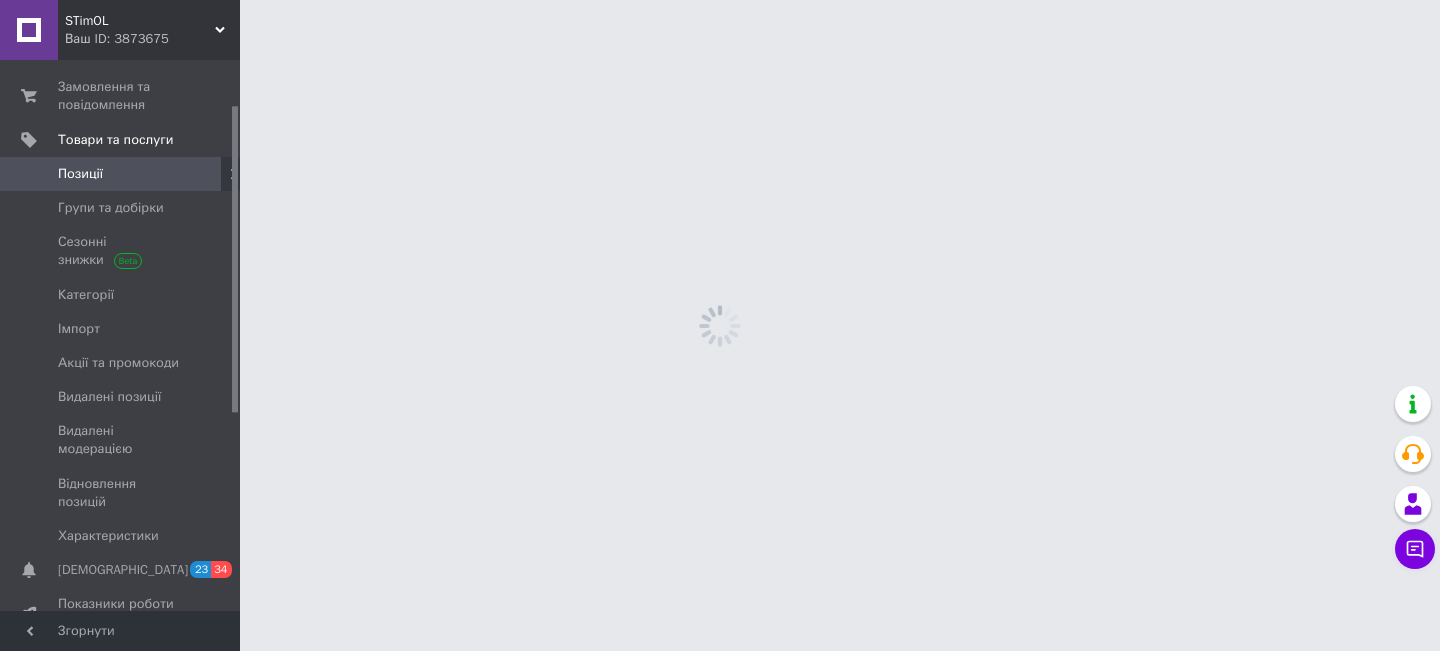 scroll, scrollTop: 0, scrollLeft: 0, axis: both 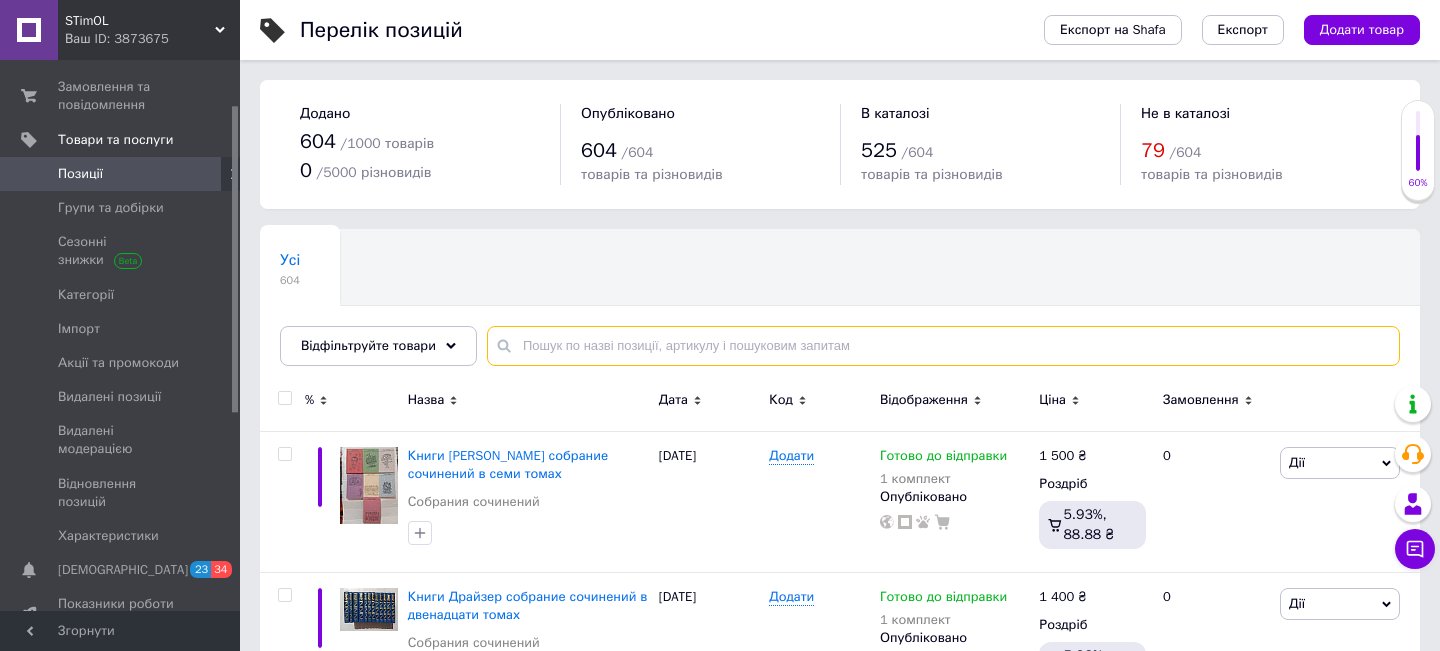 click at bounding box center [943, 346] 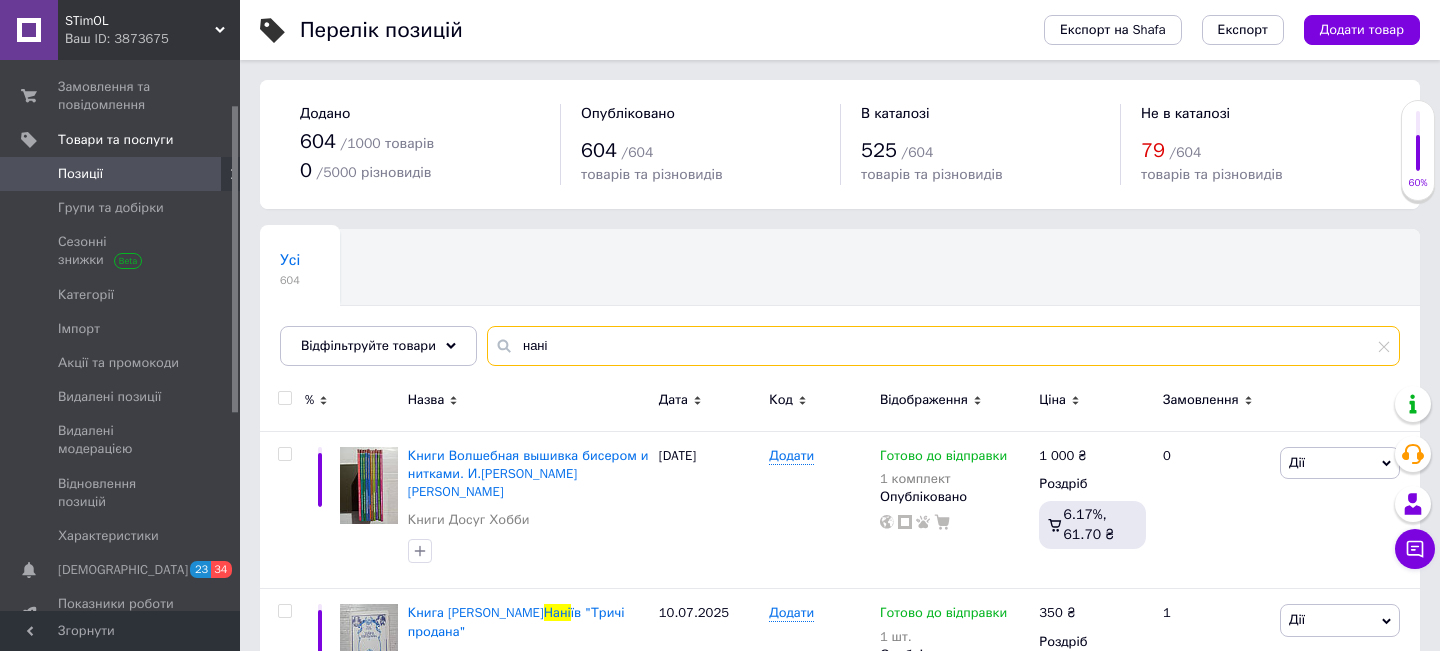 type on "нані" 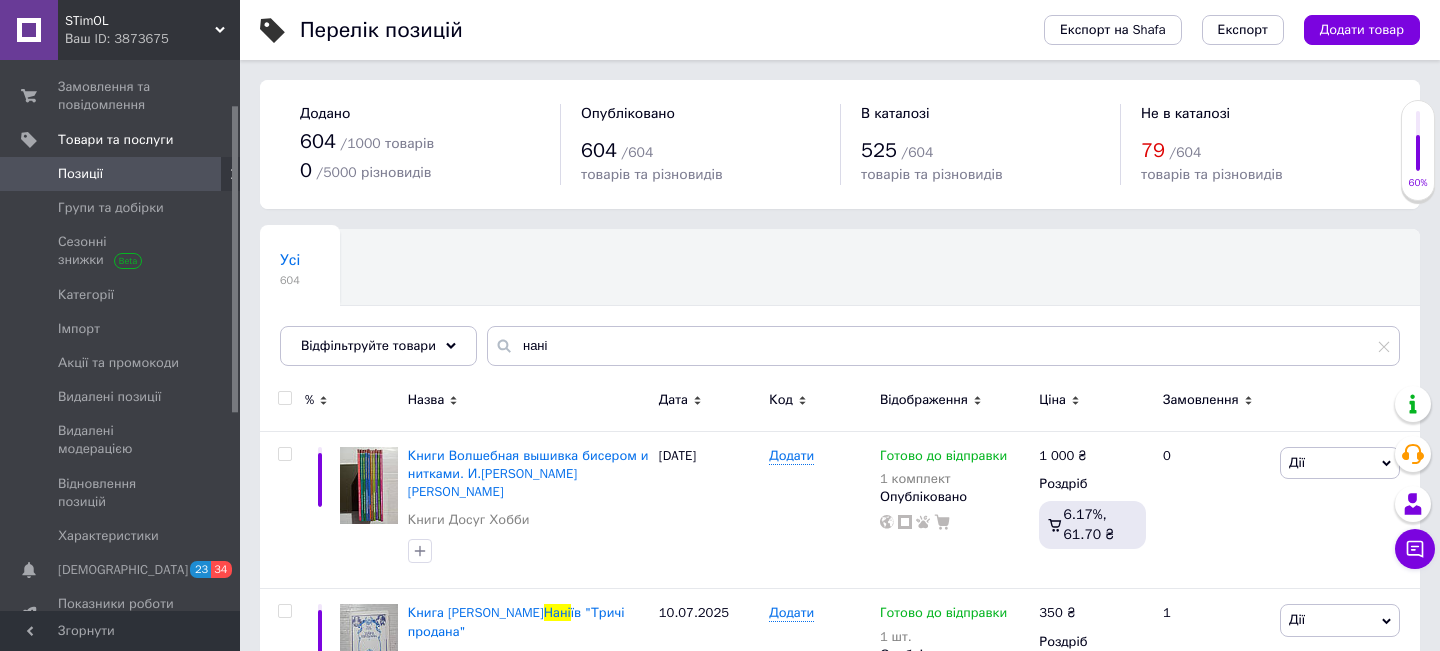 click on "Усі 604 Ok Відфільтровано...  Зберегти" at bounding box center [840, 307] 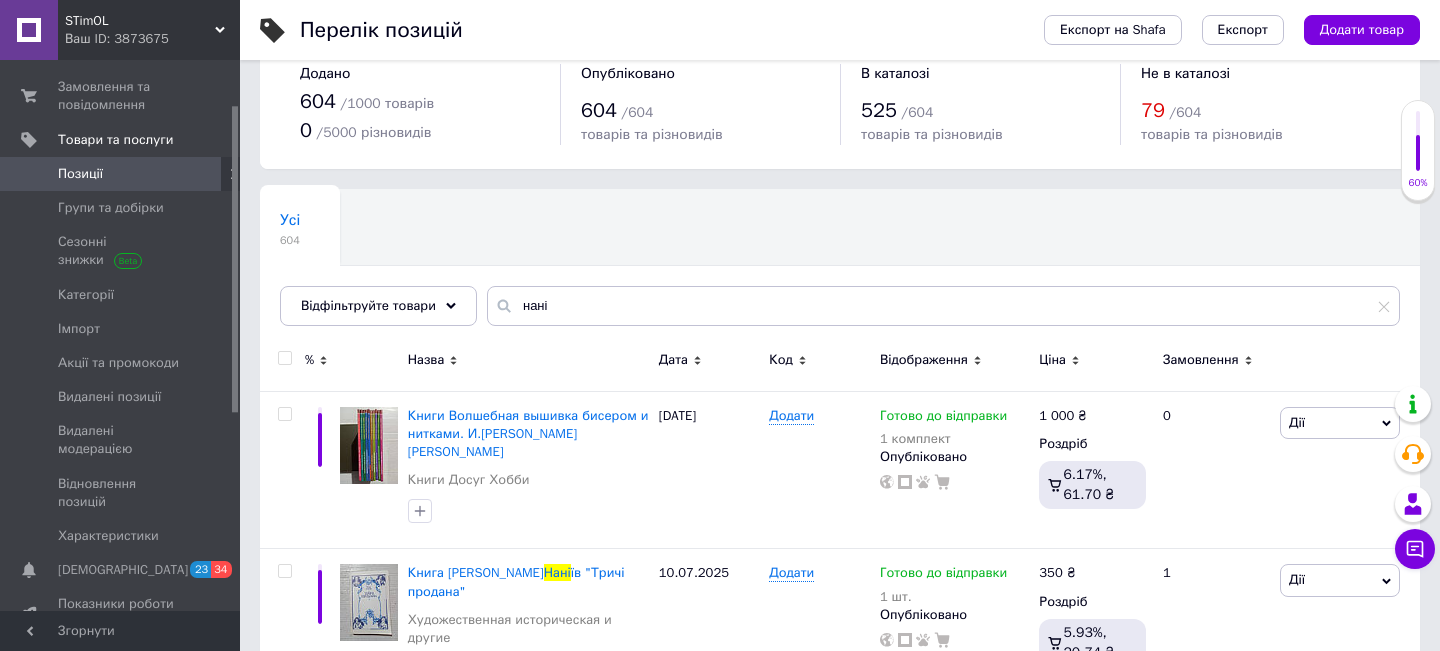 scroll, scrollTop: 82, scrollLeft: 0, axis: vertical 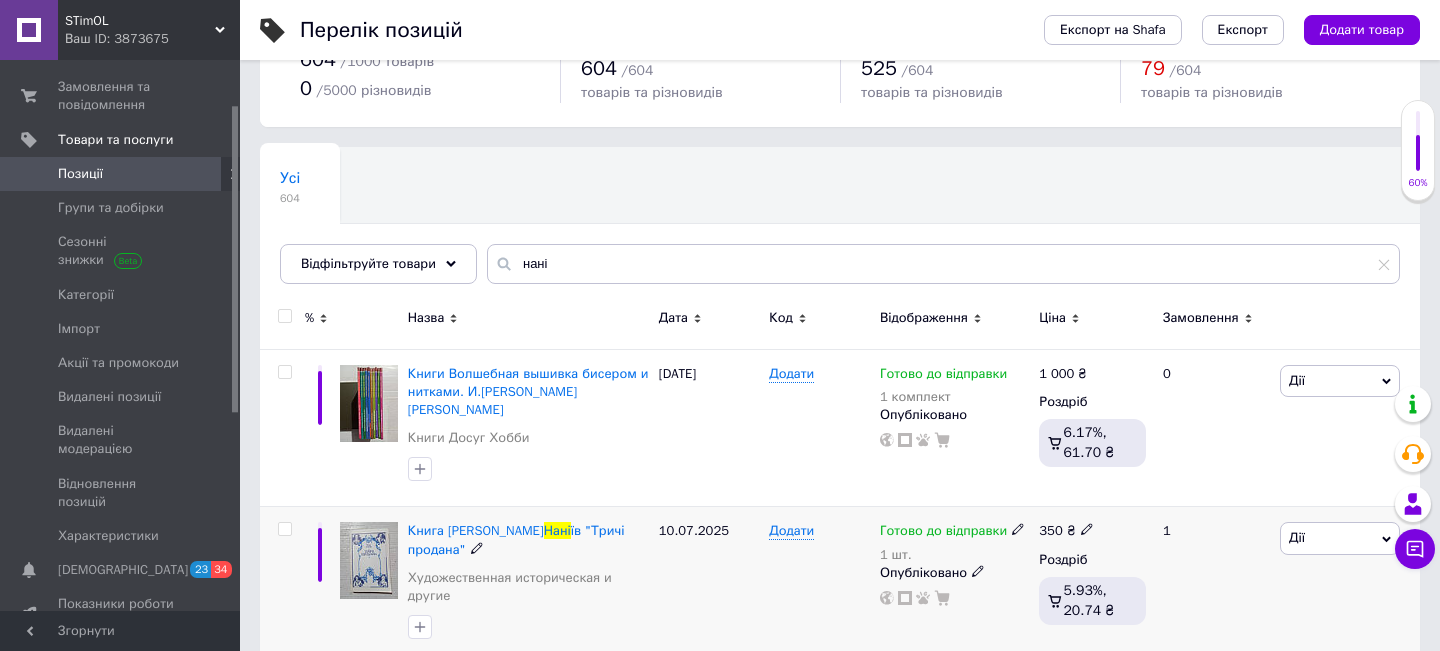 click at bounding box center (369, 560) 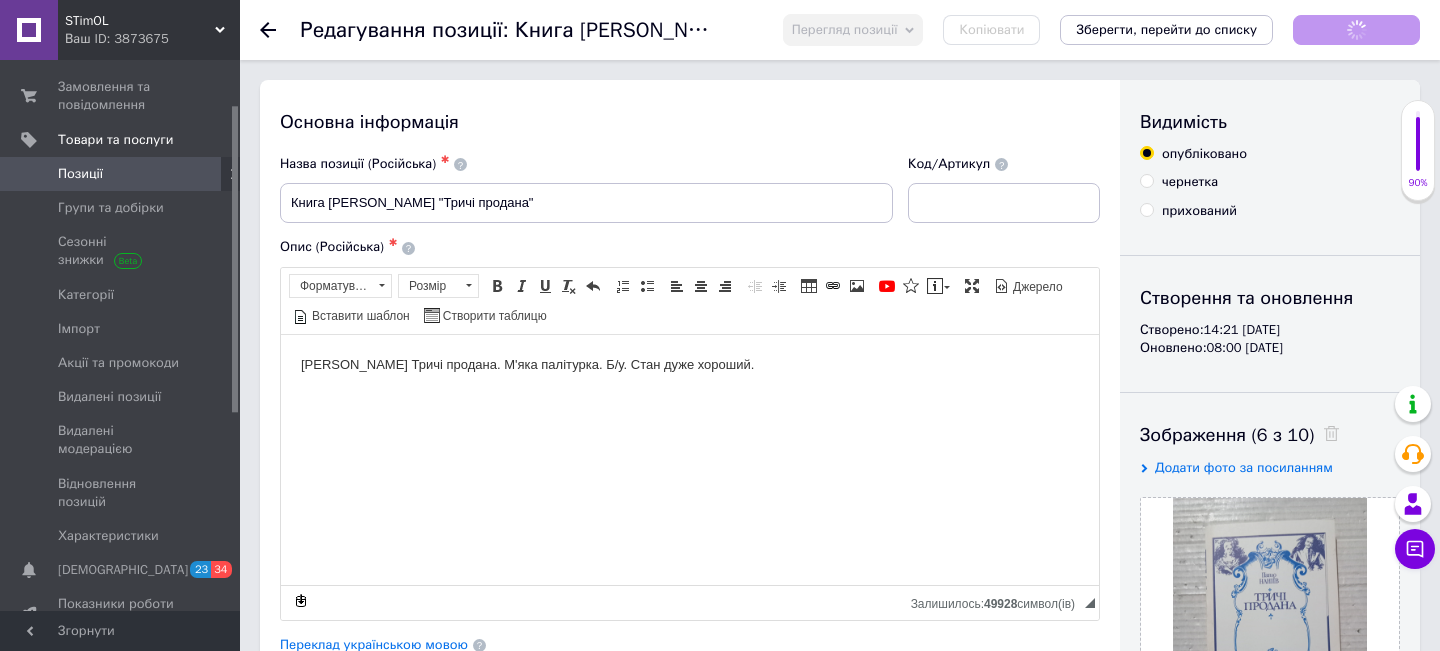 scroll, scrollTop: 0, scrollLeft: 0, axis: both 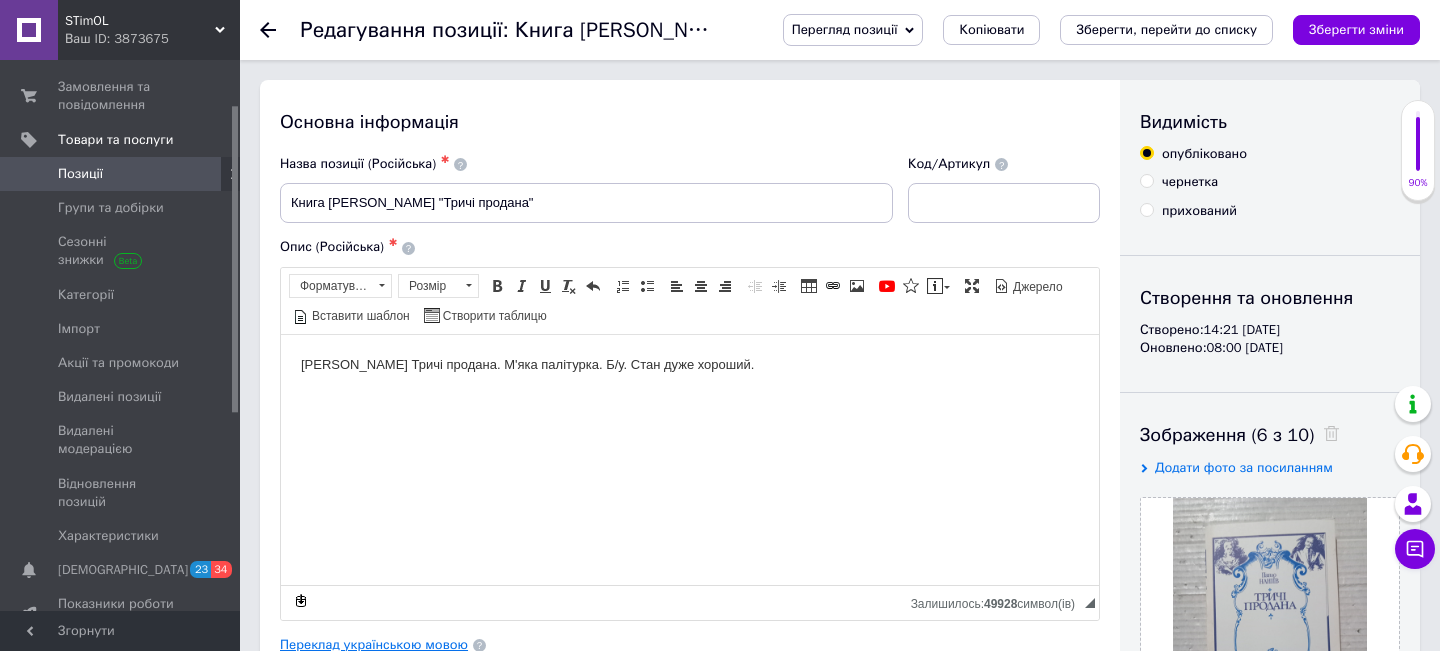 click on "Переклад українською мовою" at bounding box center (374, 645) 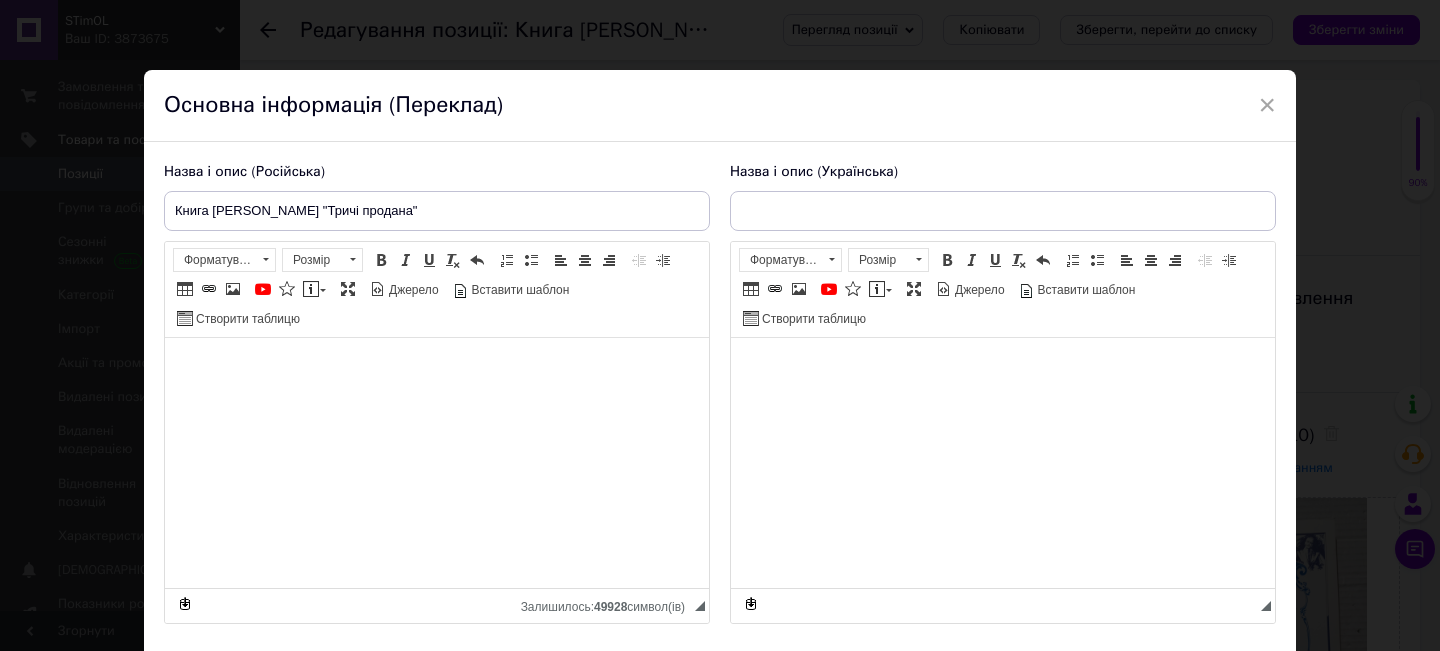 type on "Книга [PERSON_NAME] "Тричі продана"" 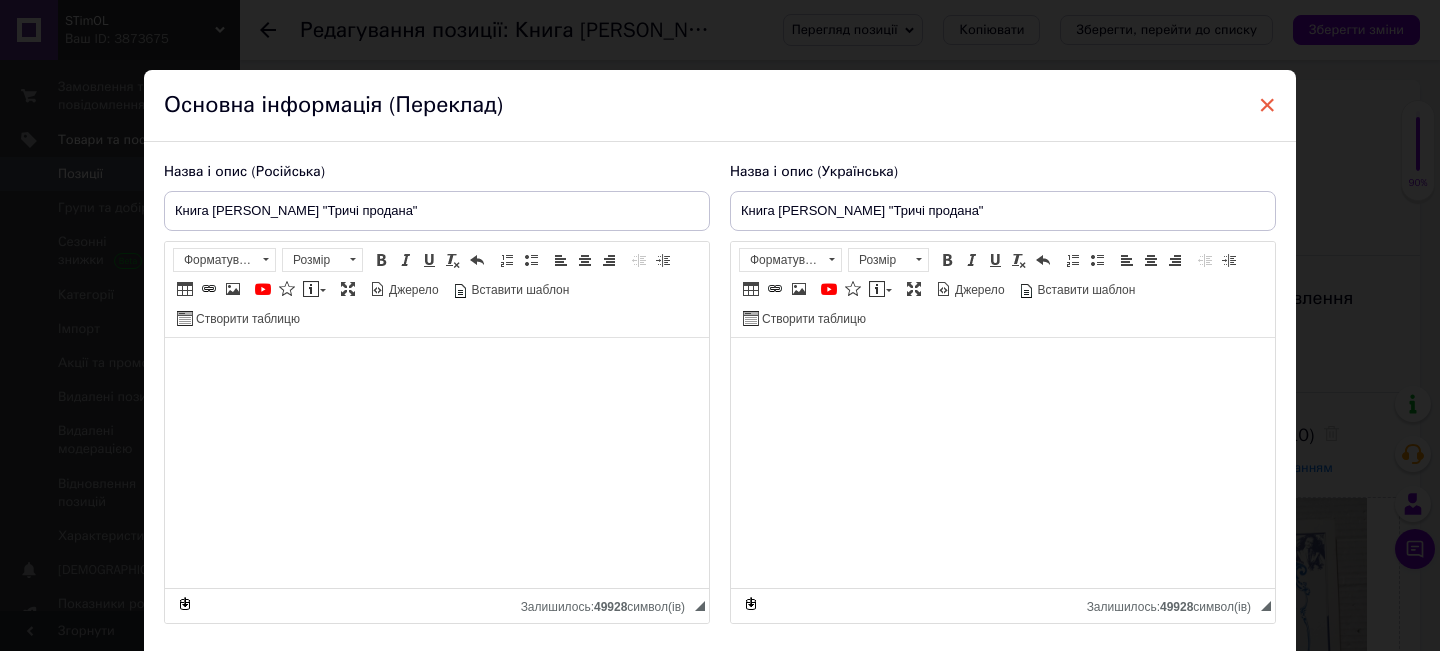click on "×" at bounding box center (1267, 105) 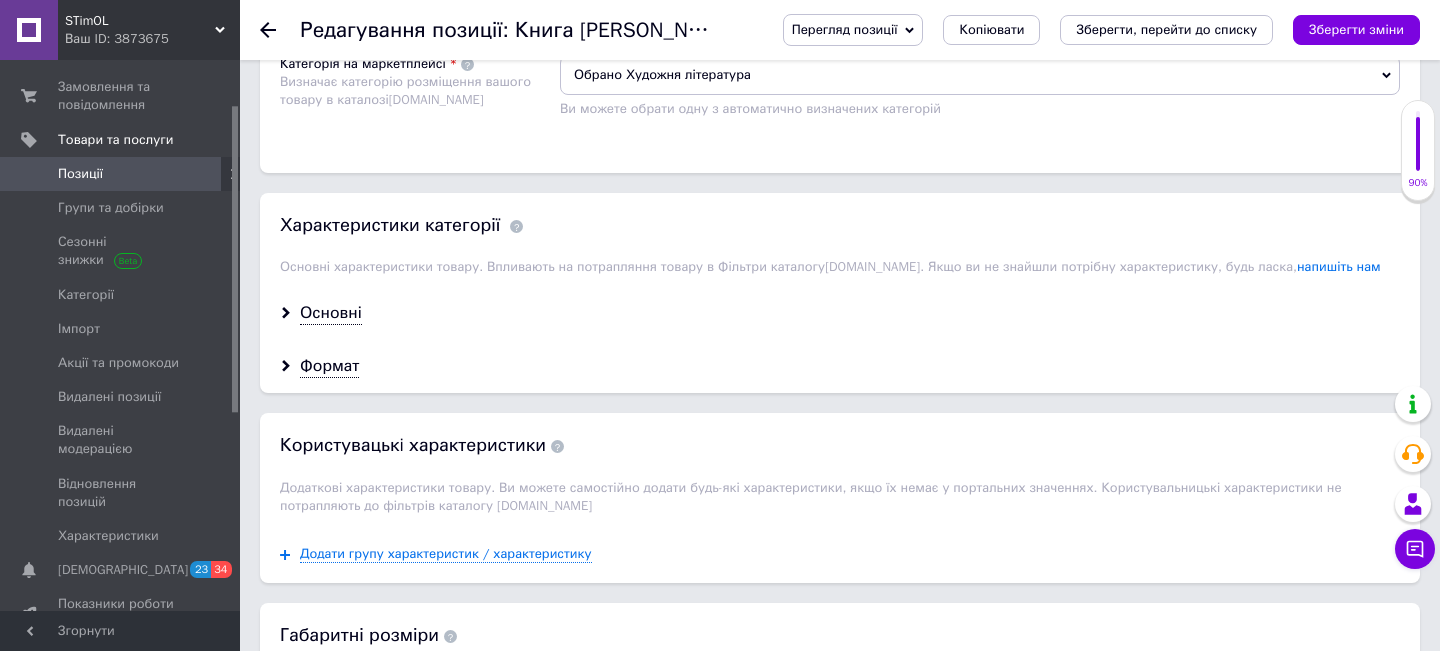 scroll, scrollTop: 1440, scrollLeft: 0, axis: vertical 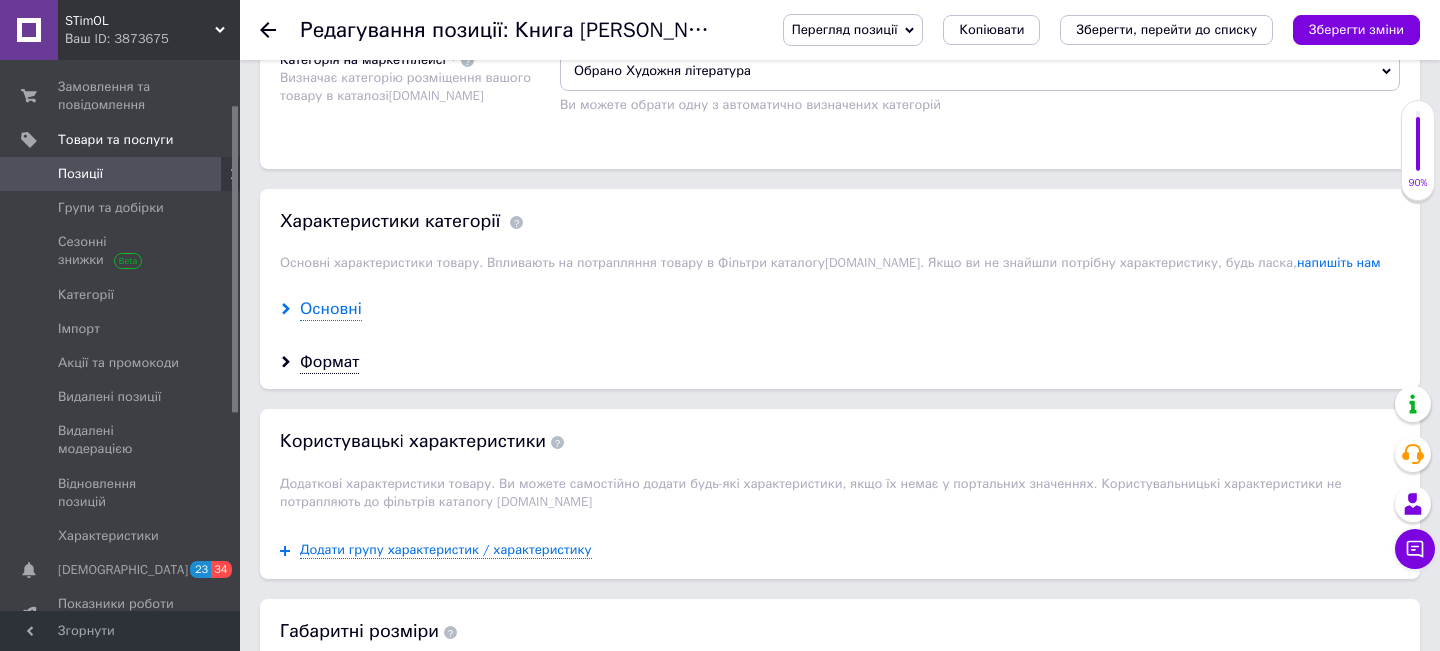 click on "Основні" at bounding box center (331, 309) 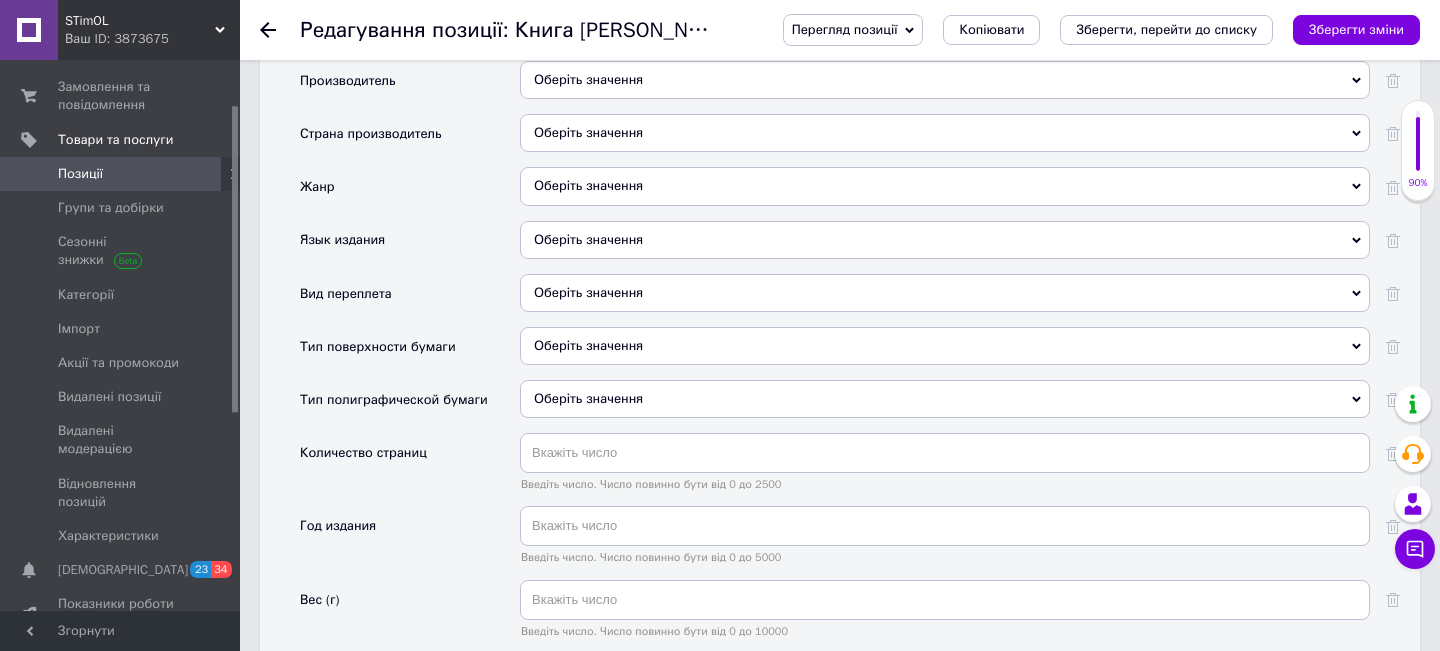 scroll, scrollTop: 1760, scrollLeft: 0, axis: vertical 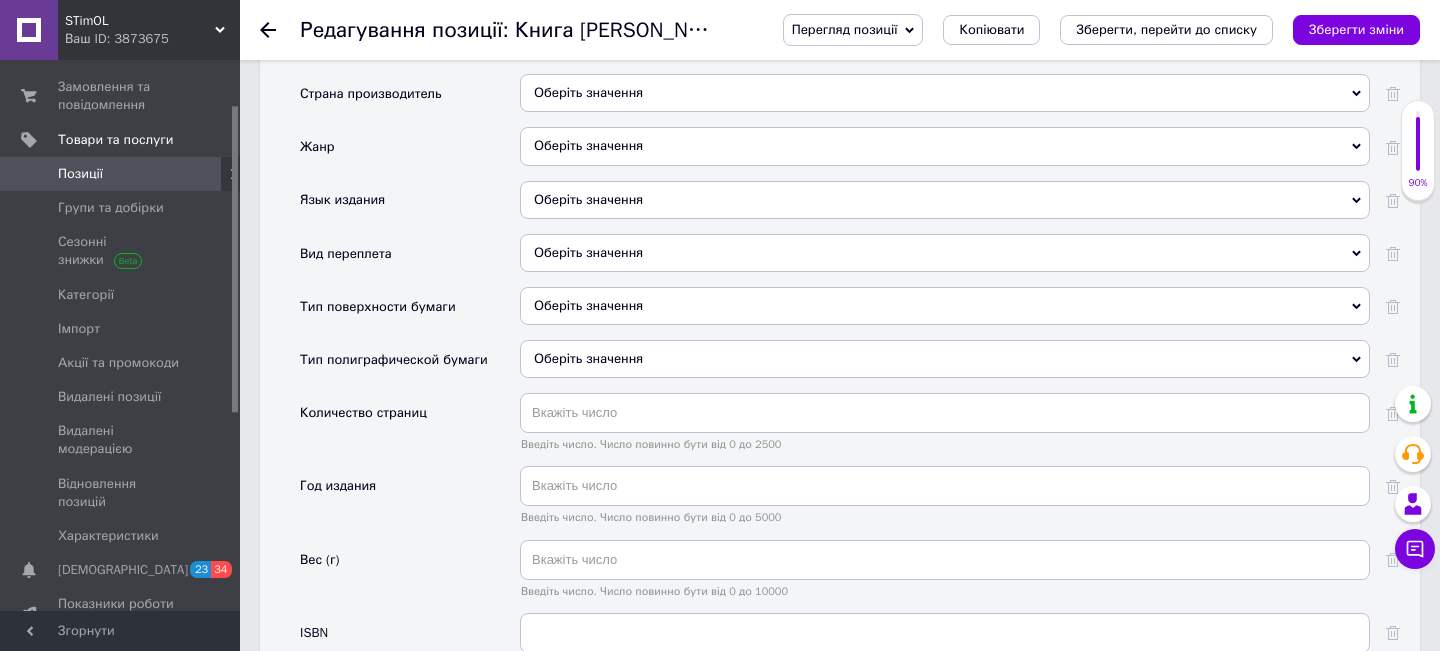 click 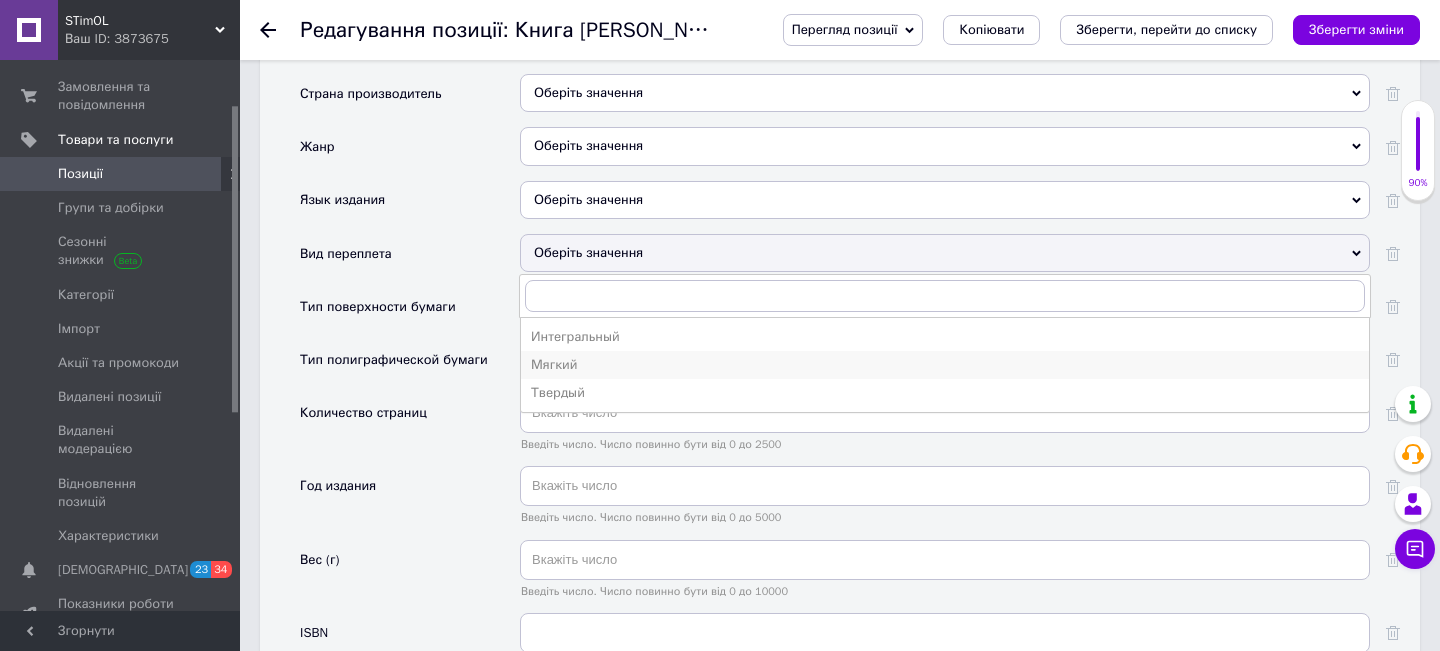 click on "Мягкий" at bounding box center [945, 365] 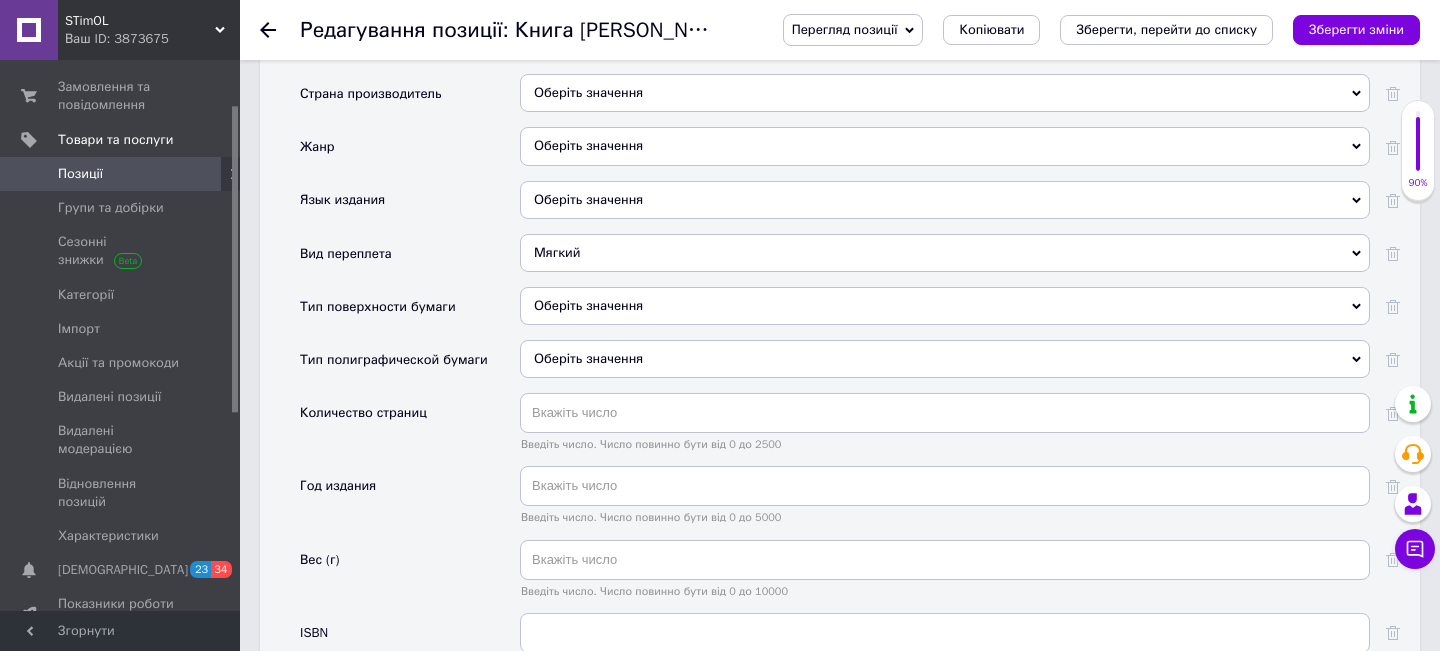 click on "Оберіть значення" at bounding box center [945, 200] 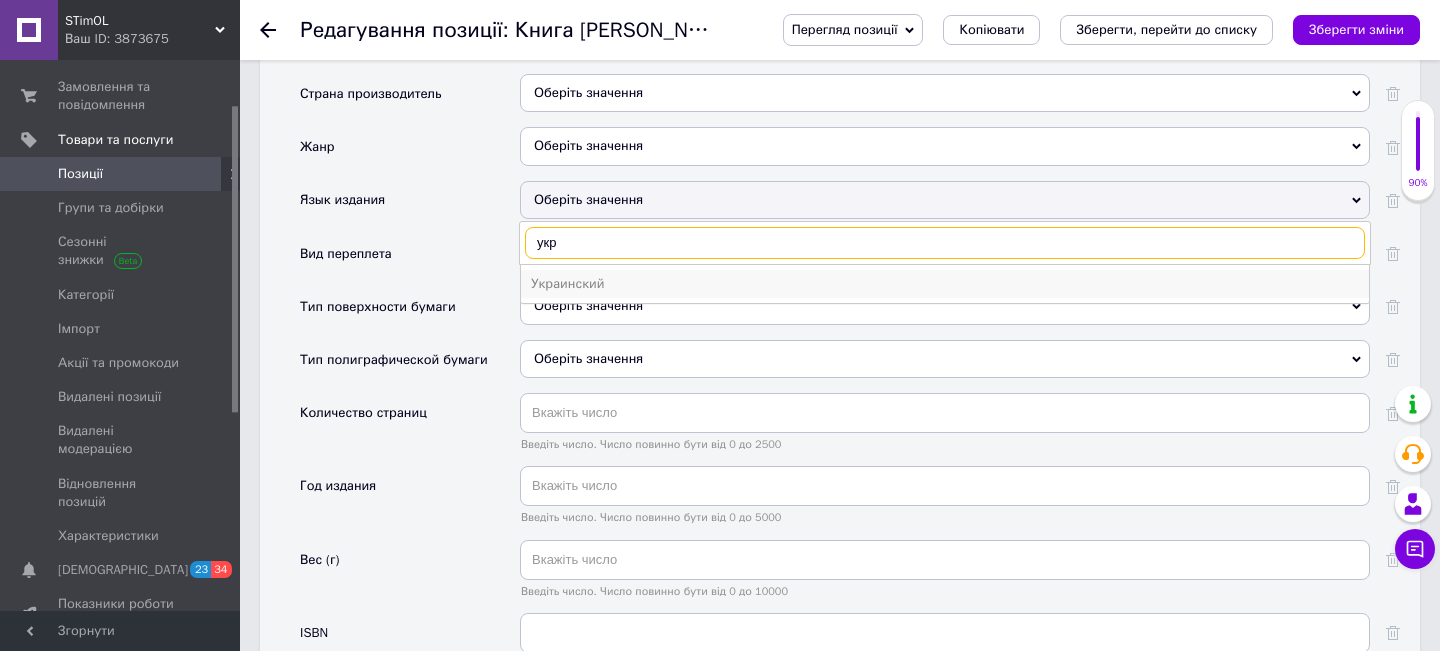 type on "укр" 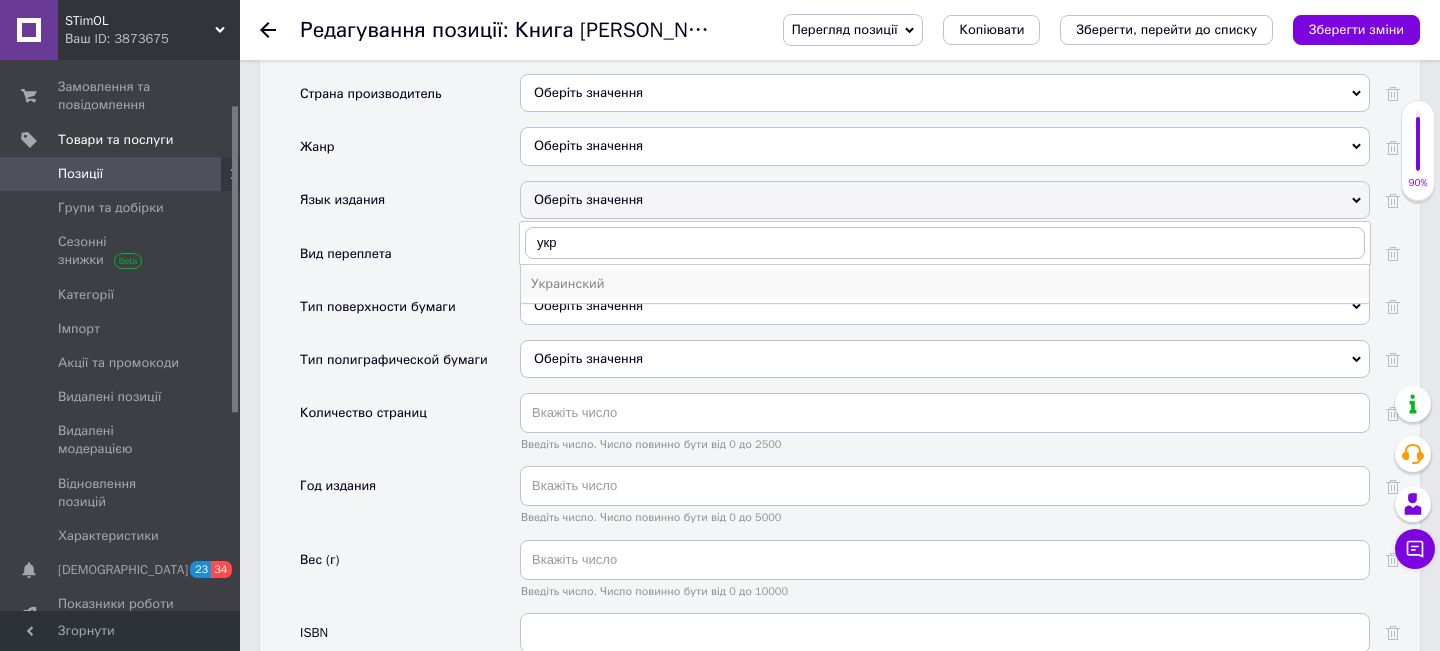 click on "Украинский" at bounding box center (945, 284) 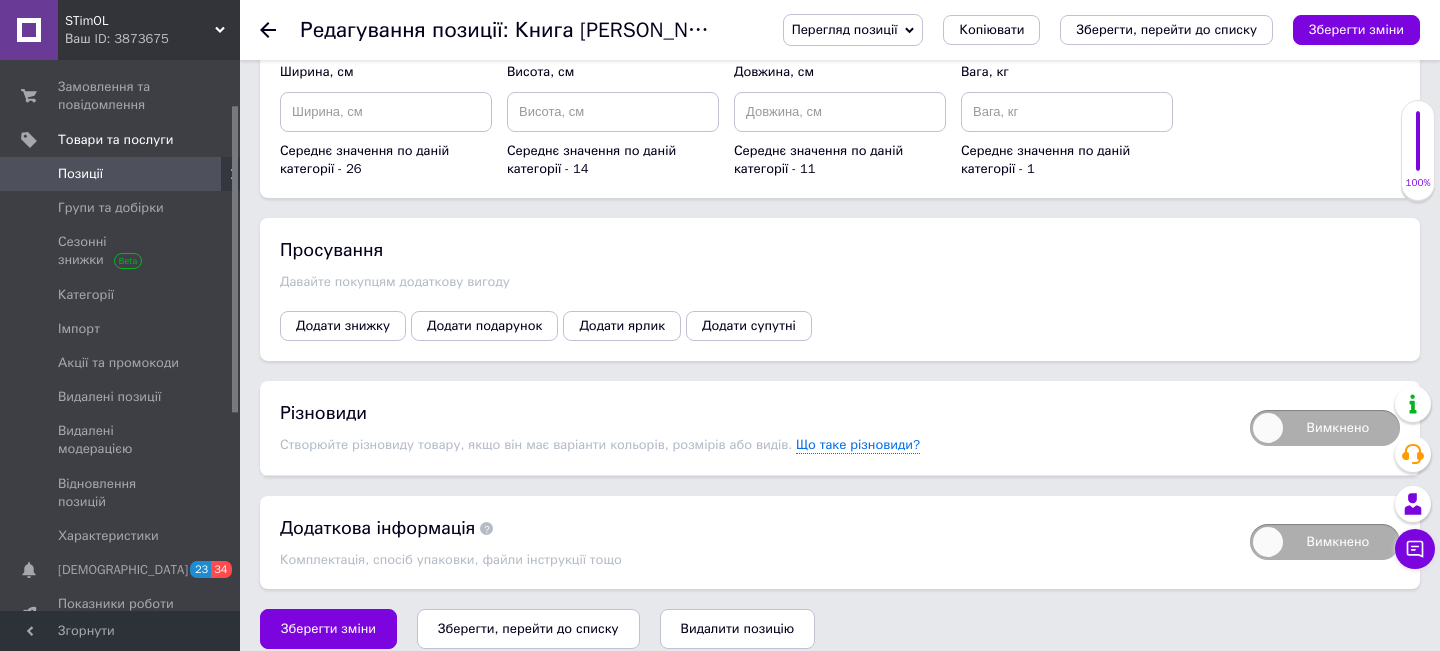 scroll, scrollTop: 2818, scrollLeft: 0, axis: vertical 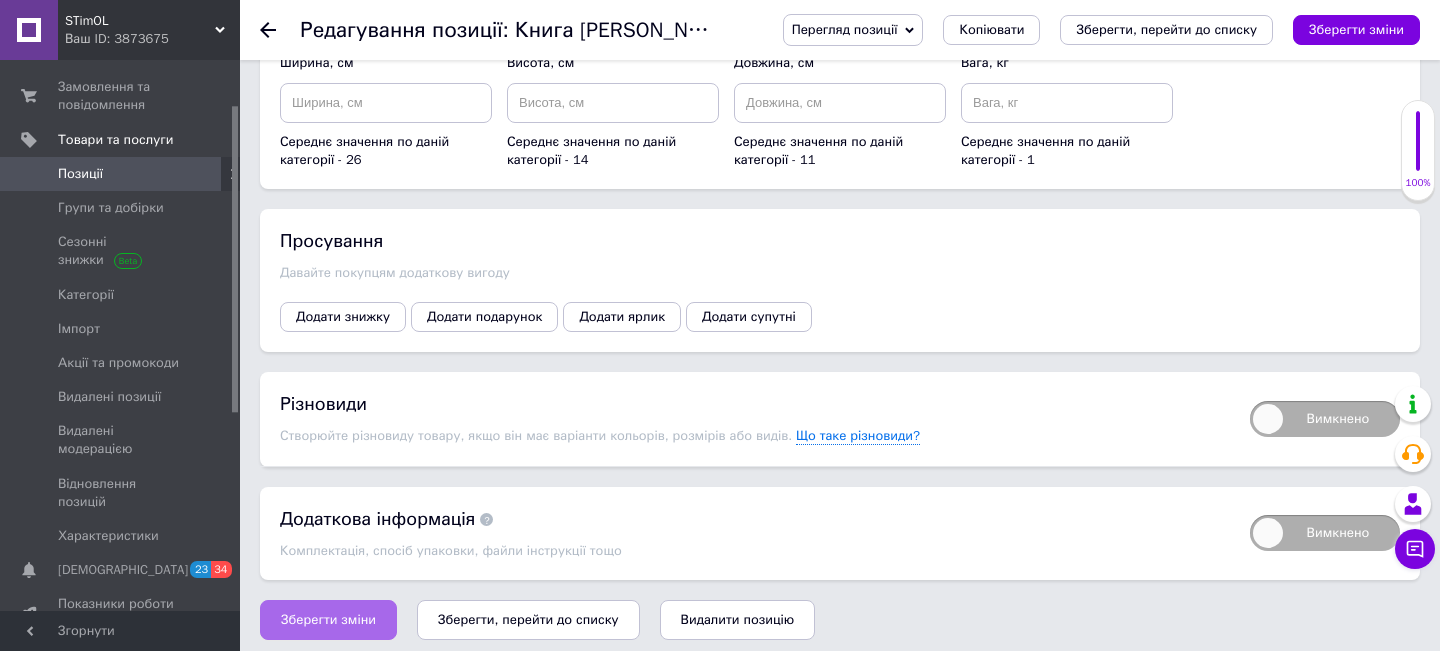 click on "Зберегти зміни" at bounding box center [328, 620] 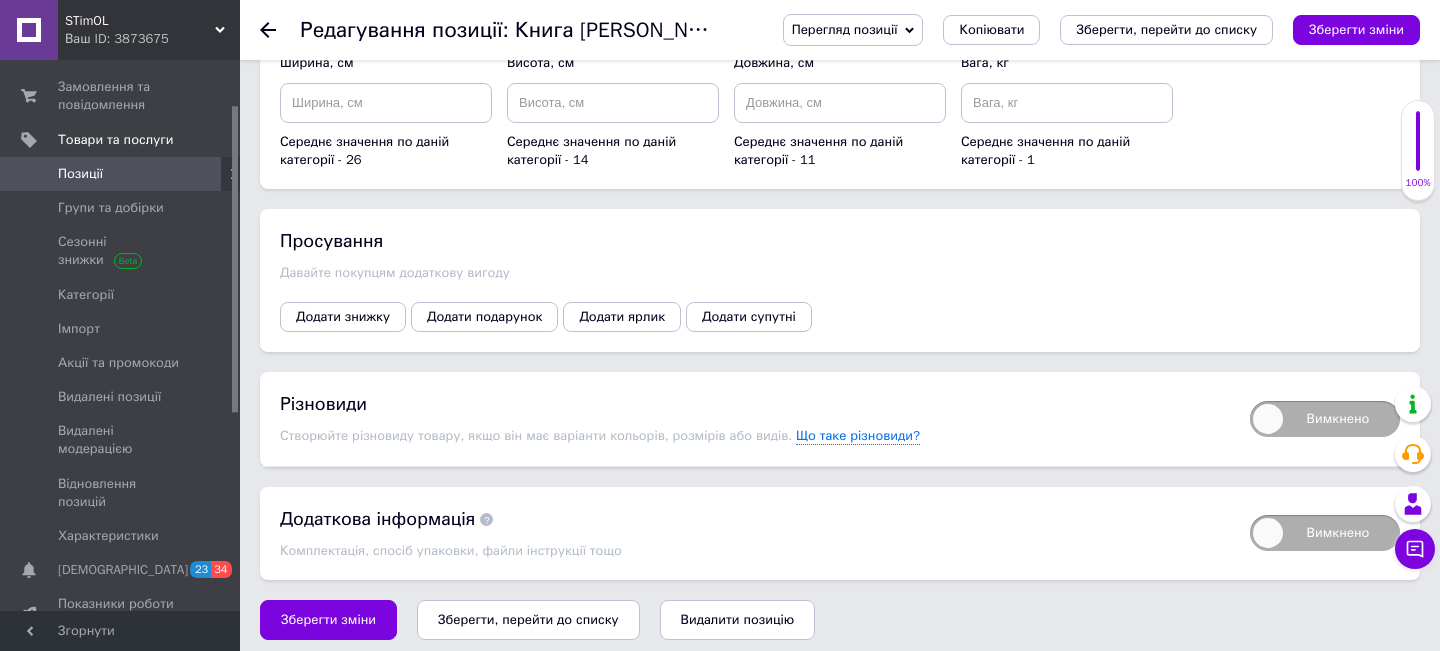 click 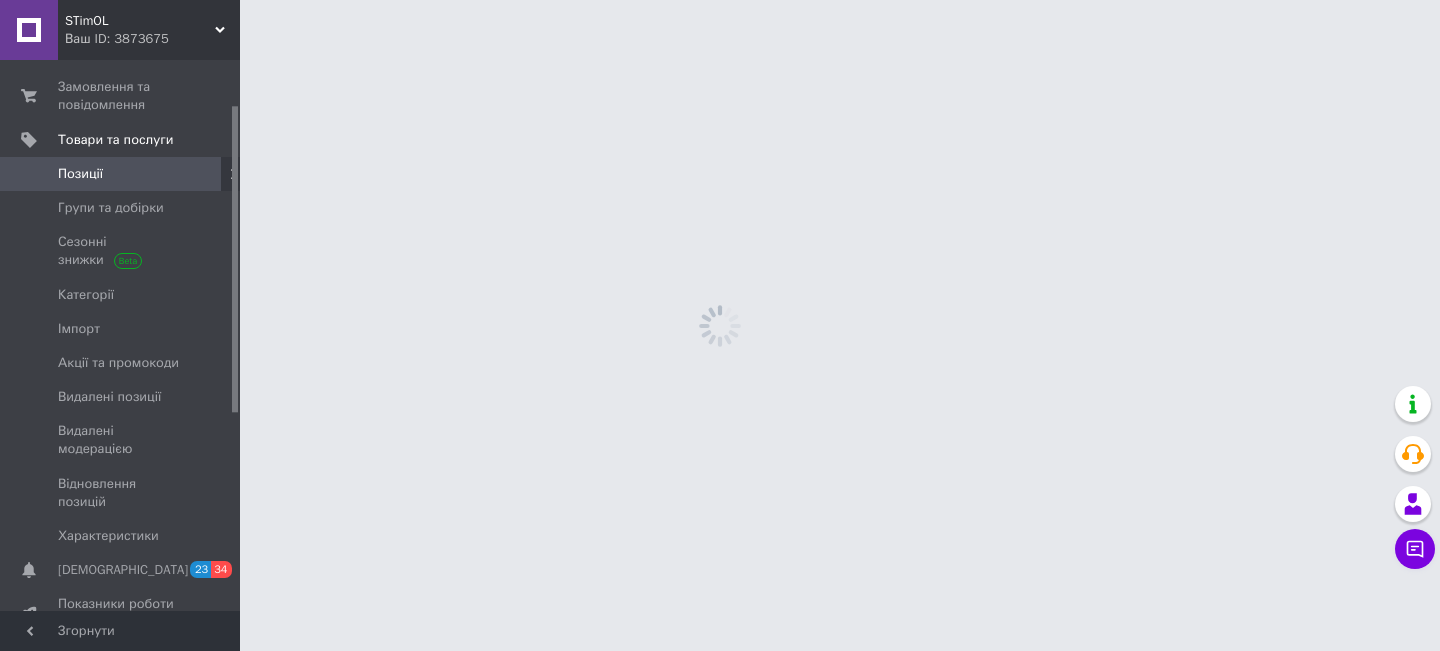 scroll, scrollTop: 0, scrollLeft: 0, axis: both 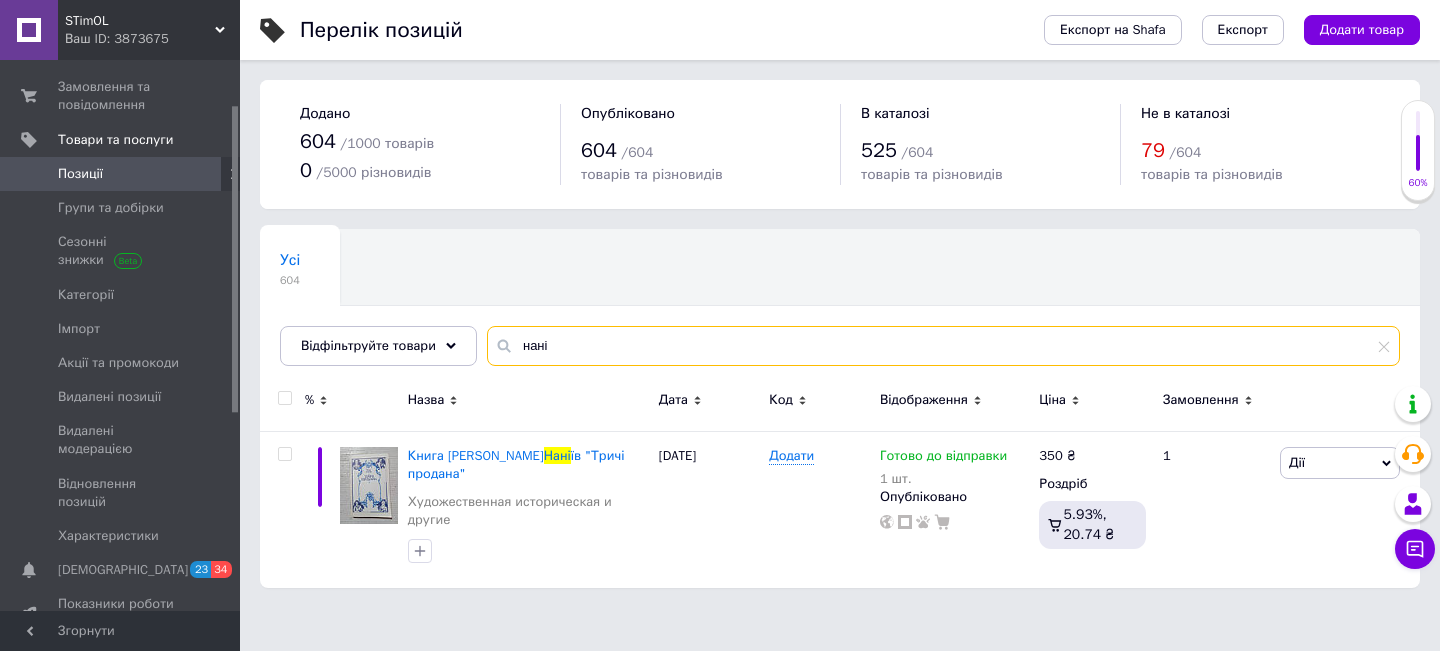 click on "нані" at bounding box center (943, 346) 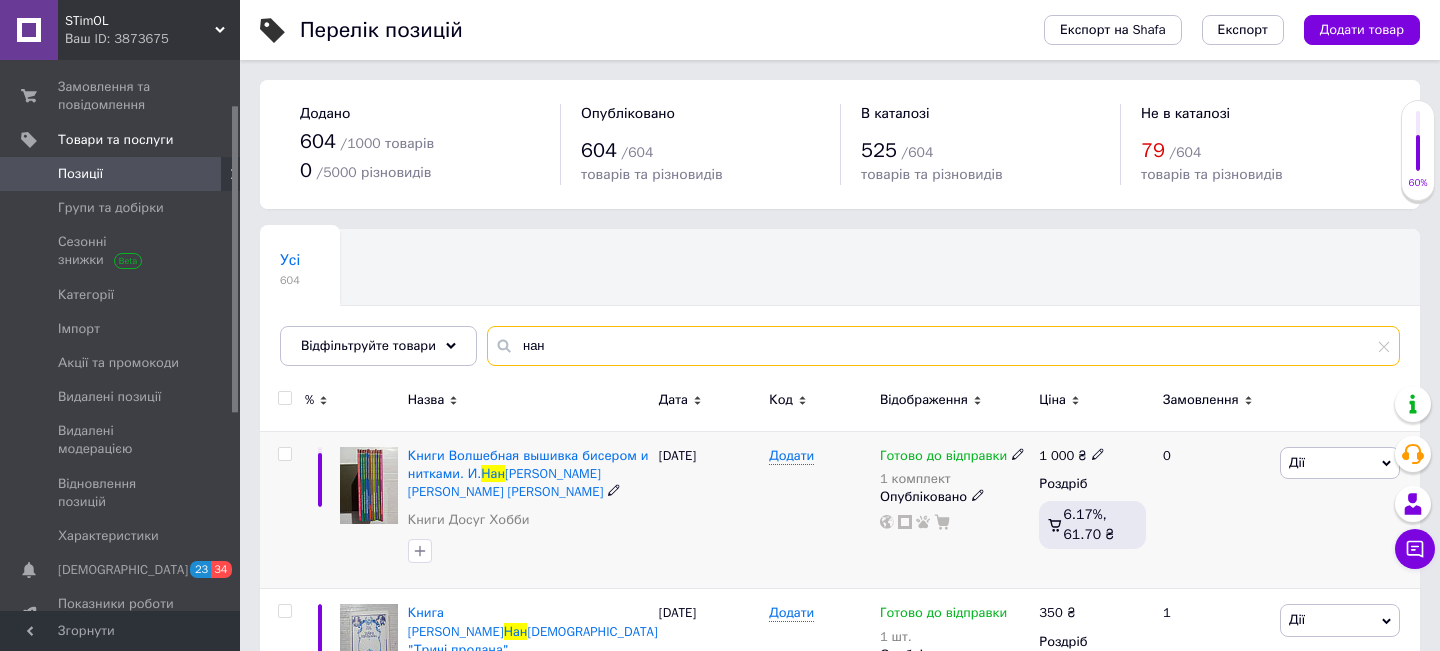 type on "нан" 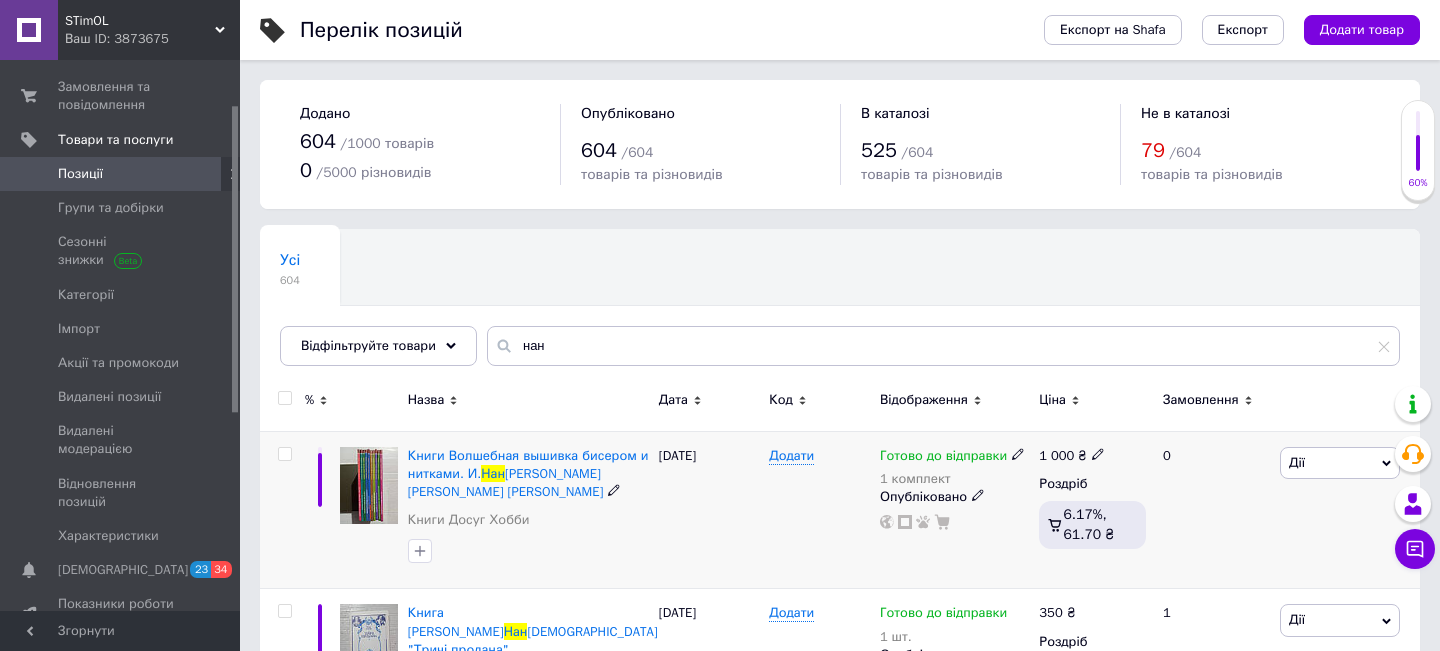 click at bounding box center [369, 485] 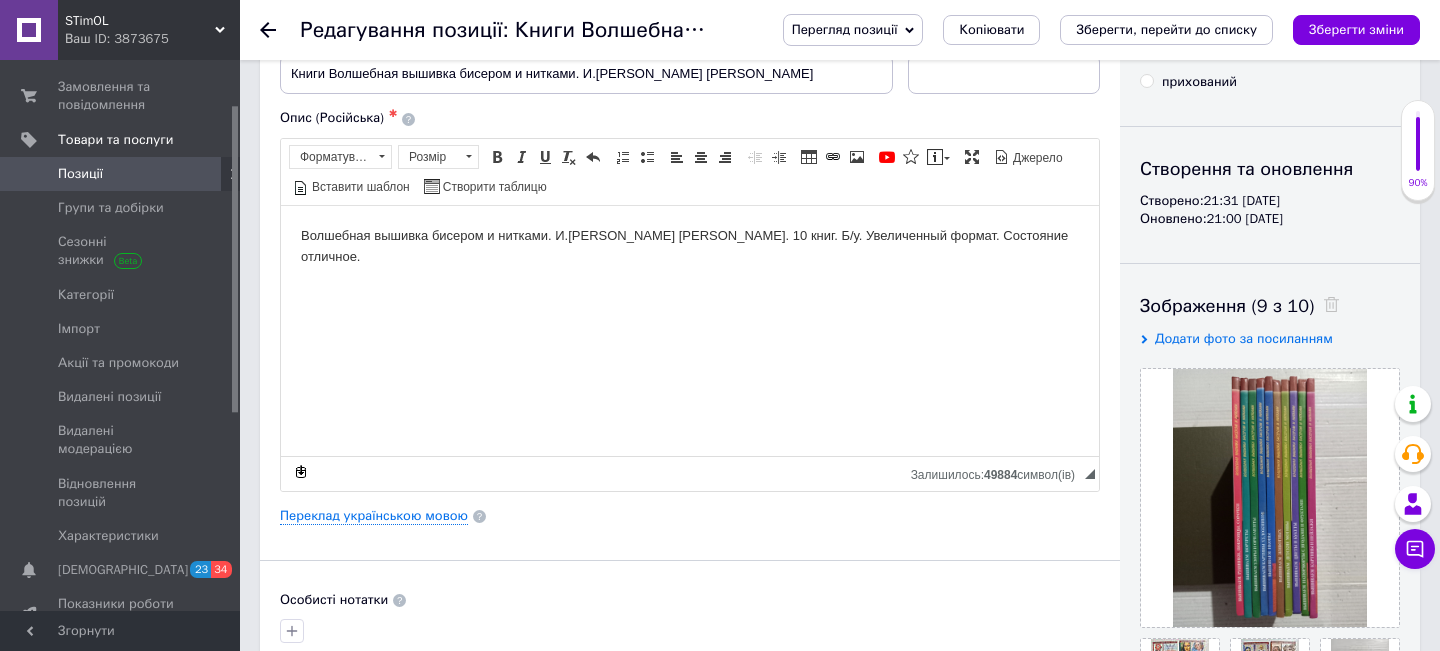 scroll, scrollTop: 160, scrollLeft: 0, axis: vertical 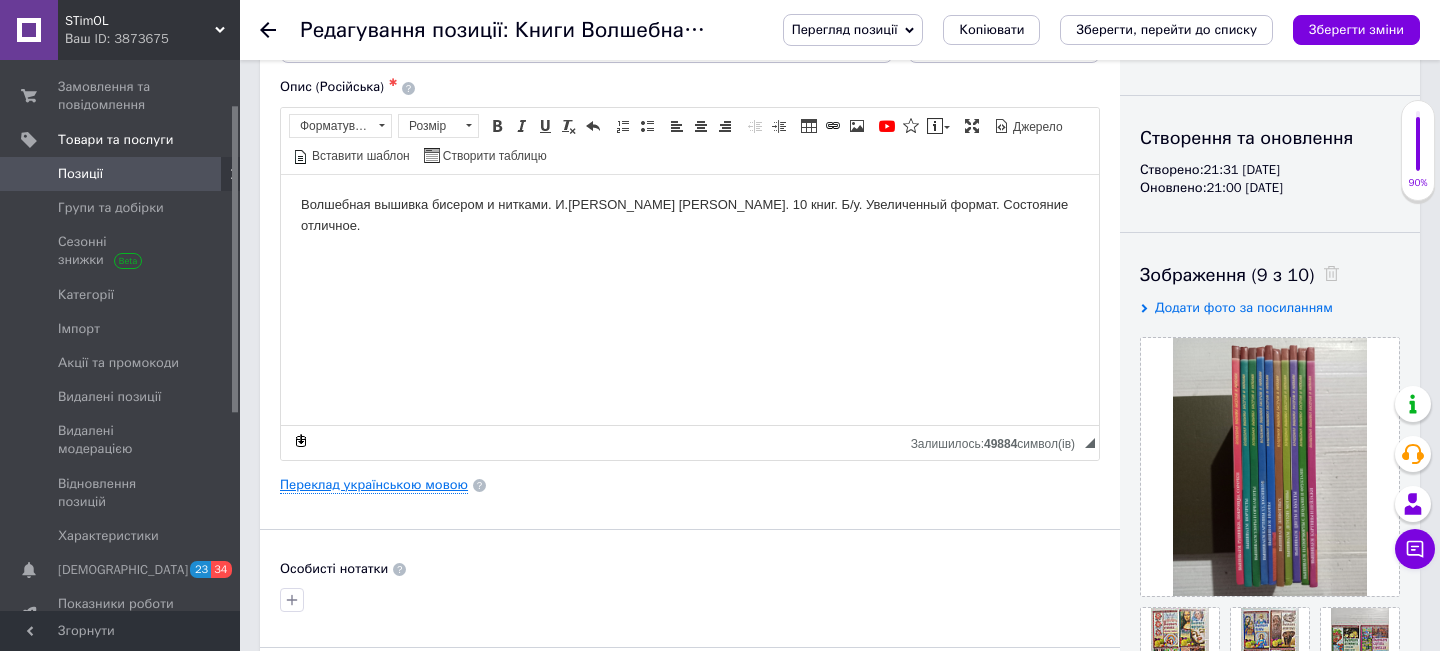 click on "Переклад українською мовою" at bounding box center (374, 485) 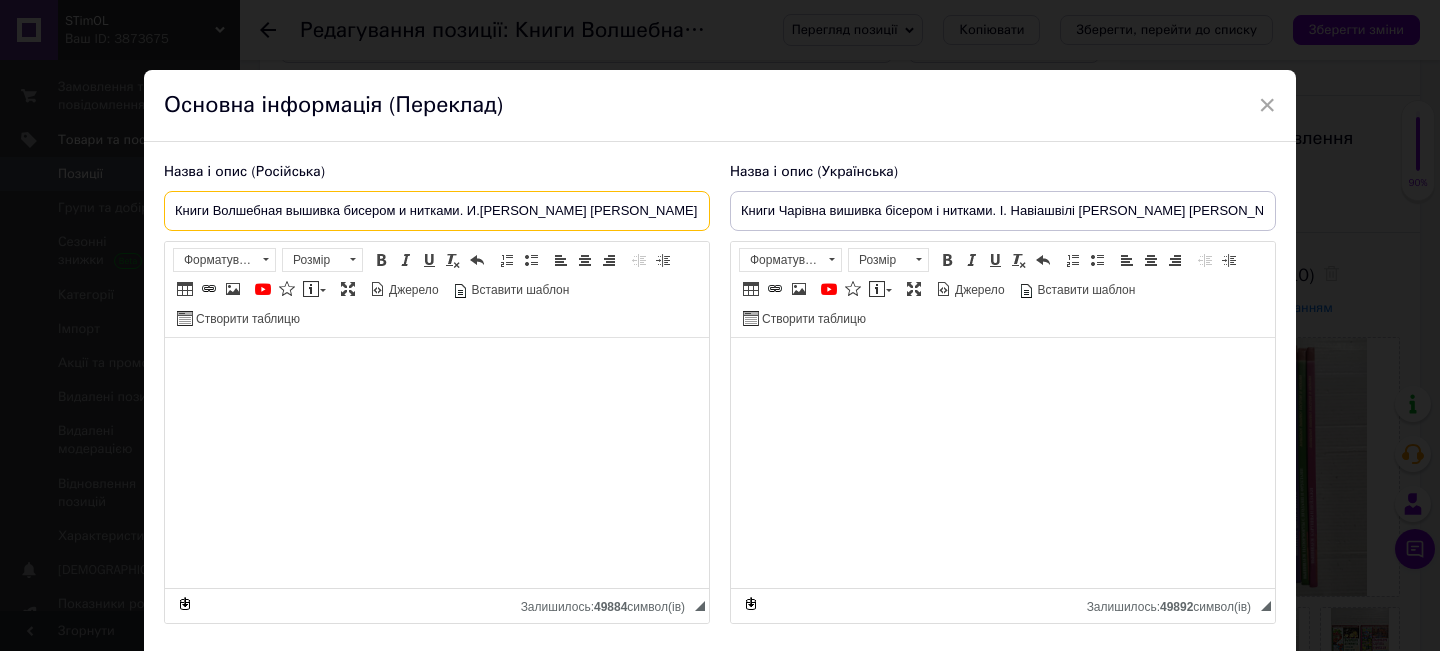 drag, startPoint x: 637, startPoint y: 210, endPoint x: 169, endPoint y: 236, distance: 468.72168 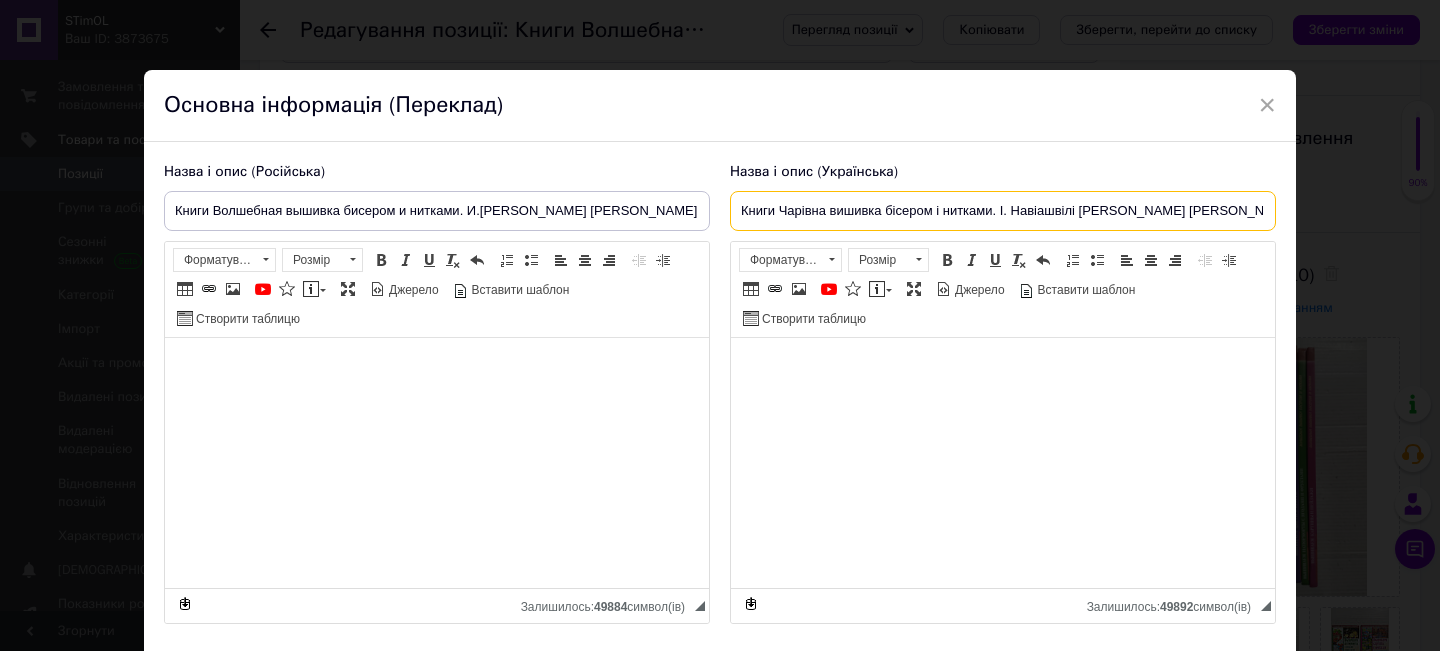 drag, startPoint x: 1144, startPoint y: 206, endPoint x: 742, endPoint y: 193, distance: 402.21014 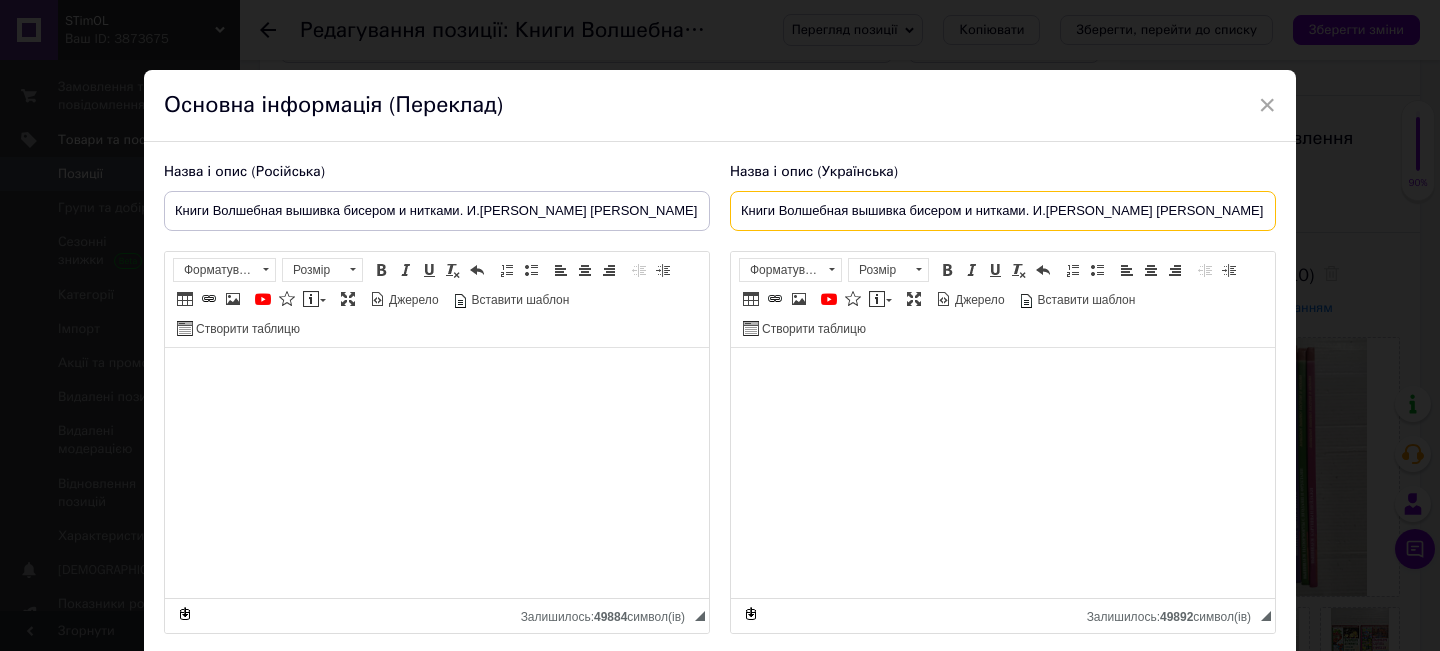 type on "Книги Волшебная вышивка бисером и нитками. И.[PERSON_NAME] [PERSON_NAME]" 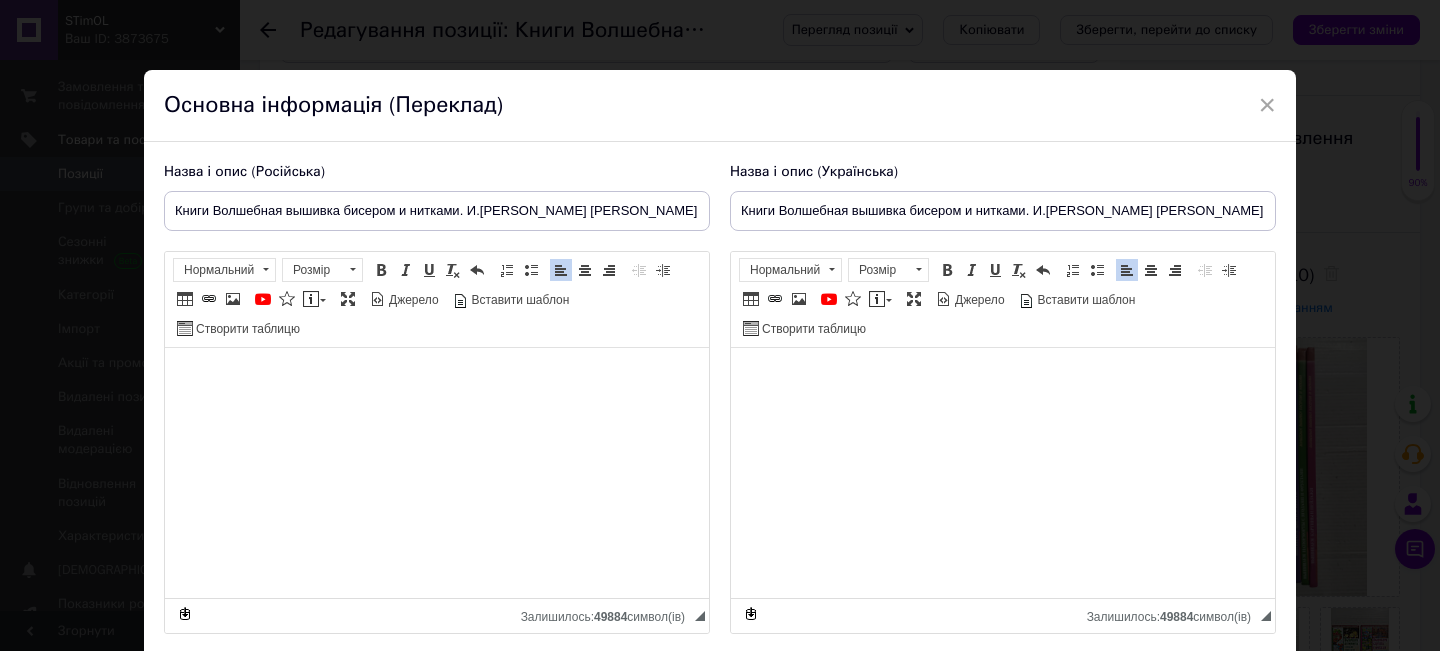 click on "× Основна інформація (Переклад) Назва і опис (Російська) Книги Волшебная вышивка бисером и нитками. И.[PERSON_NAME] [PERSON_NAME] Волшебная вышивка бисером и нитками. И.[PERSON_NAME] [PERSON_NAME]. 10 книг. Б/у. Увеличенный формат. Состояние отличное.
Розширений текстовий редактор, 4F1AF09C-BD27-4CAA-B5E9-C972CED889C1 Панель інструментів редактора Форматування Нормальний Розмір Розмір   Жирний  Сполучення клавіш Command+B   Курсив  Сполучення клавіш Command+I   Підкреслений  Сполучення клавіш Command+U   Видалити форматування   Повернути  Сполучення клавіш Command+Z       По лівому краю" at bounding box center (720, 325) 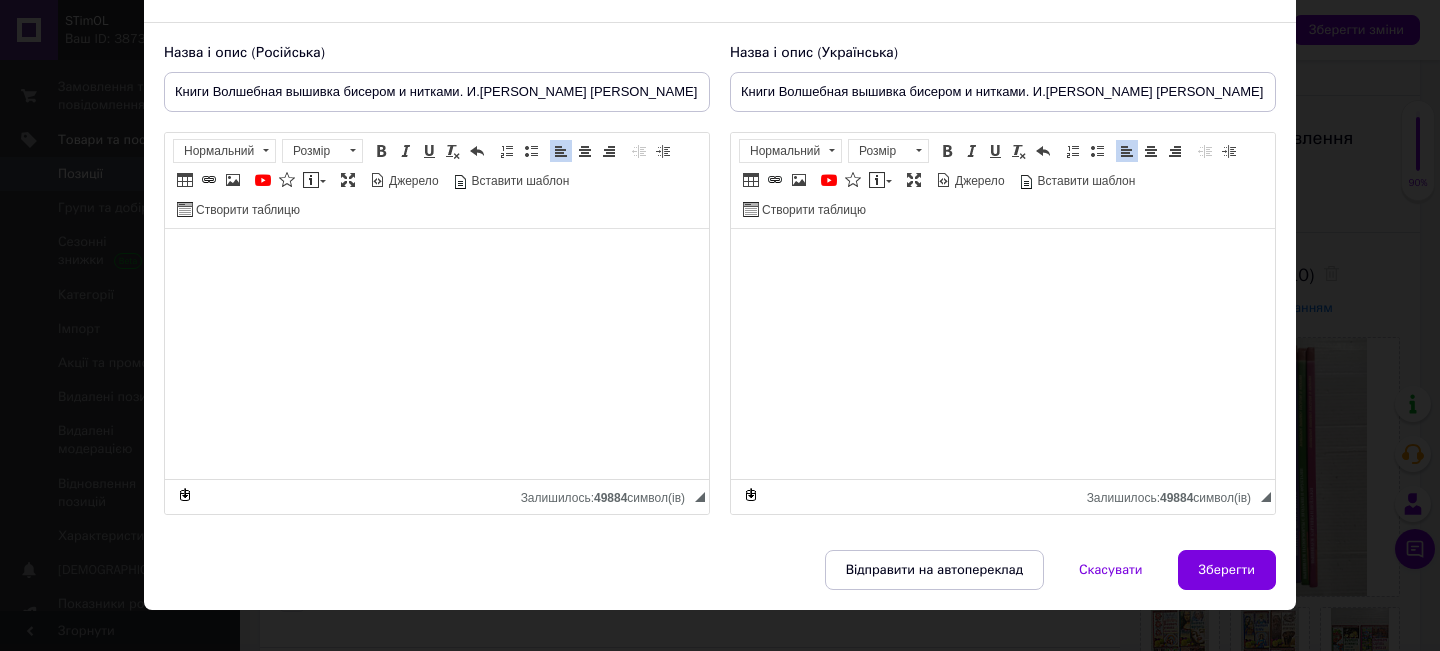 scroll, scrollTop: 148, scrollLeft: 0, axis: vertical 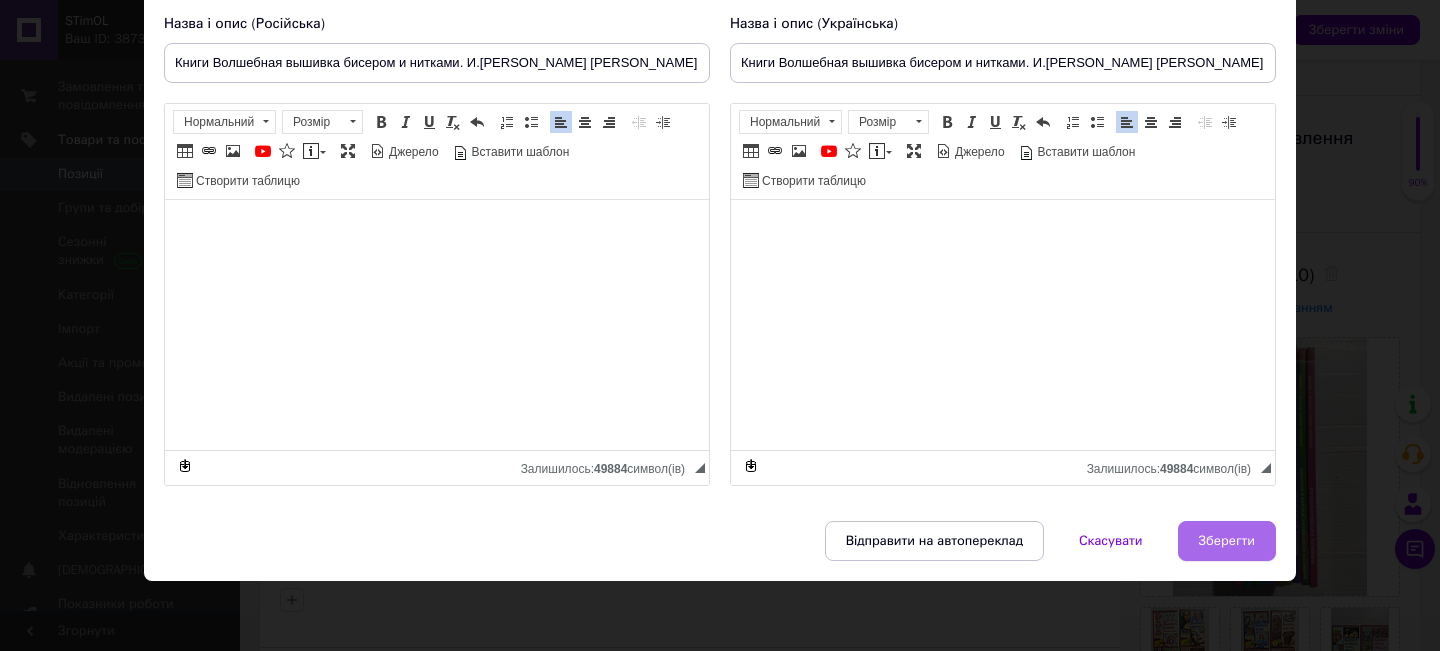 click on "Зберегти" at bounding box center [1227, 541] 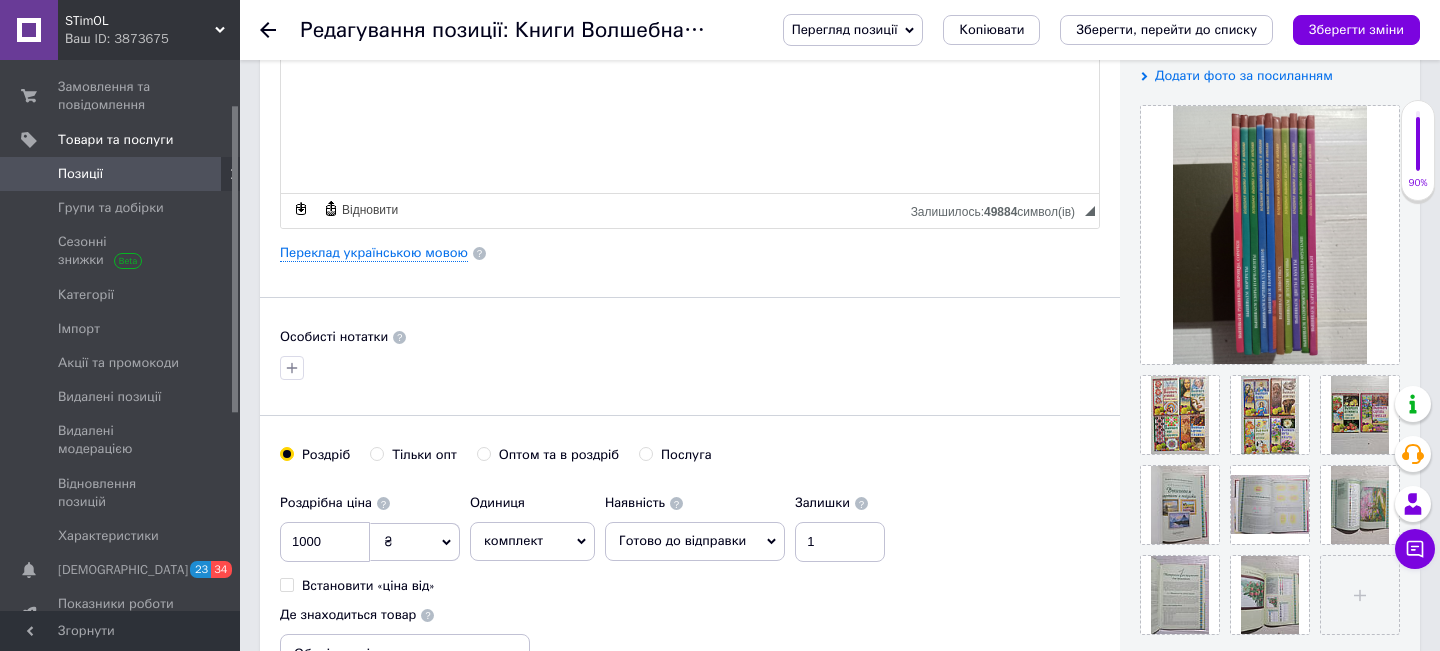 scroll, scrollTop: 400, scrollLeft: 0, axis: vertical 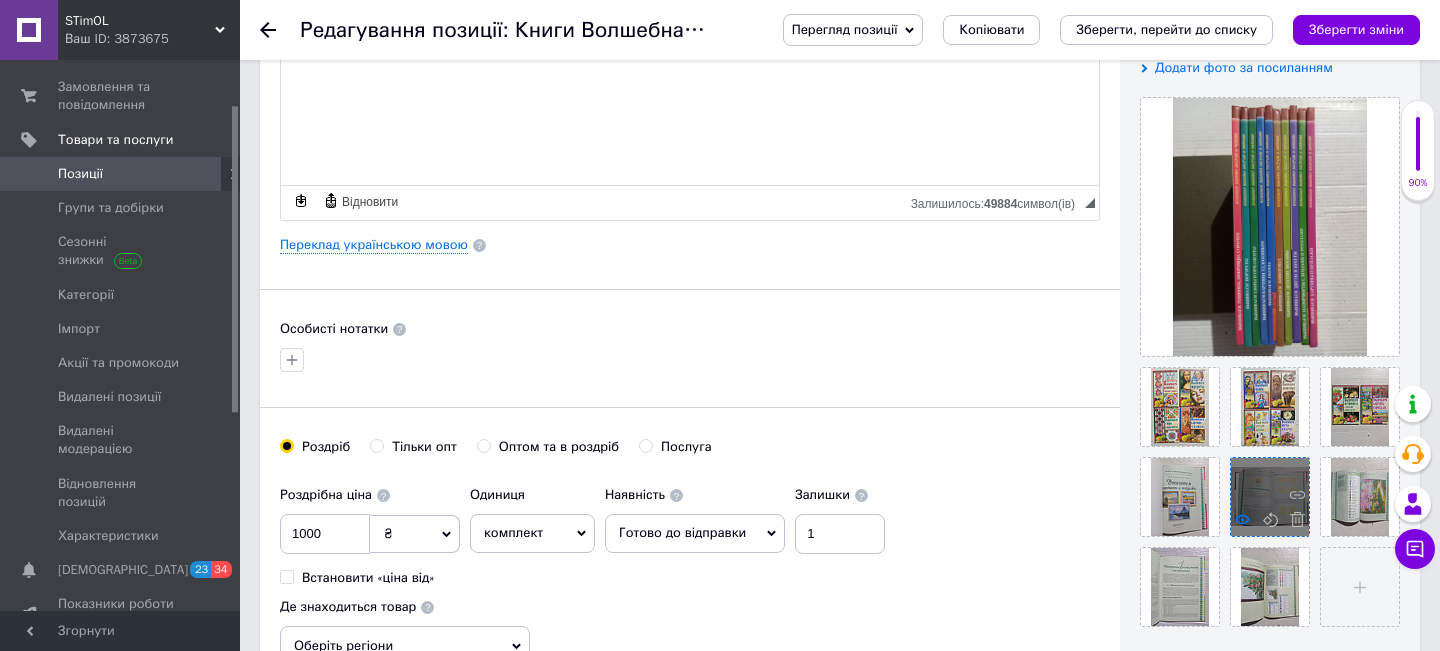 click 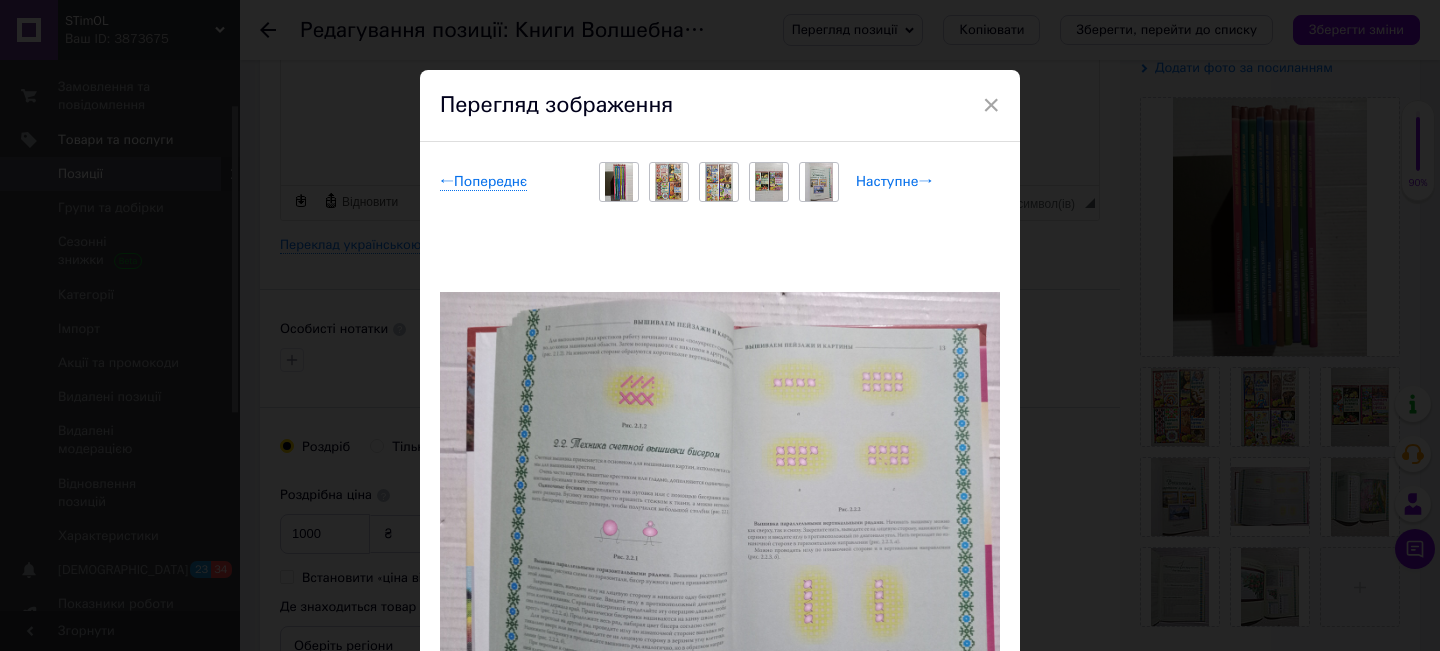 click on "Наступне →" at bounding box center [894, 182] 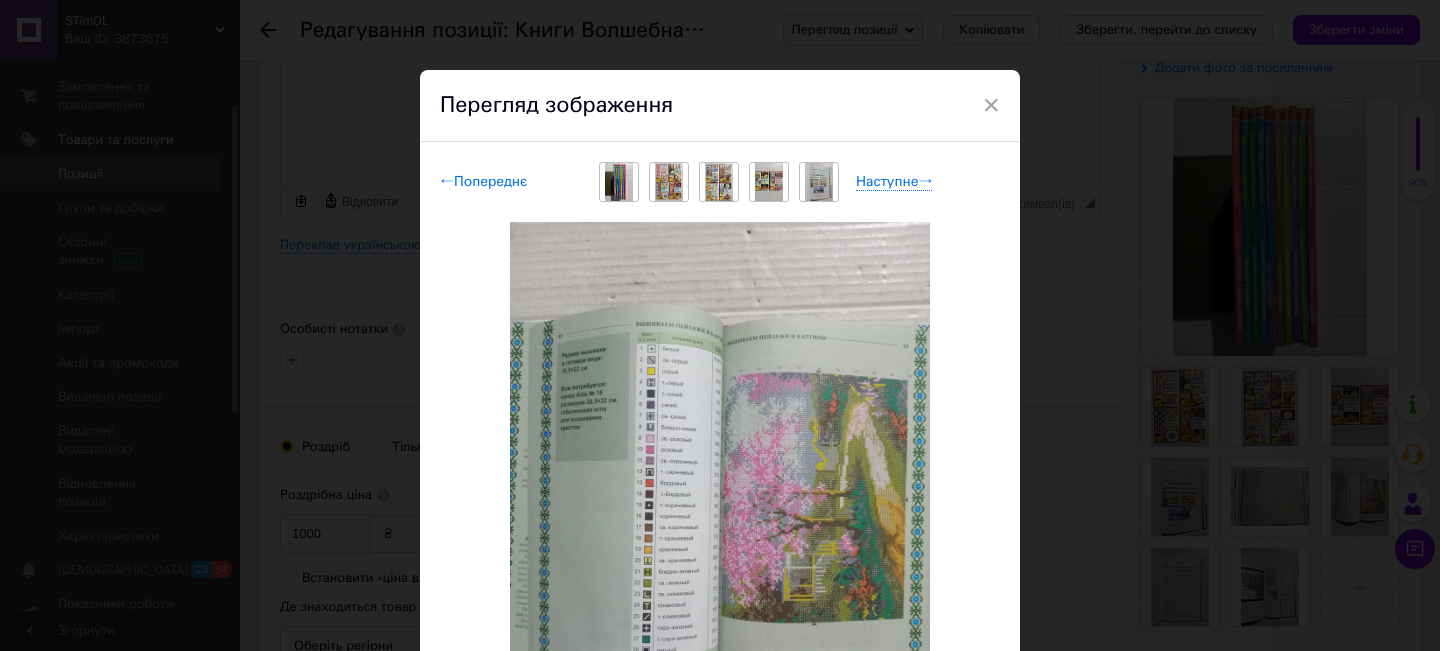 click on "← Попереднє" at bounding box center (483, 182) 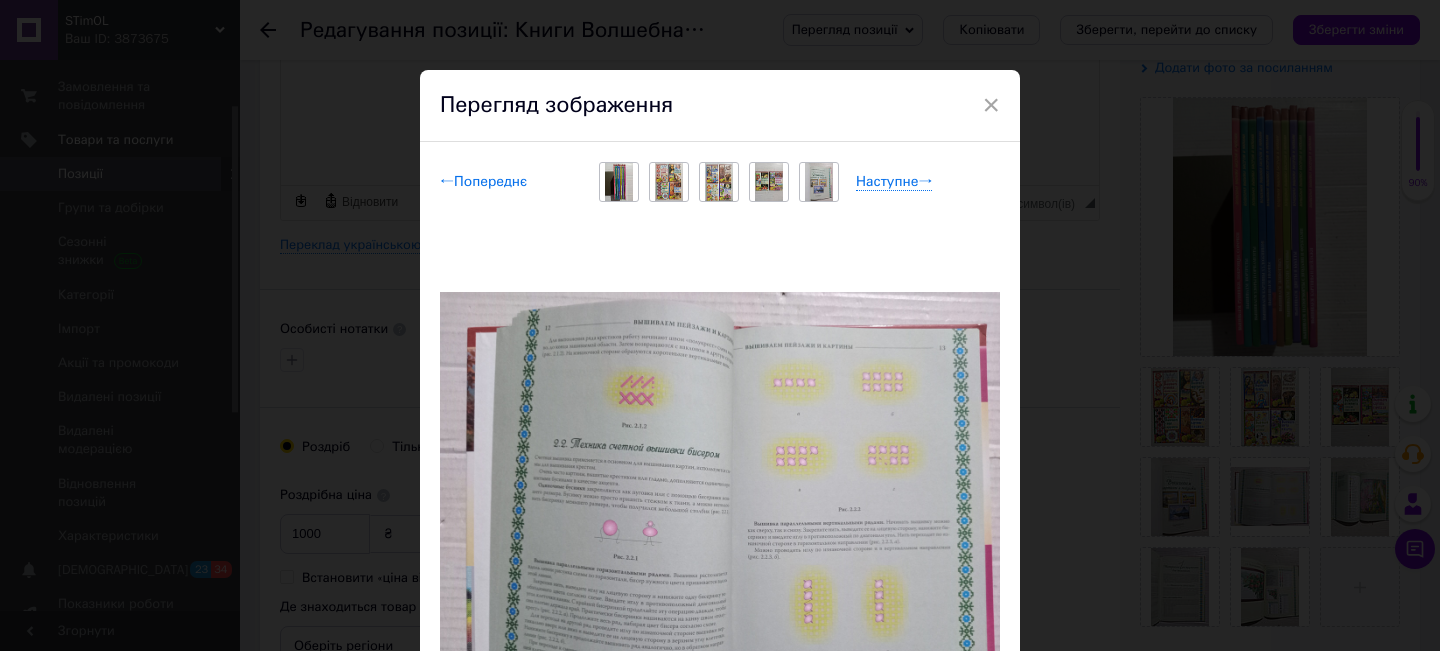 click on "← Попереднє" at bounding box center [483, 182] 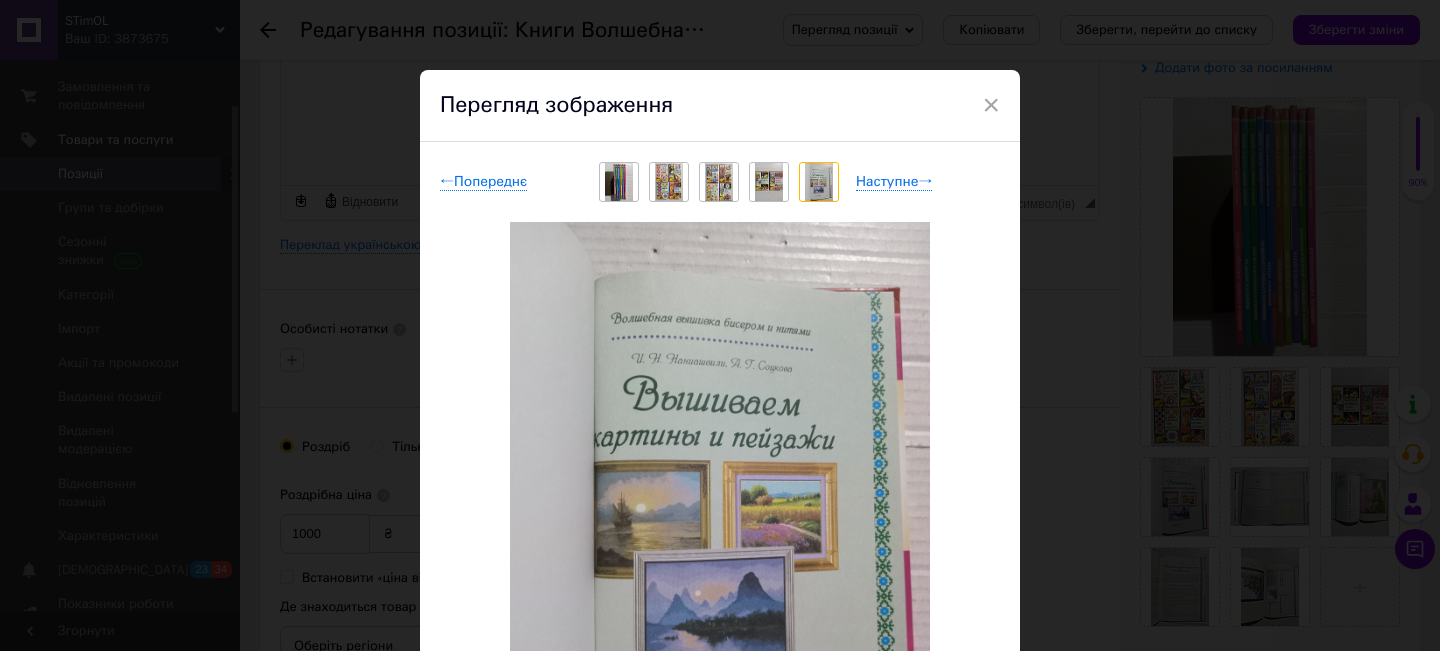 click at bounding box center (720, 502) 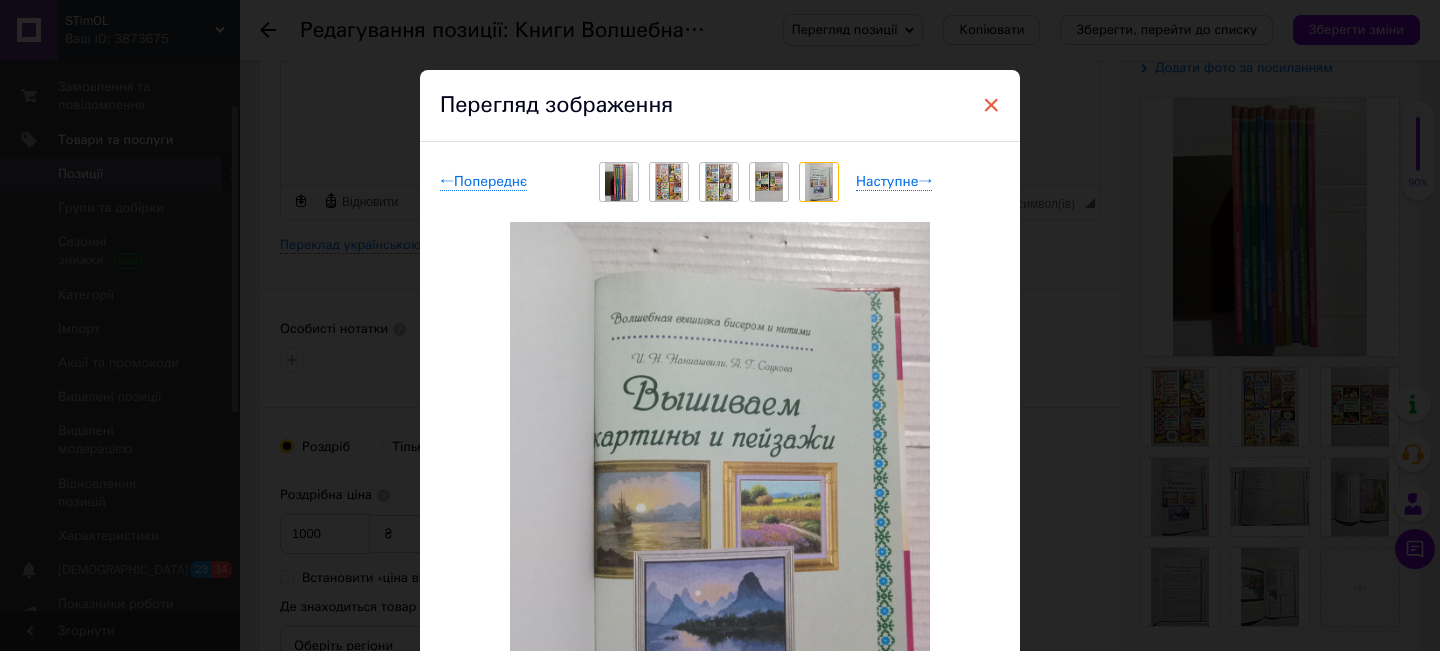 click on "×" at bounding box center [991, 105] 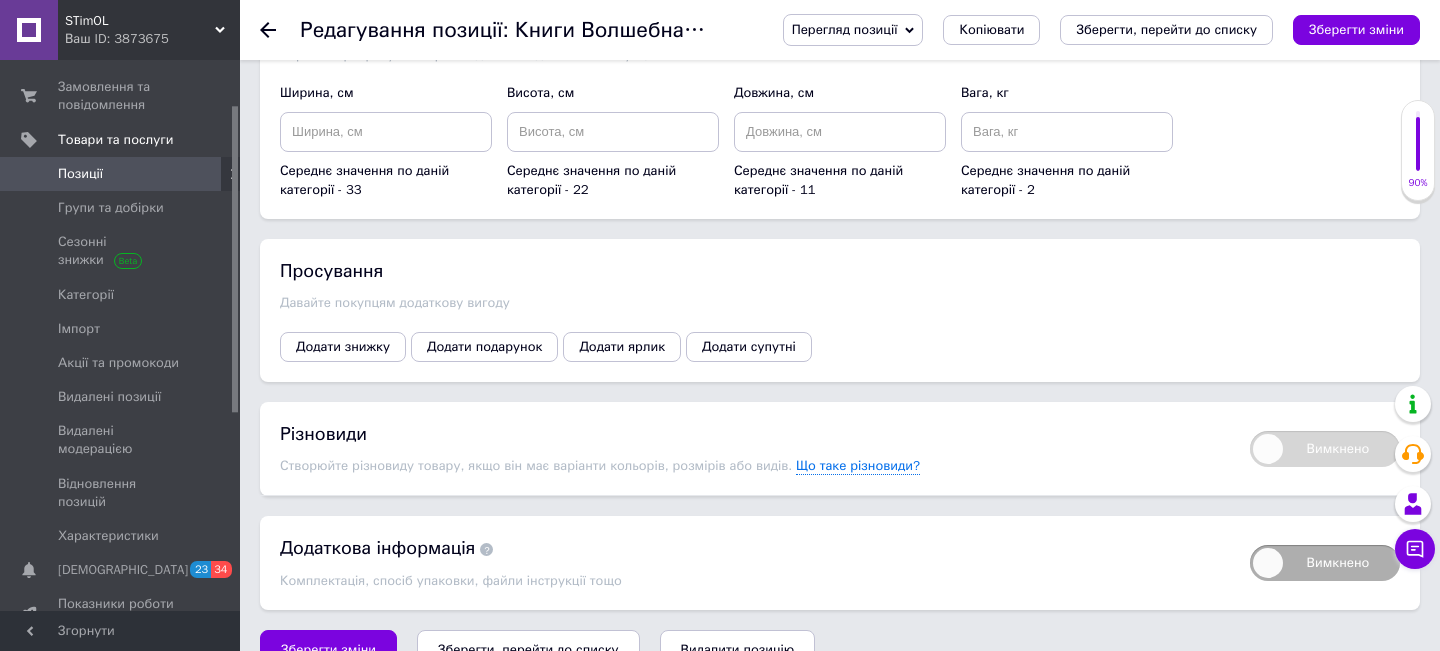 scroll, scrollTop: 2077, scrollLeft: 0, axis: vertical 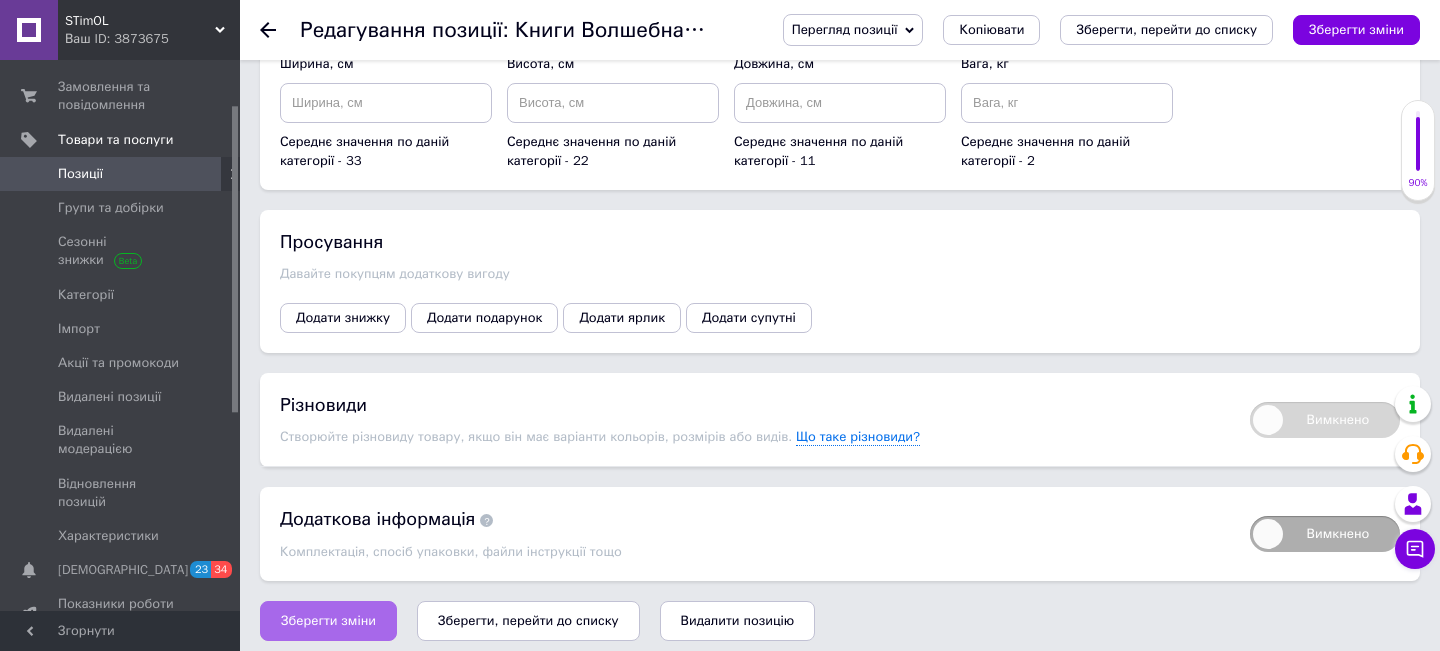 click on "Зберегти зміни" at bounding box center [328, 621] 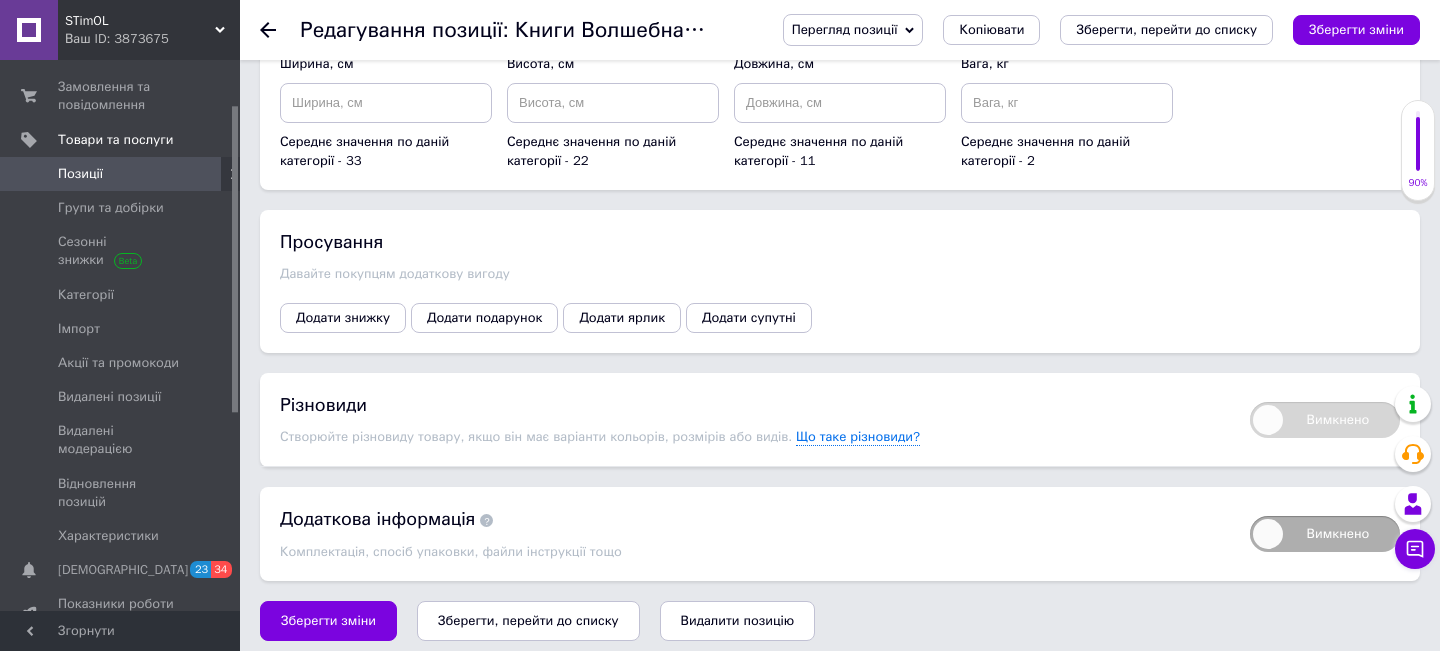 type 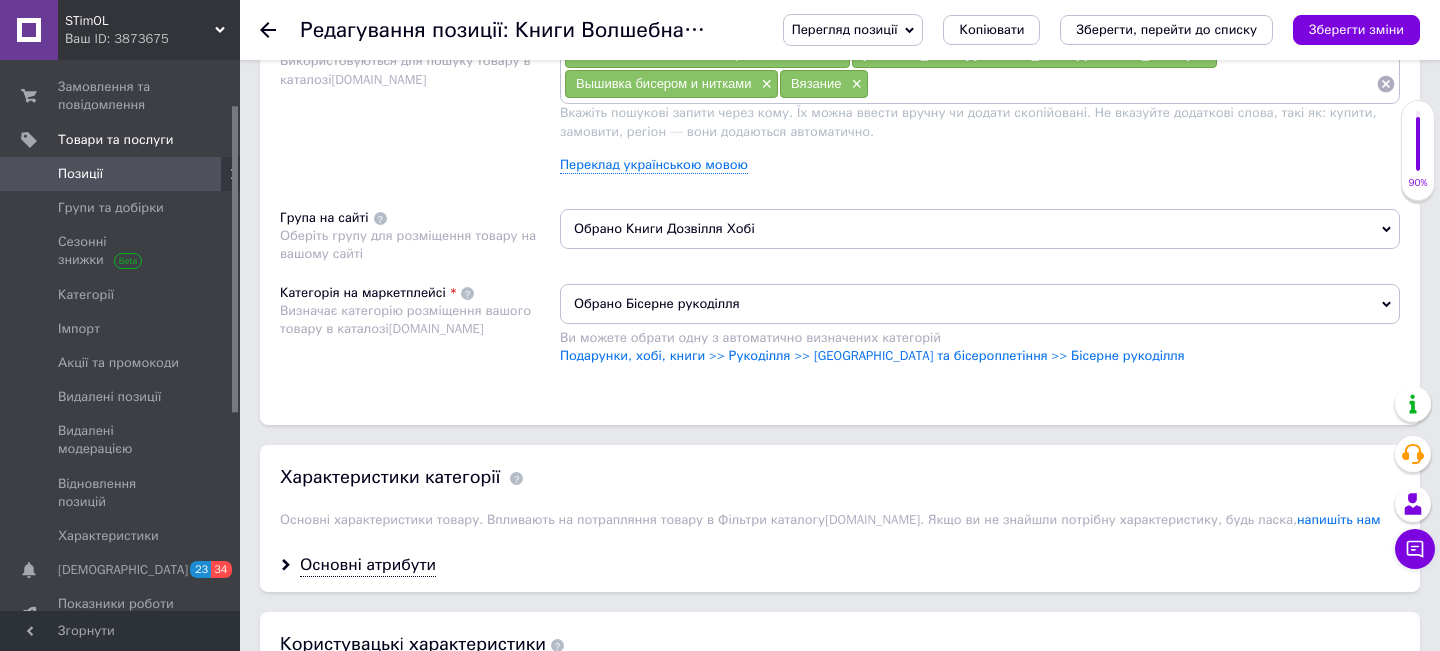 scroll, scrollTop: 1197, scrollLeft: 0, axis: vertical 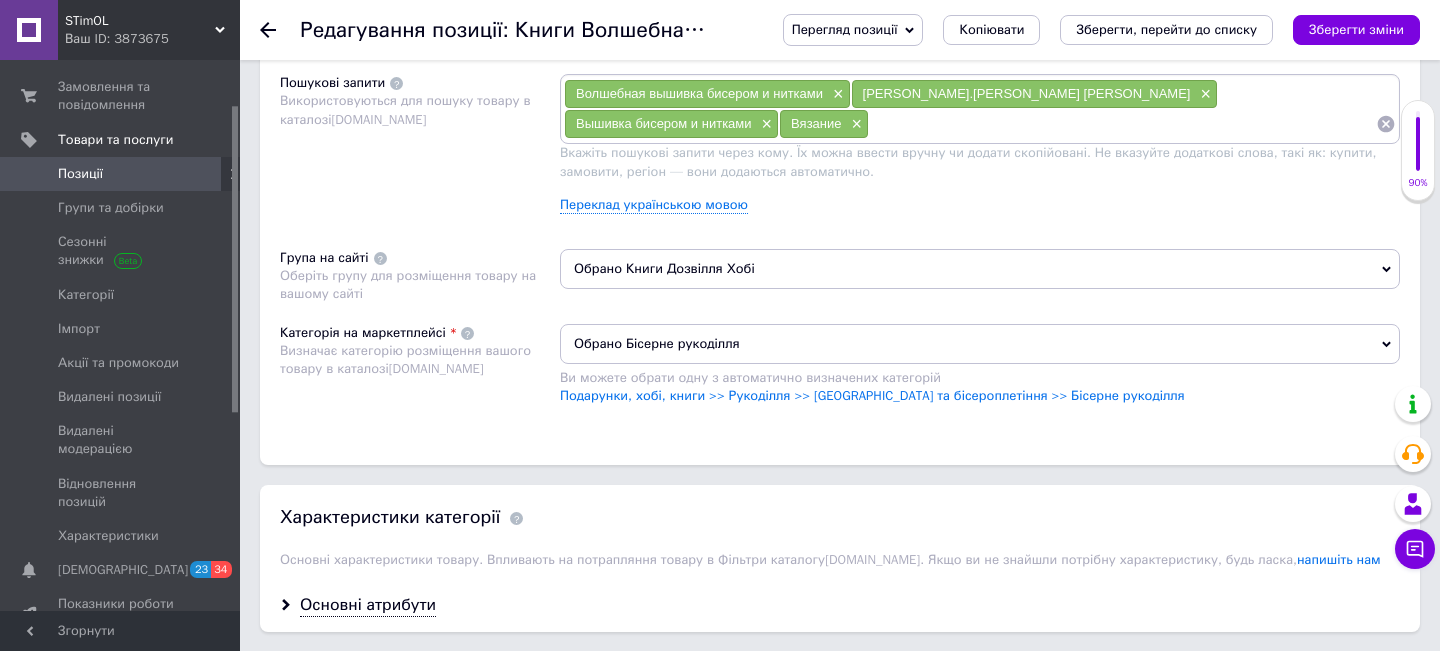 click 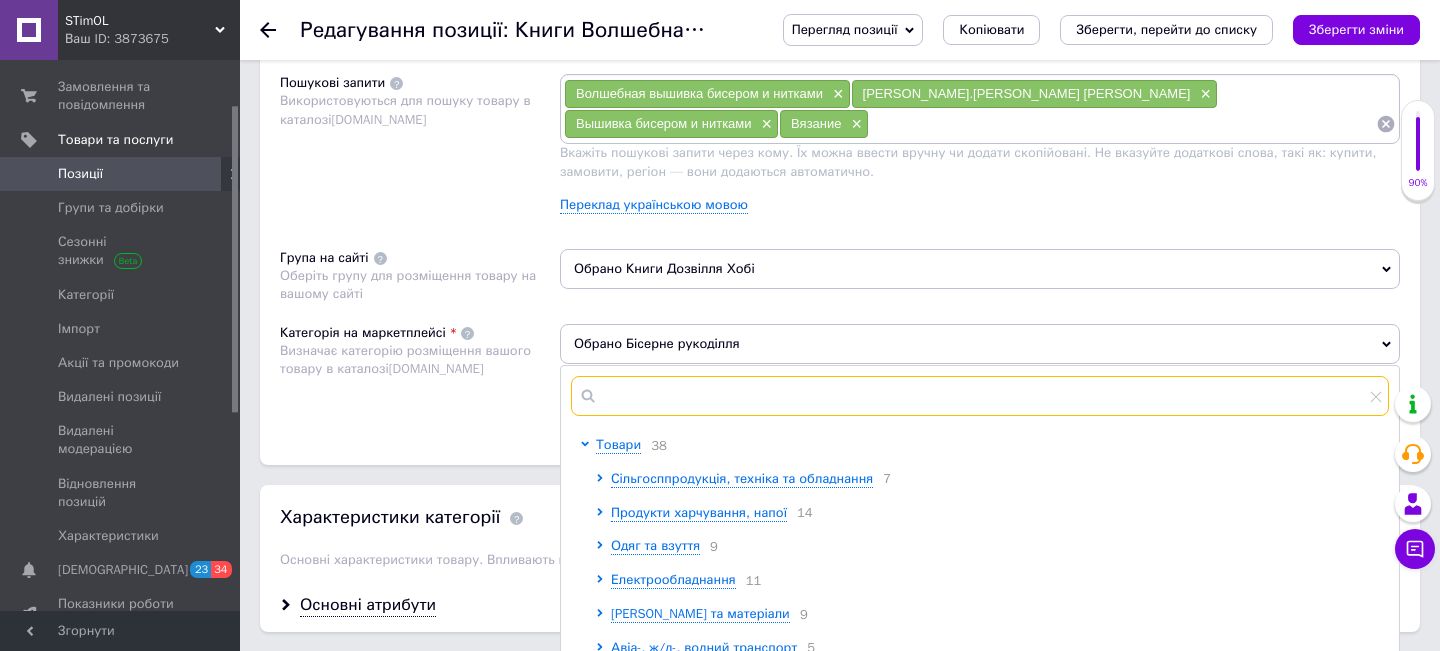 click at bounding box center (980, 396) 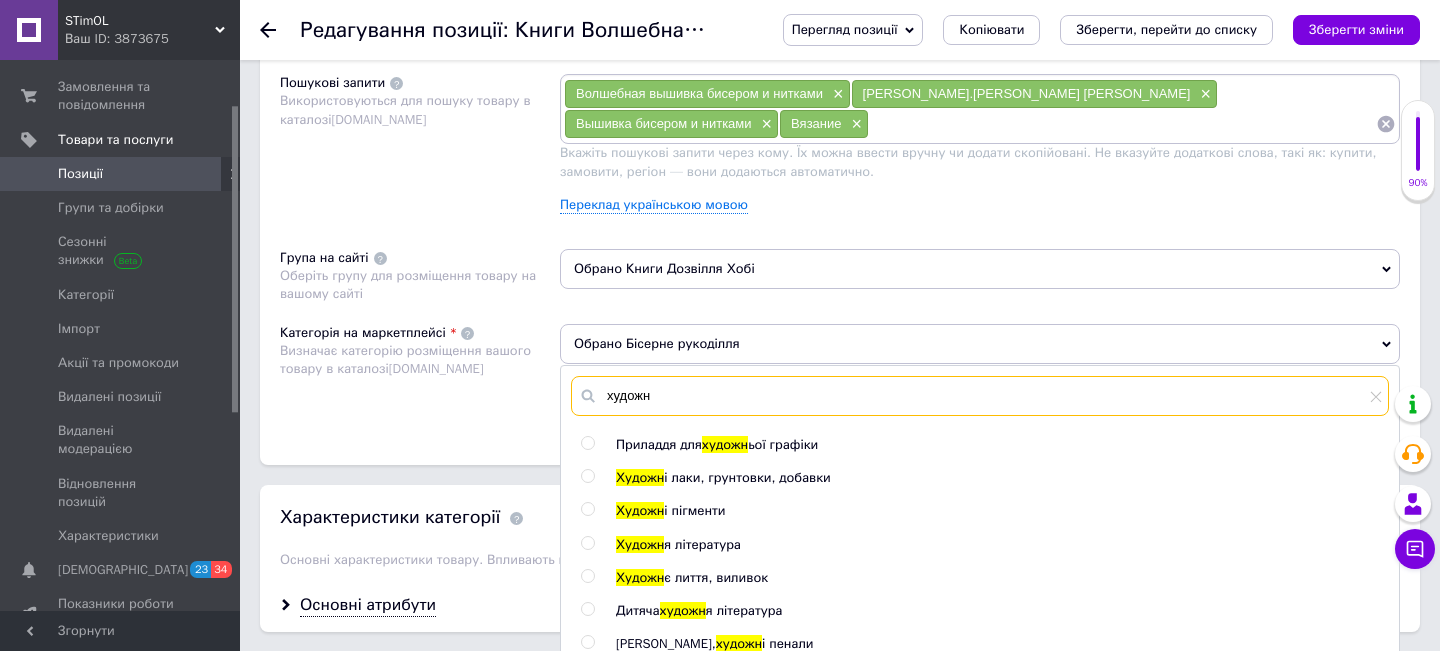 type on "художн" 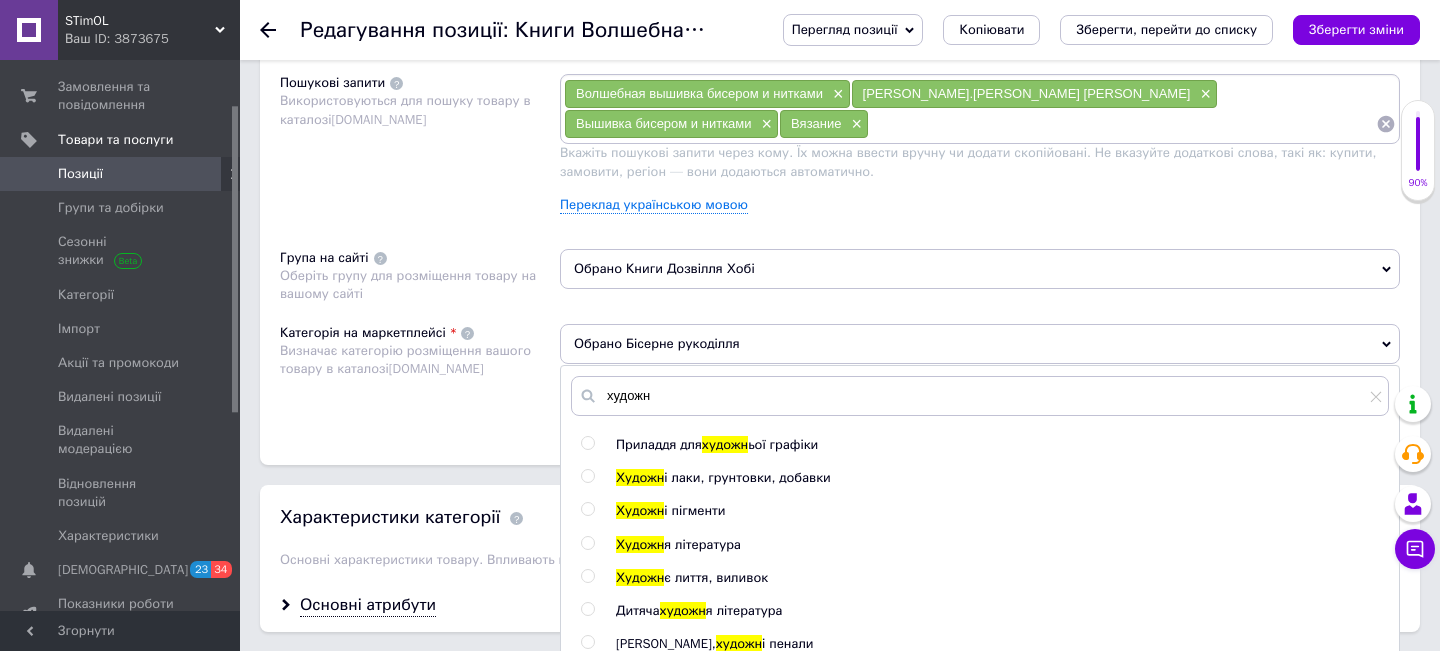 click at bounding box center [587, 543] 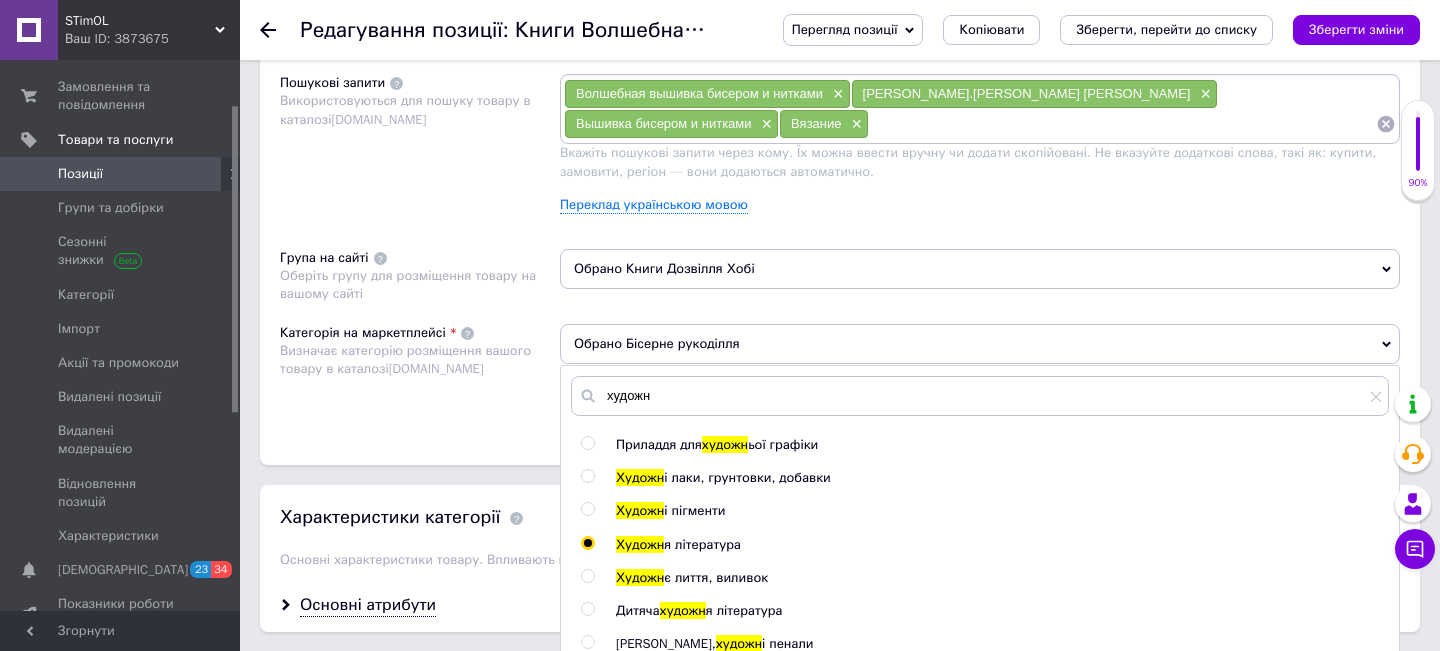 radio on "true" 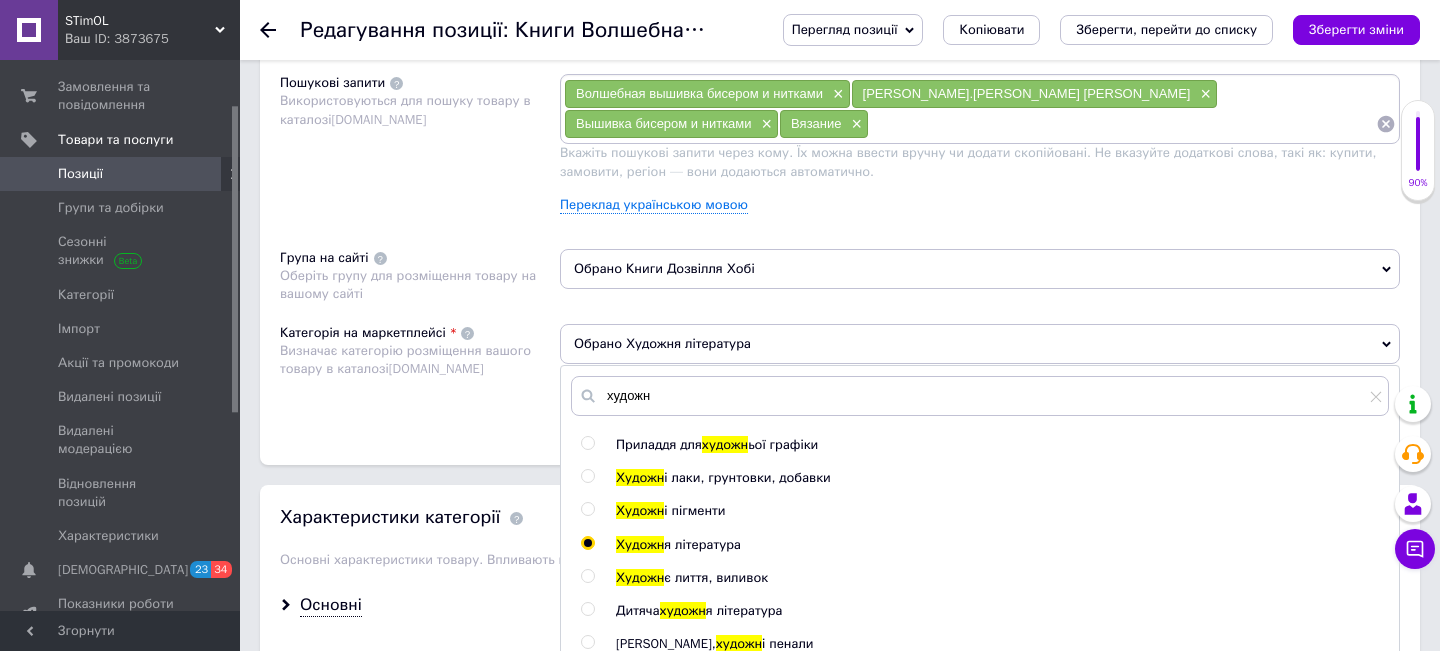 click at bounding box center (587, 576) 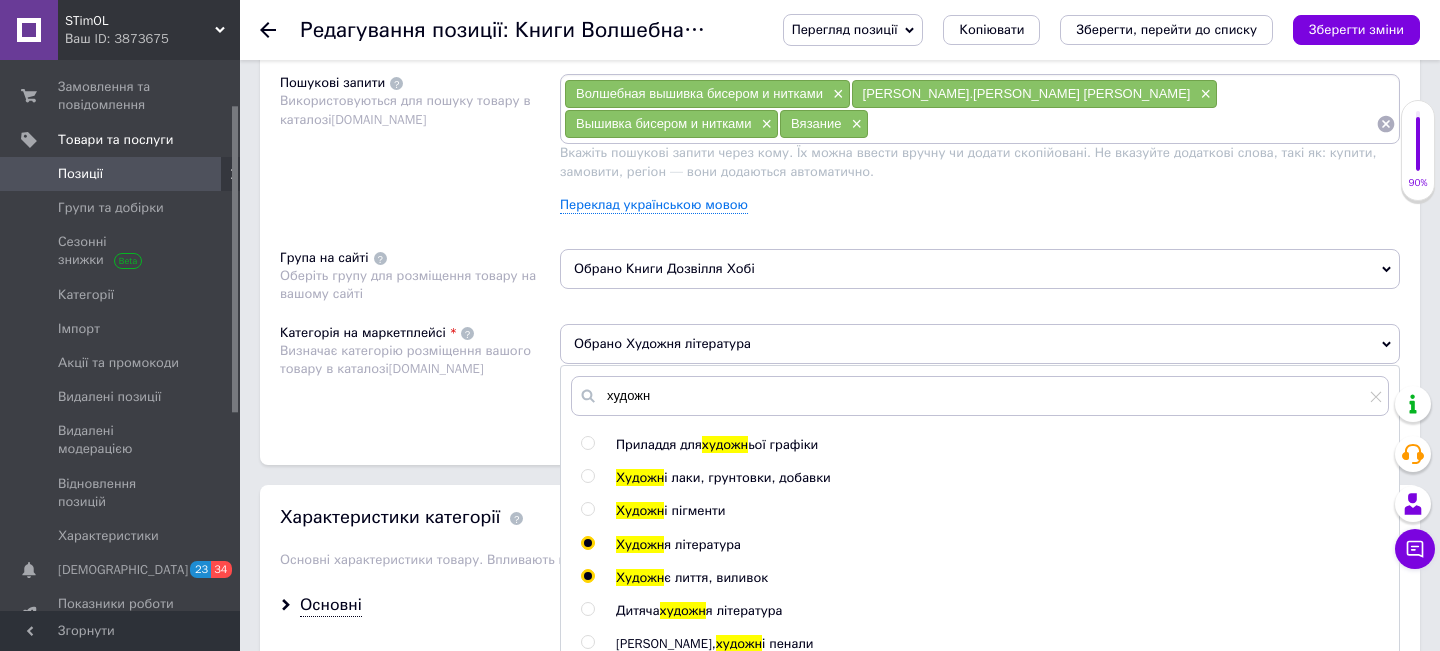 radio on "true" 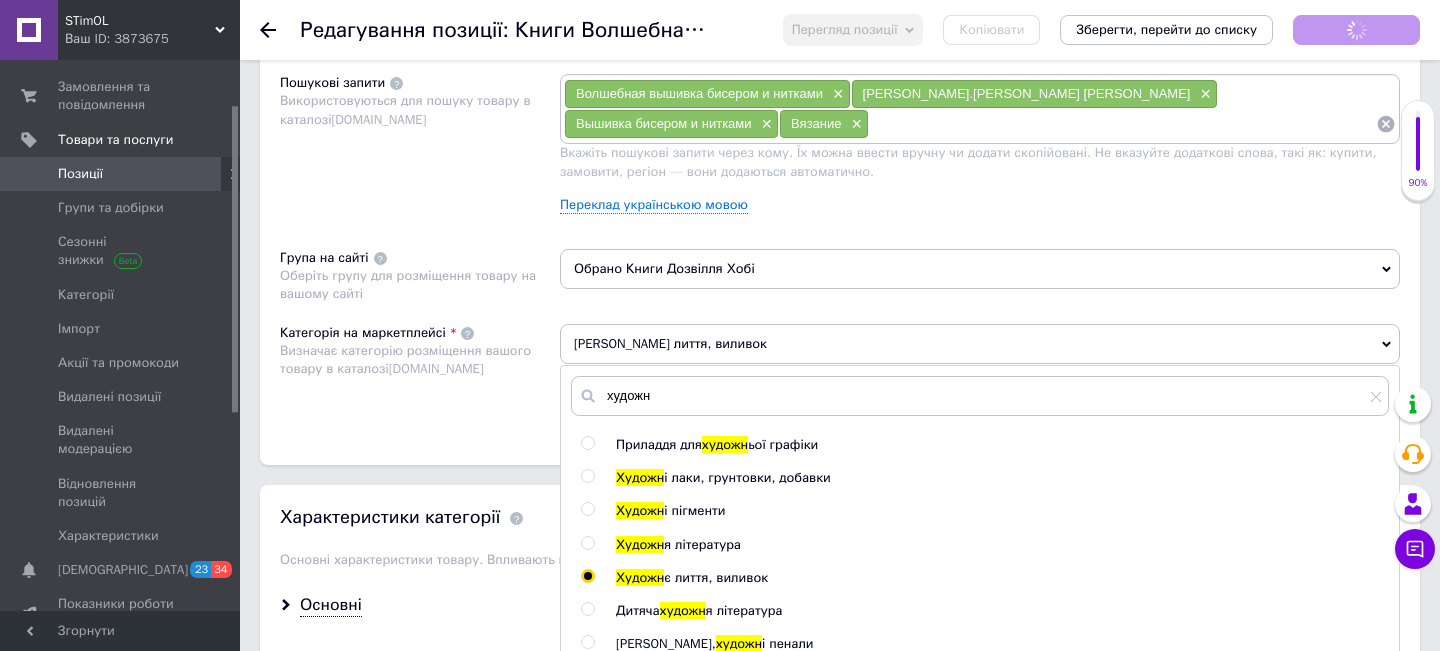 click at bounding box center [587, 609] 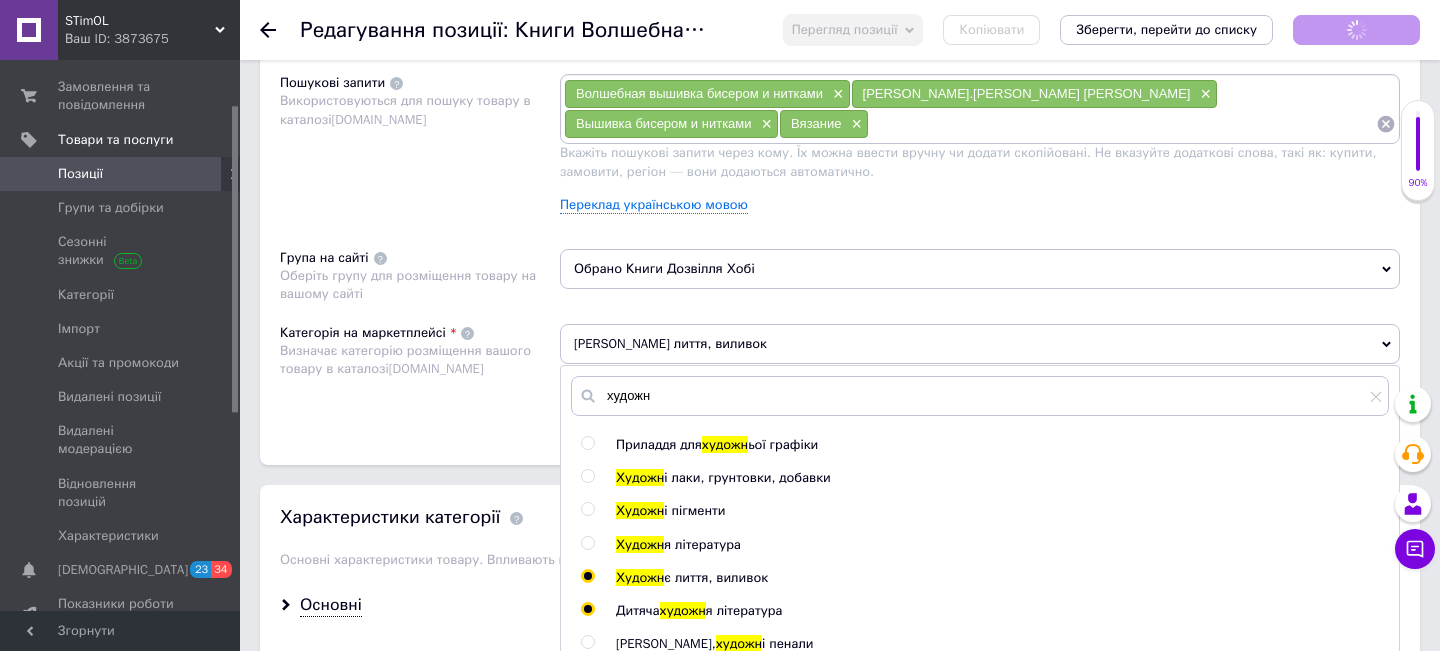 radio on "true" 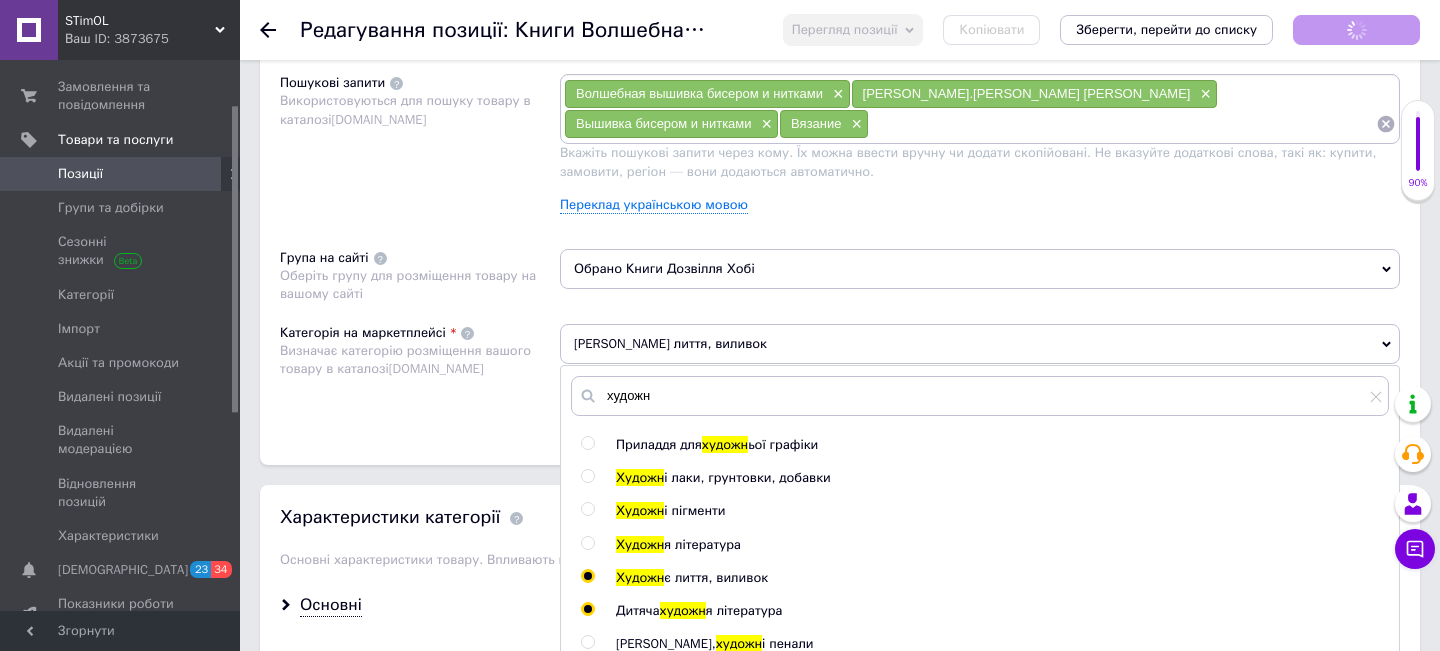 radio on "false" 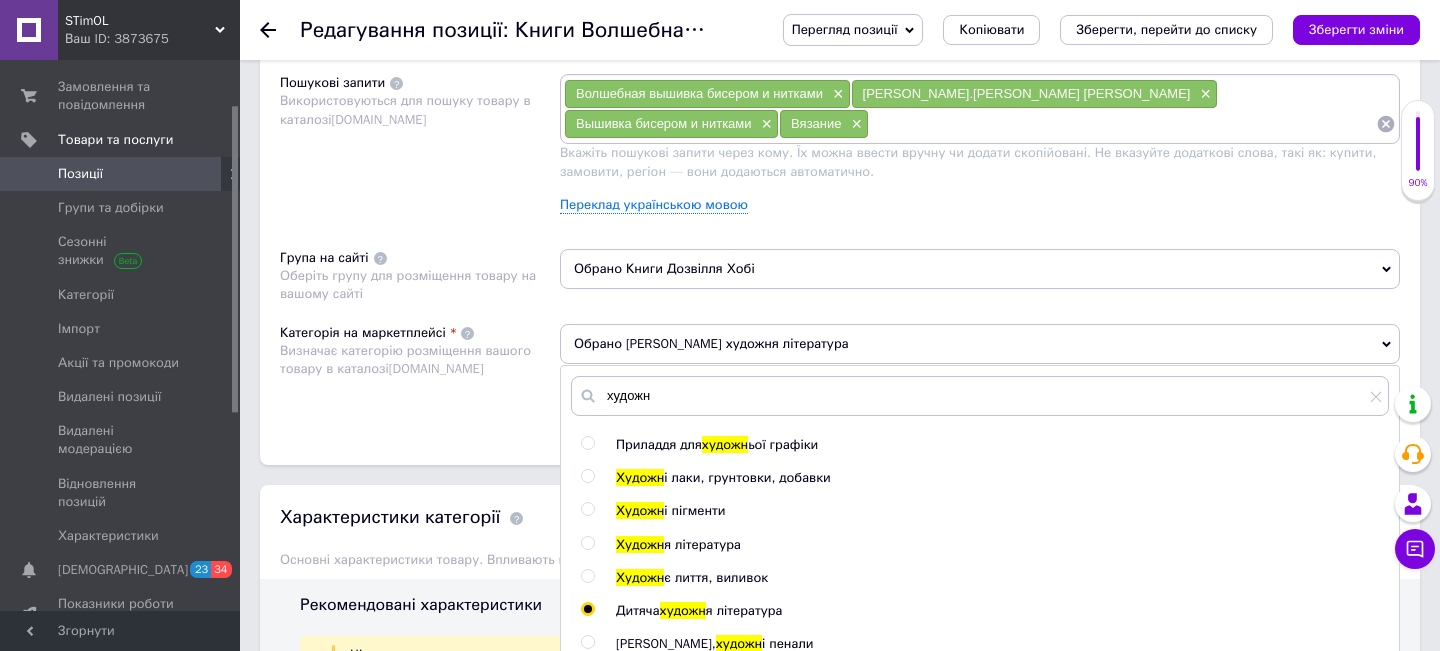 click at bounding box center [587, 543] 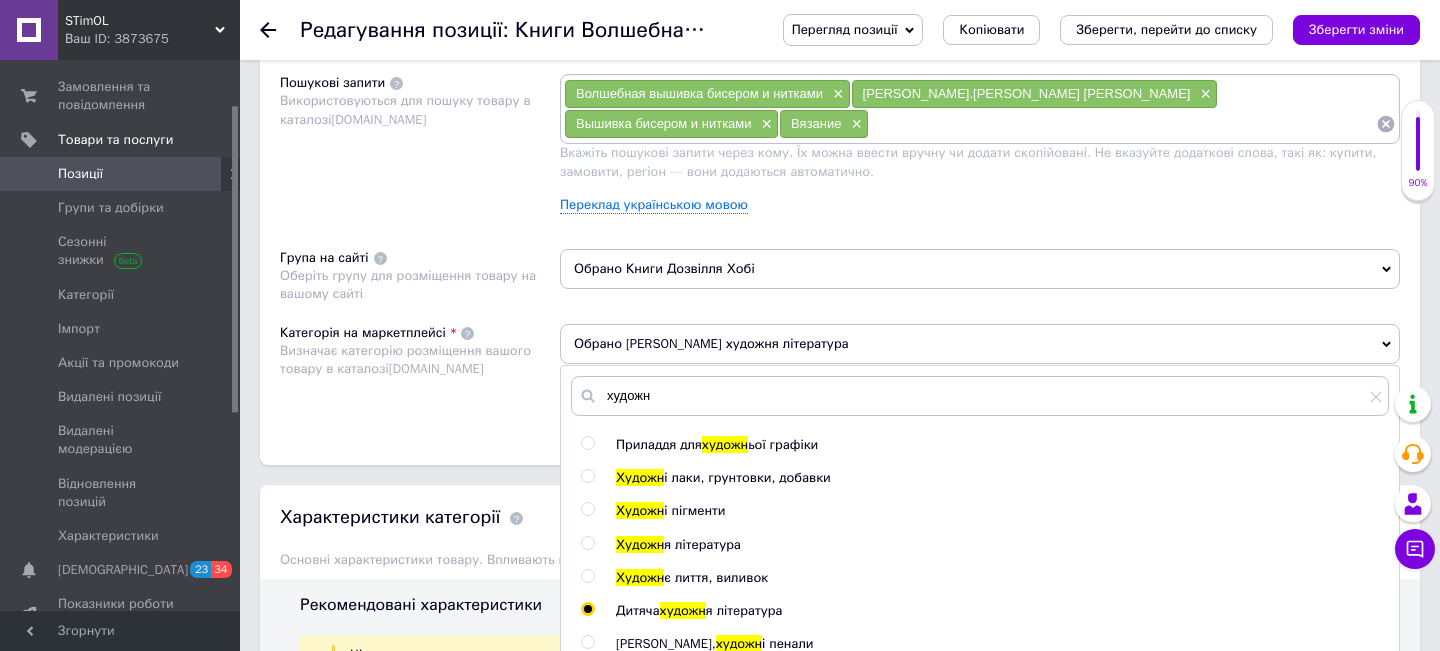 radio on "true" 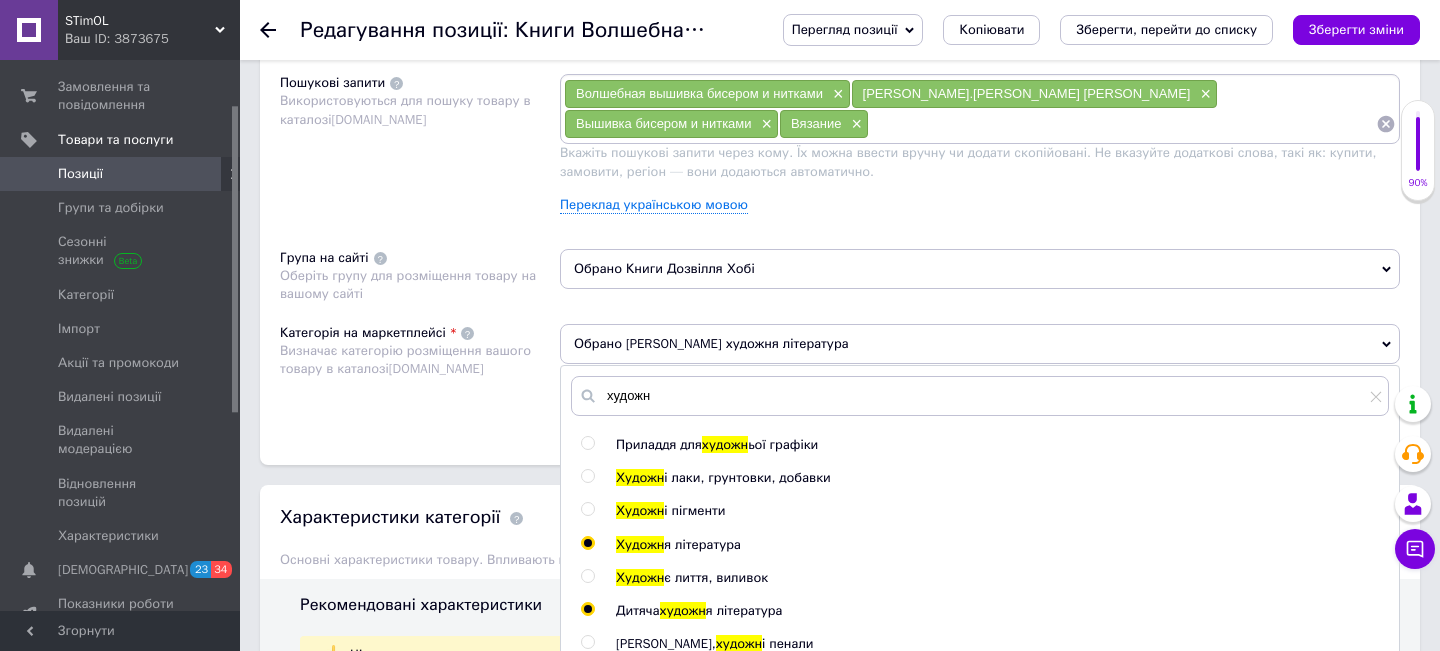 radio on "false" 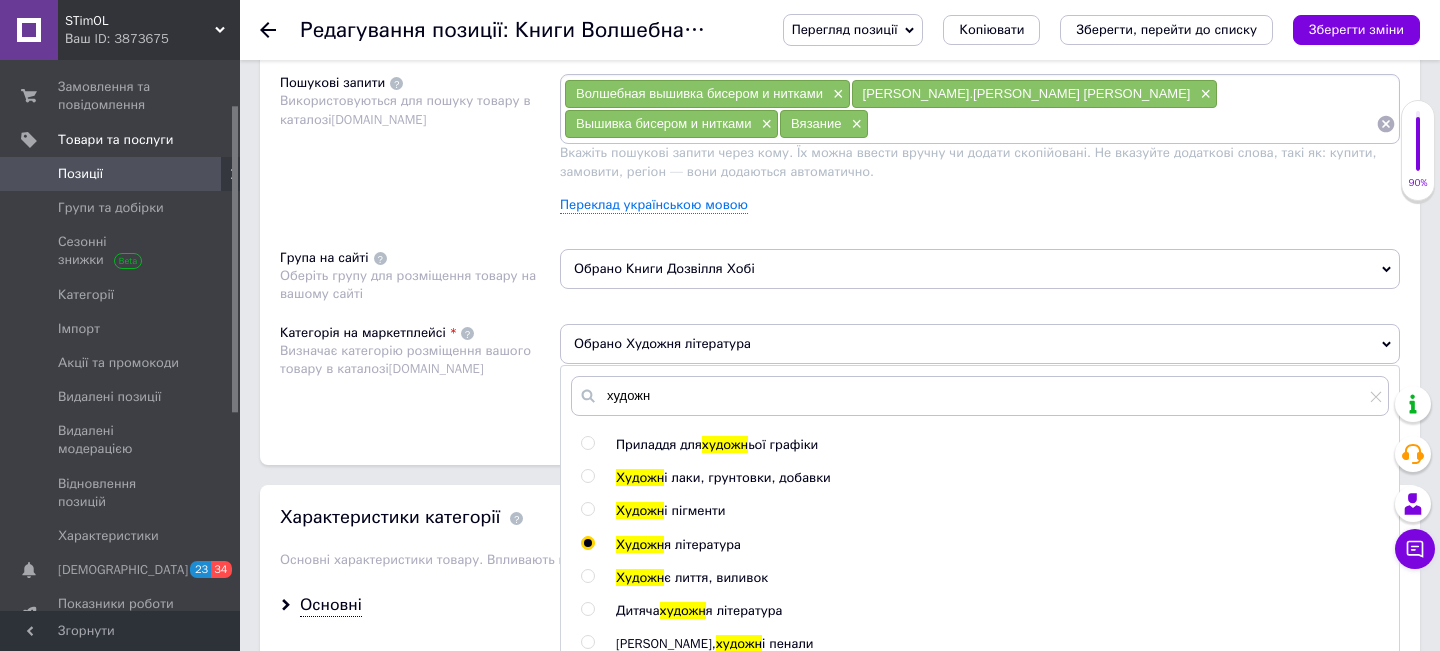 click on "Розміщення Пошукові запити Використовуються для пошуку товару в каталозі  [DOMAIN_NAME] Волшебная вышивка бисером и нитками × И.[PERSON_NAME] [PERSON_NAME] × Вышивка бисером и нитками × Вязание × Вкажіть пошукові запити через кому. Їх можна ввести вручну чи додати скопійовані. Не вказуйте додаткові слова, такі як: купити, замовити, регіон — вони додаються автоматично. Переклад українською мовою Група на сайті Оберіть групу для розміщення товару на вашому сайті Обрано Книги Дозвілля [PERSON_NAME] на маркетплейсі [DOMAIN_NAME] Обрано Художня література художн Приладдя для" at bounding box center (840, 242) 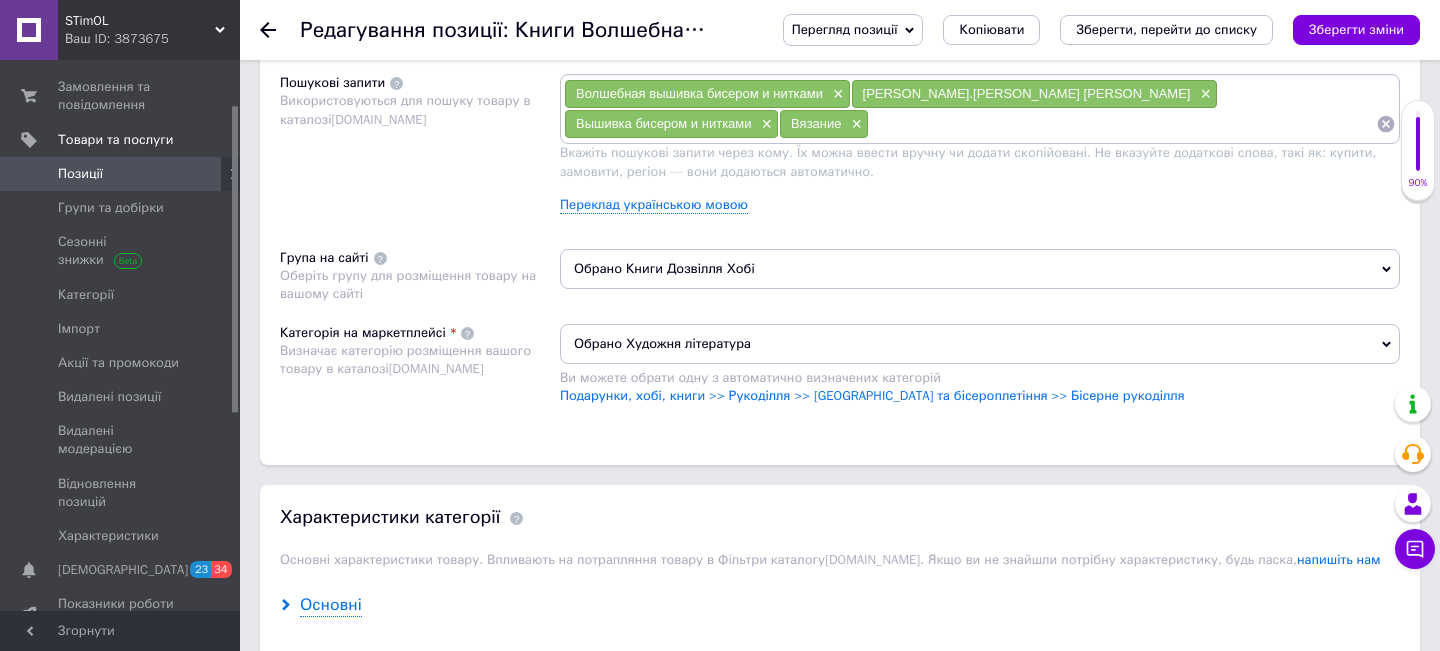 click on "Основні" at bounding box center (331, 605) 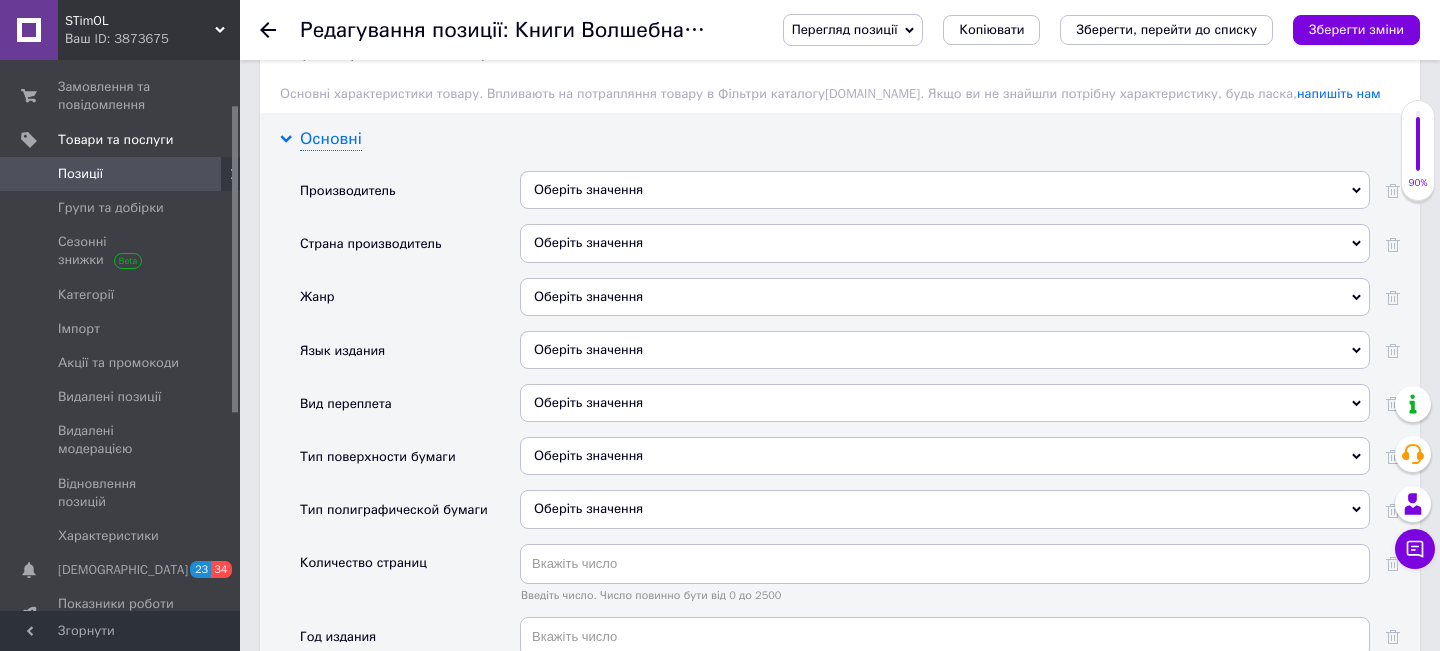 scroll, scrollTop: 1677, scrollLeft: 0, axis: vertical 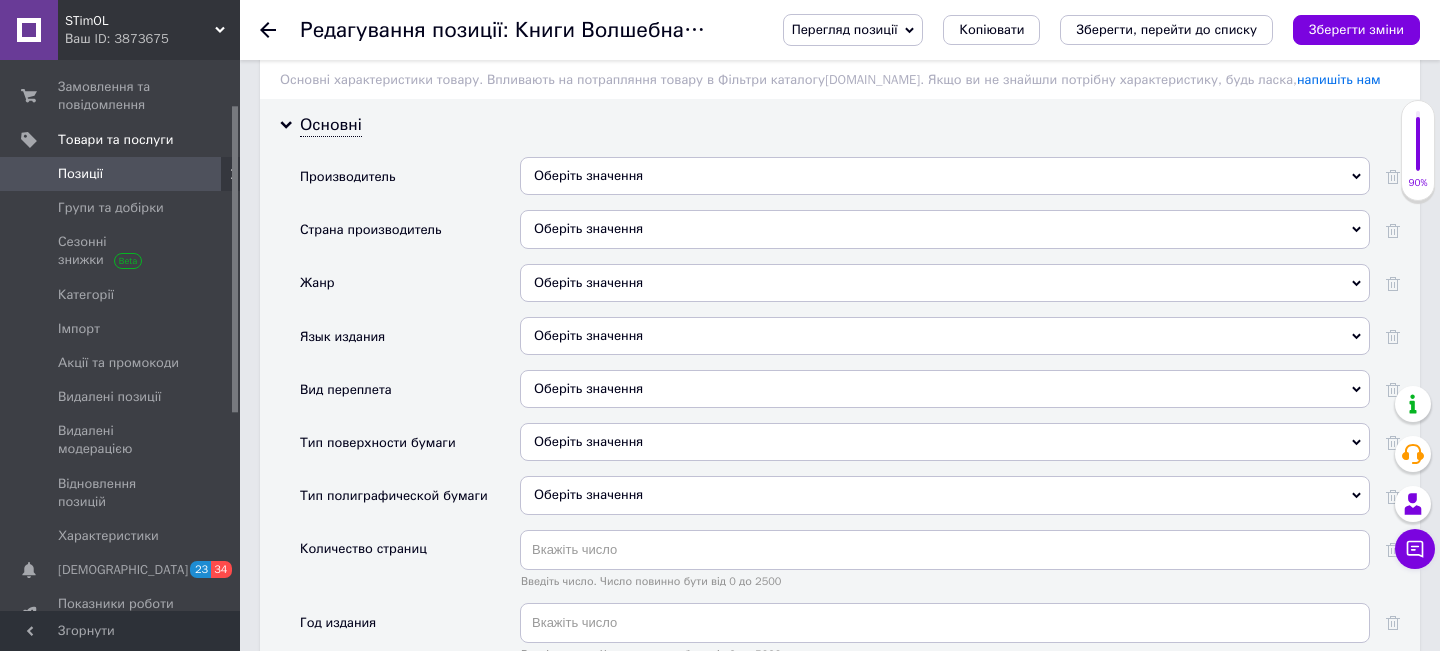 click on "Оберіть значення" at bounding box center [945, 336] 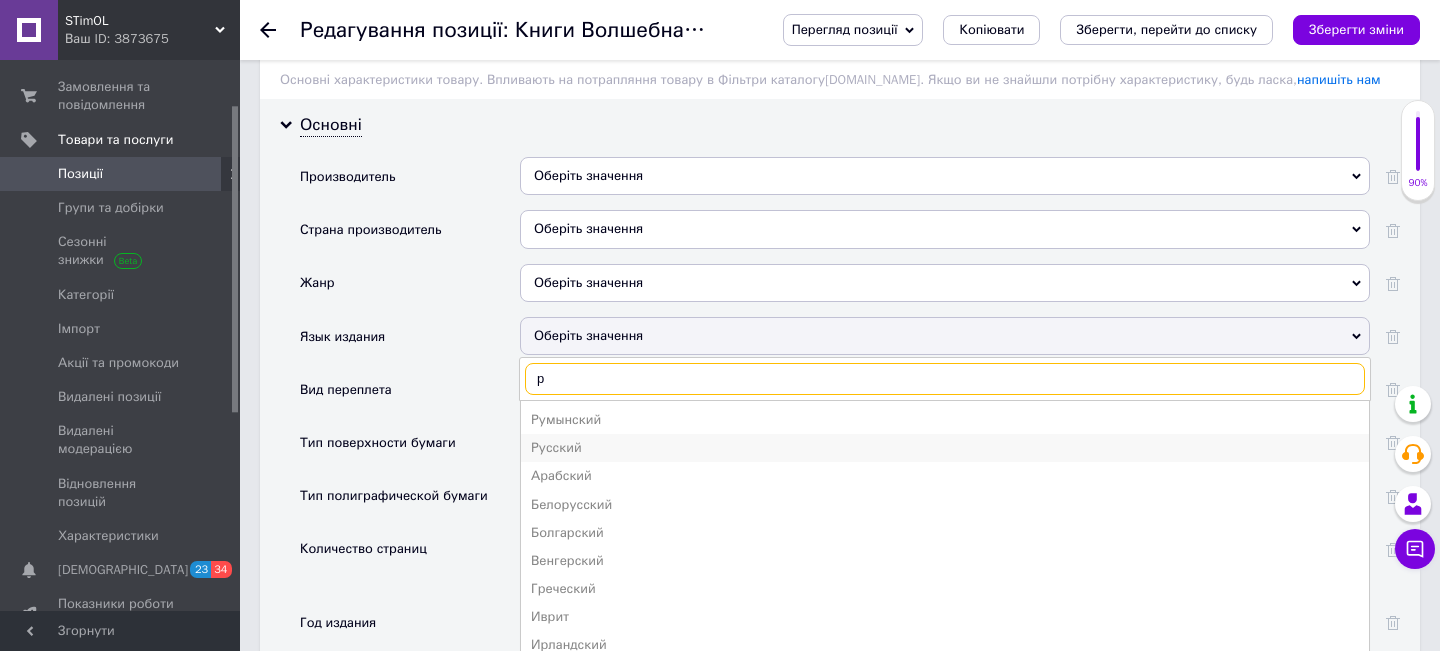 type on "р" 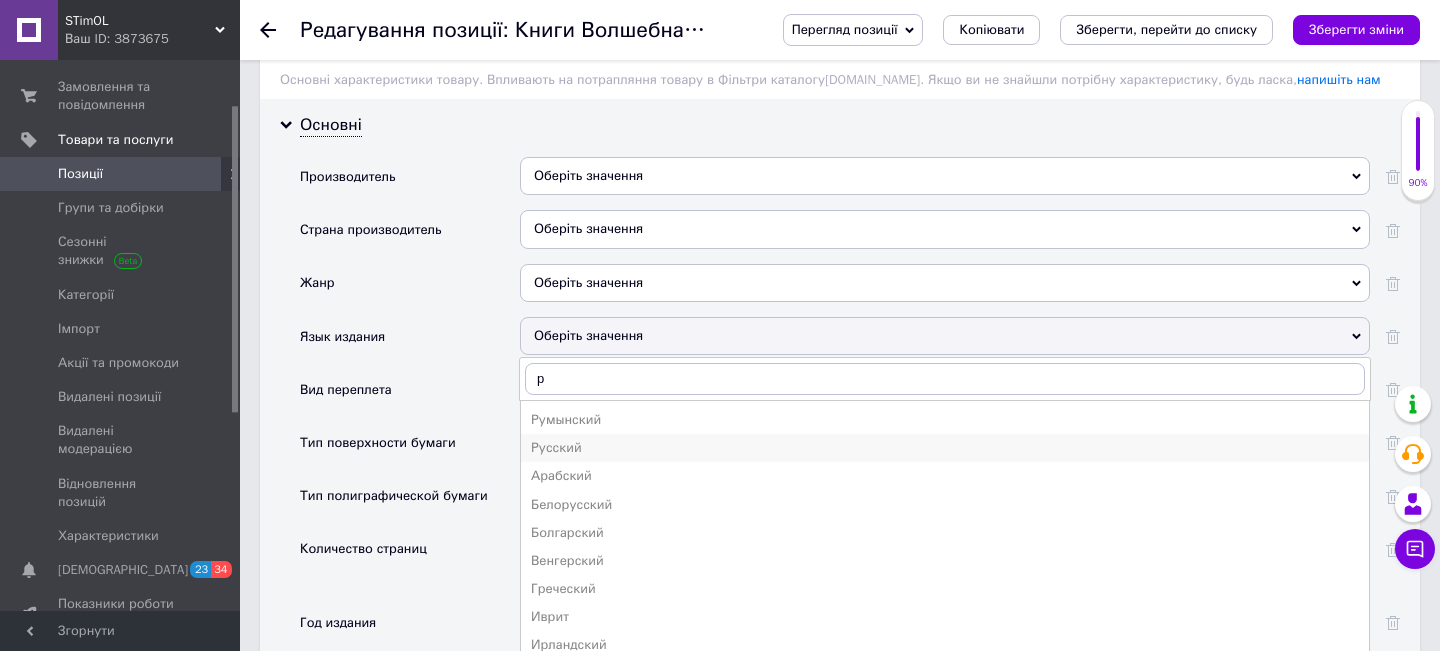 click on "Русский" at bounding box center (945, 448) 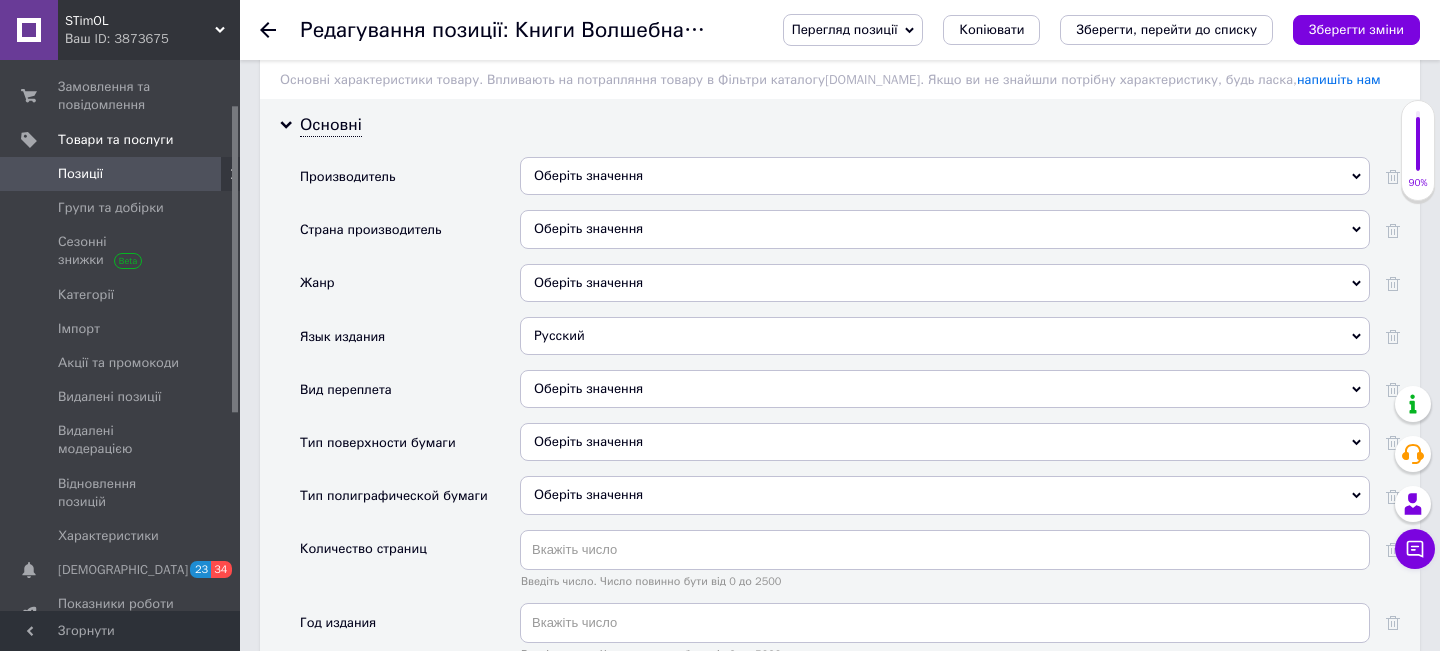 click on "Оберіть значення" at bounding box center [945, 389] 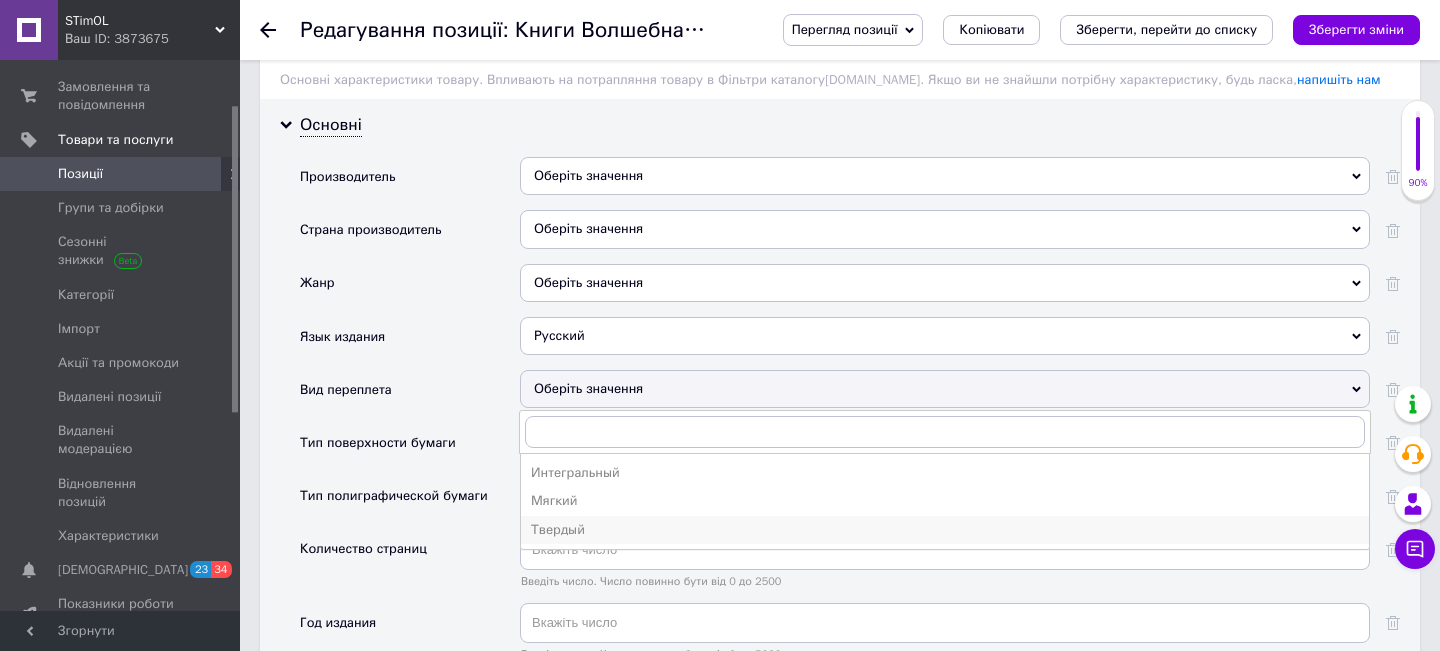 click on "Твердый" at bounding box center (945, 530) 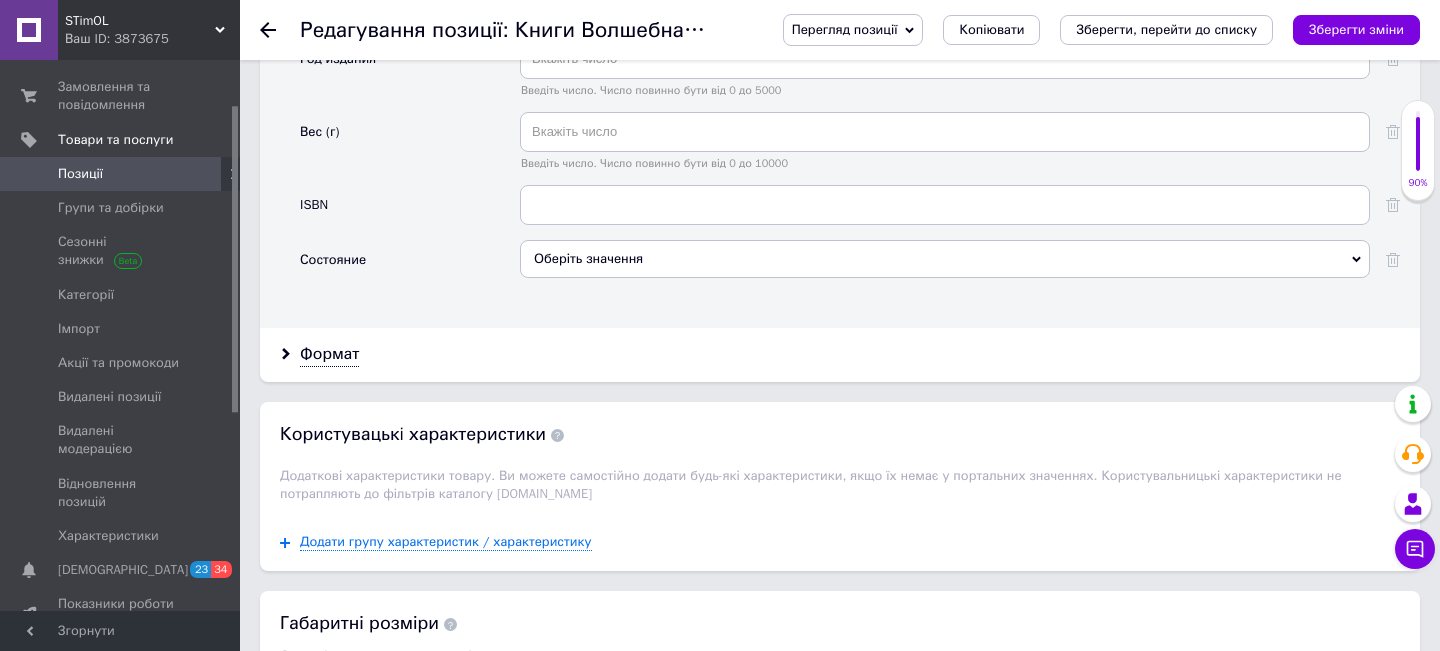 scroll, scrollTop: 2237, scrollLeft: 0, axis: vertical 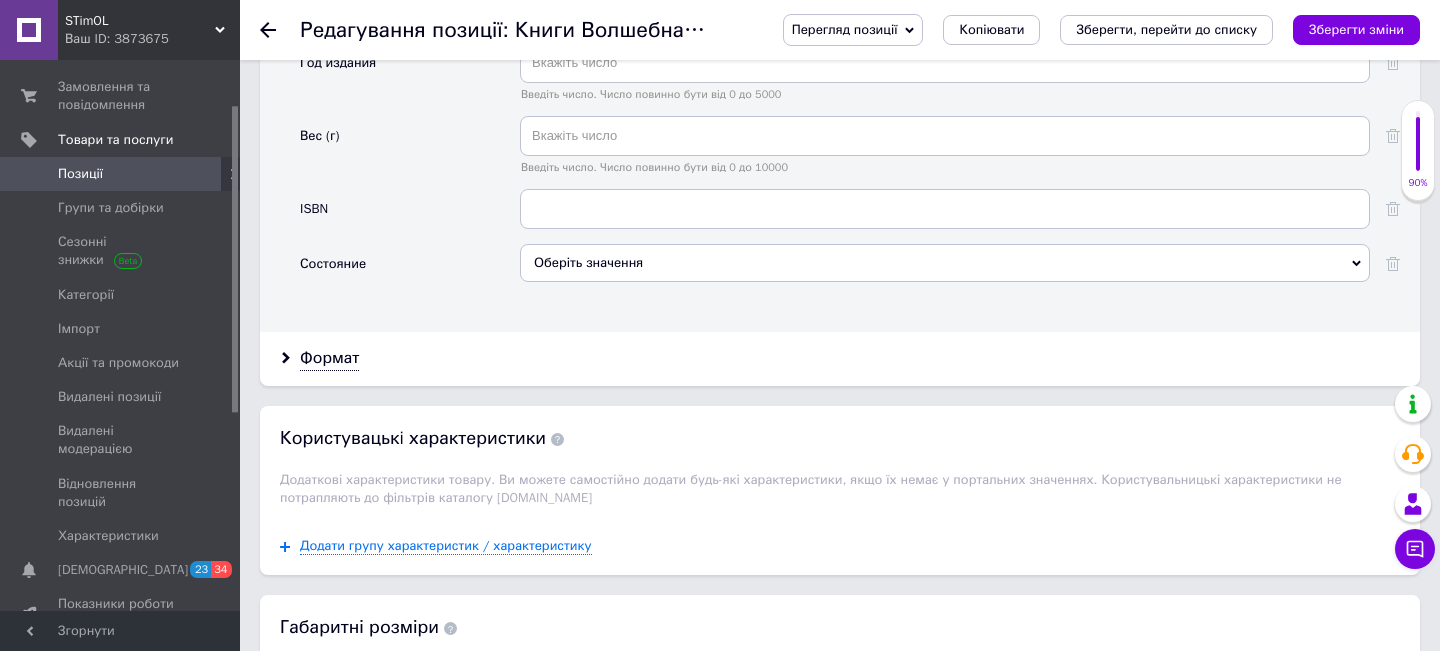 click on "Оберіть значення" at bounding box center (945, 263) 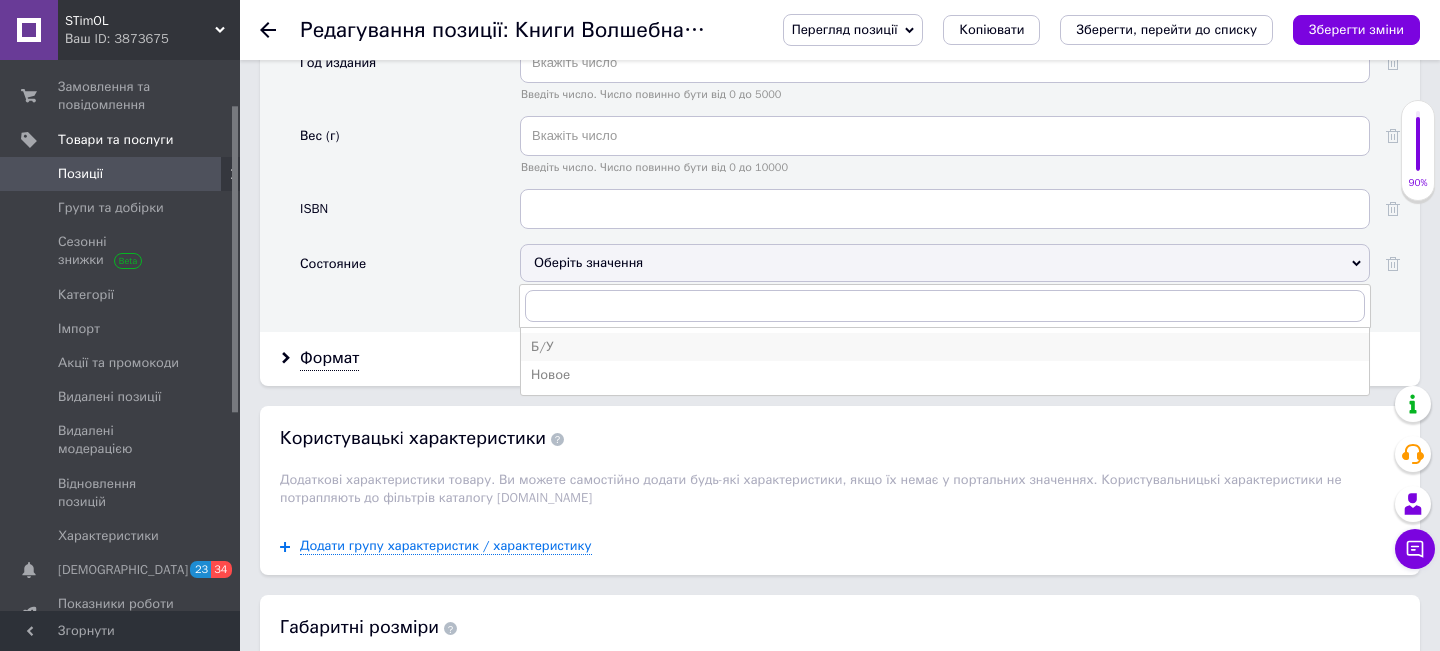 click on "Б/У" at bounding box center (945, 347) 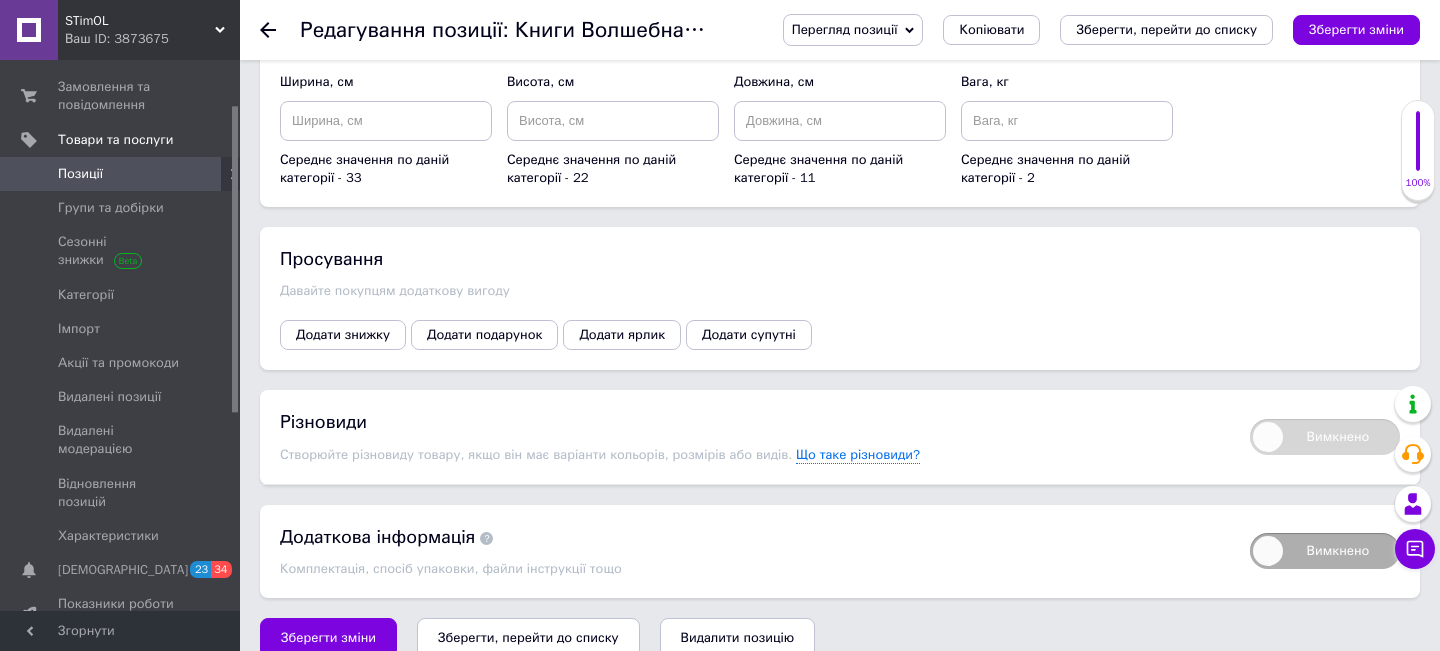 scroll, scrollTop: 2871, scrollLeft: 0, axis: vertical 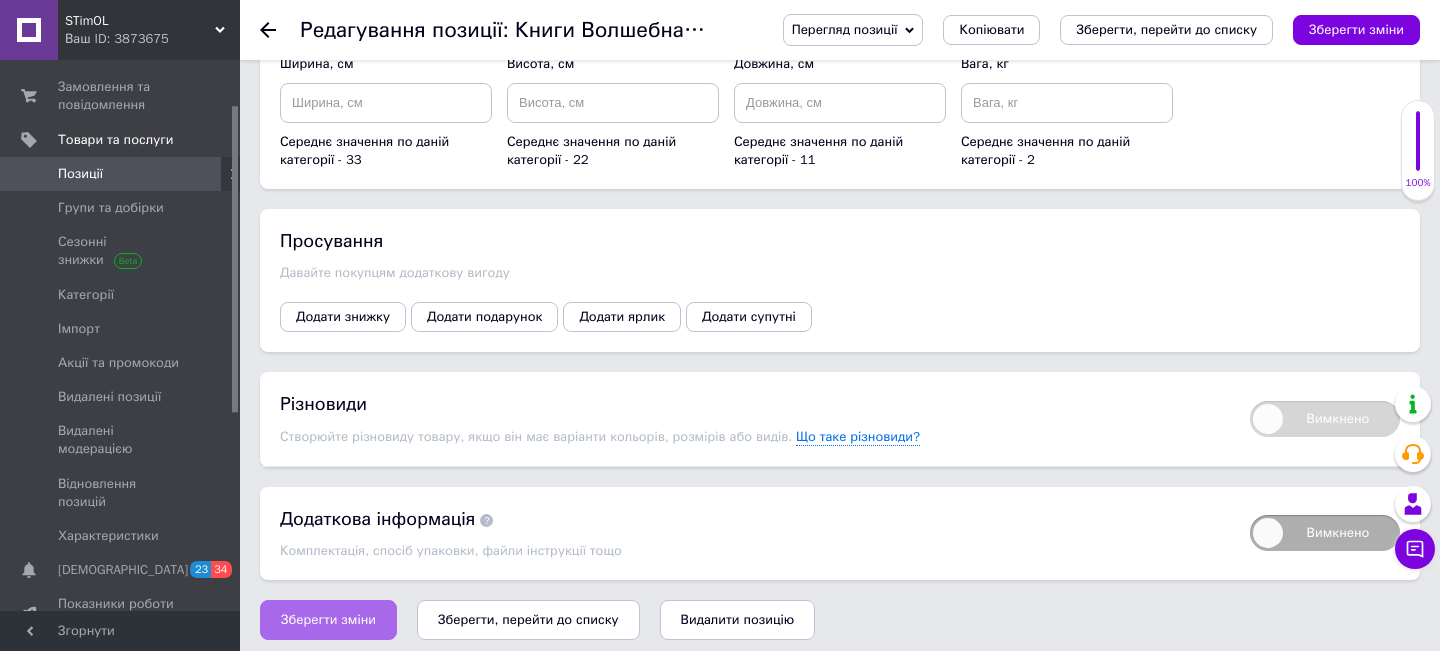 click on "Зберегти зміни" at bounding box center [328, 620] 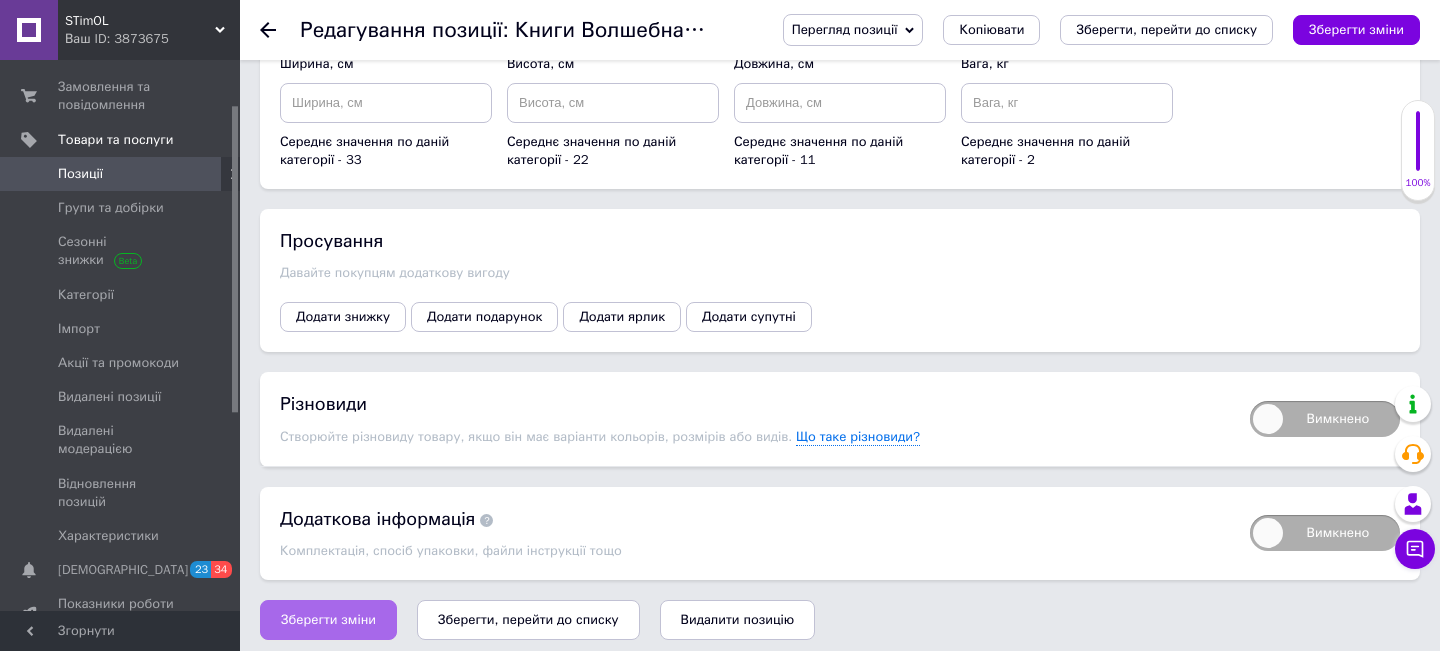 click on "Зберегти зміни" at bounding box center (328, 620) 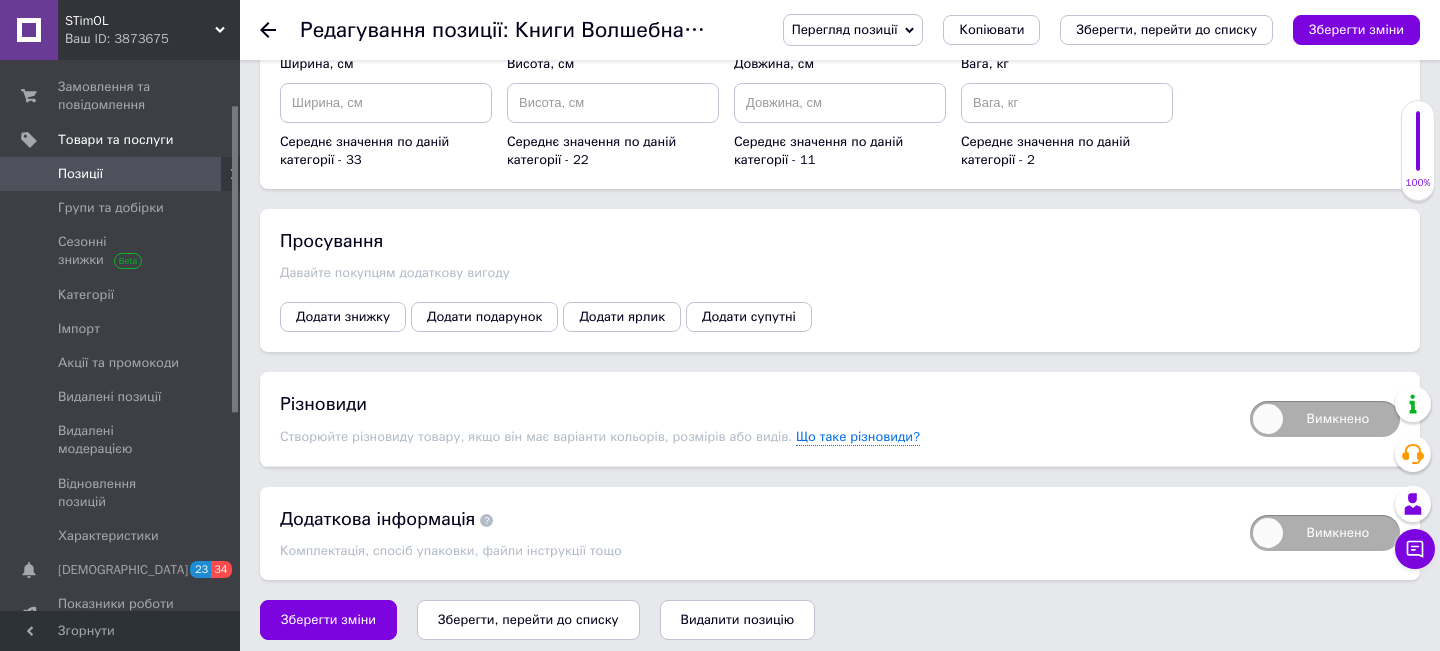 click 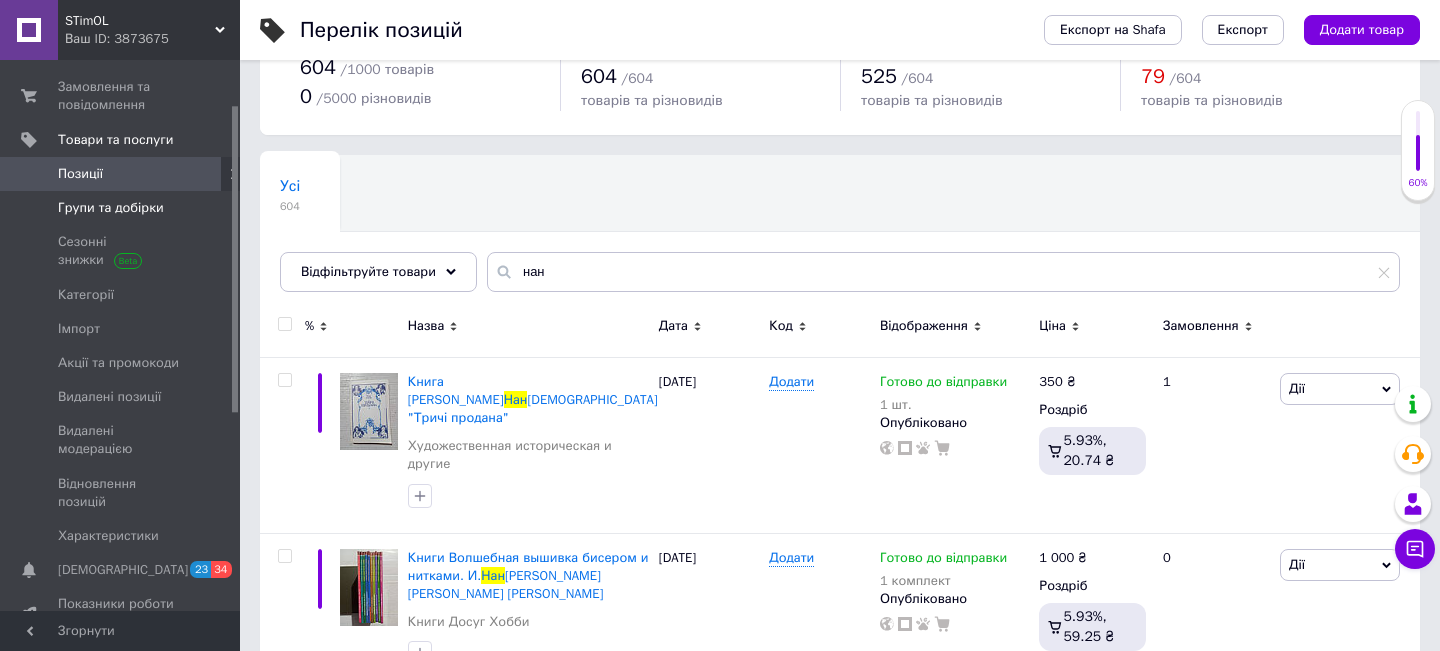 scroll, scrollTop: 82, scrollLeft: 0, axis: vertical 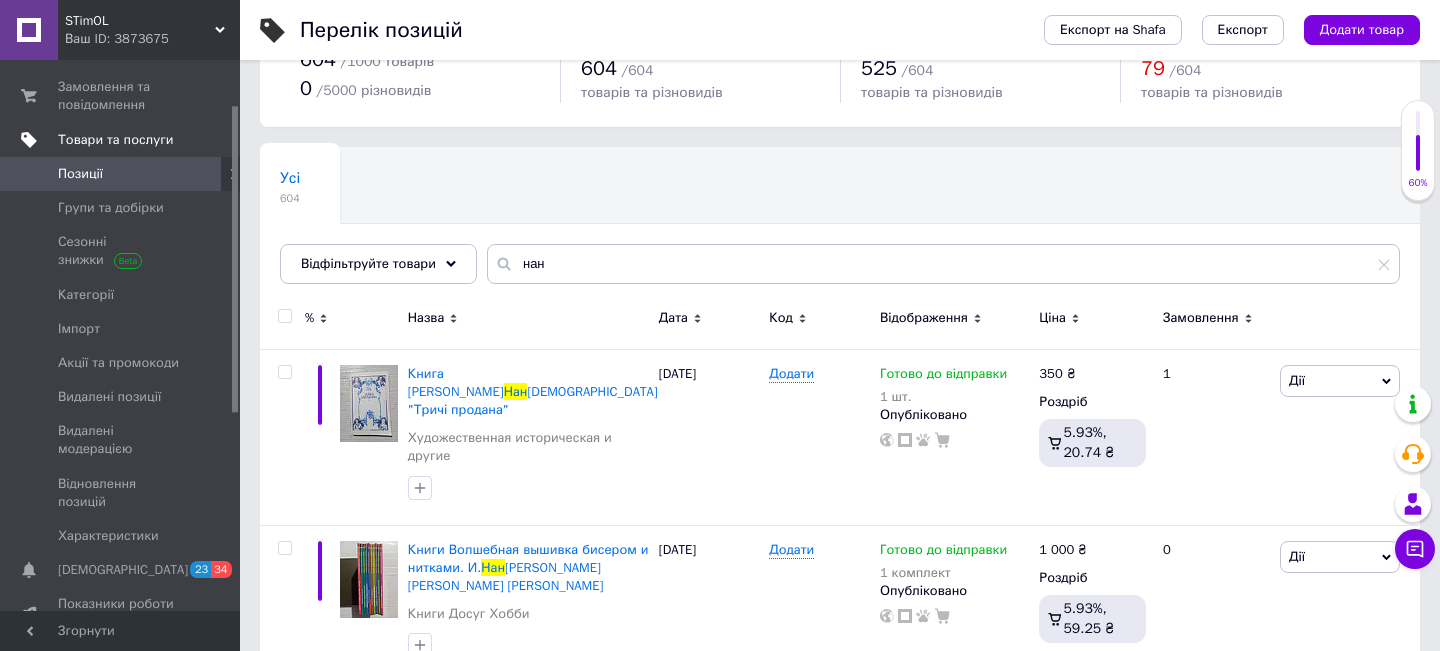 click on "Товари та послуги" at bounding box center [115, 140] 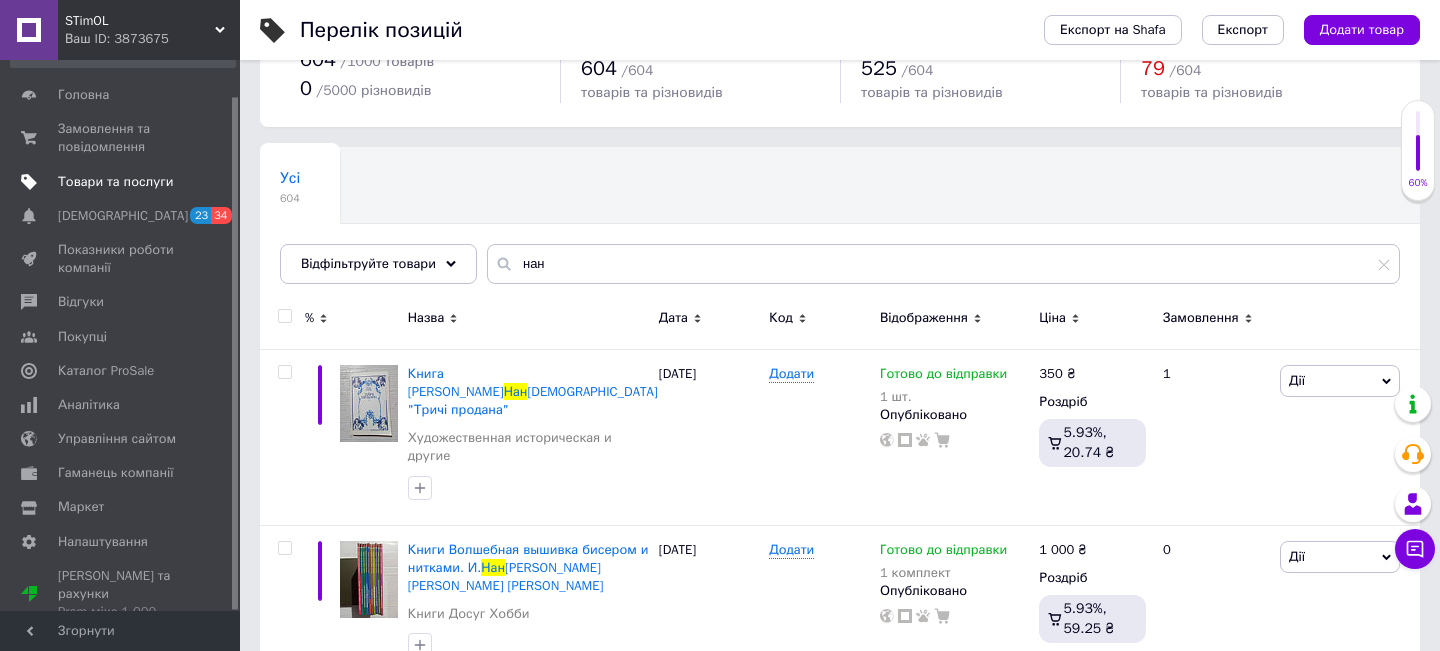 click on "Товари та послуги" at bounding box center [115, 182] 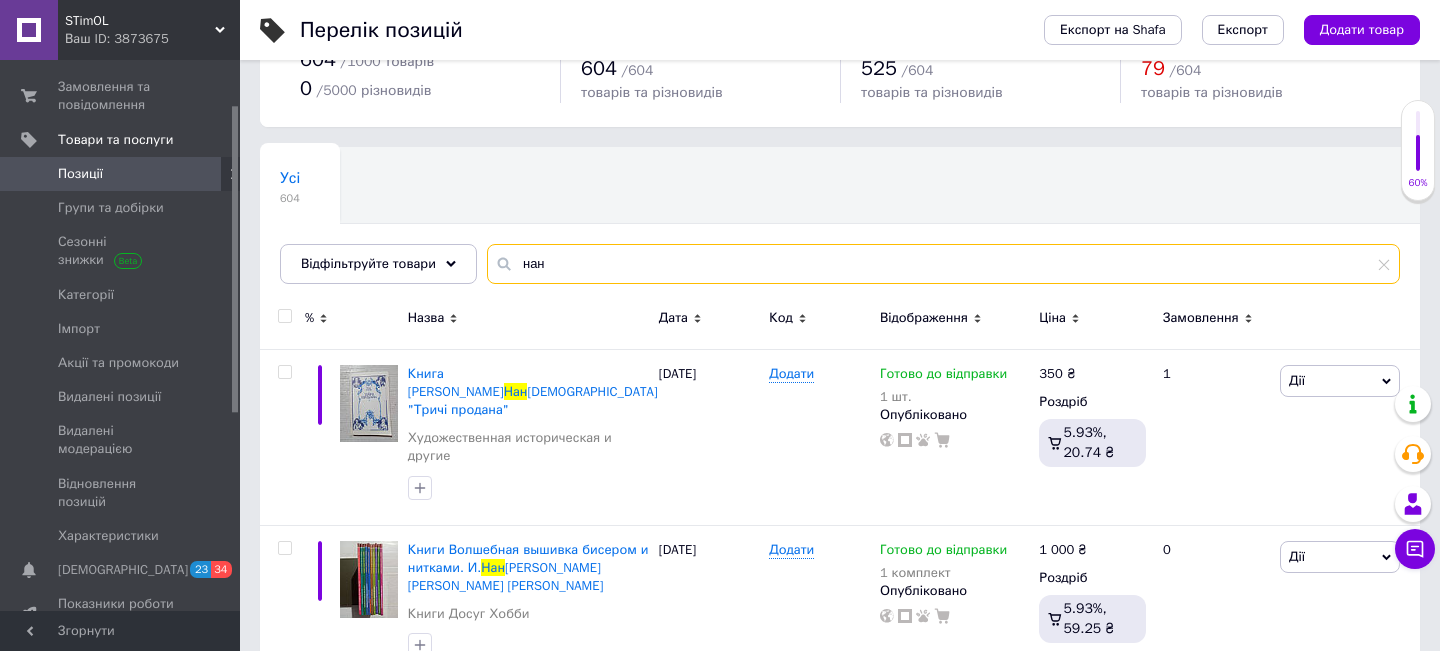 click on "нан" at bounding box center [943, 264] 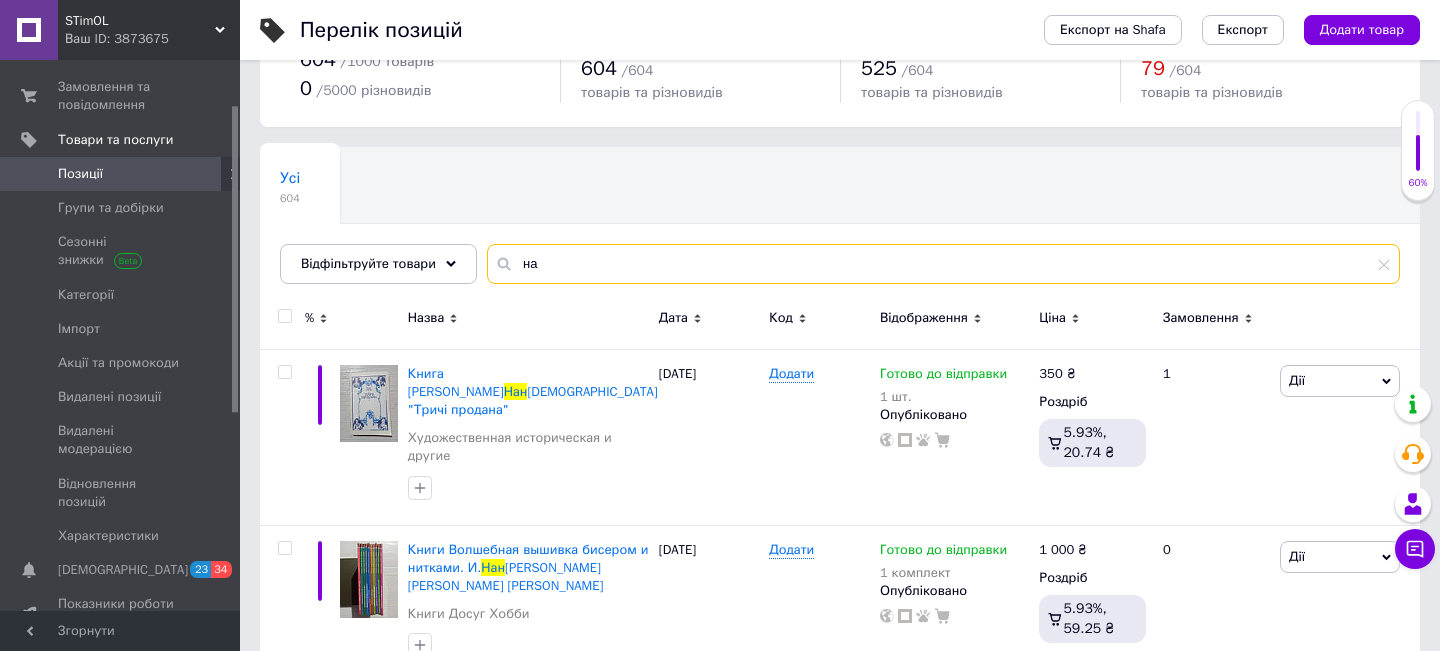 type on "н" 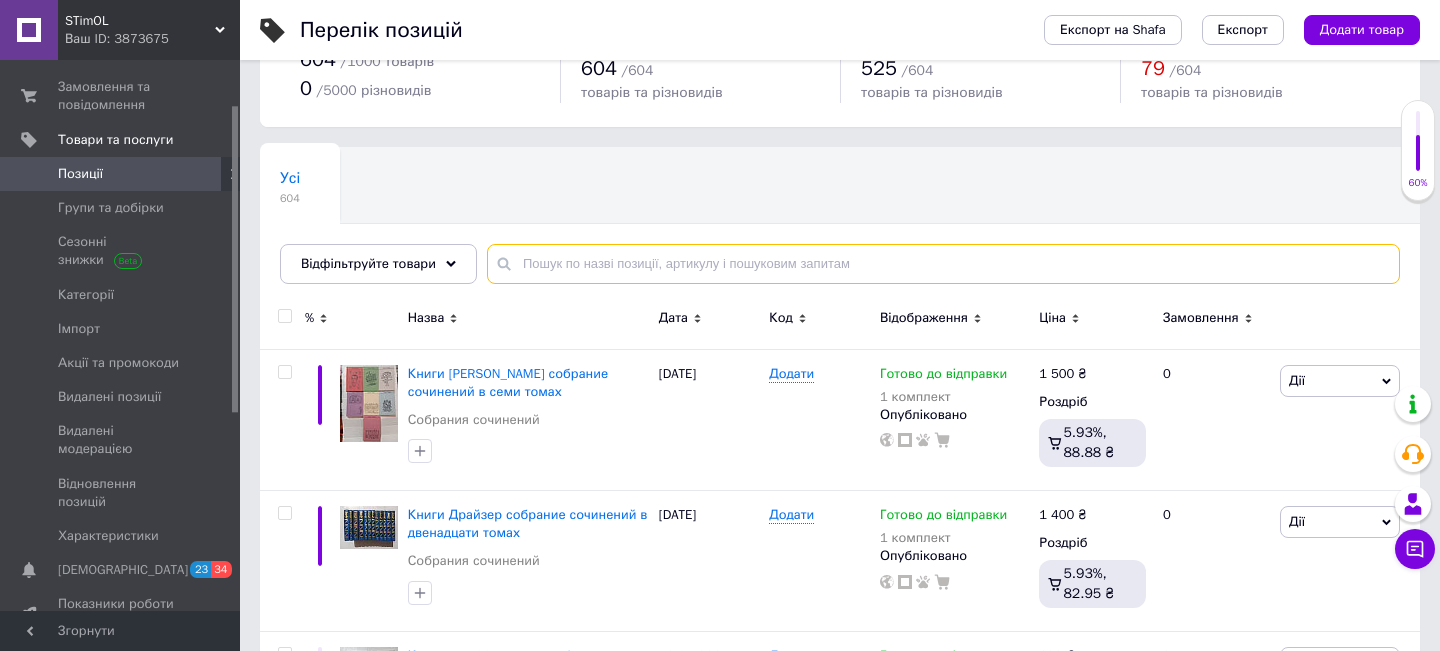 type 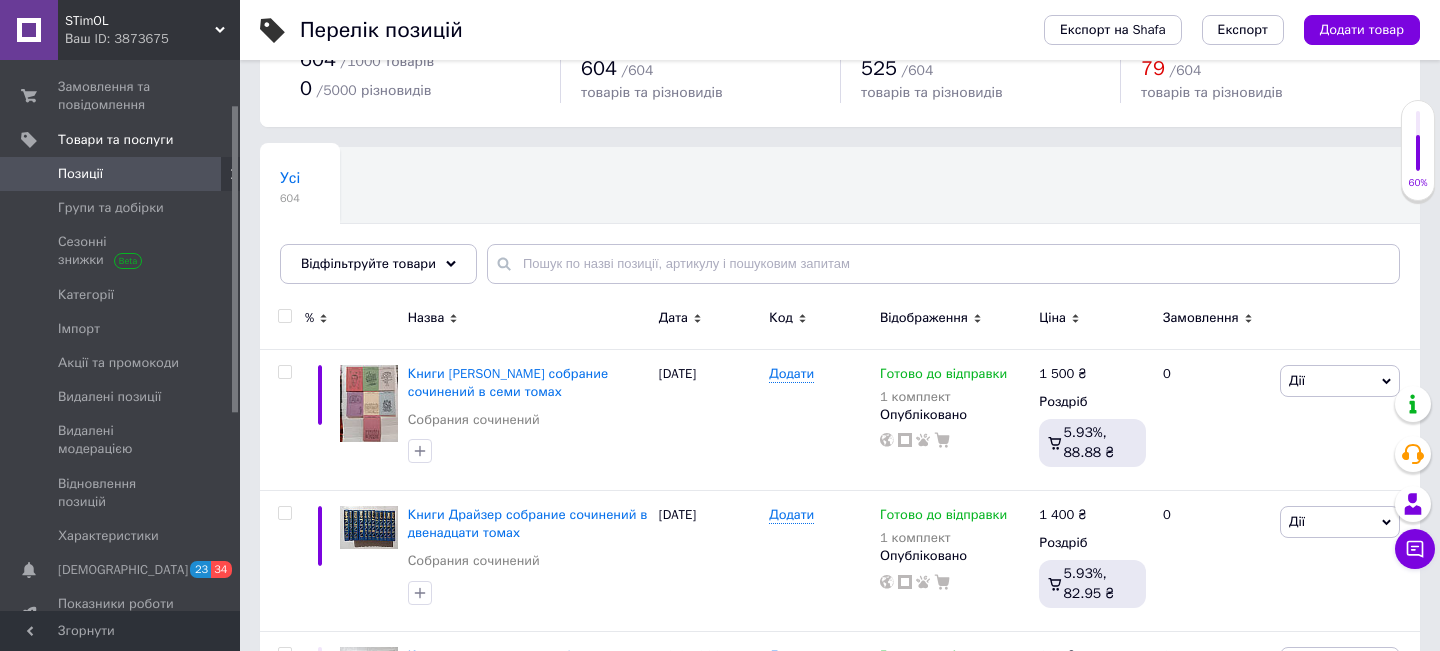 click on "Усі 604 Ok Відфільтровано...  Зберегти" at bounding box center [840, 225] 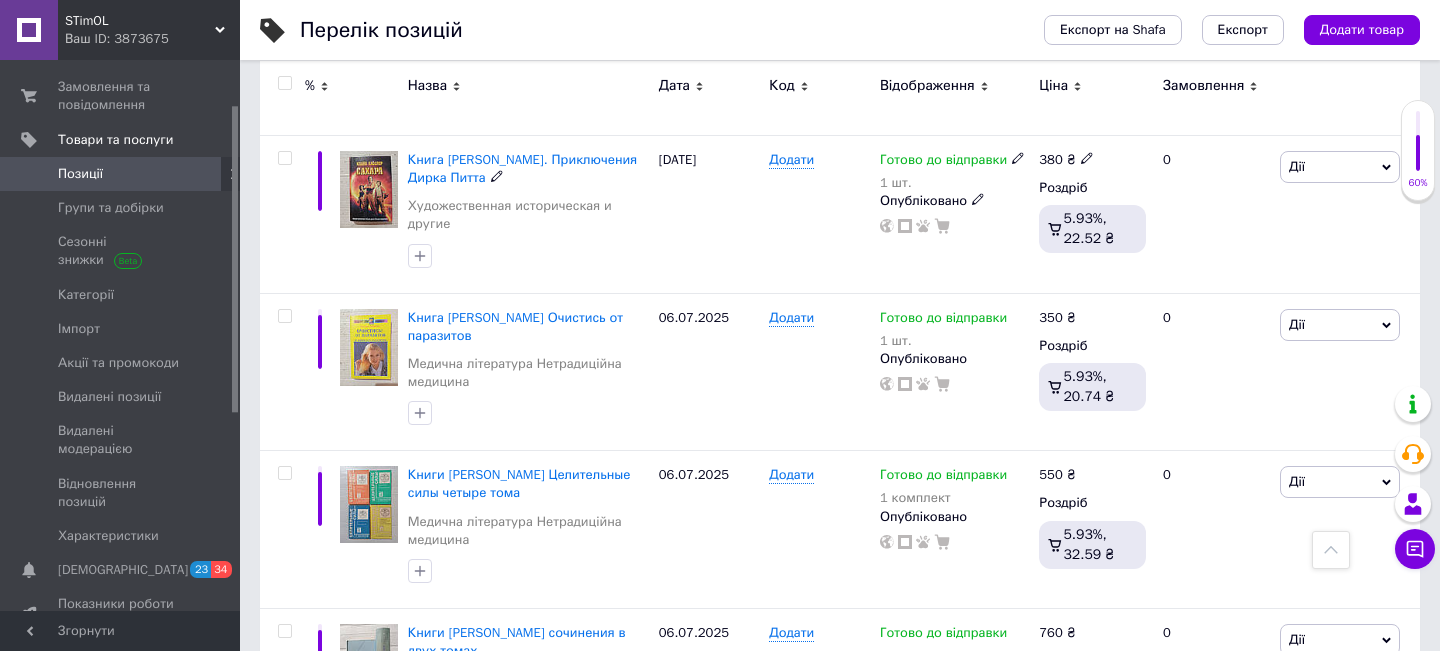 scroll, scrollTop: 722, scrollLeft: 0, axis: vertical 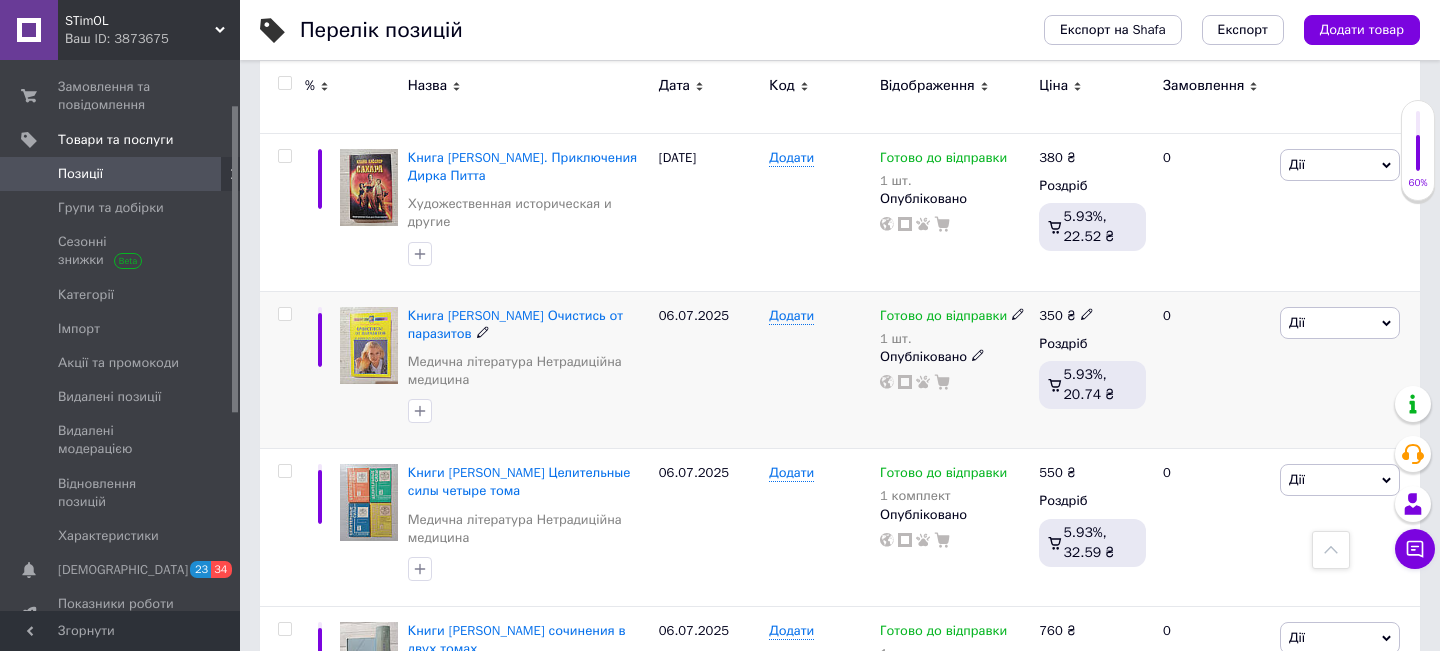 click at bounding box center (369, 345) 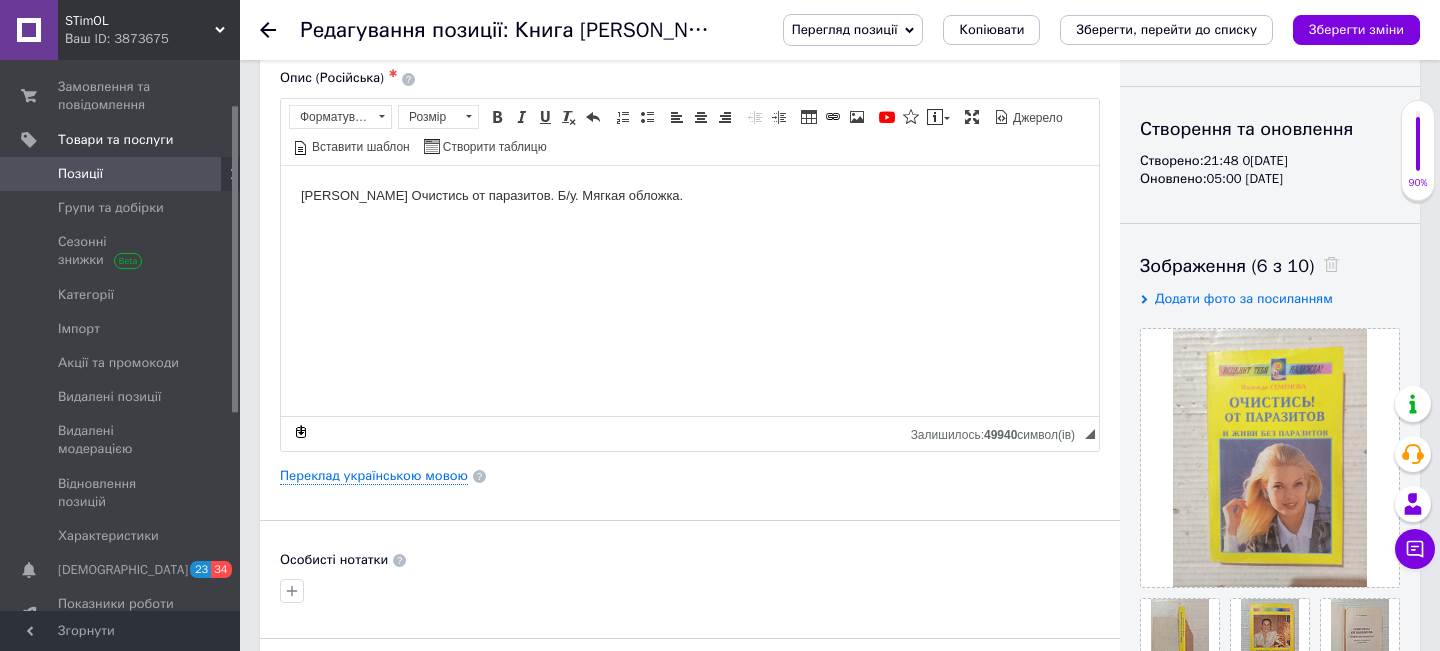 scroll, scrollTop: 200, scrollLeft: 0, axis: vertical 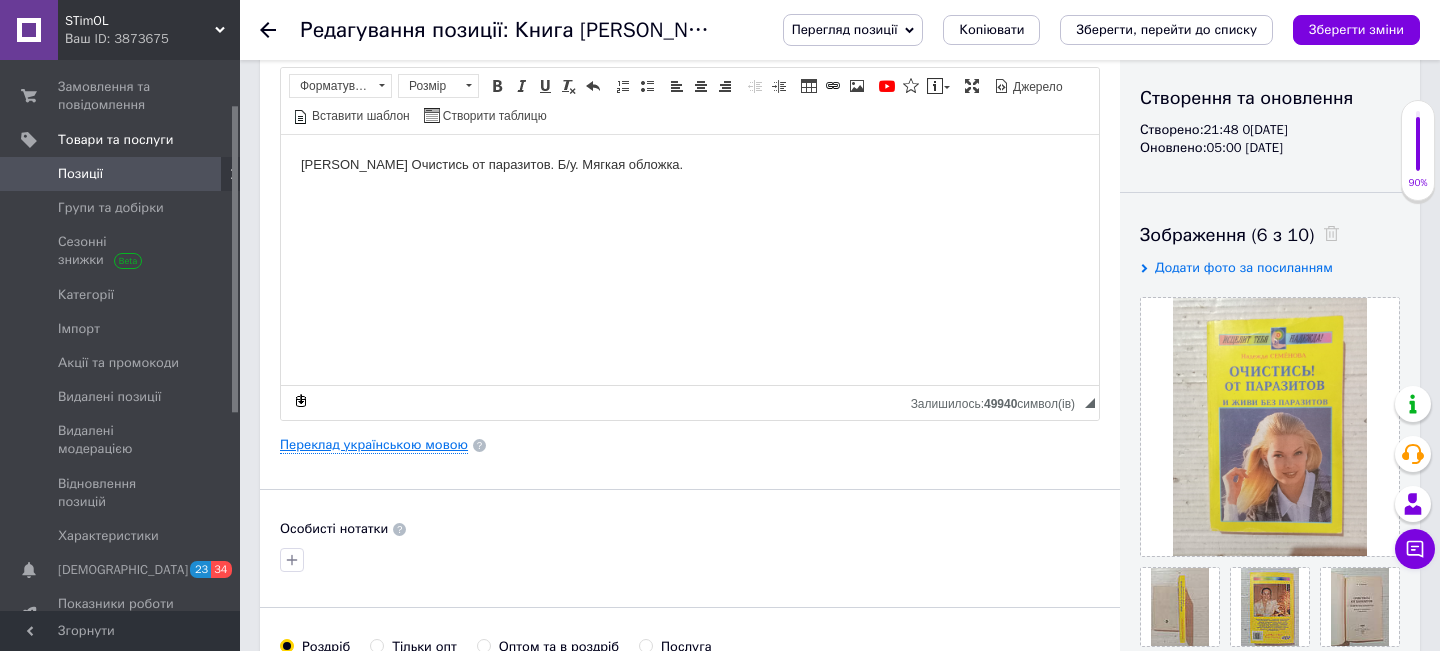 click on "Переклад українською мовою" at bounding box center (374, 445) 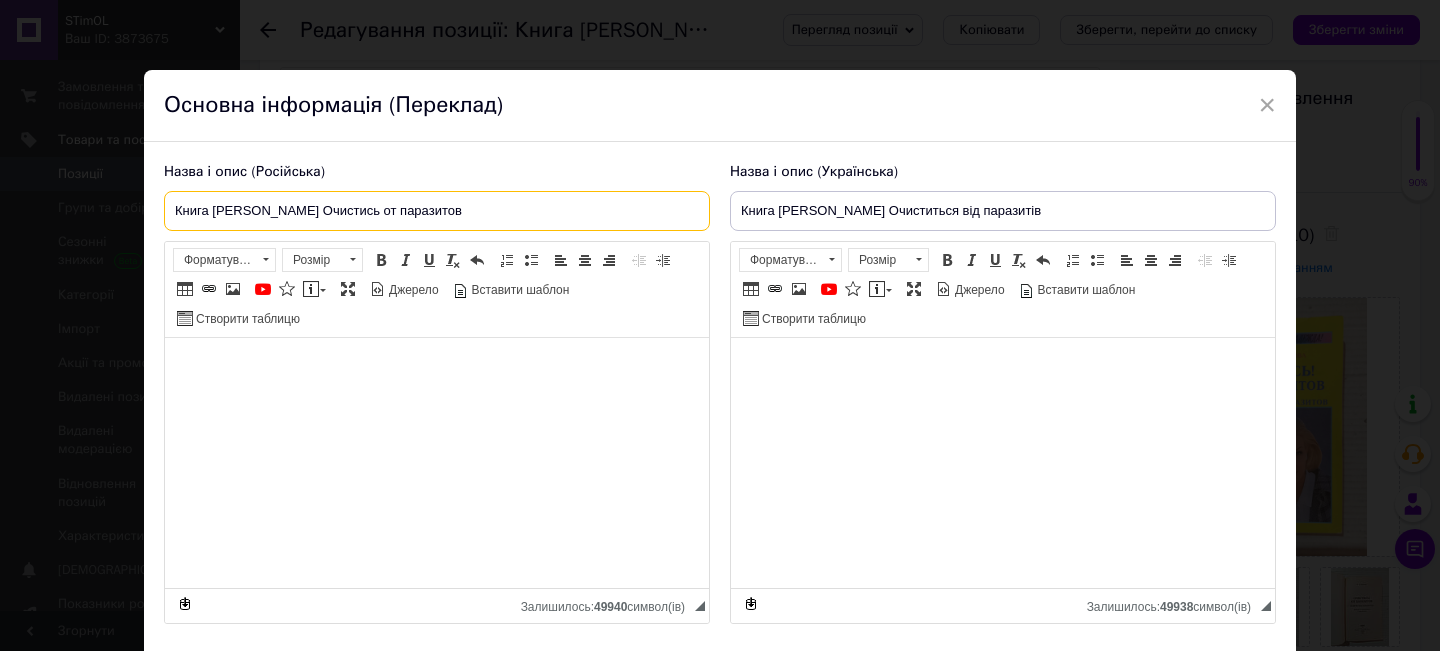 drag, startPoint x: 494, startPoint y: 211, endPoint x: 180, endPoint y: 199, distance: 314.22922 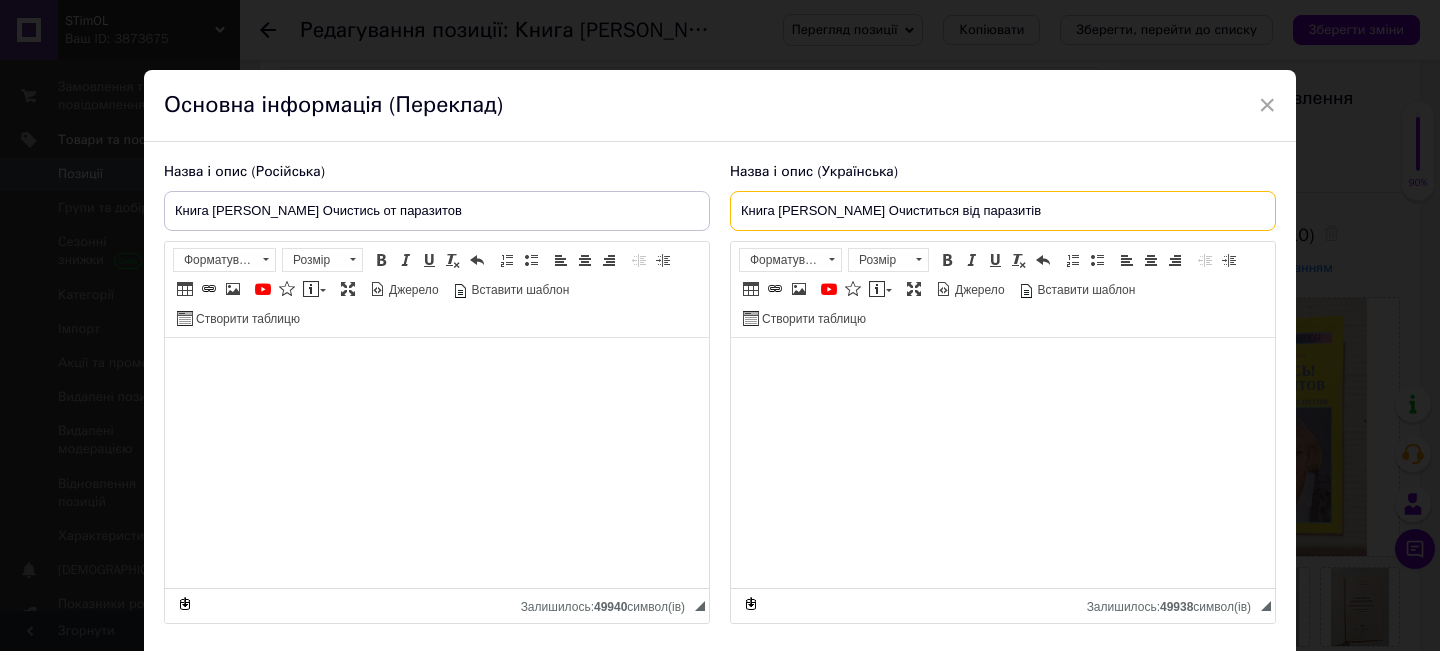 drag, startPoint x: 1027, startPoint y: 210, endPoint x: 650, endPoint y: 224, distance: 377.25986 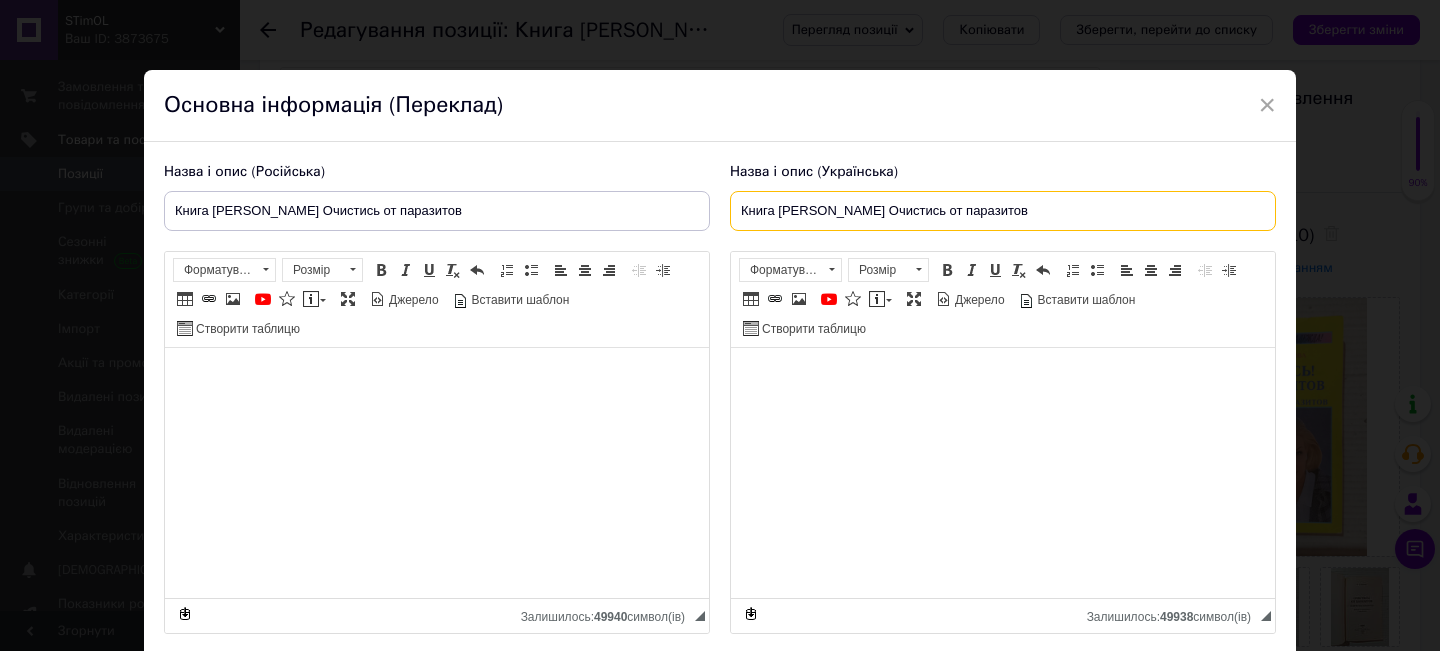 type on "Книга [PERSON_NAME] Очистись от паразитов" 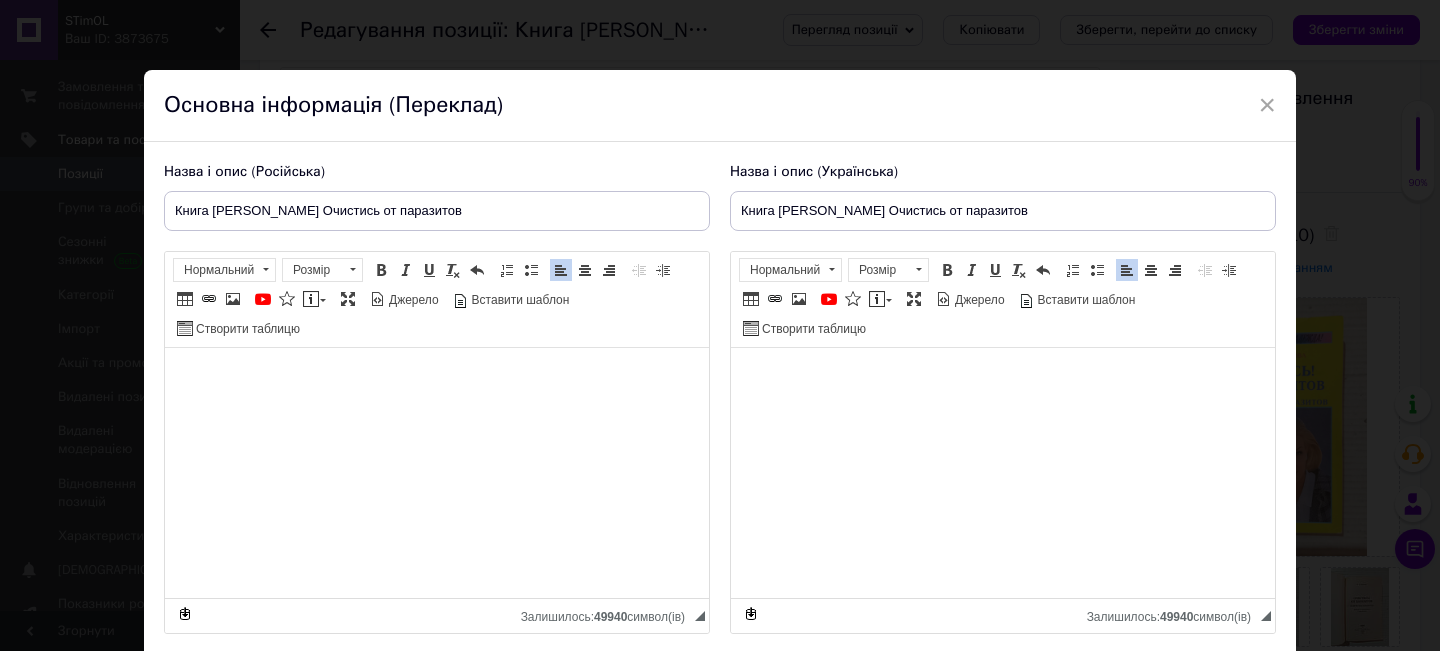 click on "× Основна інформація (Переклад) Назва і опис (Російська) Книга [PERSON_NAME] Очистись от паразитов [PERSON_NAME] Очистись от паразитов. Б/у. Мягкая обложка.
Розширений текстовий редактор, 7F5AB28A-CEB4-4E63-9948-36276190563B Панель інструментів редактора Форматування Нормальний Розмір Розмір   Жирний  Сполучення клавіш Command+B   Курсив  Сполучення клавіш Command+I   Підкреслений  Сполучення клавіш Command+U   Видалити форматування   Повернути  Сполучення клавіш Command+Z   Вставити/видалити нумерований список   Вставити/видалити маркований список   По лівому краю" at bounding box center [720, 325] 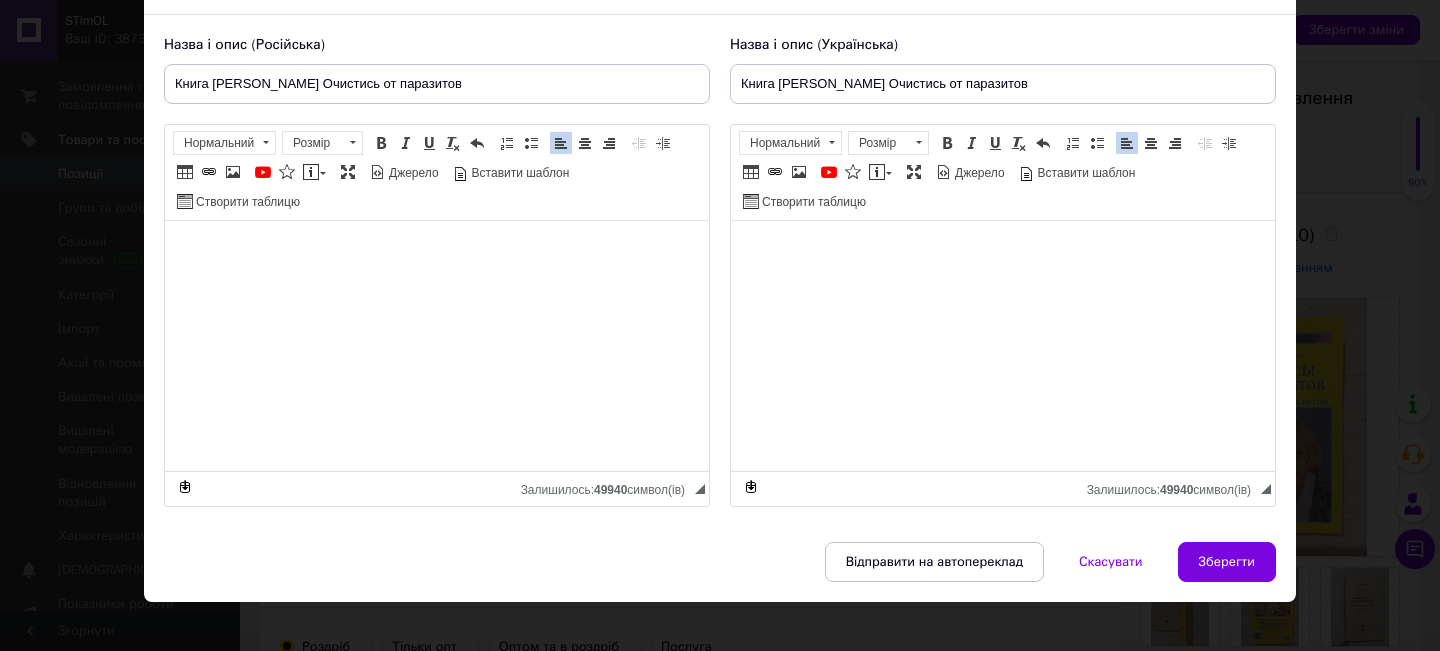 scroll, scrollTop: 148, scrollLeft: 0, axis: vertical 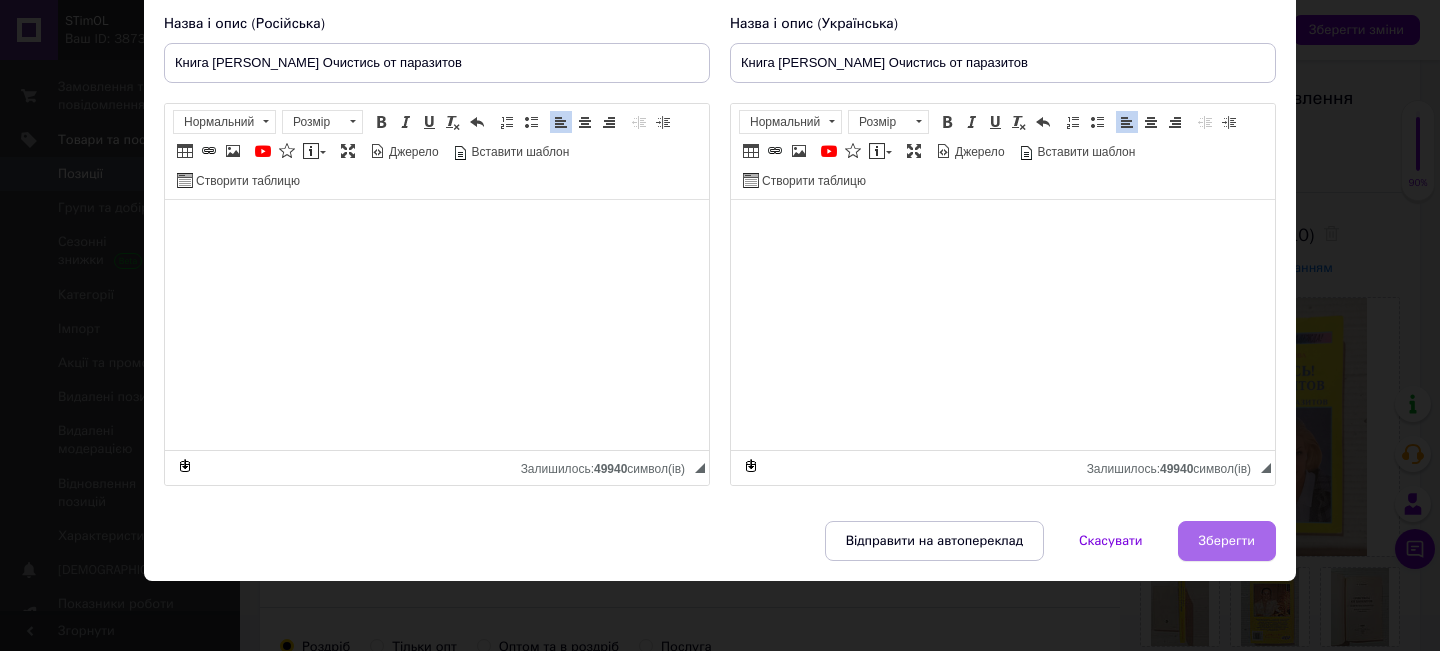 click on "Зберегти" at bounding box center (1227, 541) 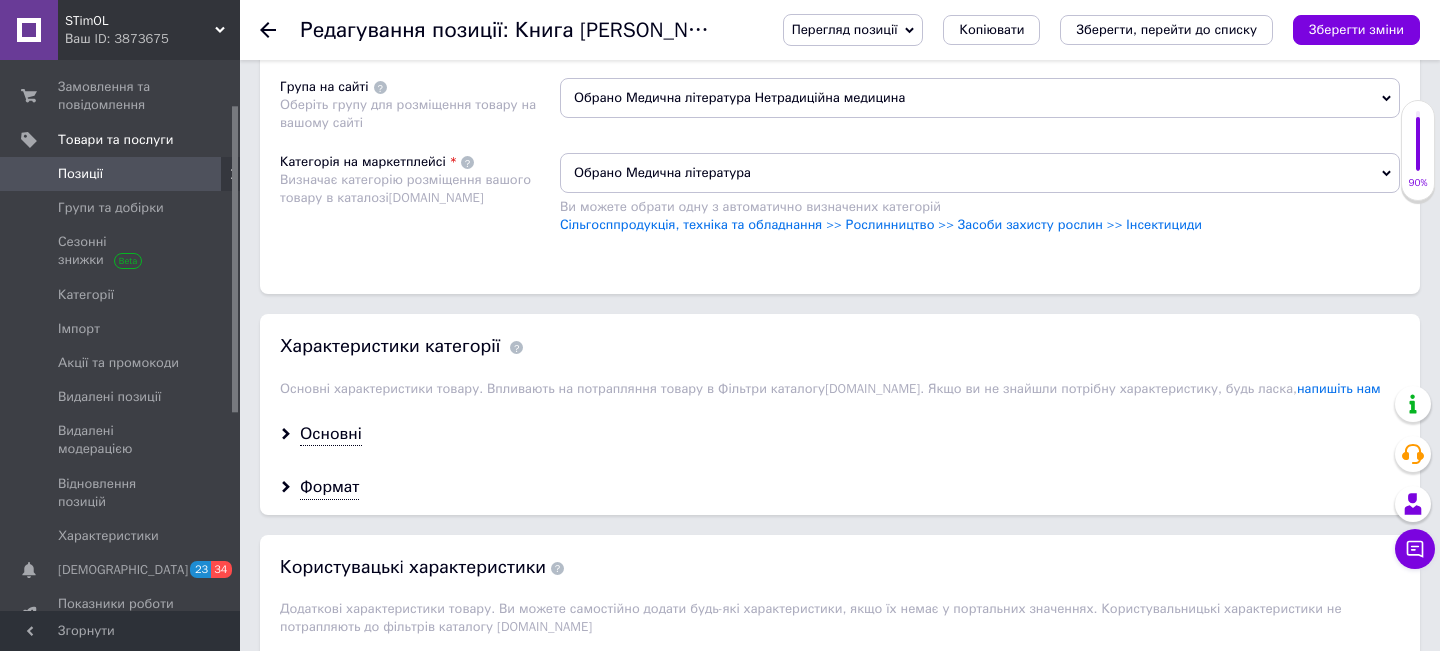 scroll, scrollTop: 1360, scrollLeft: 0, axis: vertical 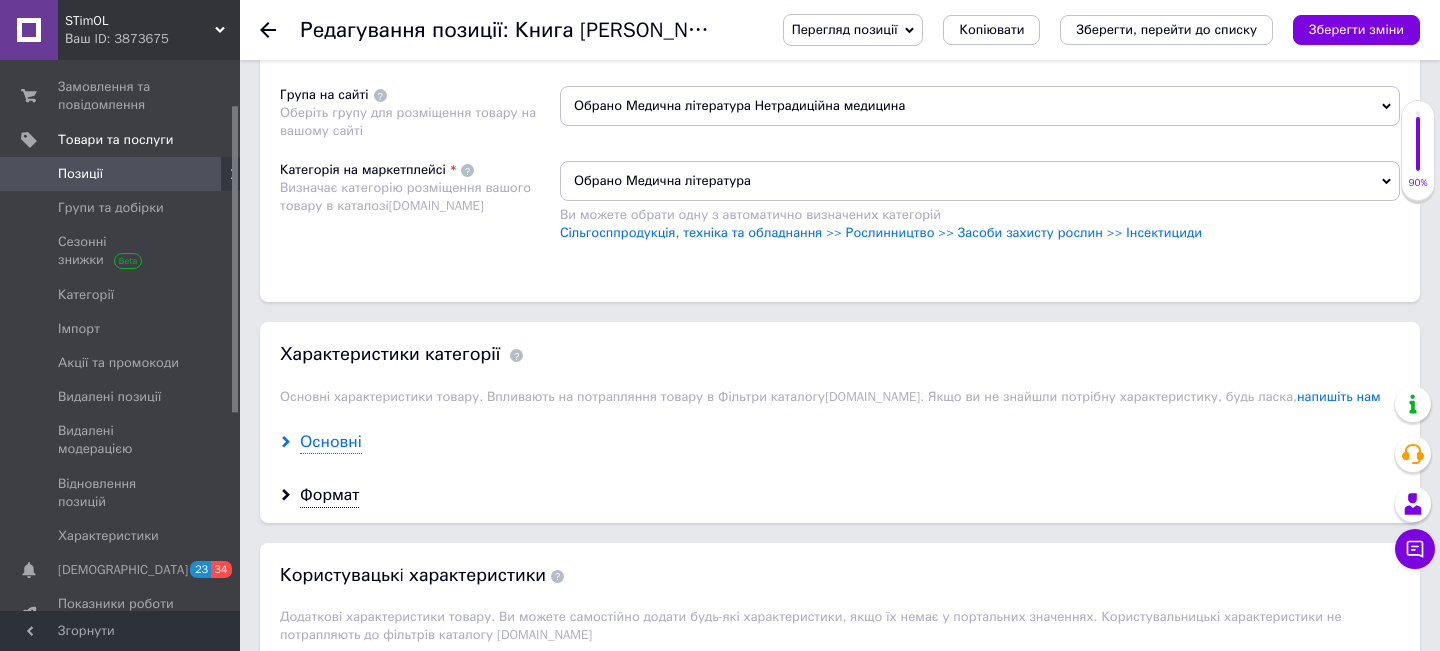 click on "Основні" at bounding box center [331, 442] 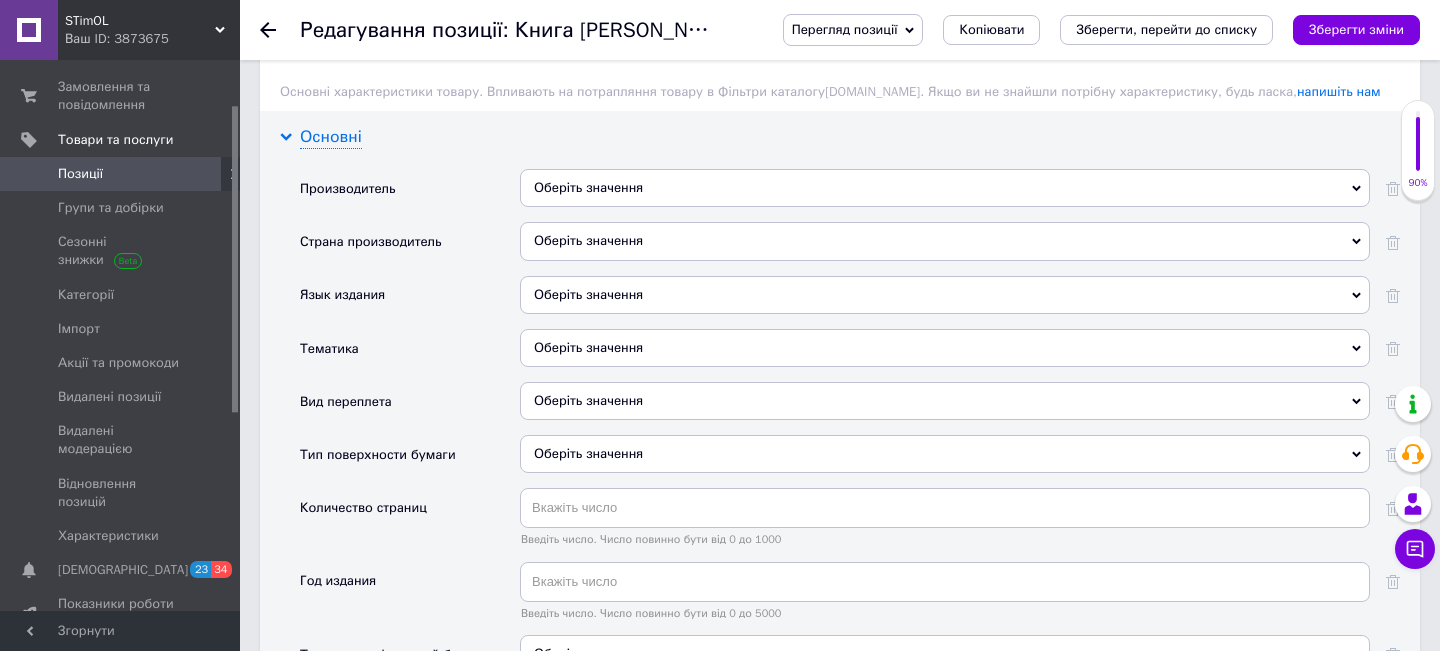 scroll, scrollTop: 1680, scrollLeft: 0, axis: vertical 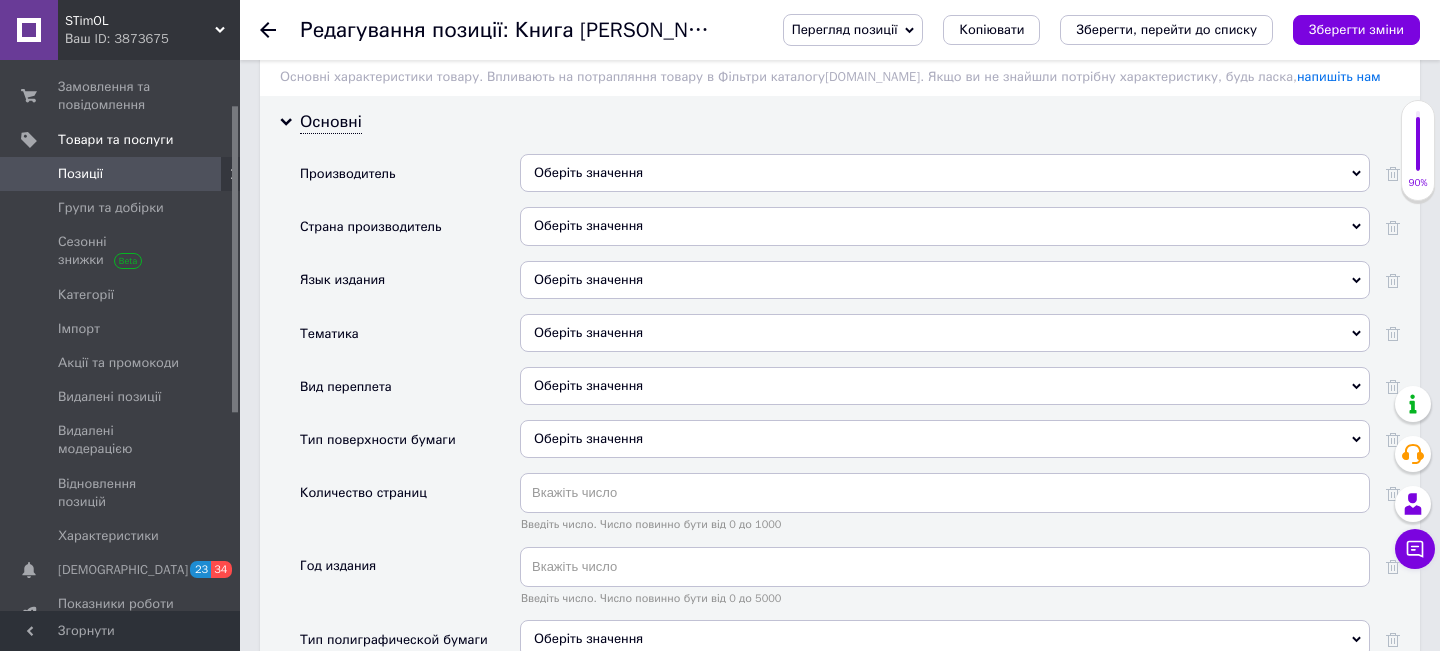 click on "Оберіть значення" at bounding box center (945, 280) 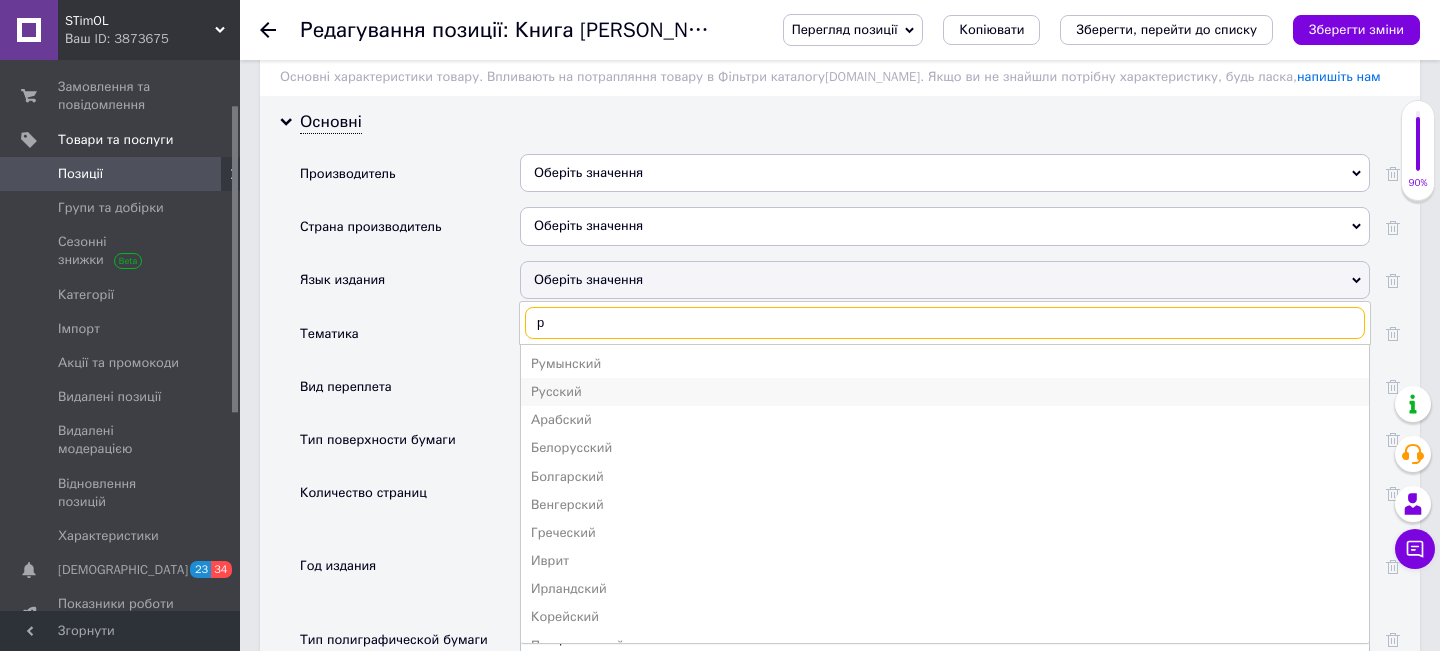 type on "р" 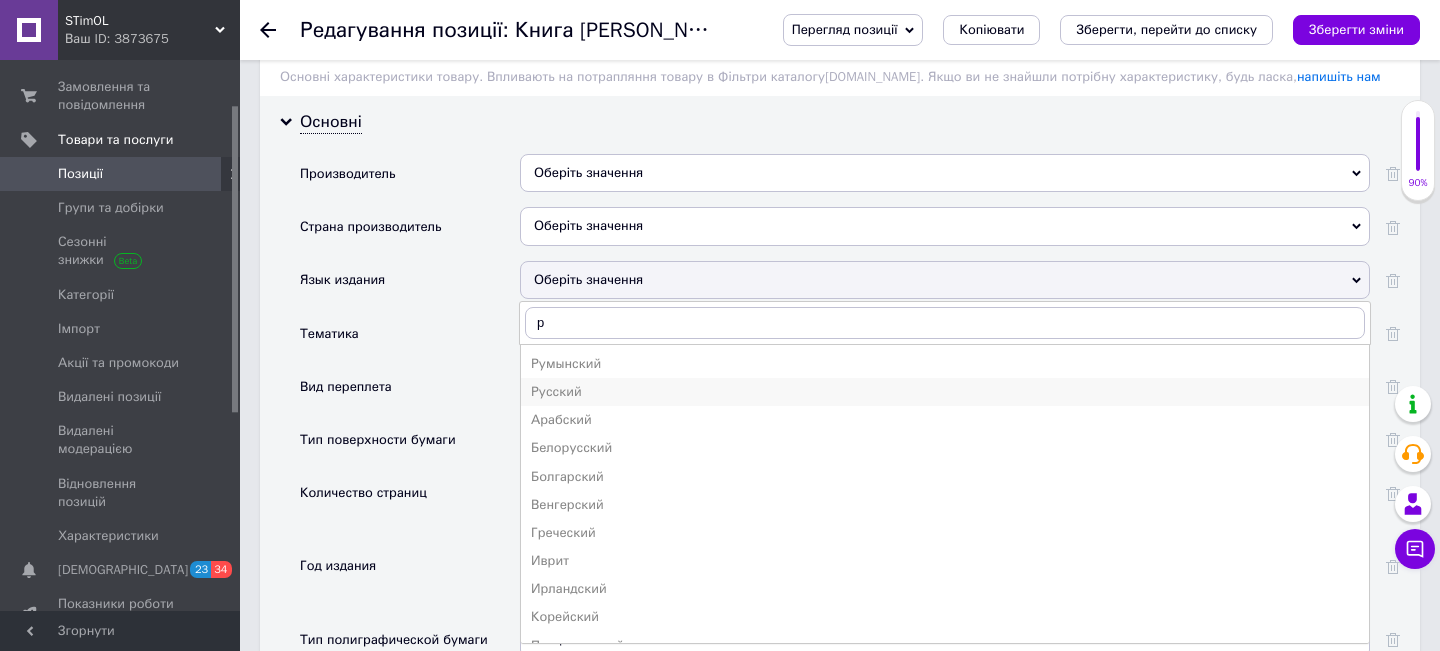 click on "Русский" at bounding box center [945, 392] 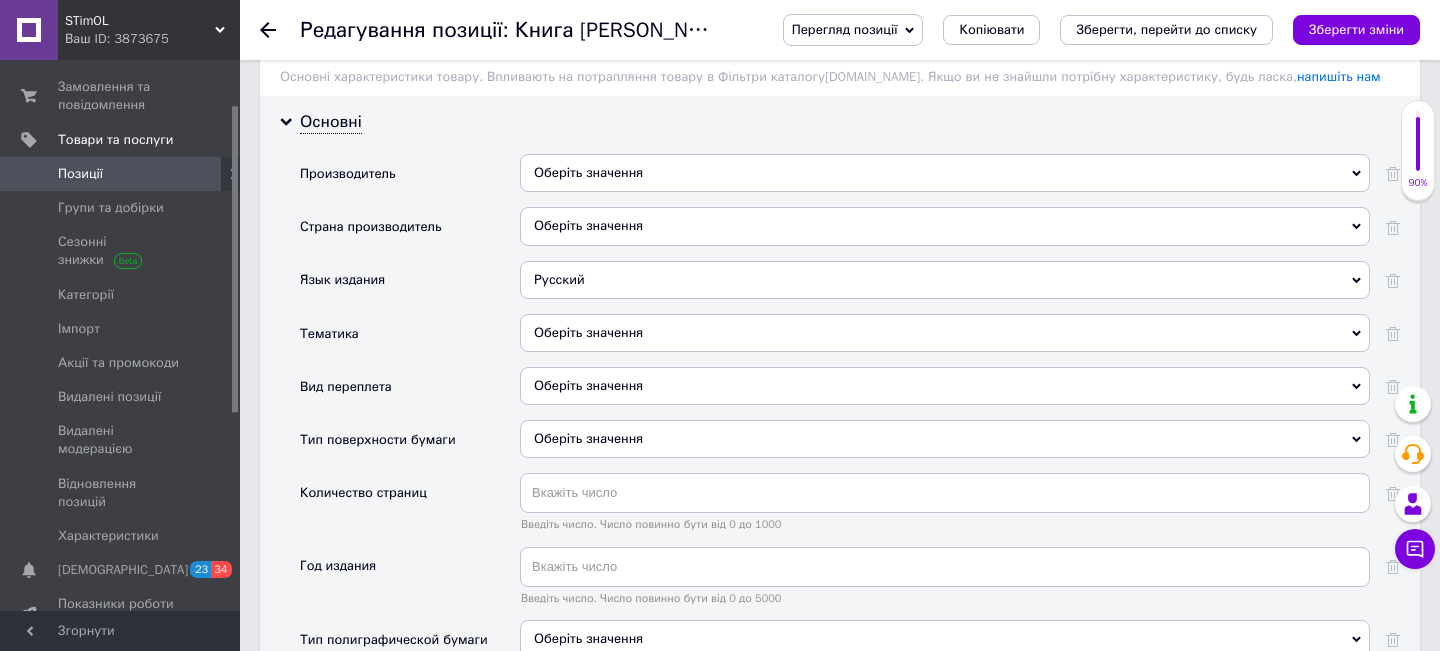 click on "Оберіть значення" at bounding box center (945, 386) 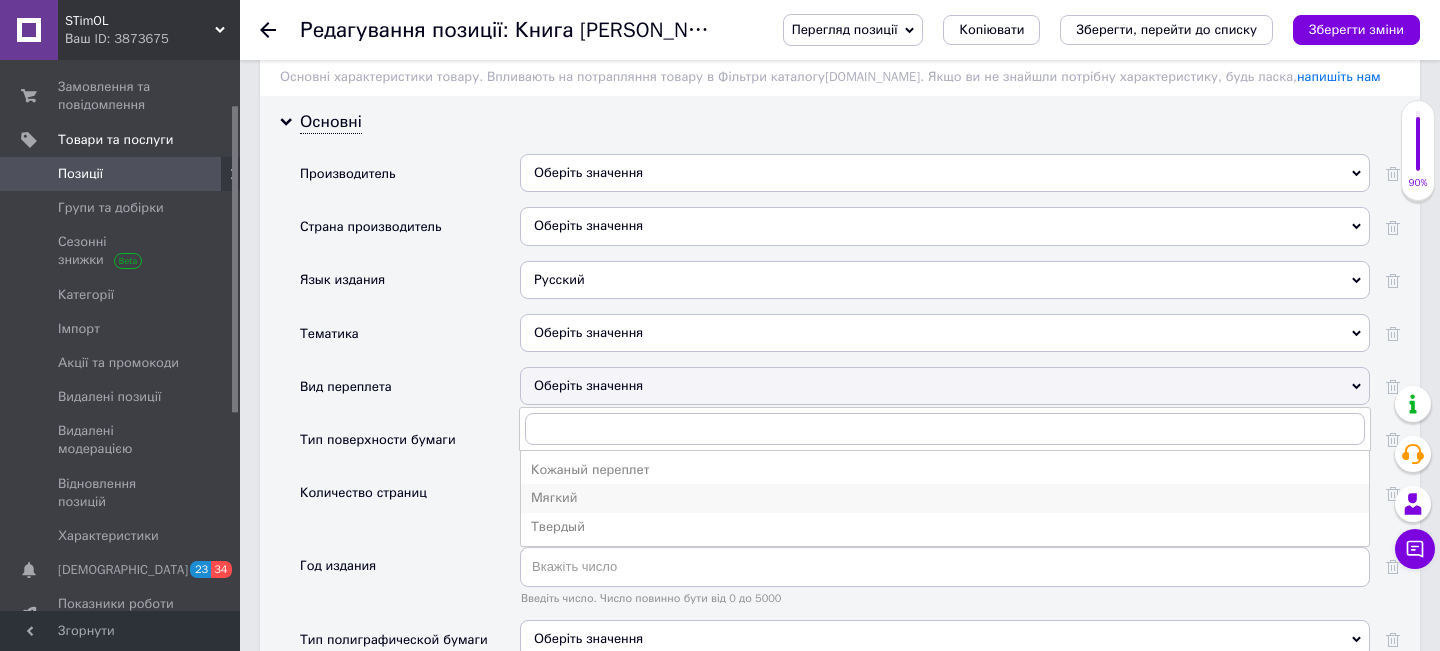 click on "Мягкий" at bounding box center (945, 498) 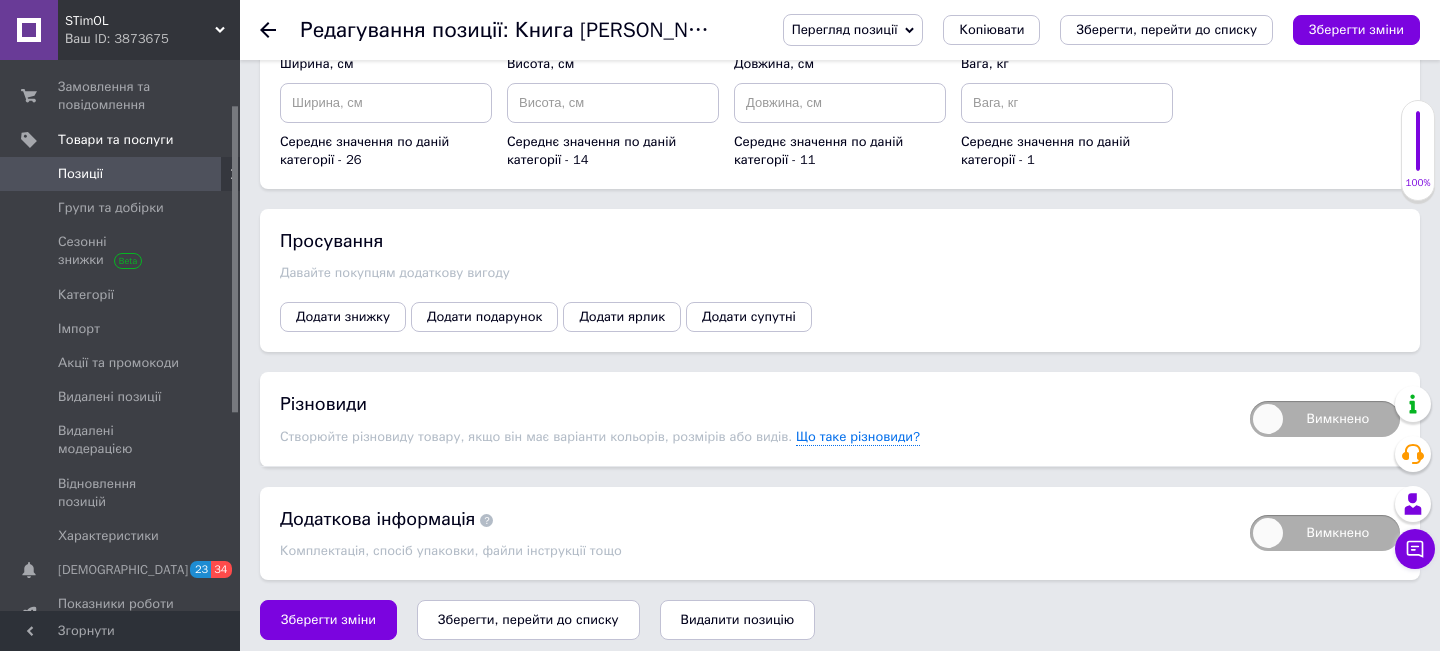 scroll, scrollTop: 2991, scrollLeft: 0, axis: vertical 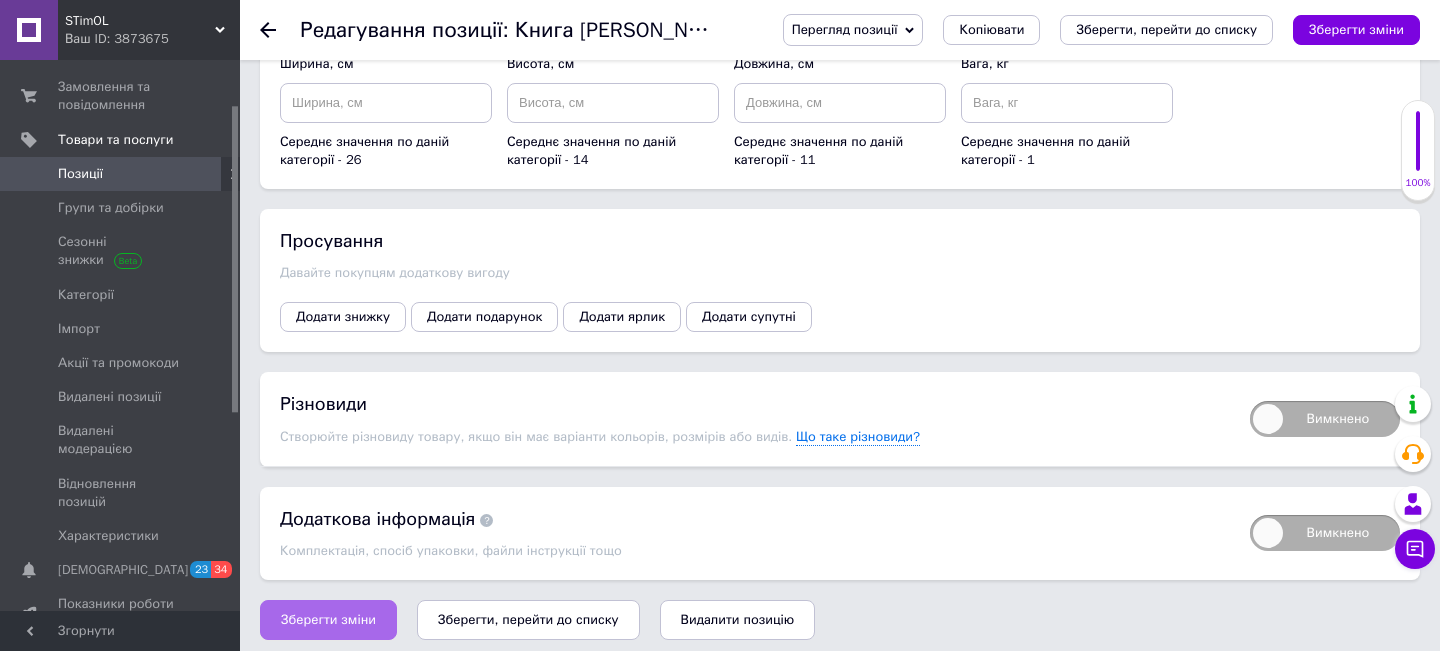click on "Зберегти зміни" at bounding box center [328, 620] 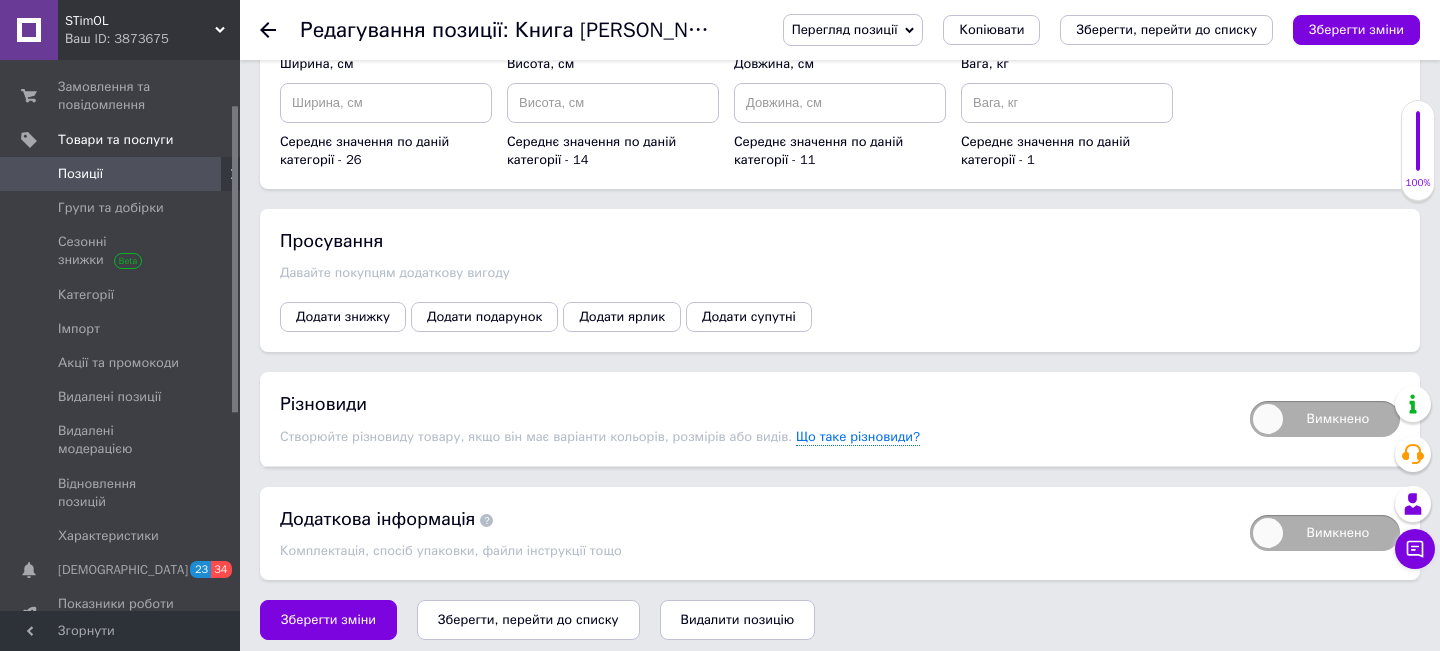 click at bounding box center (280, 30) 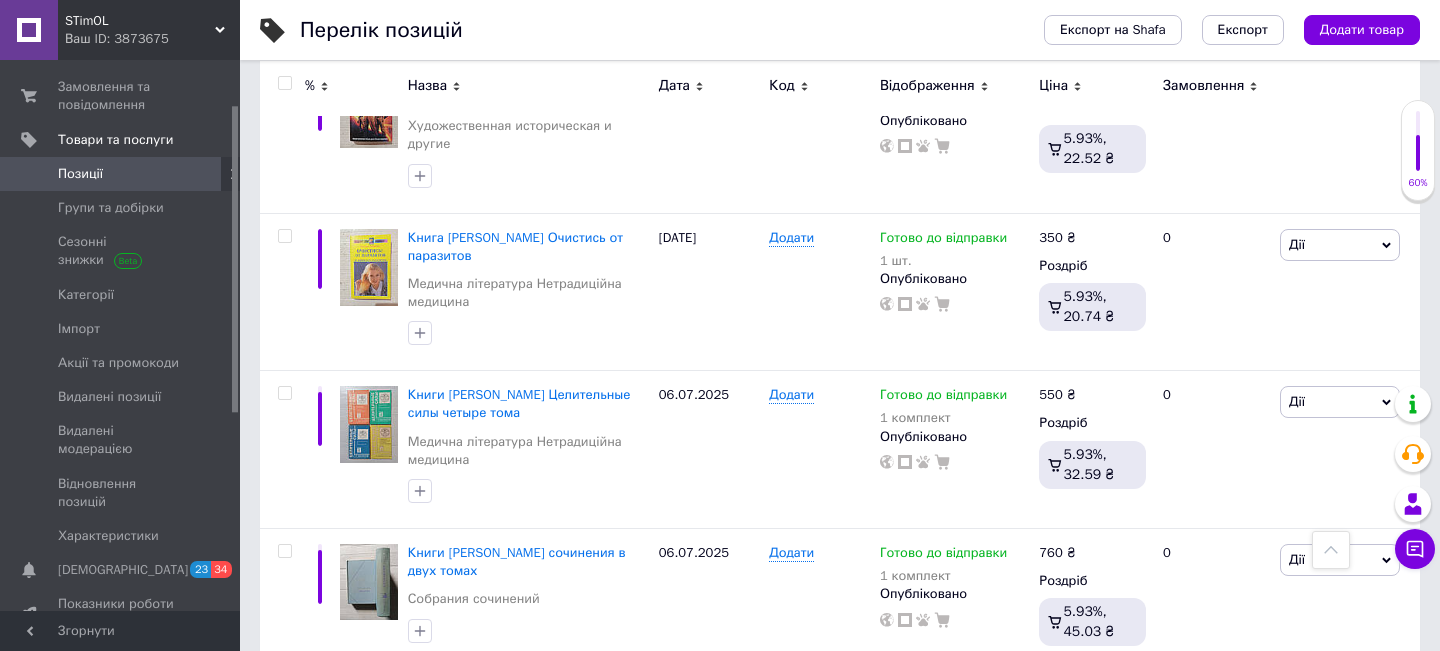 scroll, scrollTop: 840, scrollLeft: 0, axis: vertical 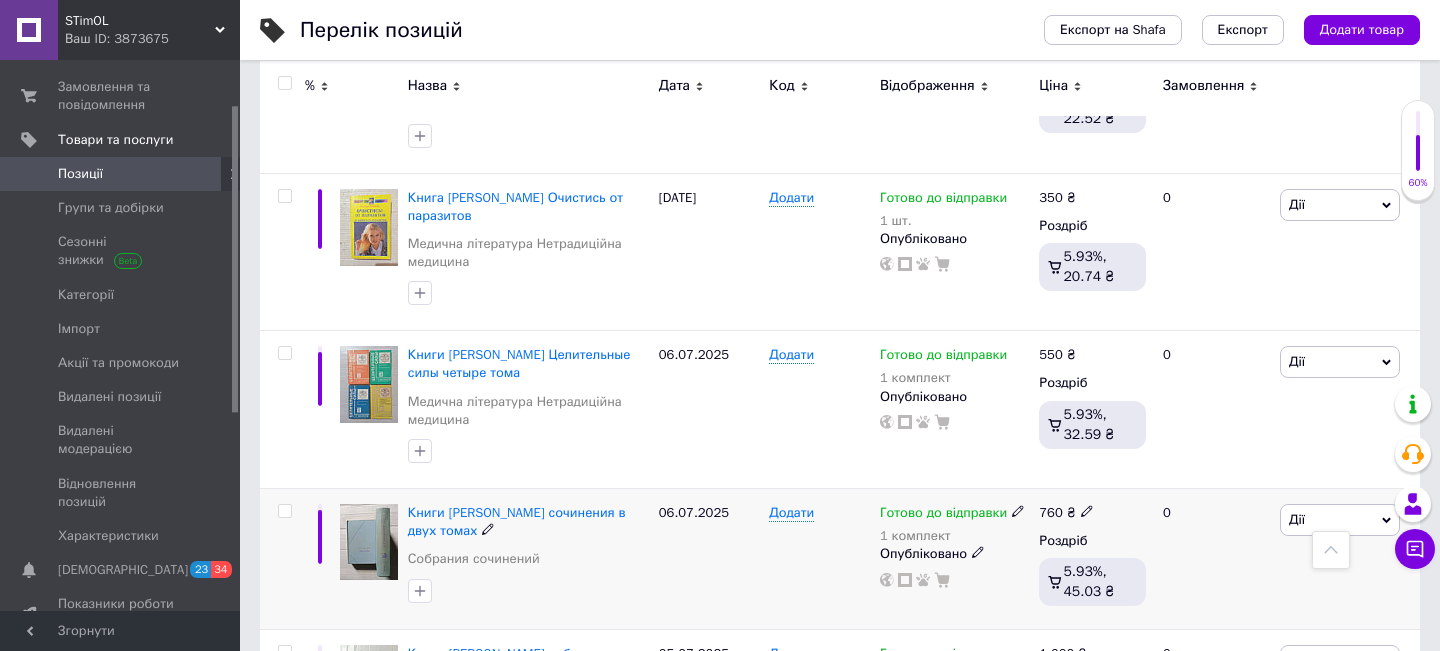 click at bounding box center (369, 542) 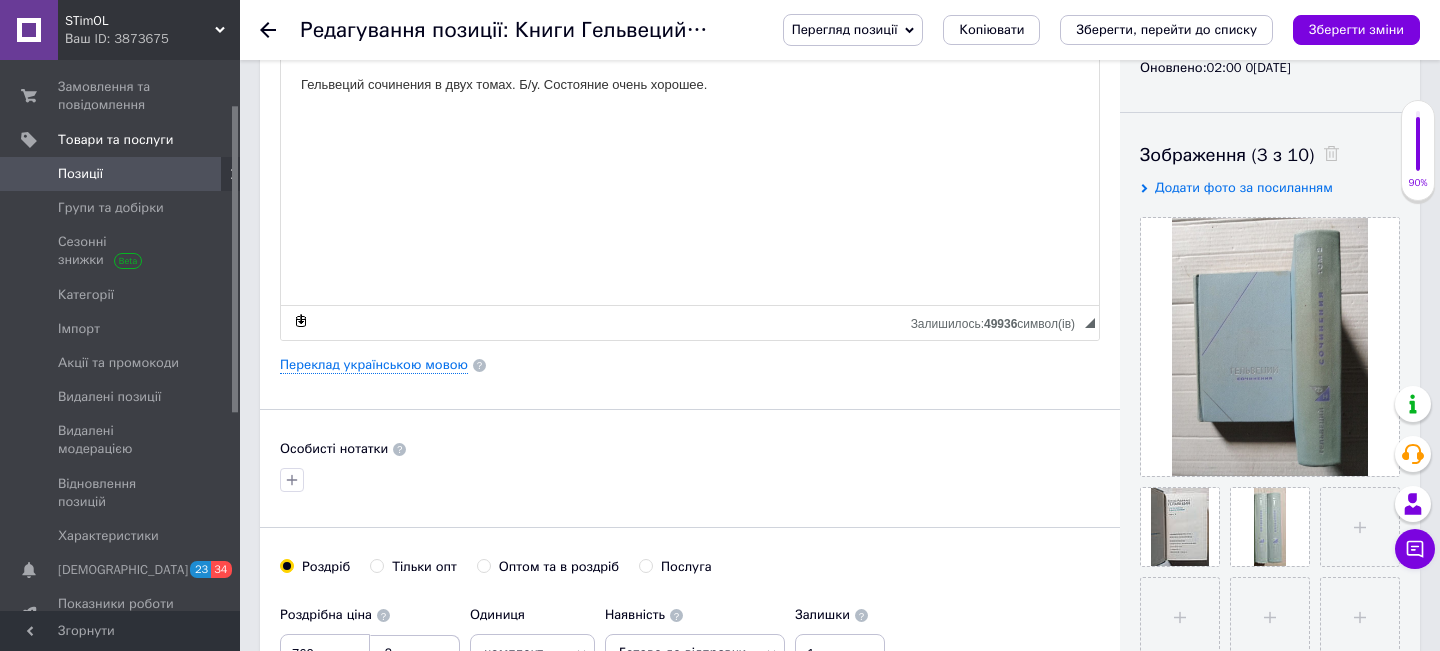 scroll, scrollTop: 320, scrollLeft: 0, axis: vertical 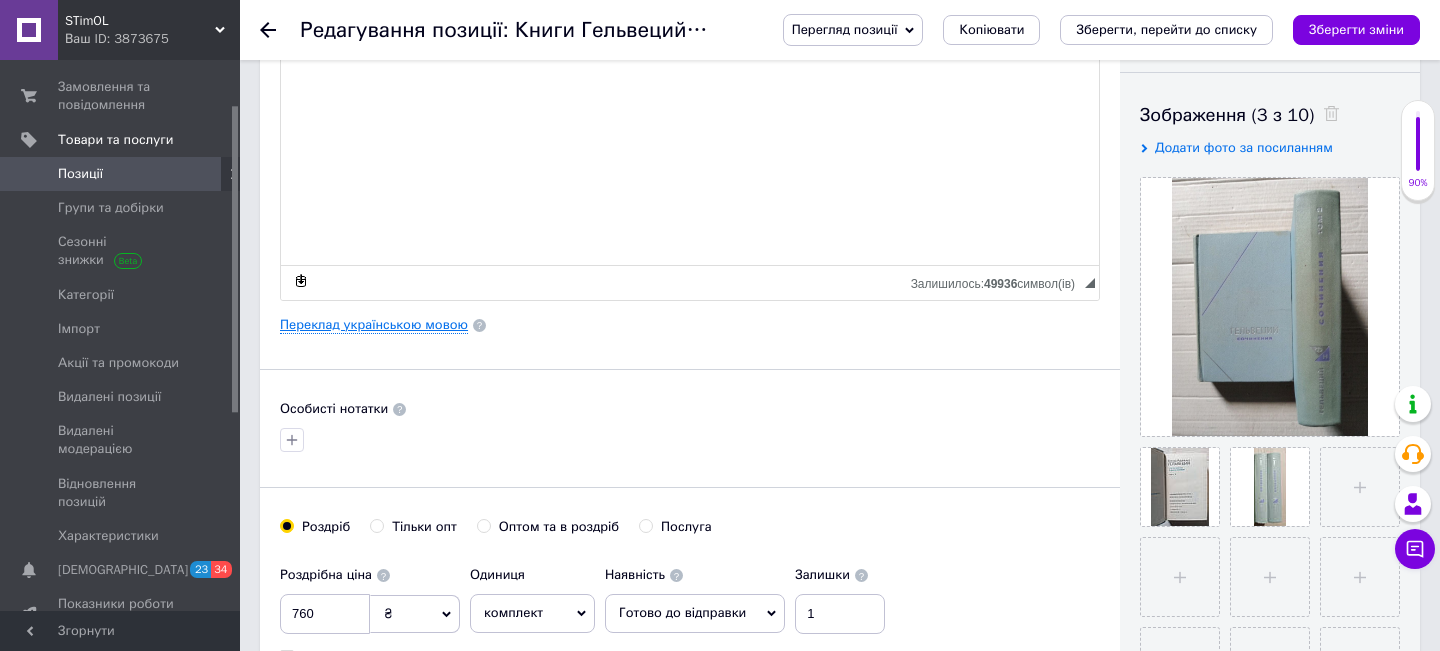 click on "Переклад українською мовою" at bounding box center (374, 325) 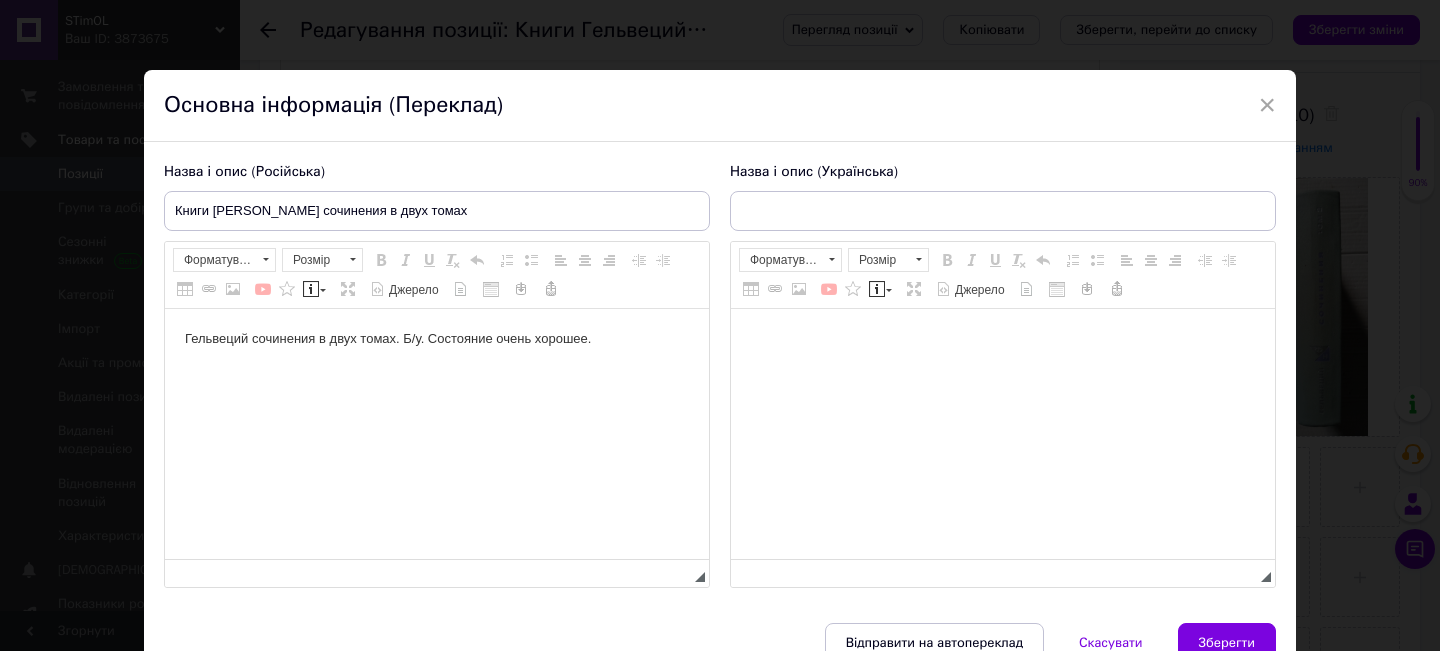 scroll, scrollTop: 0, scrollLeft: 0, axis: both 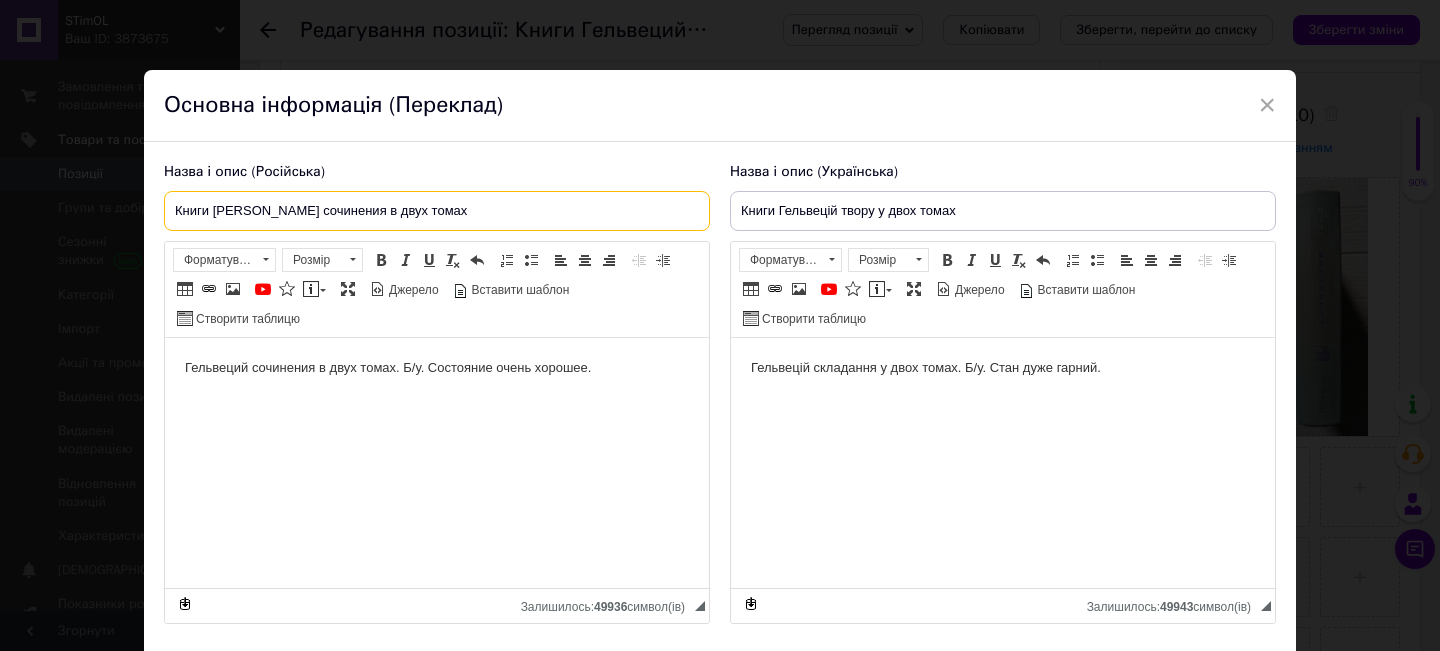 drag, startPoint x: 426, startPoint y: 208, endPoint x: 105, endPoint y: 211, distance: 321.014 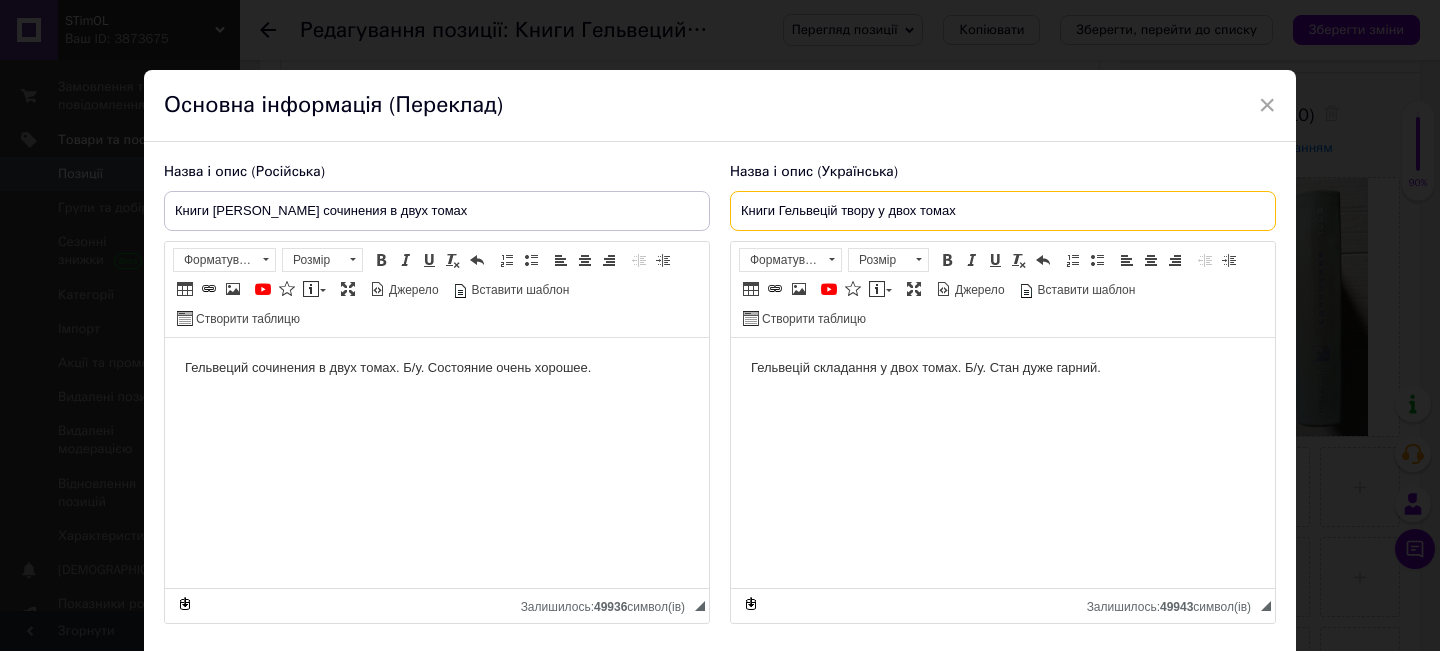 drag, startPoint x: 983, startPoint y: 208, endPoint x: 651, endPoint y: 215, distance: 332.0738 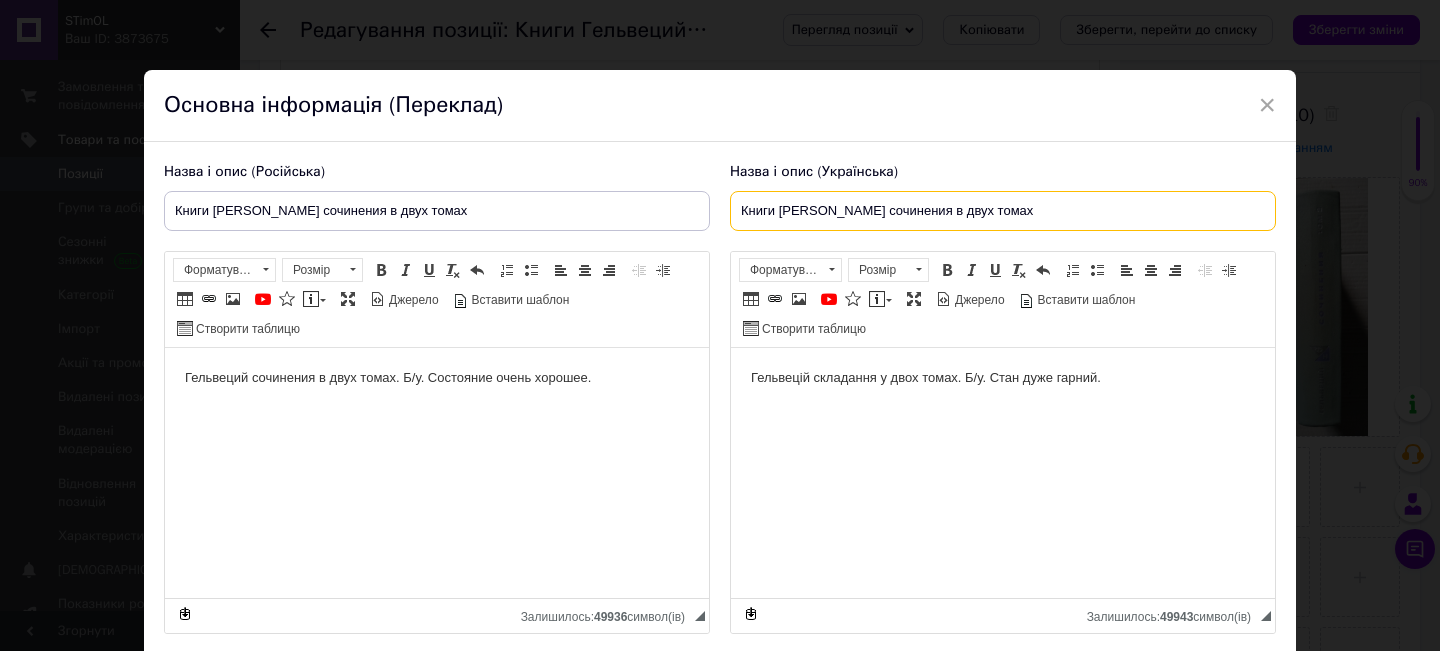 type on "Книги [PERSON_NAME] сочинения в двух томах" 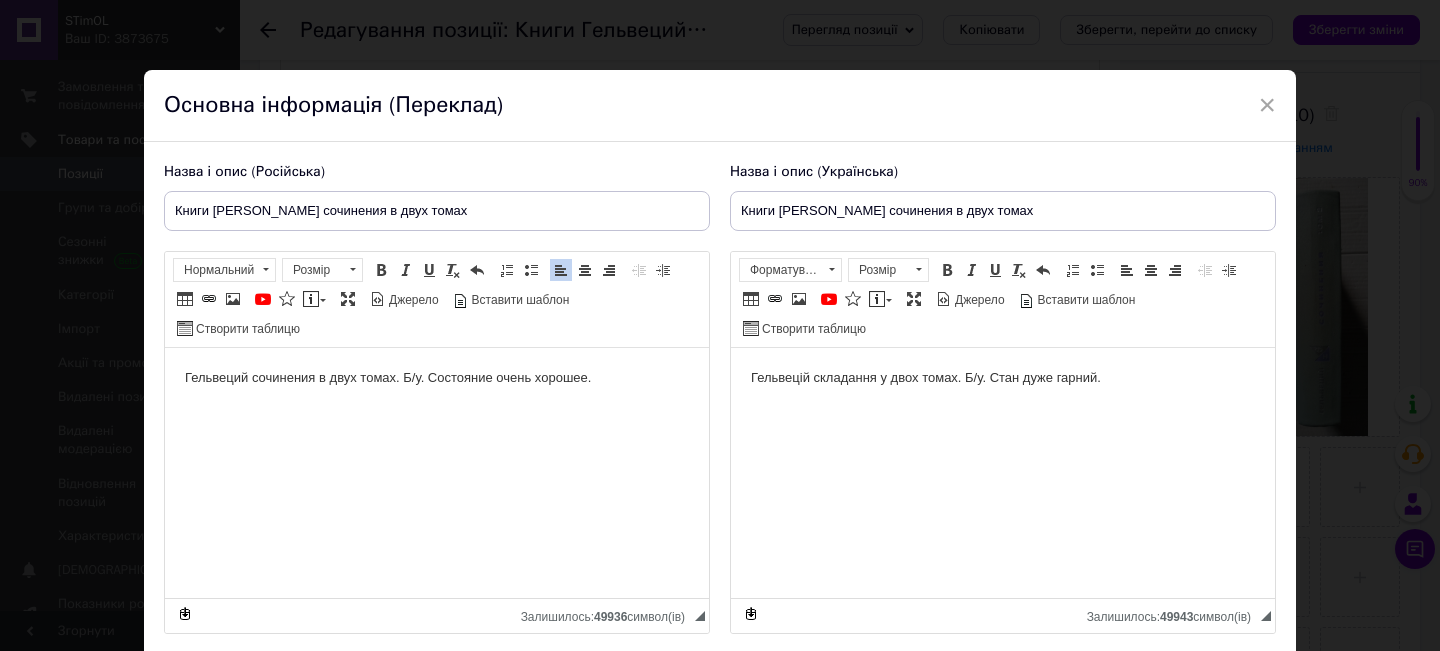 drag, startPoint x: 604, startPoint y: 375, endPoint x: 175, endPoint y: 395, distance: 429.46594 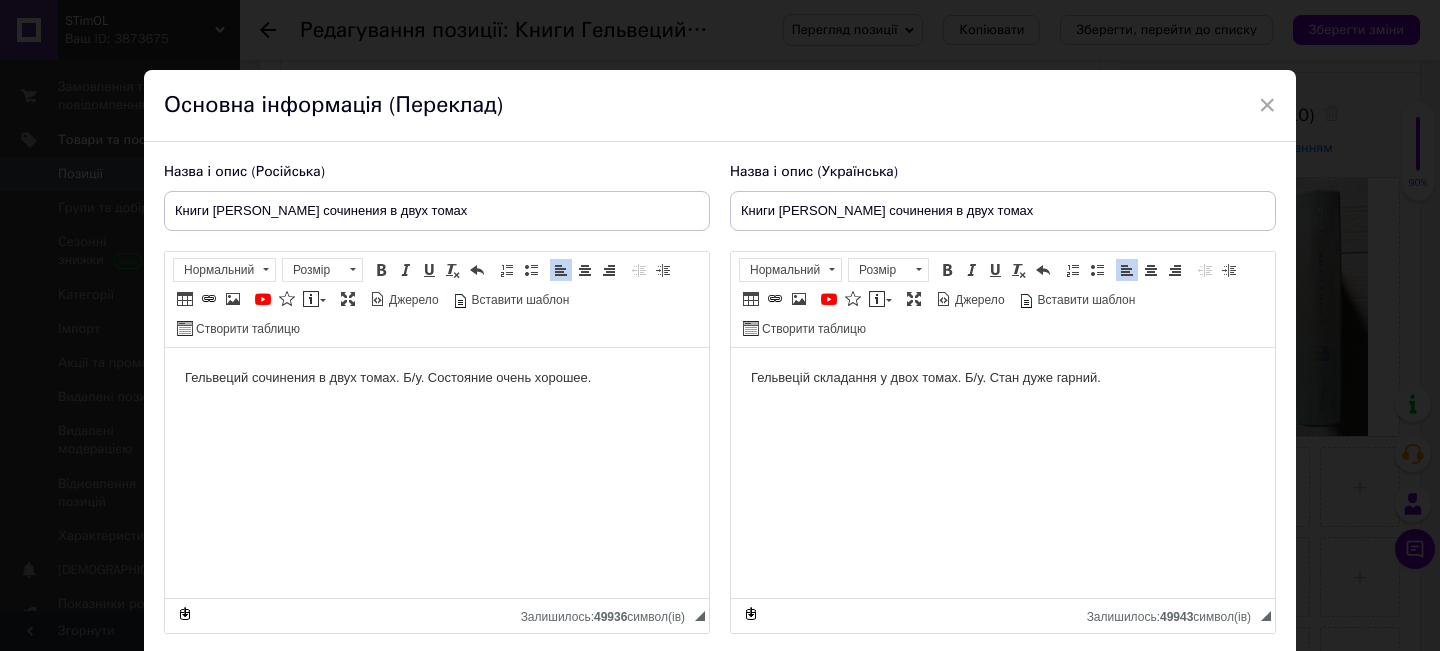 drag, startPoint x: 1117, startPoint y: 375, endPoint x: 737, endPoint y: 376, distance: 380.0013 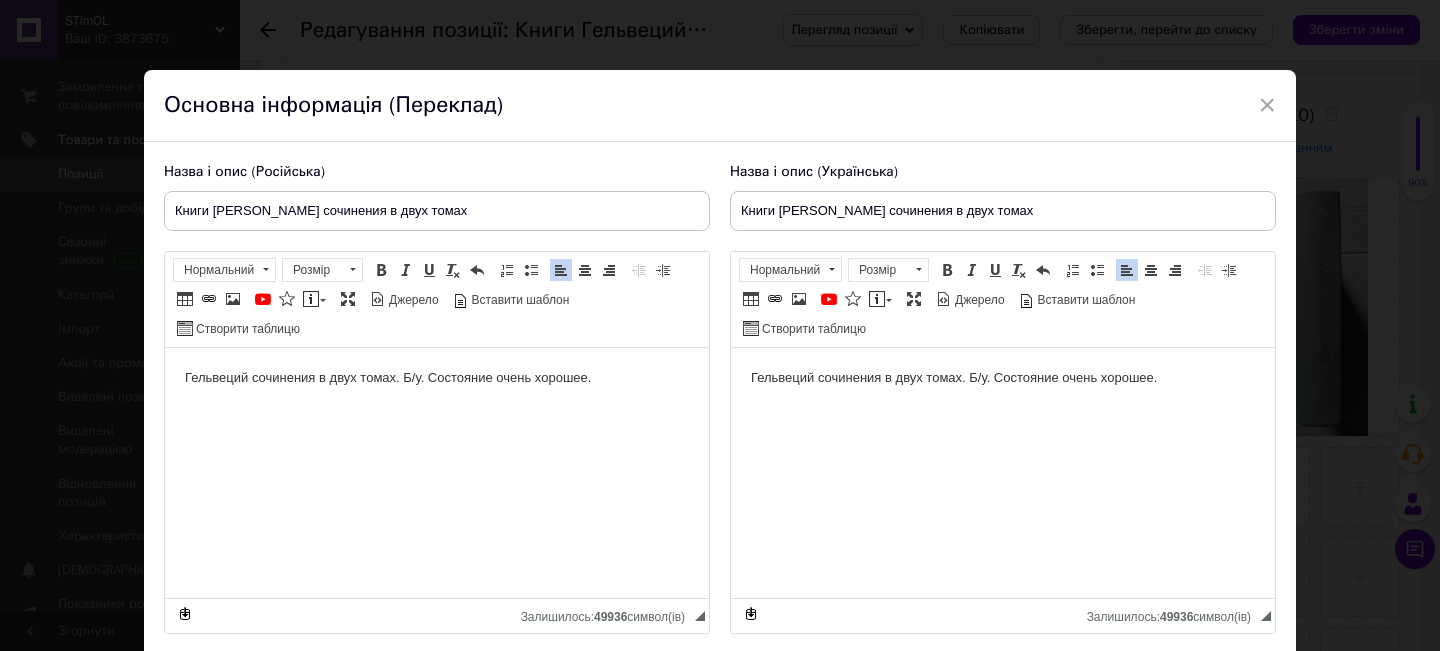 click on "× Основна інформація (Переклад) Назва і опис (Російська) Книги Гельвеций сочинения в двух томах Гельвеций сочинения в двух томах. Б/у. Состояние очень хорошее.
Розширений текстовий редактор, A89ED842-17F6-4985-9A3A-6419B6374585 Панель інструментів редактора Форматування Нормальний Розмір Розмір   Жирний  Сполучення клавіш Command+B   Курсив  Сполучення клавіш Command+I   Підкреслений  Сполучення клавіш Command+U   Видалити форматування   Повернути  Сполучення клавіш Command+Z   Вставити/видалити нумерований список   Вставити/видалити маркований список   По лівому краю   По центру" at bounding box center [720, 325] 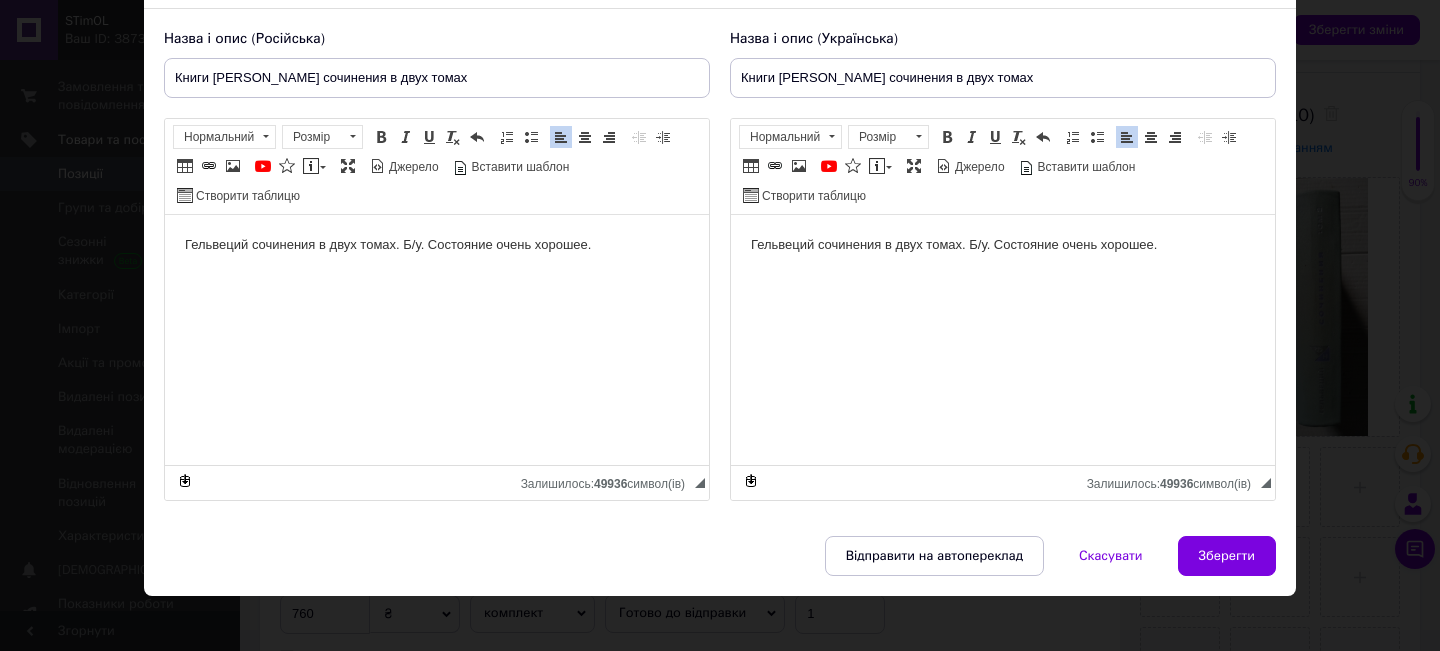 scroll, scrollTop: 148, scrollLeft: 0, axis: vertical 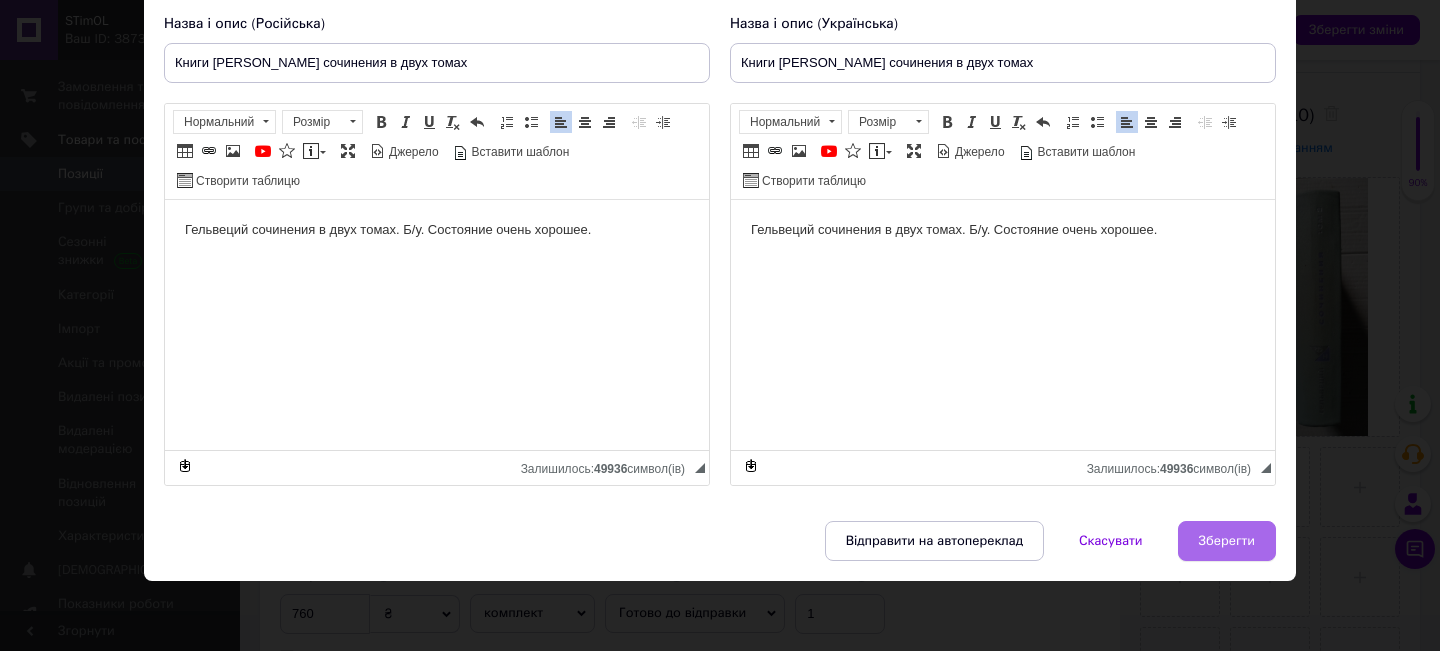 click on "Зберегти" at bounding box center (1227, 541) 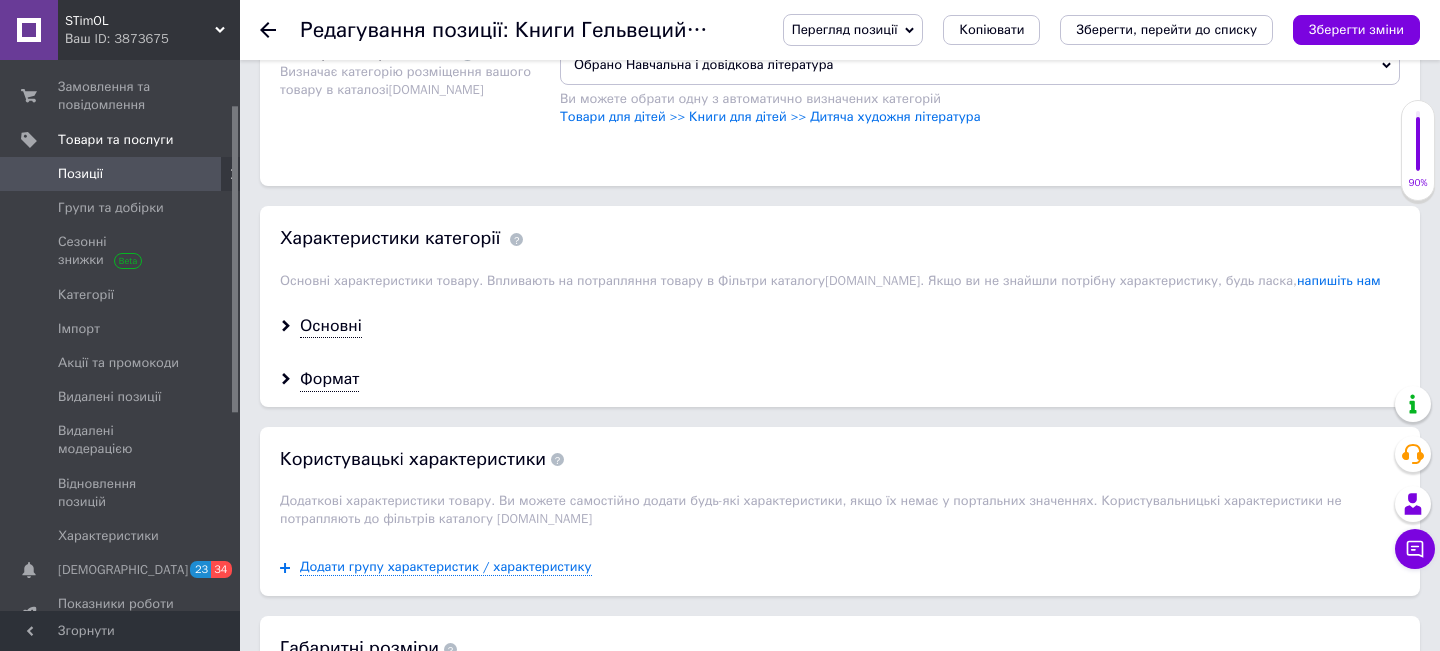 scroll, scrollTop: 1520, scrollLeft: 0, axis: vertical 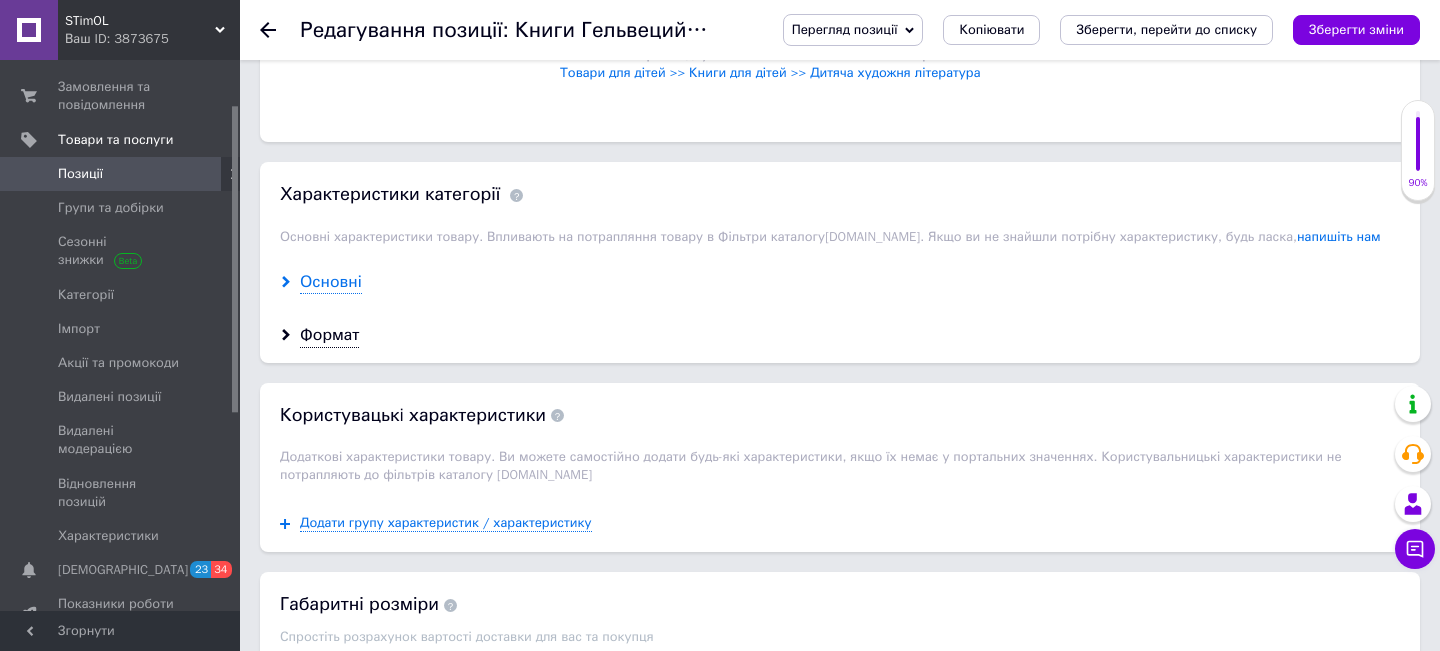 click on "Основні" at bounding box center [331, 282] 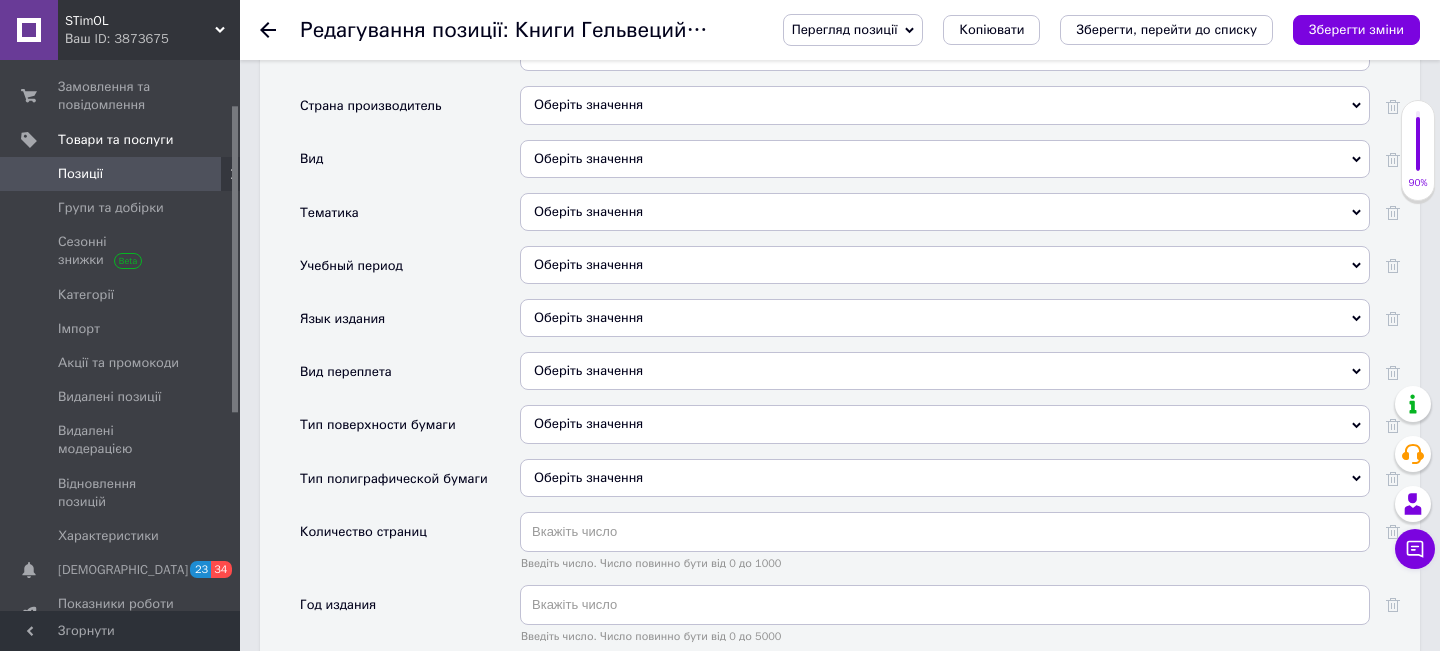 scroll, scrollTop: 1840, scrollLeft: 0, axis: vertical 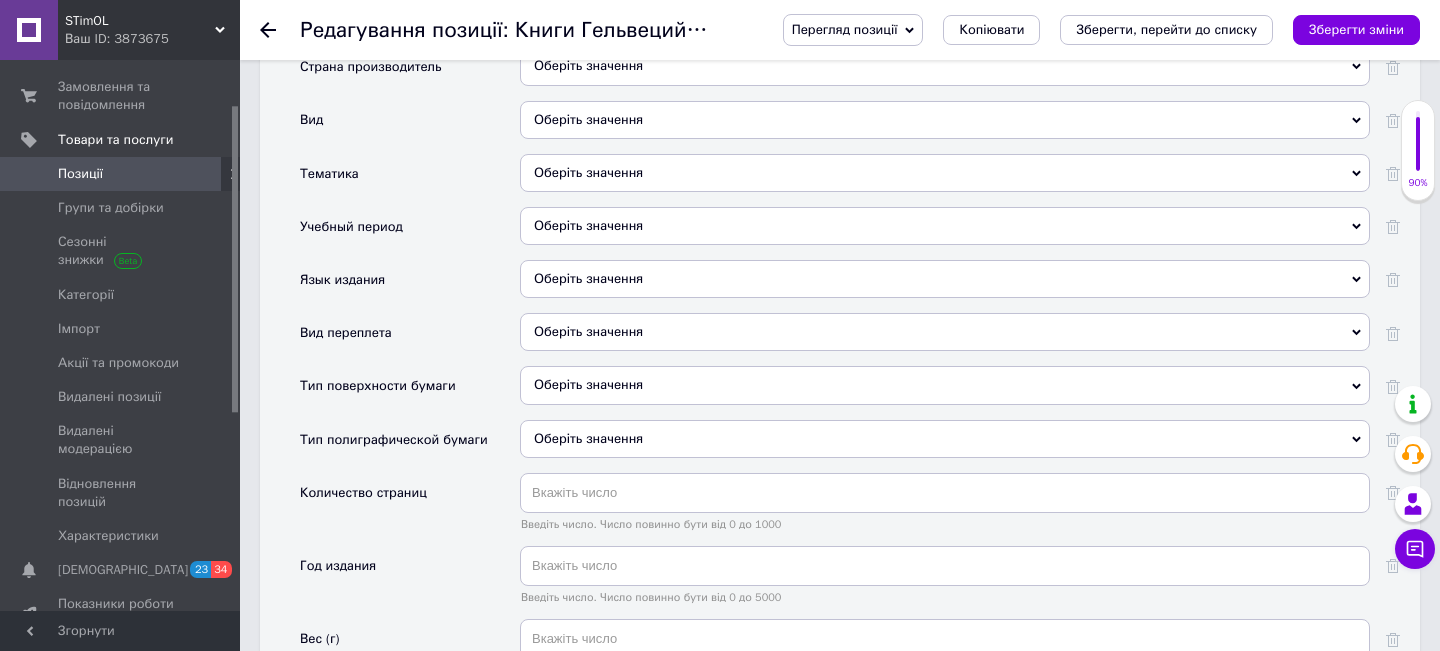 click on "Оберіть значення" at bounding box center (945, 279) 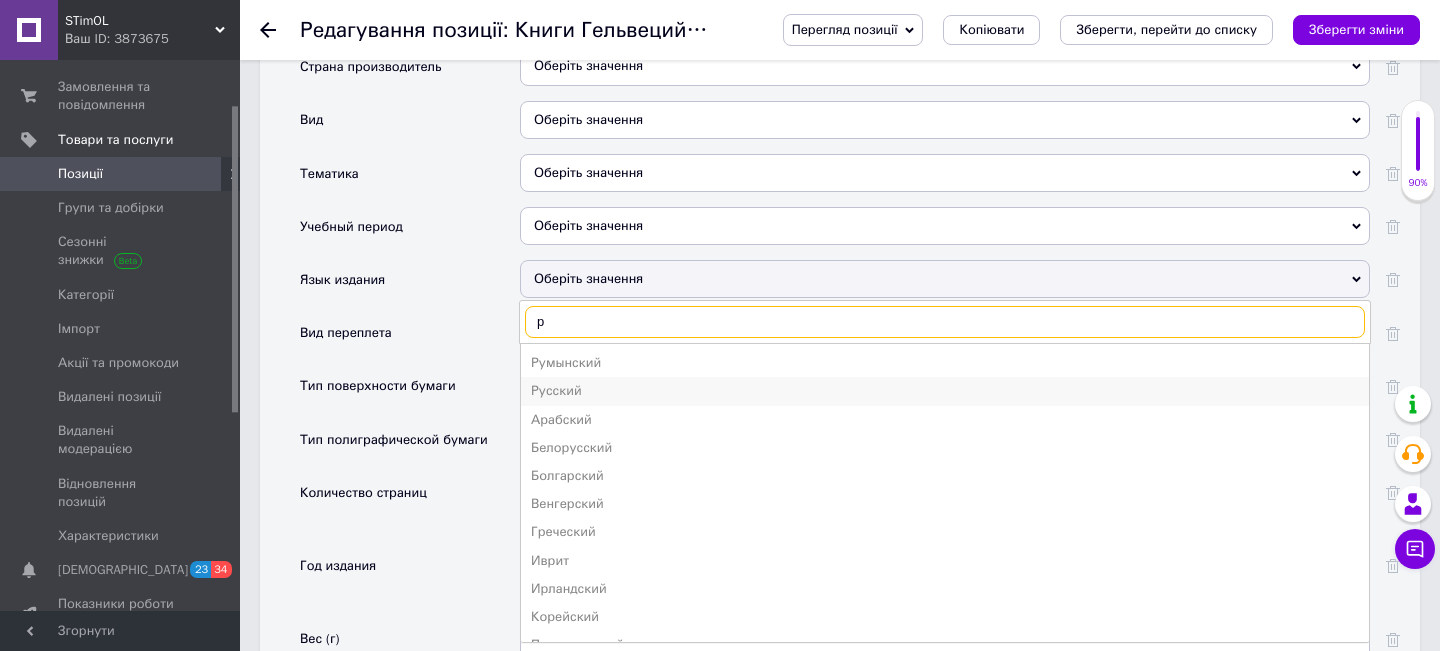 type on "р" 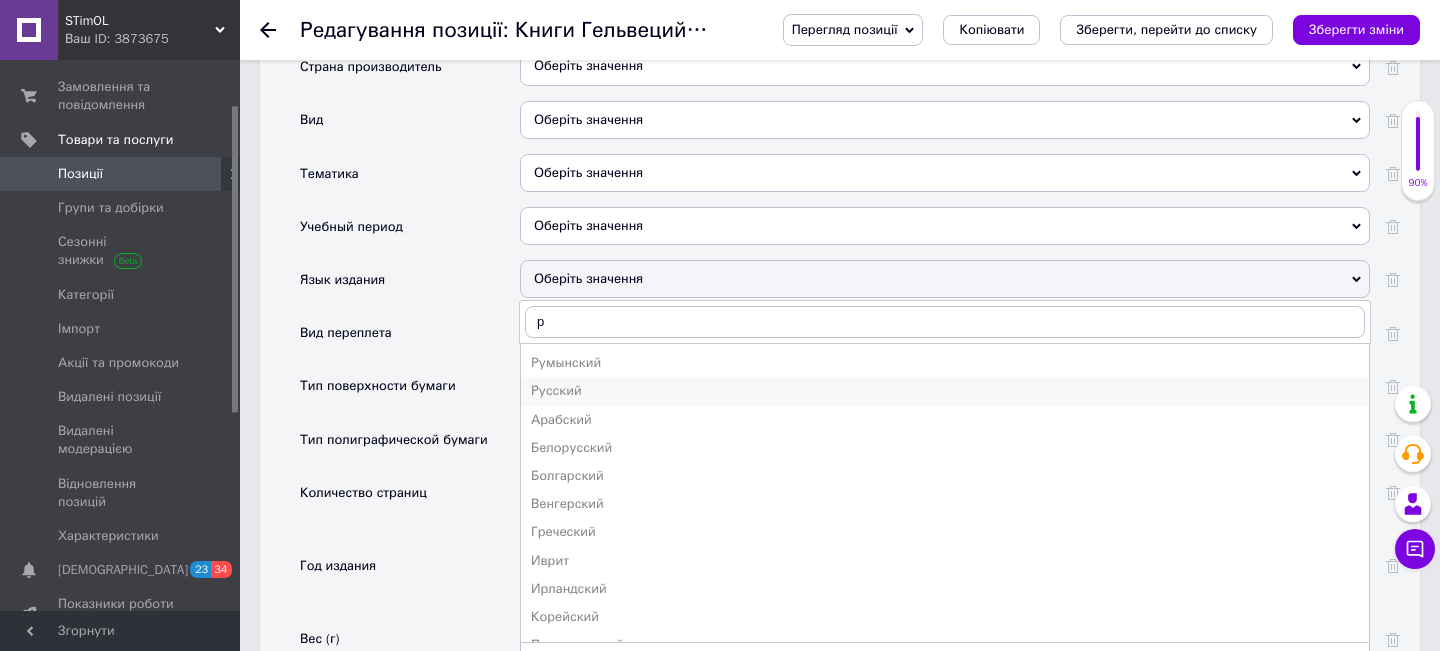 click on "Русский" at bounding box center (945, 391) 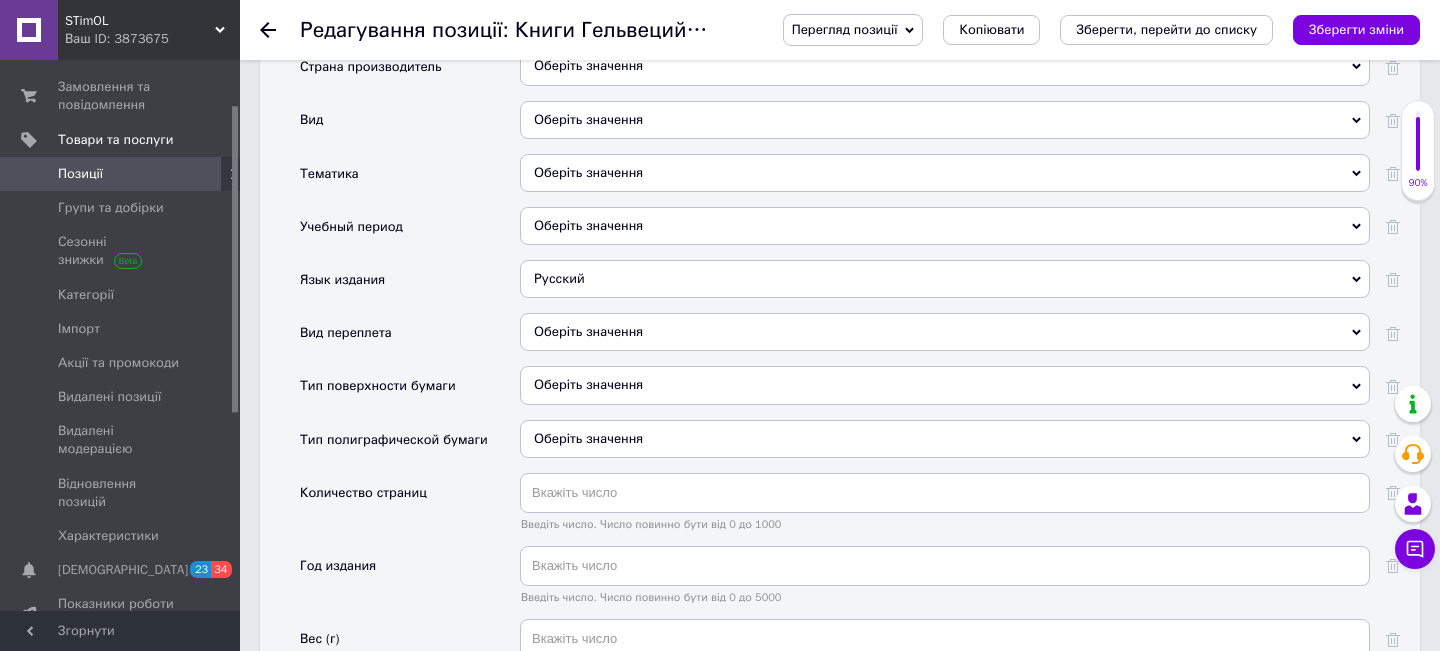 click on "Оберіть значення" at bounding box center [945, 332] 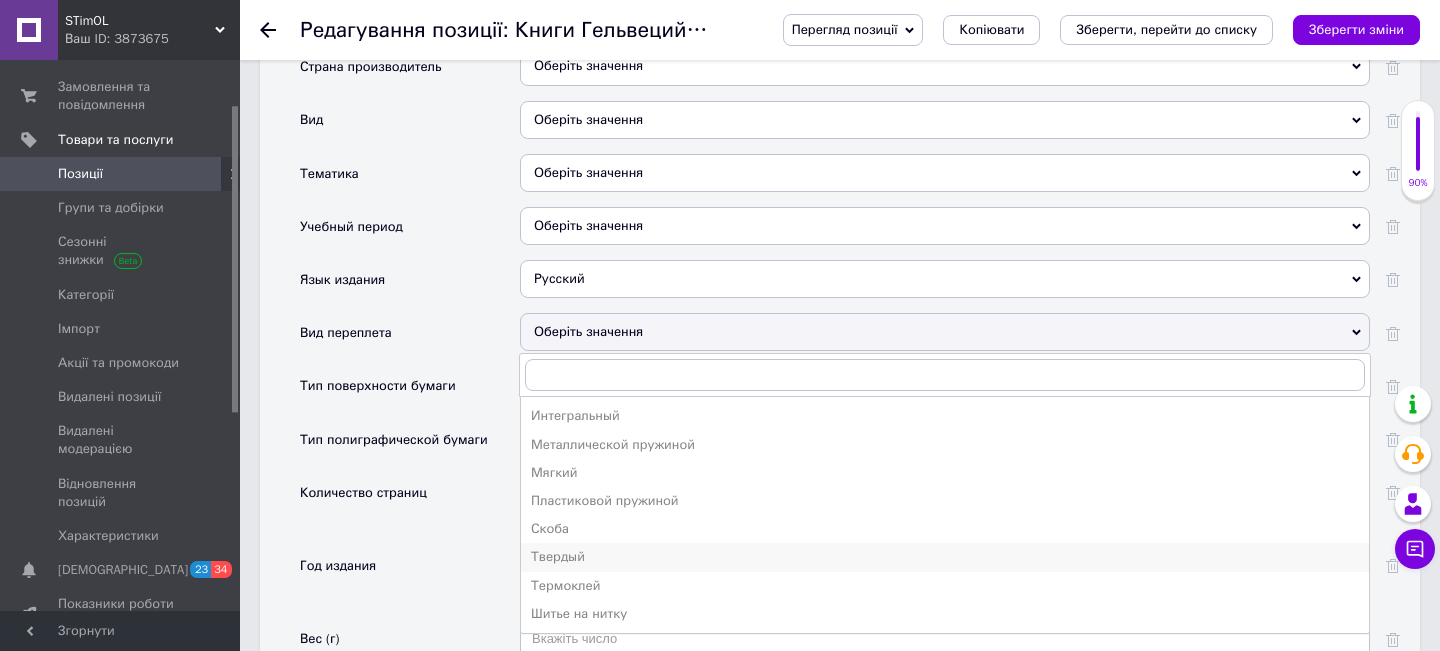 click on "Твердый" at bounding box center (945, 557) 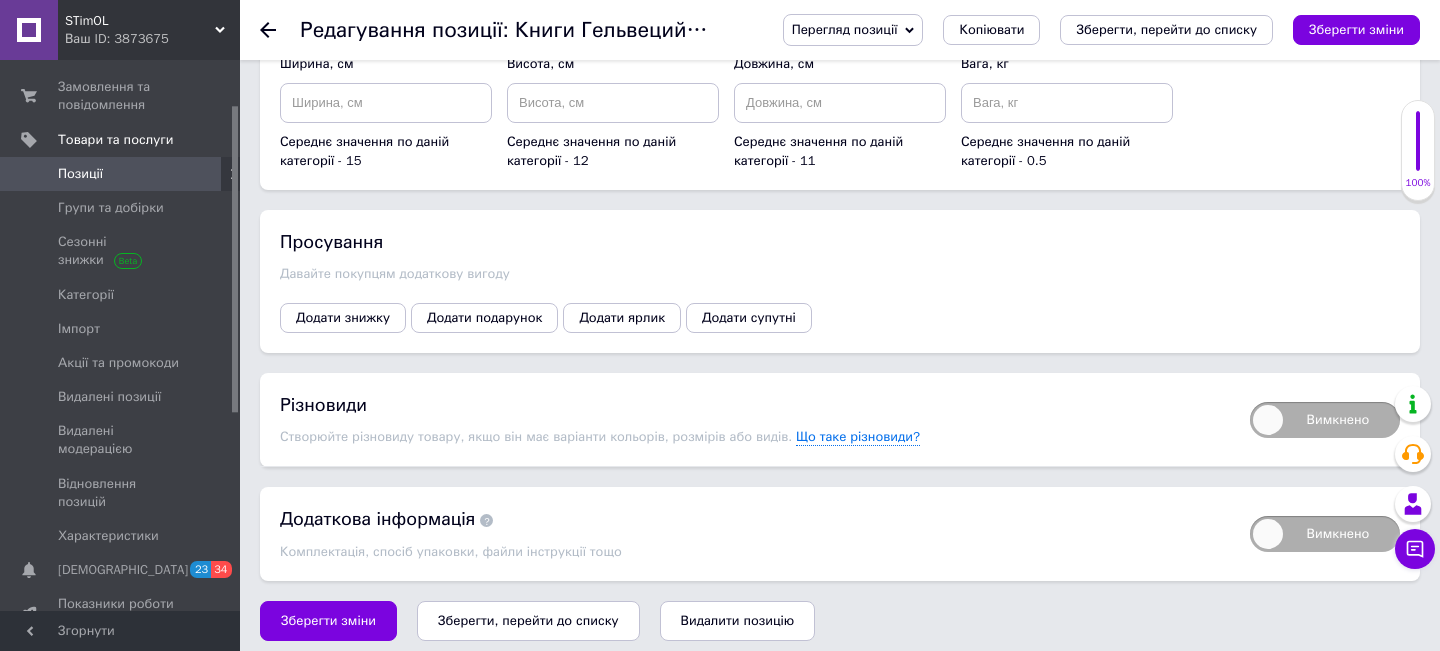 scroll, scrollTop: 3031, scrollLeft: 0, axis: vertical 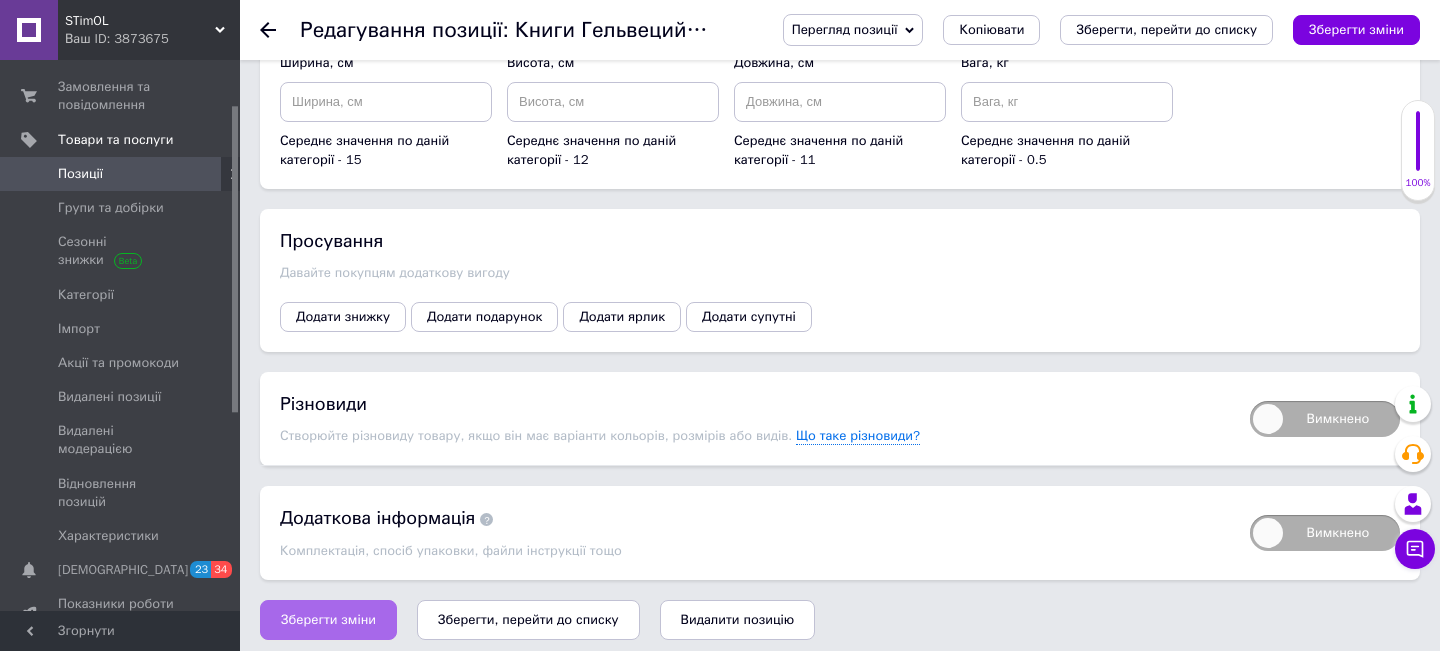 click on "Зберегти зміни" at bounding box center (328, 620) 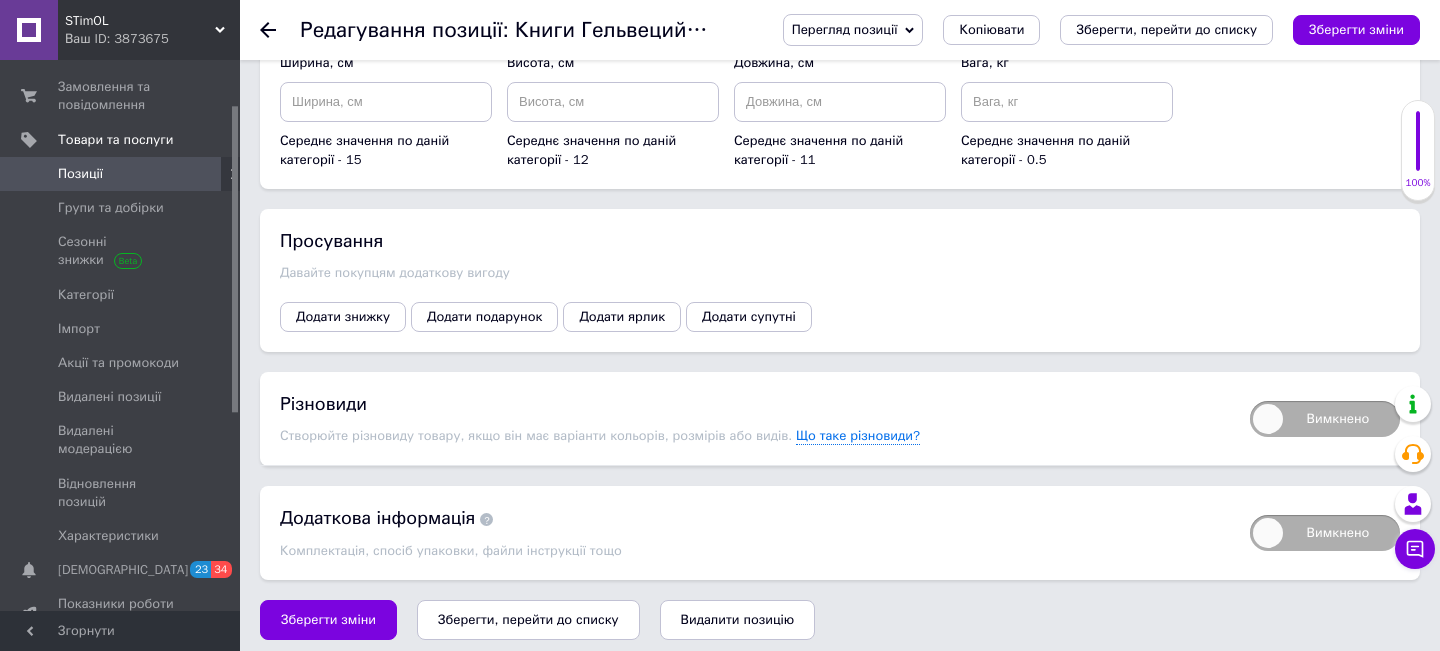 click 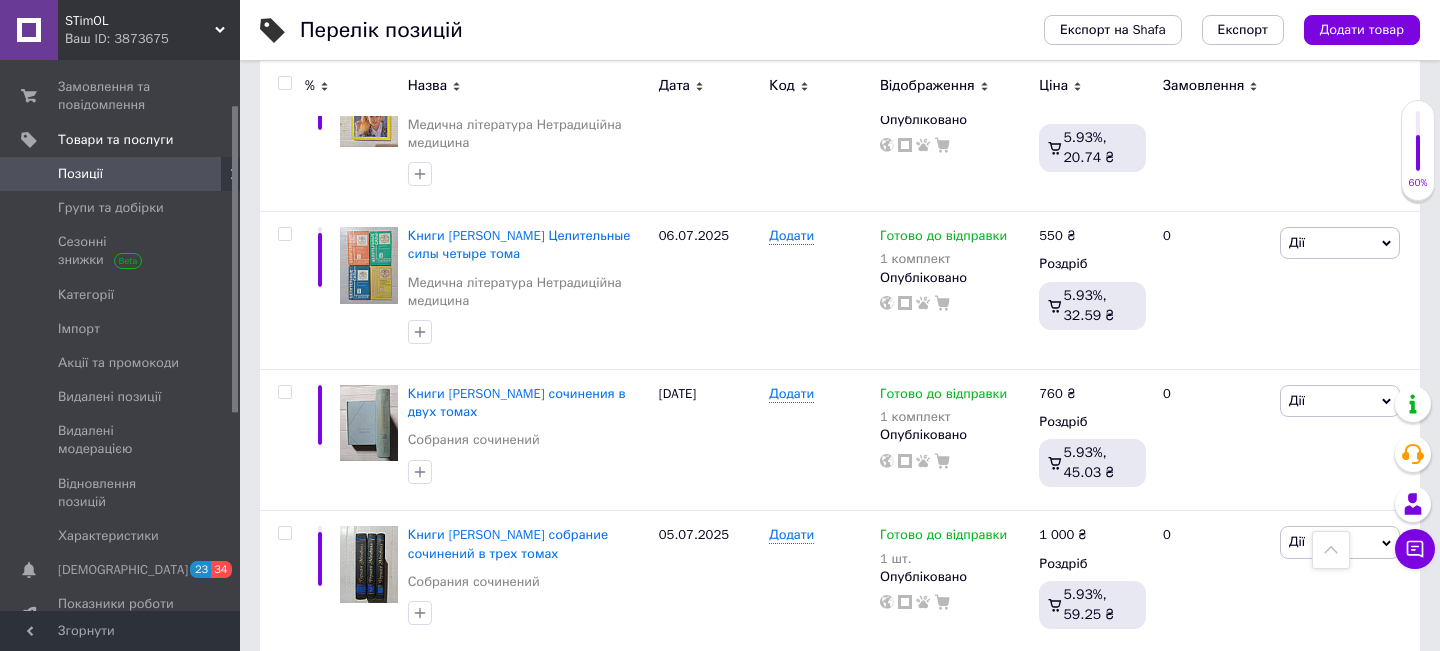 scroll, scrollTop: 960, scrollLeft: 0, axis: vertical 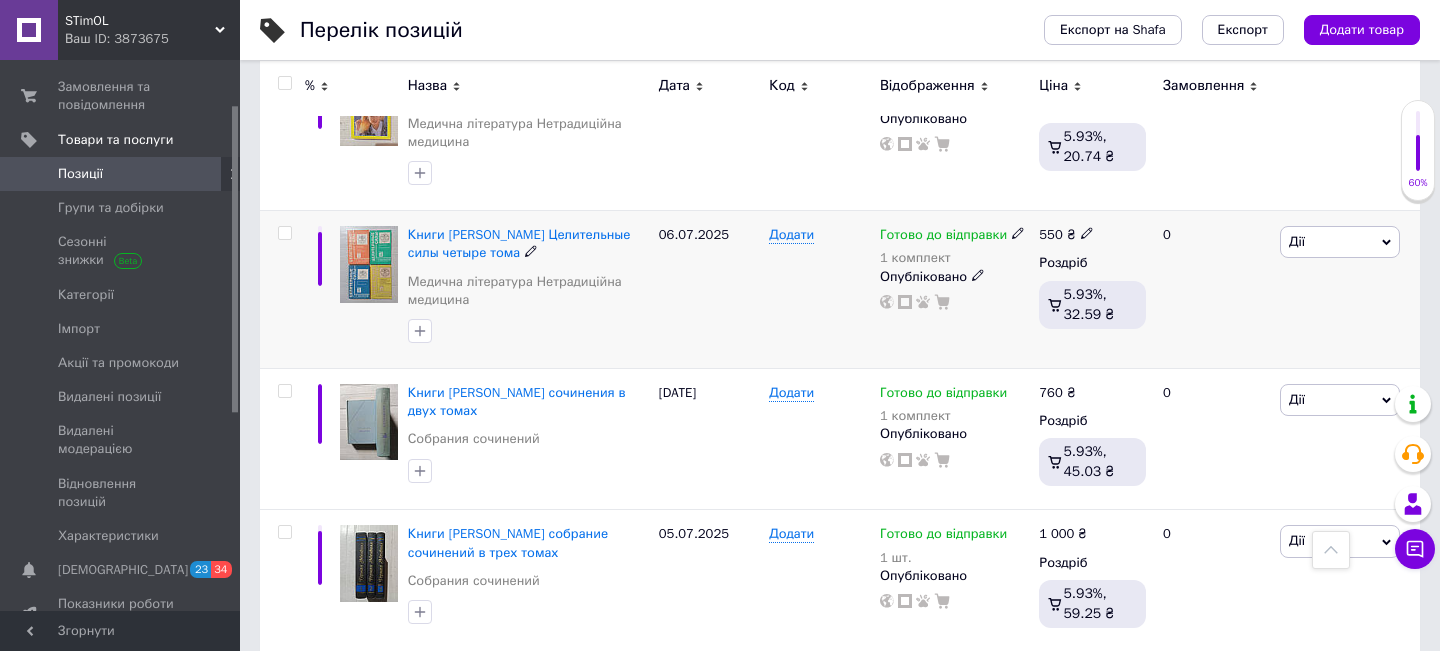 click at bounding box center (369, 264) 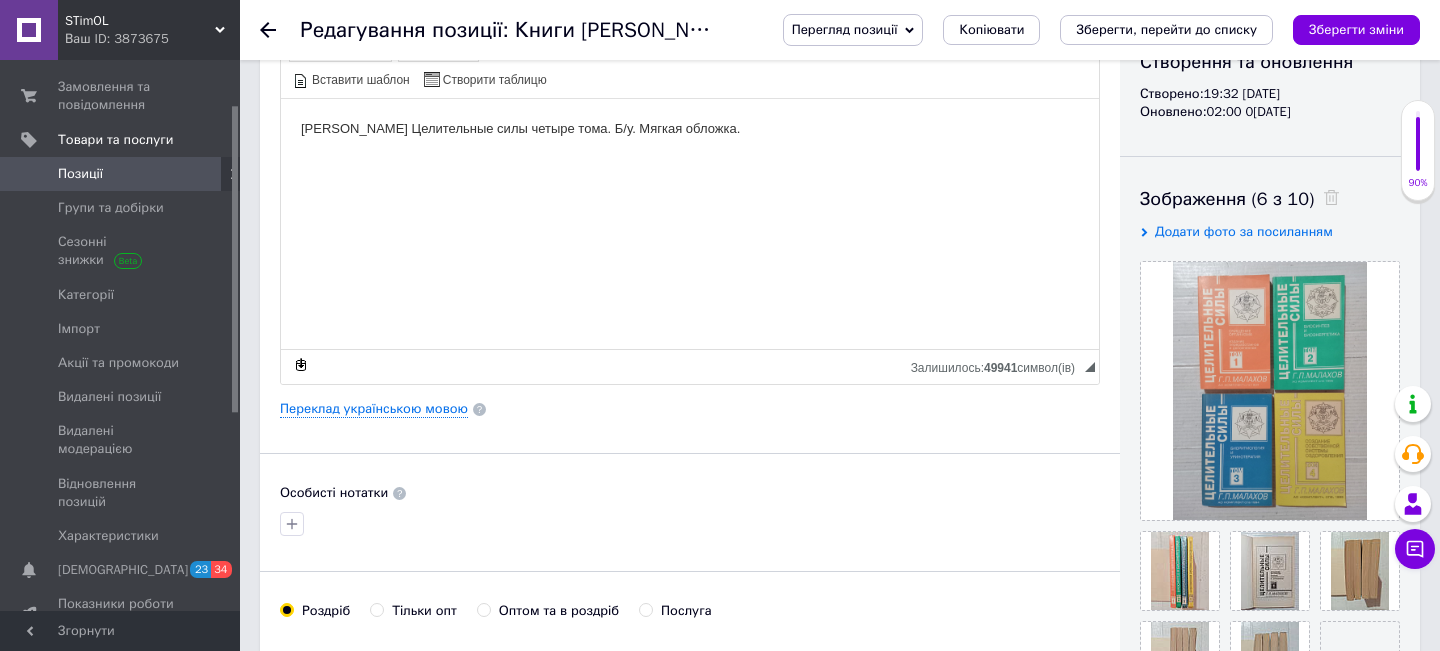 scroll, scrollTop: 240, scrollLeft: 0, axis: vertical 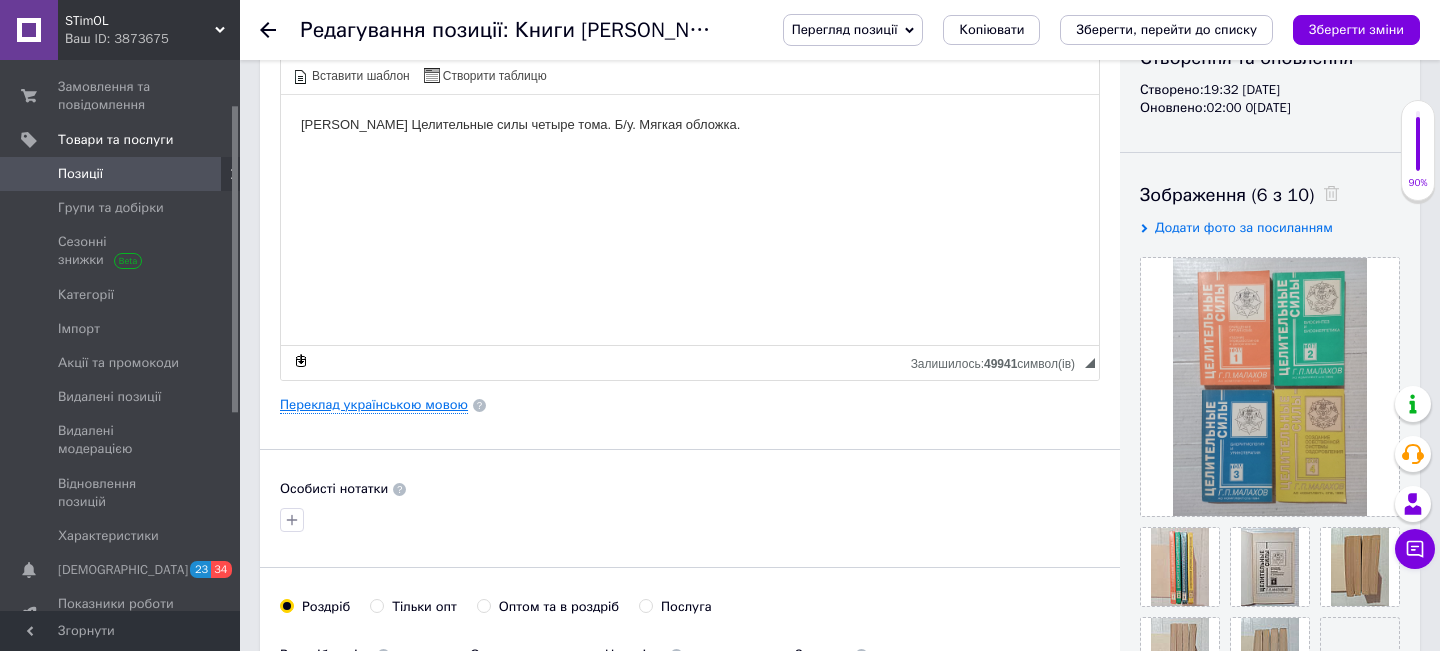 click on "Переклад українською мовою" at bounding box center (374, 405) 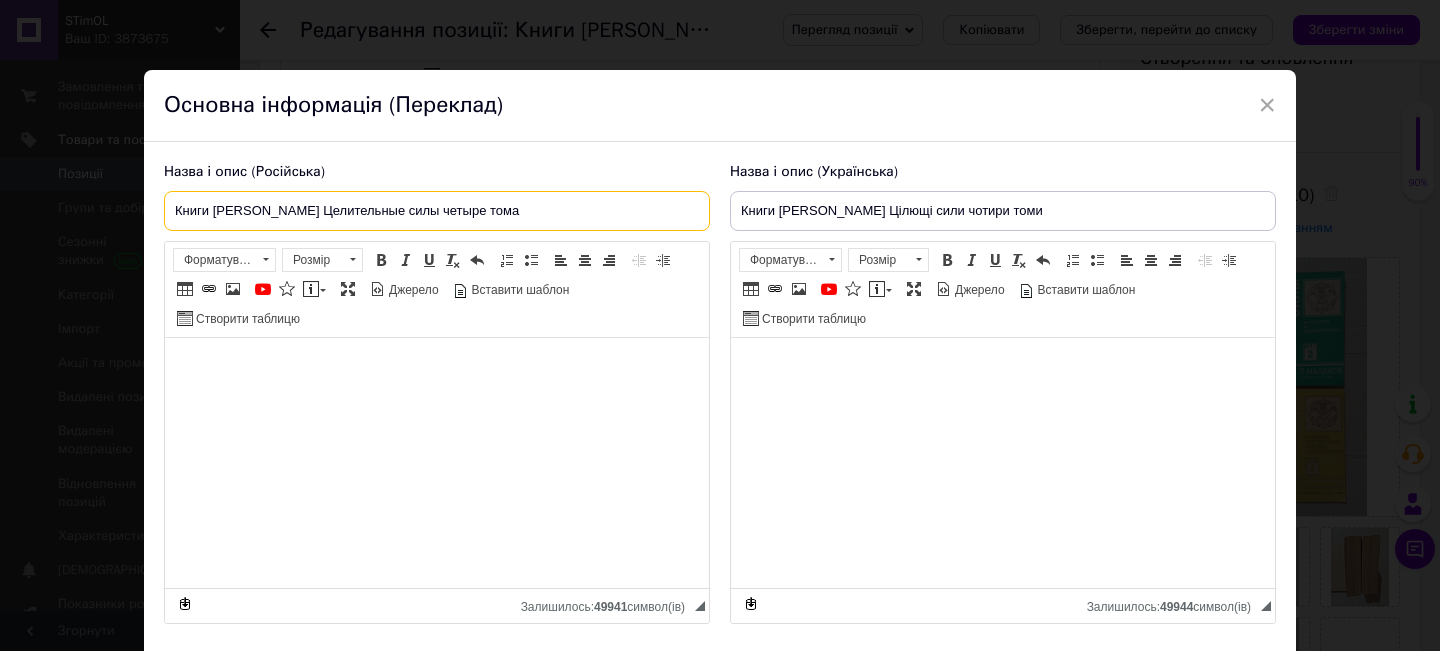 drag, startPoint x: 473, startPoint y: 206, endPoint x: 146, endPoint y: 212, distance: 327.05505 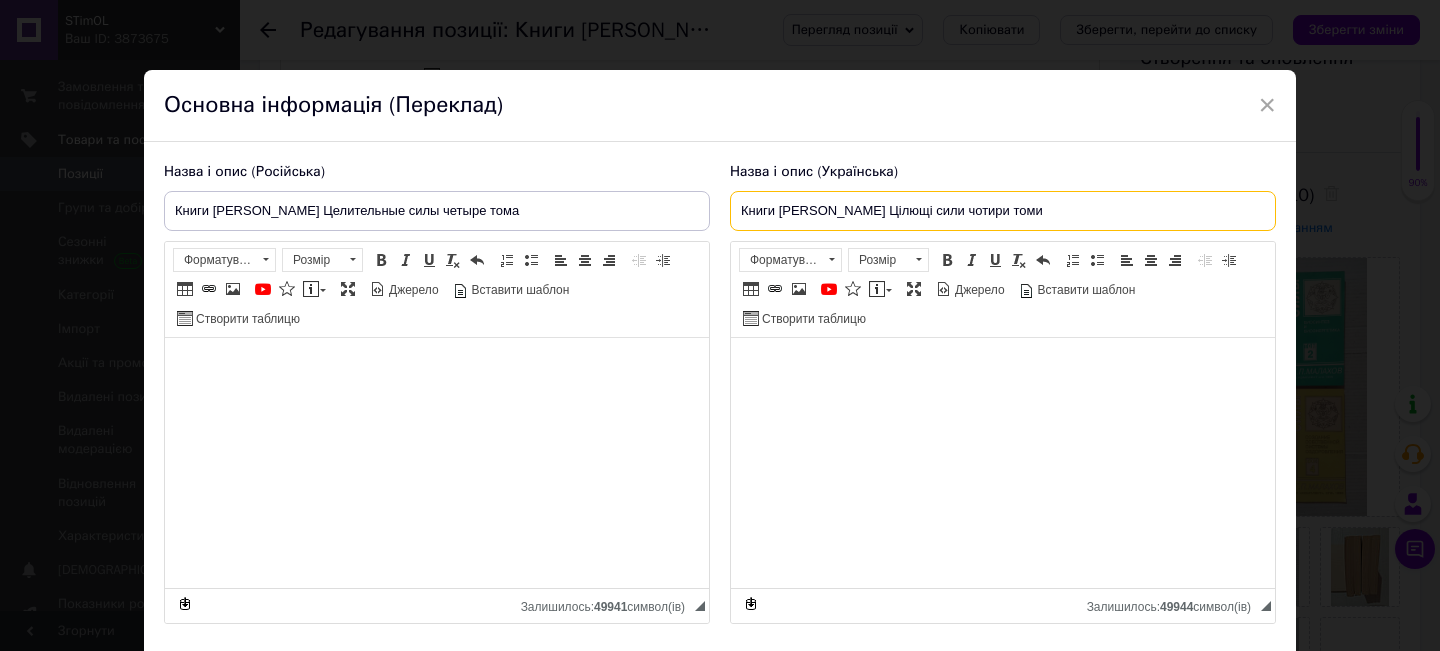 drag, startPoint x: 993, startPoint y: 211, endPoint x: 674, endPoint y: 206, distance: 319.03918 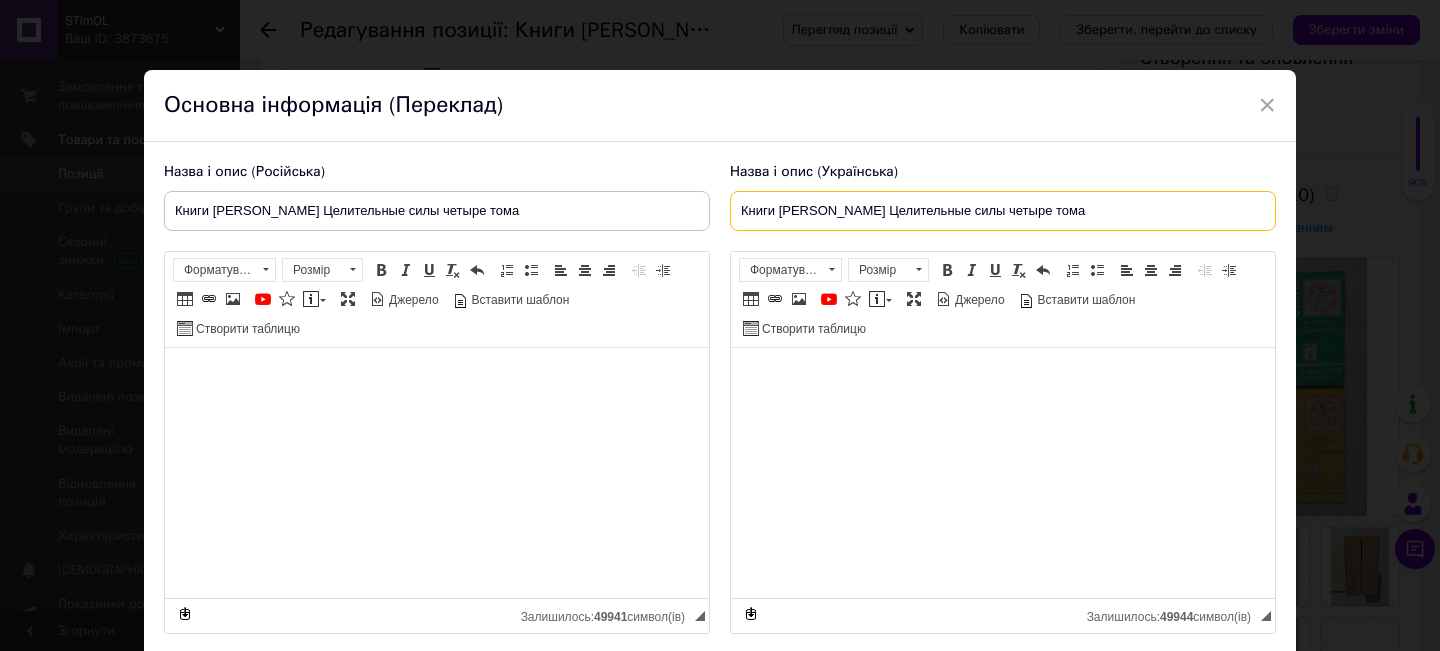 type on "Книги [PERSON_NAME] Целительные силы четыре тома" 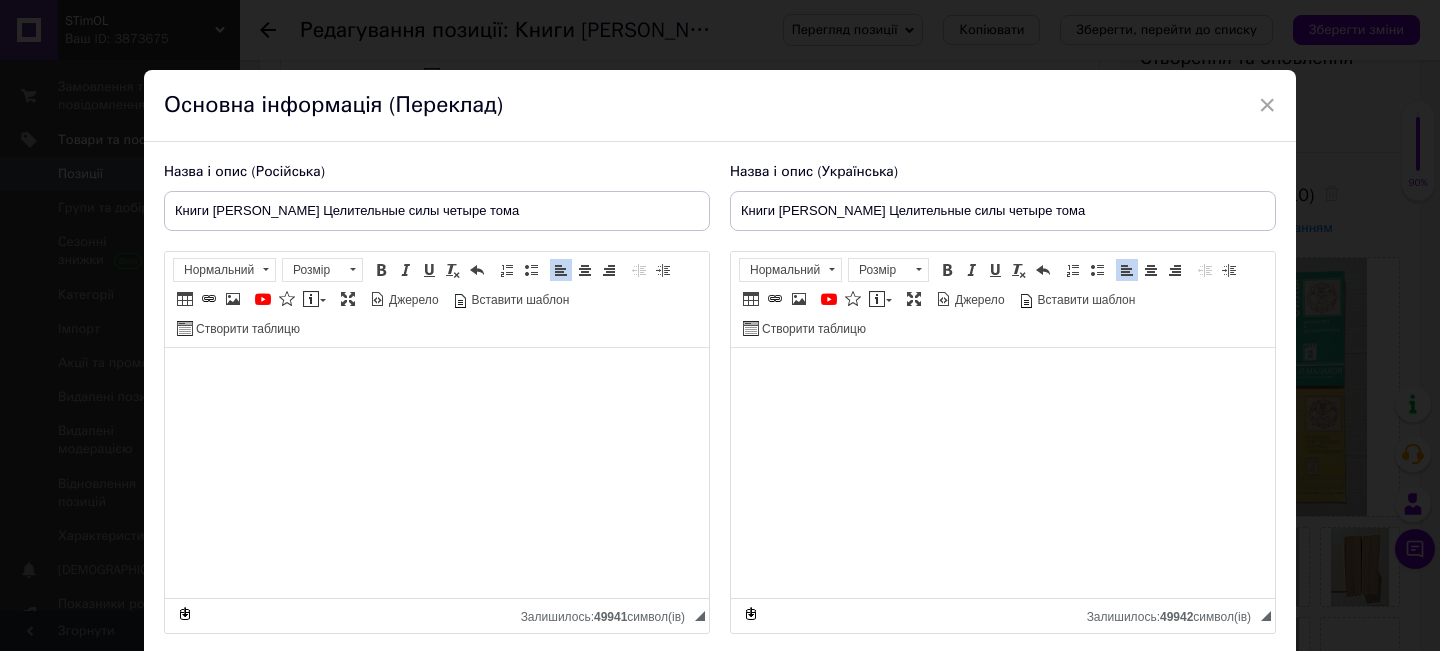 click on "× Основна інформація (Переклад) Назва і опис (Російська) Книги [PERSON_NAME] Целительные силы четыре [PERSON_NAME] Целительные силы четыре тома. Б/у. Мягкая обложка.
Розширений текстовий редактор, 4E11FEF0-30C5-4841-9B0F-87EA0A5051CA Панель інструментів редактора Форматування Нормальний Розмір Розмір   Жирний  Сполучення клавіш Command+B   Курсив  Сполучення клавіш Command+I   Підкреслений  Сполучення клавіш Command+U   Видалити форматування   Повернути  Сполучення клавіш Command+Z   Вставити/видалити нумерований список   Вставити/видалити маркований список   По лівому краю   По центру" at bounding box center [720, 325] 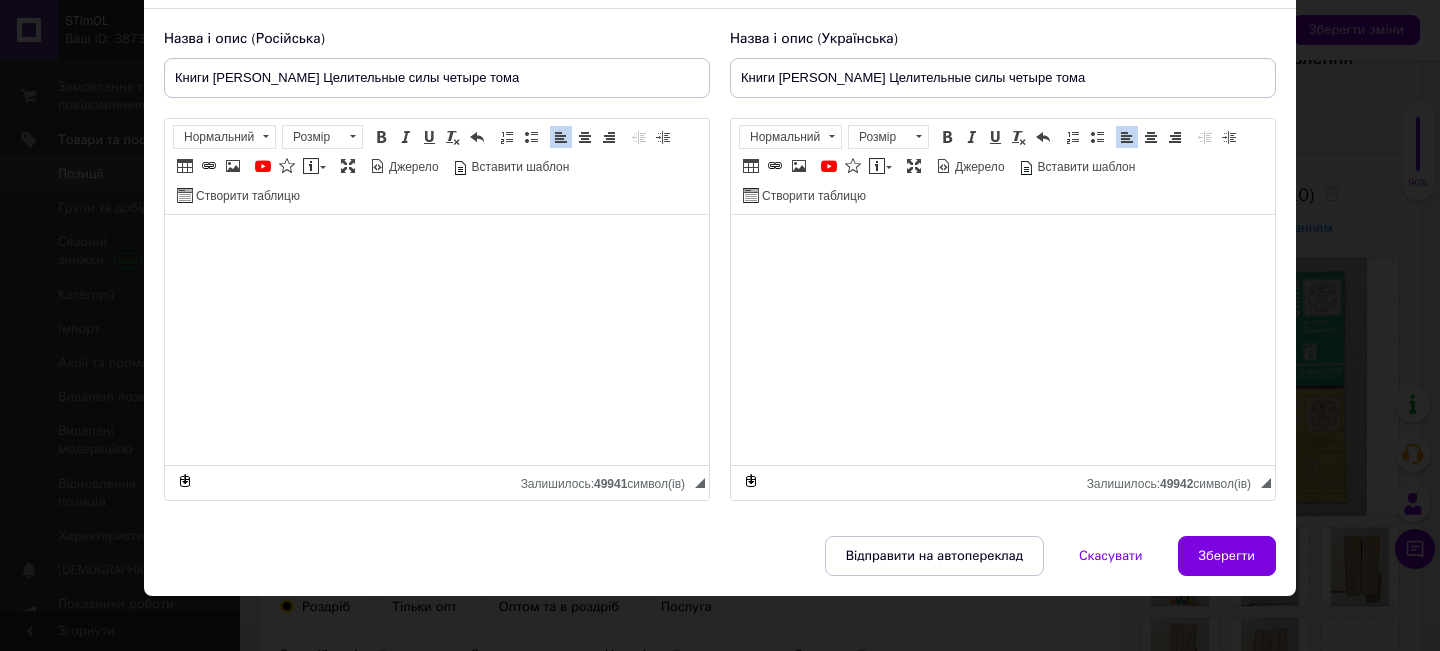 scroll, scrollTop: 148, scrollLeft: 0, axis: vertical 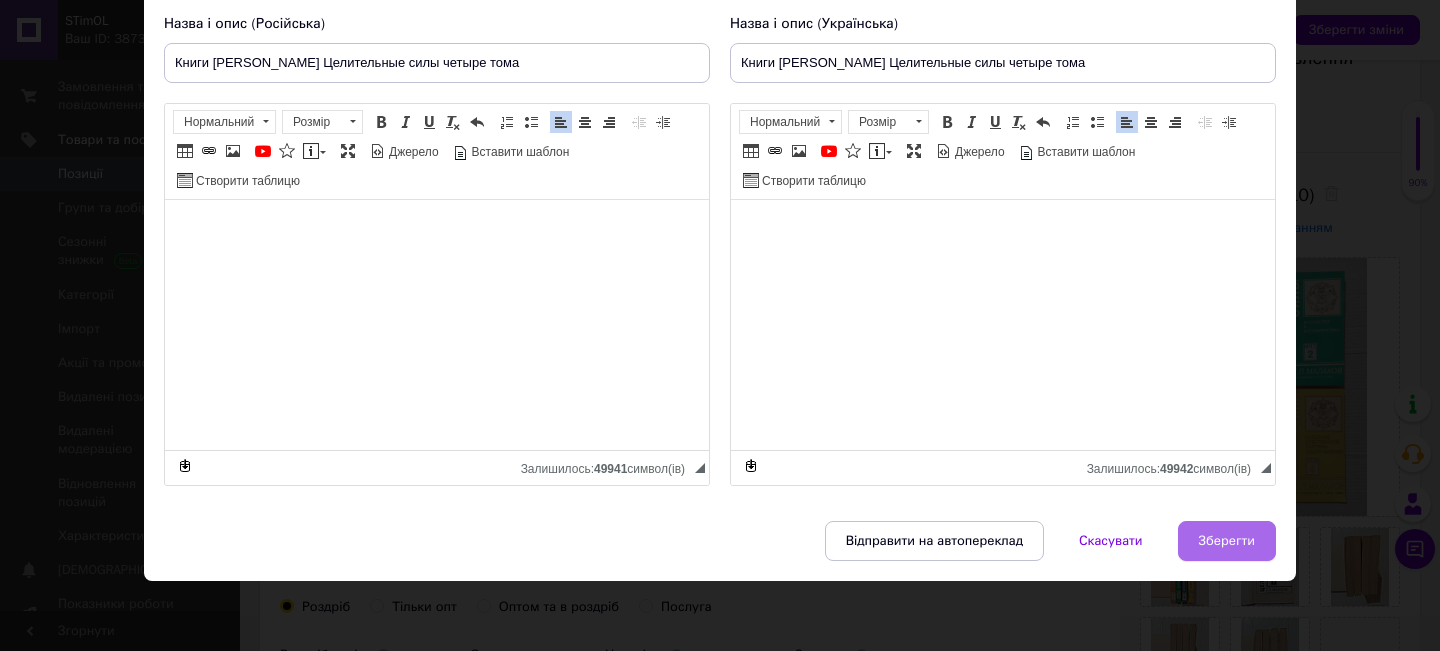 click on "Зберегти" at bounding box center (1227, 541) 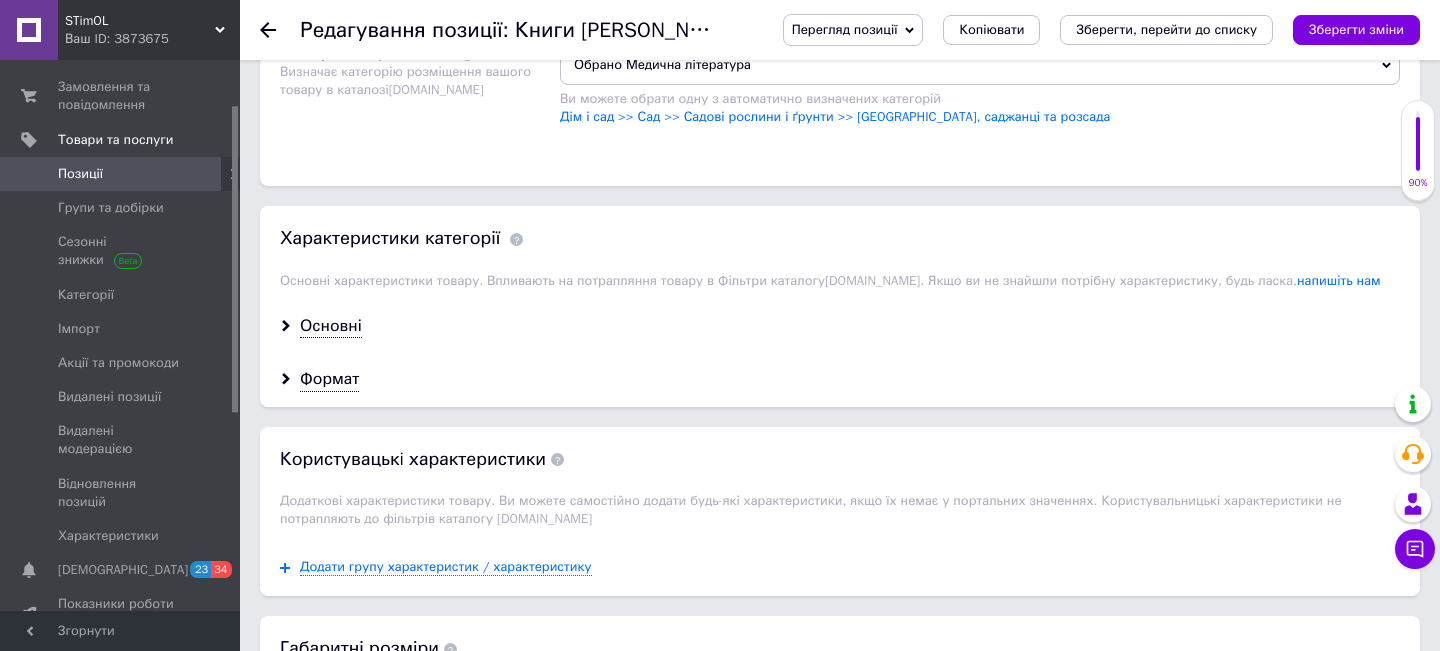 scroll, scrollTop: 1480, scrollLeft: 0, axis: vertical 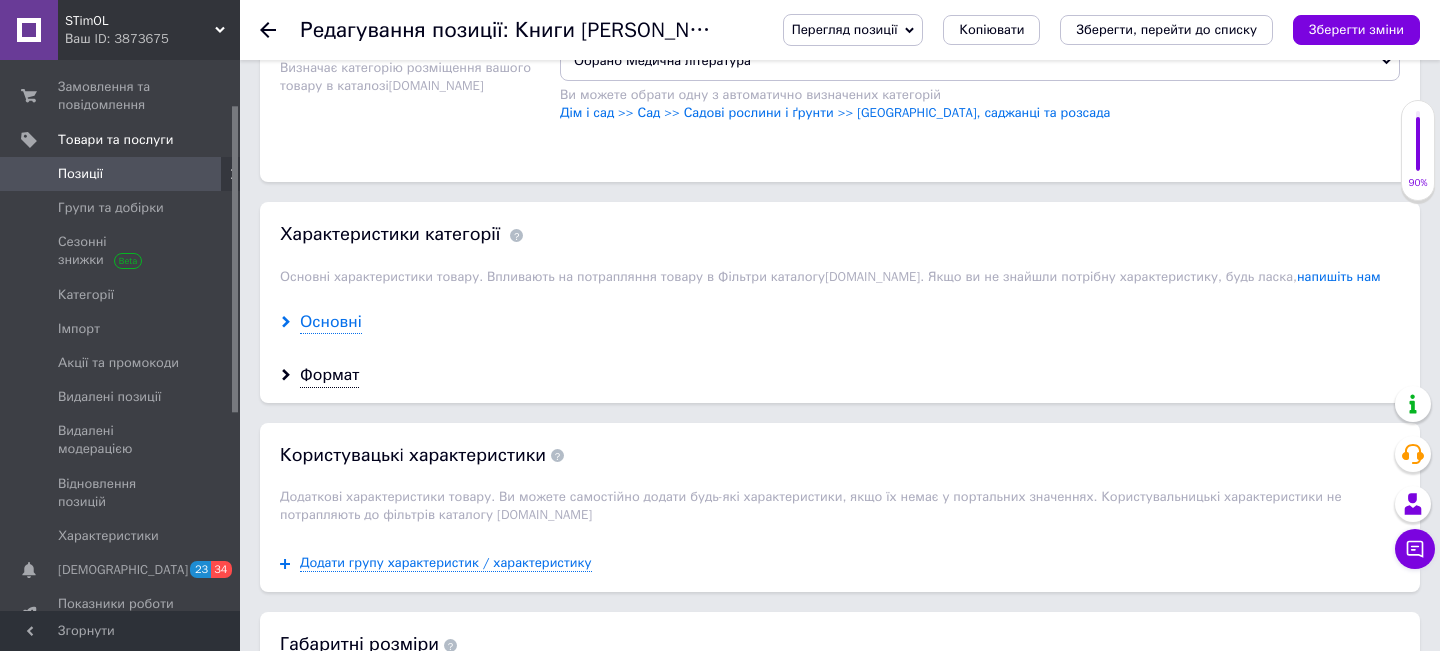 click on "Основні" at bounding box center (331, 322) 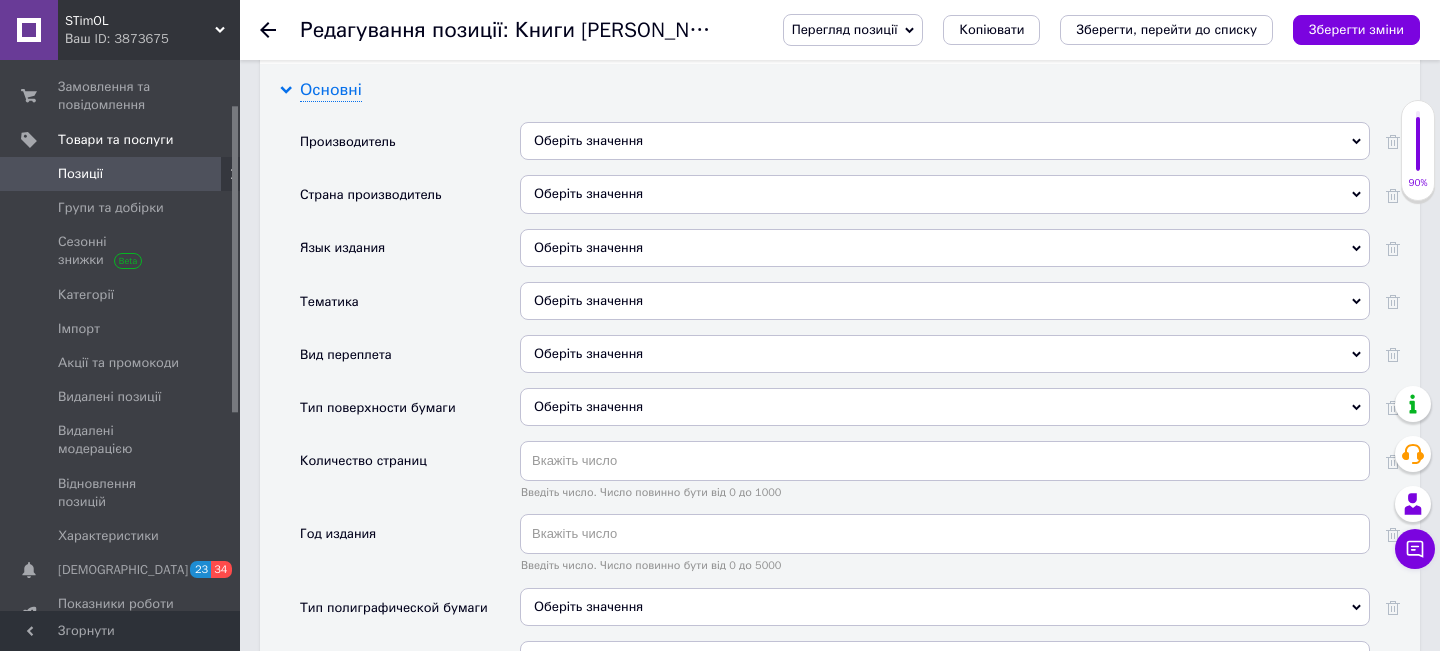 scroll, scrollTop: 1720, scrollLeft: 0, axis: vertical 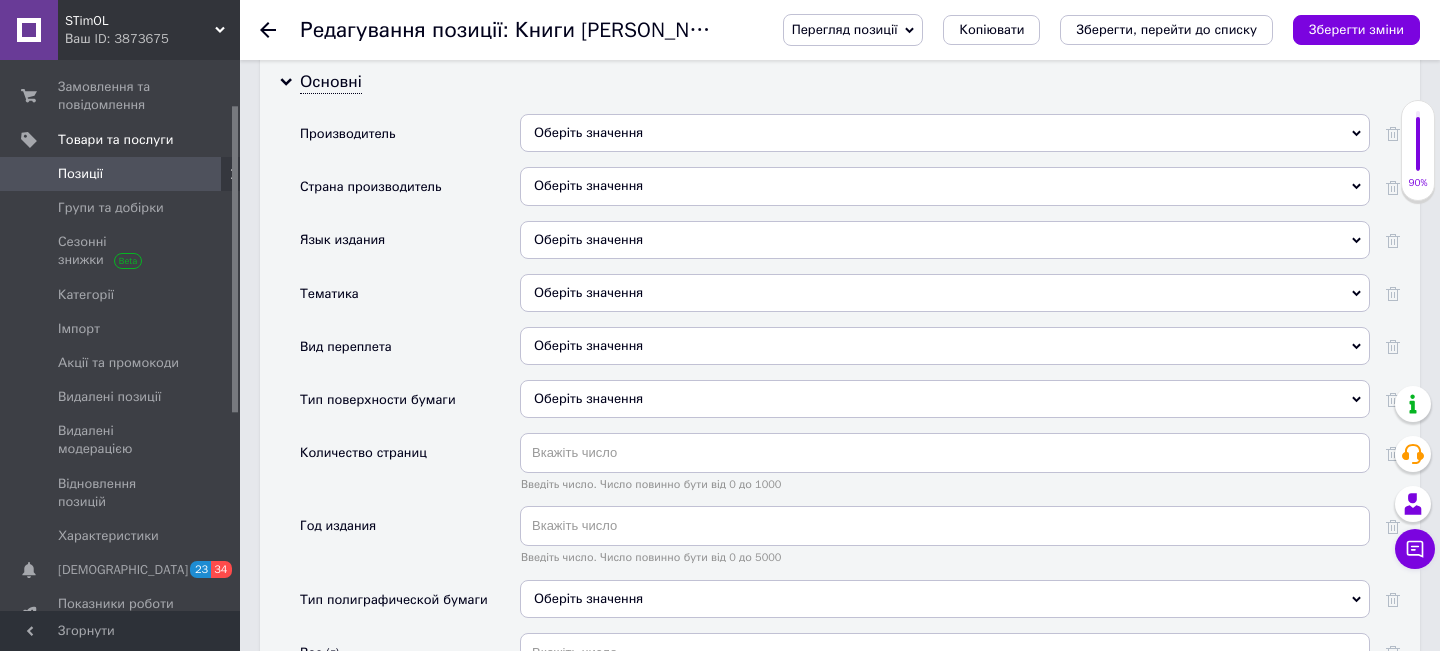 click on "Оберіть значення" at bounding box center [945, 240] 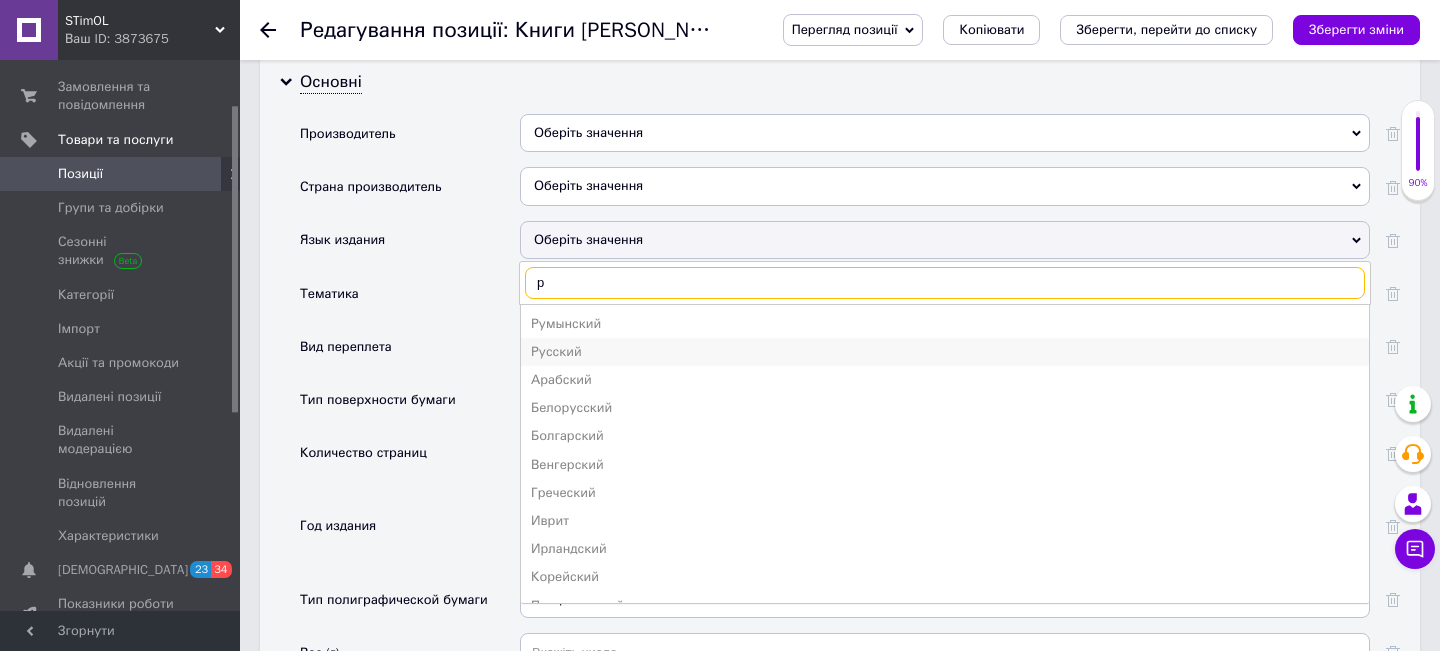 type on "р" 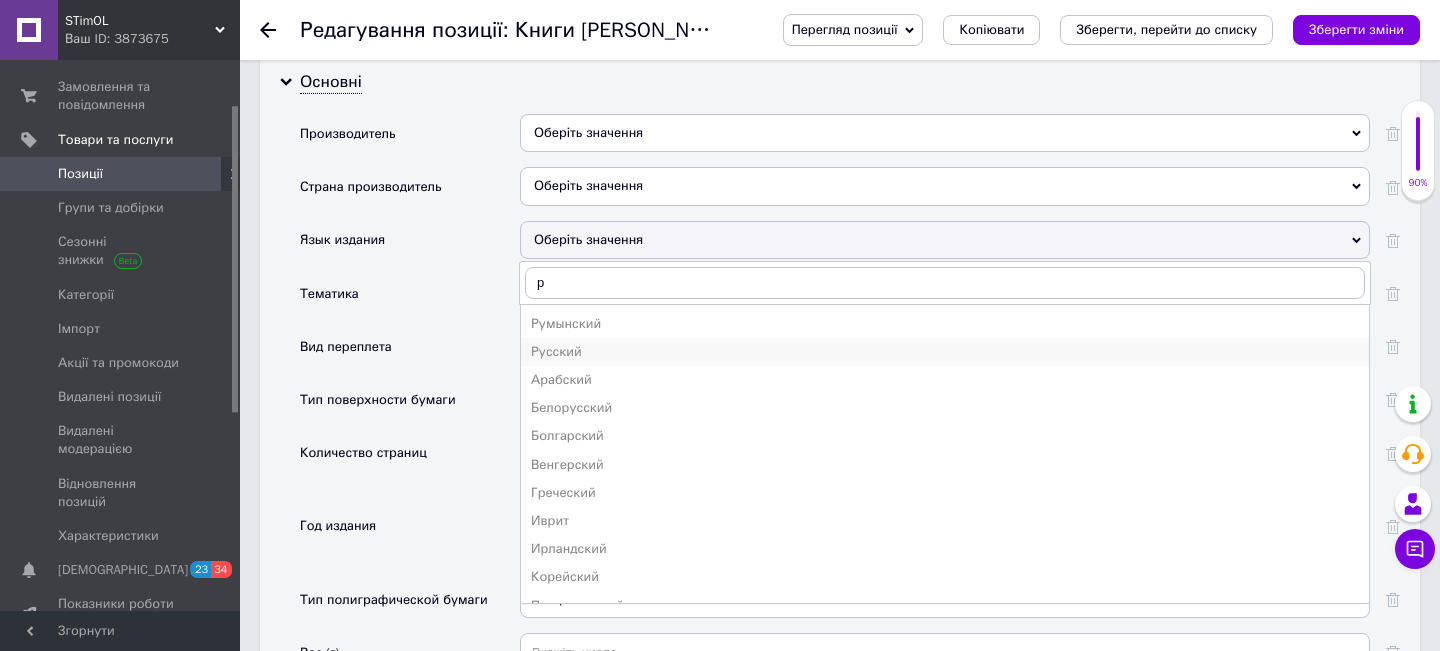 click on "Русский" at bounding box center (945, 352) 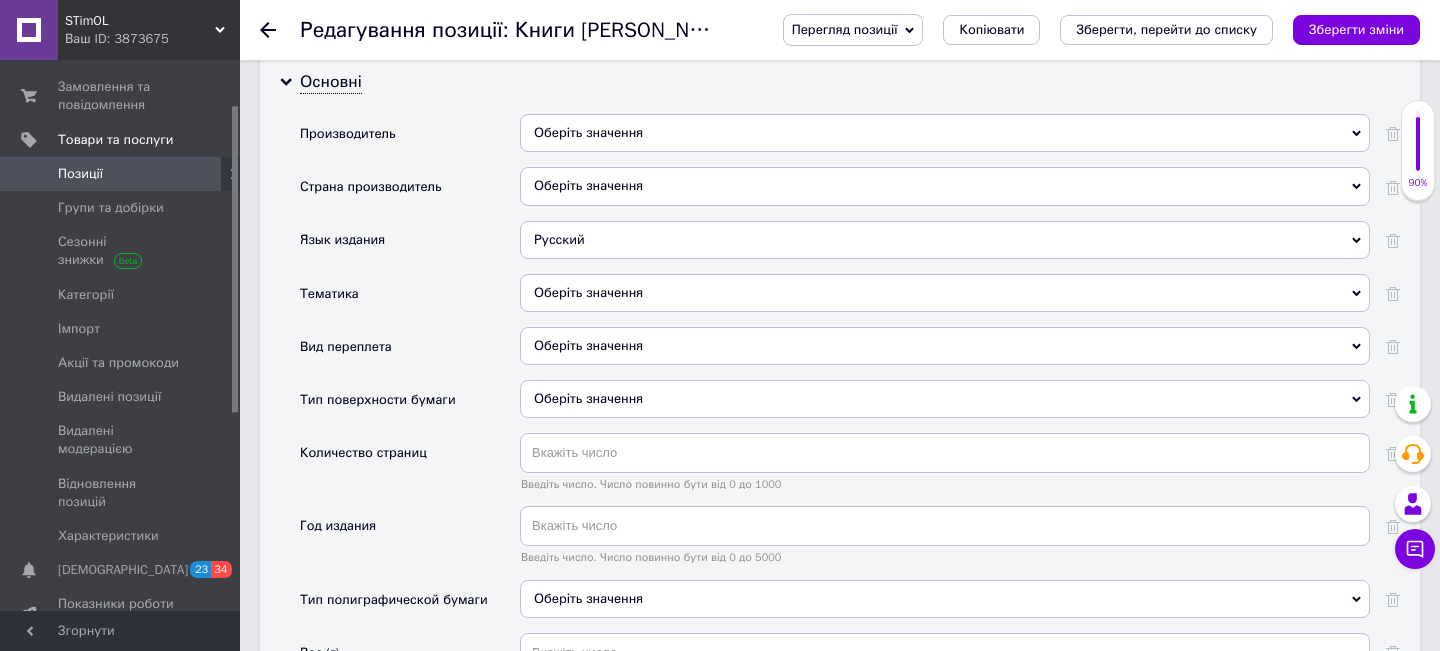 click on "Оберіть значення" at bounding box center [945, 346] 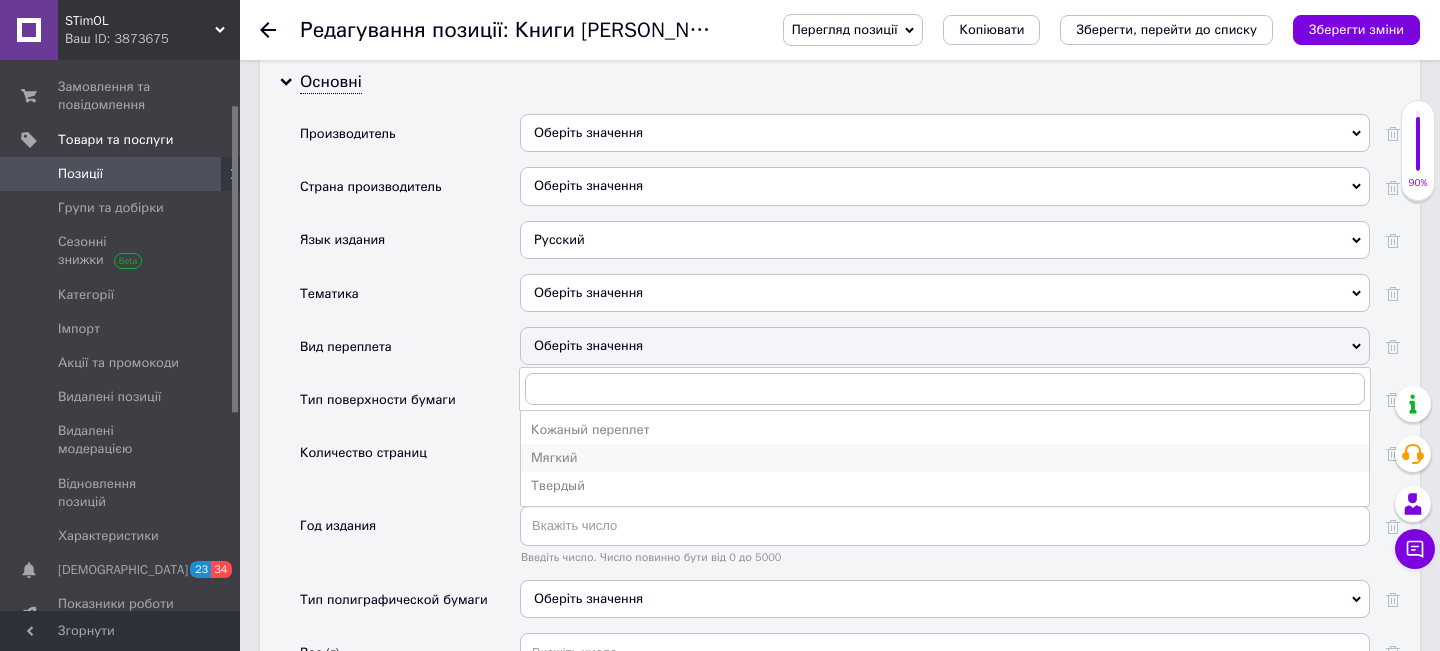 click on "Мягкий" at bounding box center [945, 458] 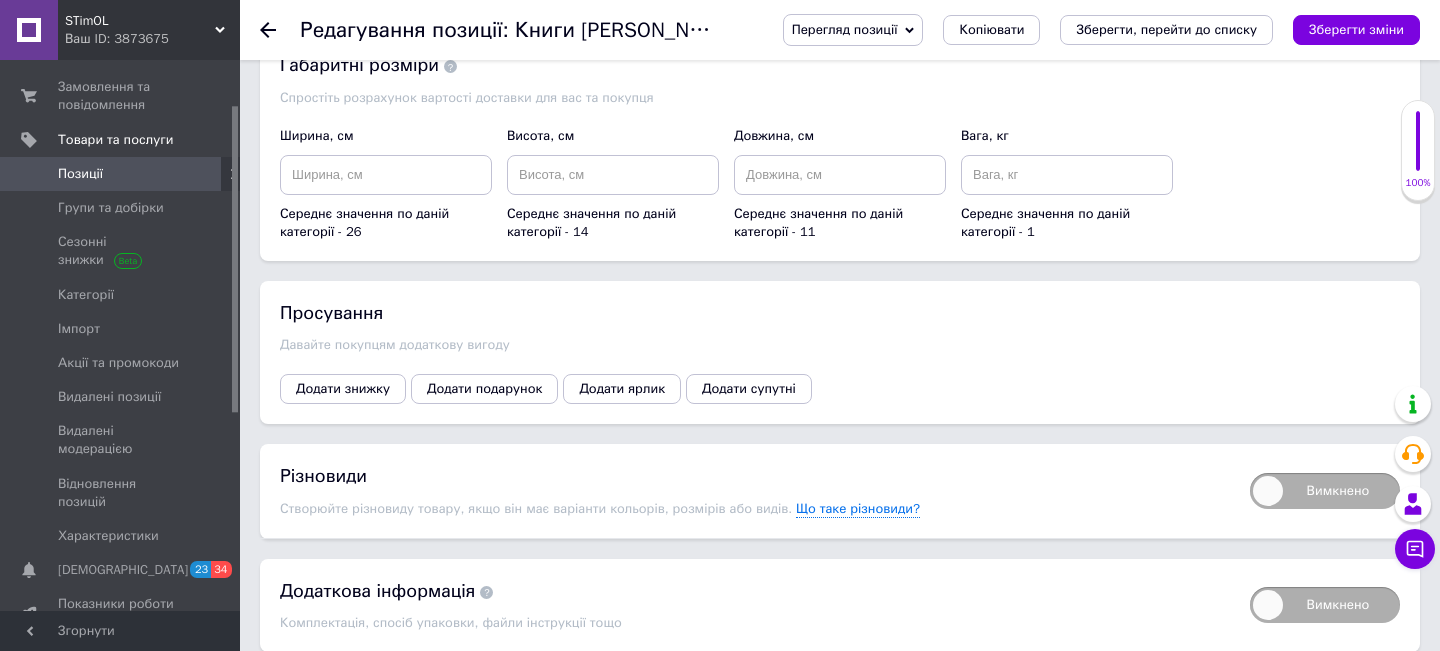 scroll, scrollTop: 2961, scrollLeft: 0, axis: vertical 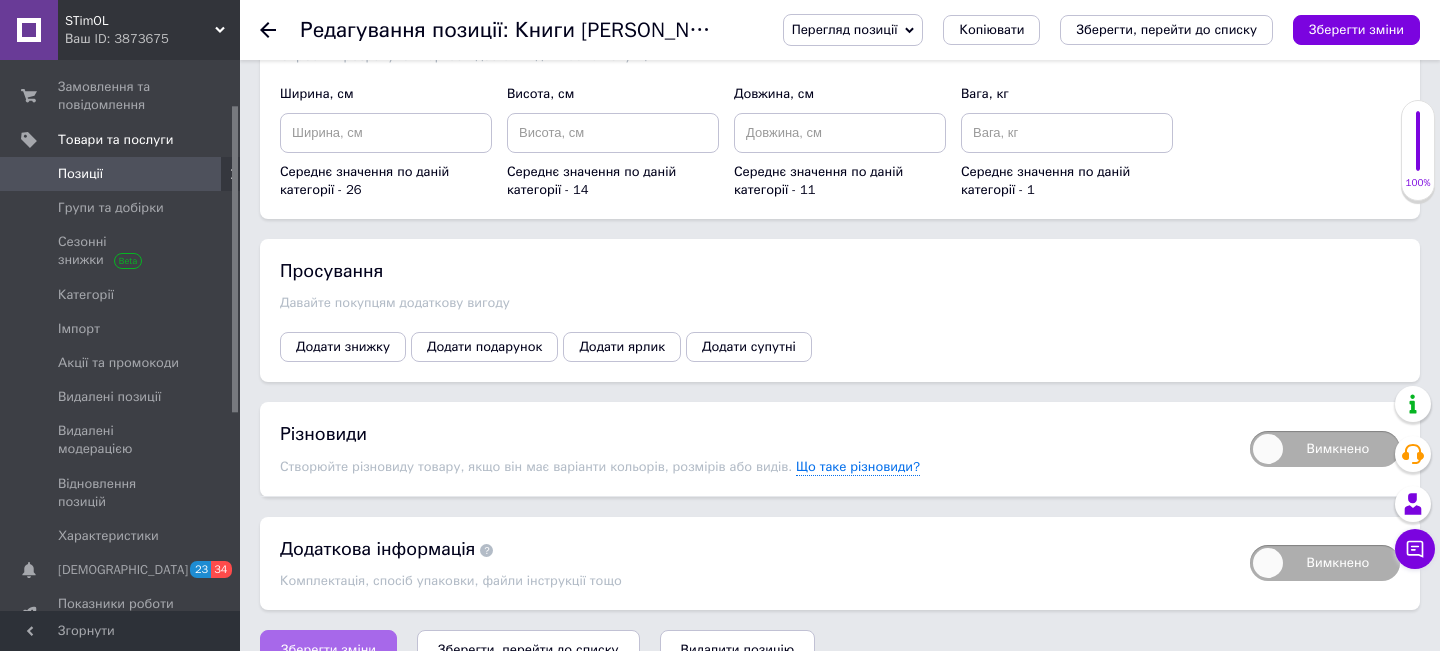 click on "Зберегти зміни" at bounding box center (328, 650) 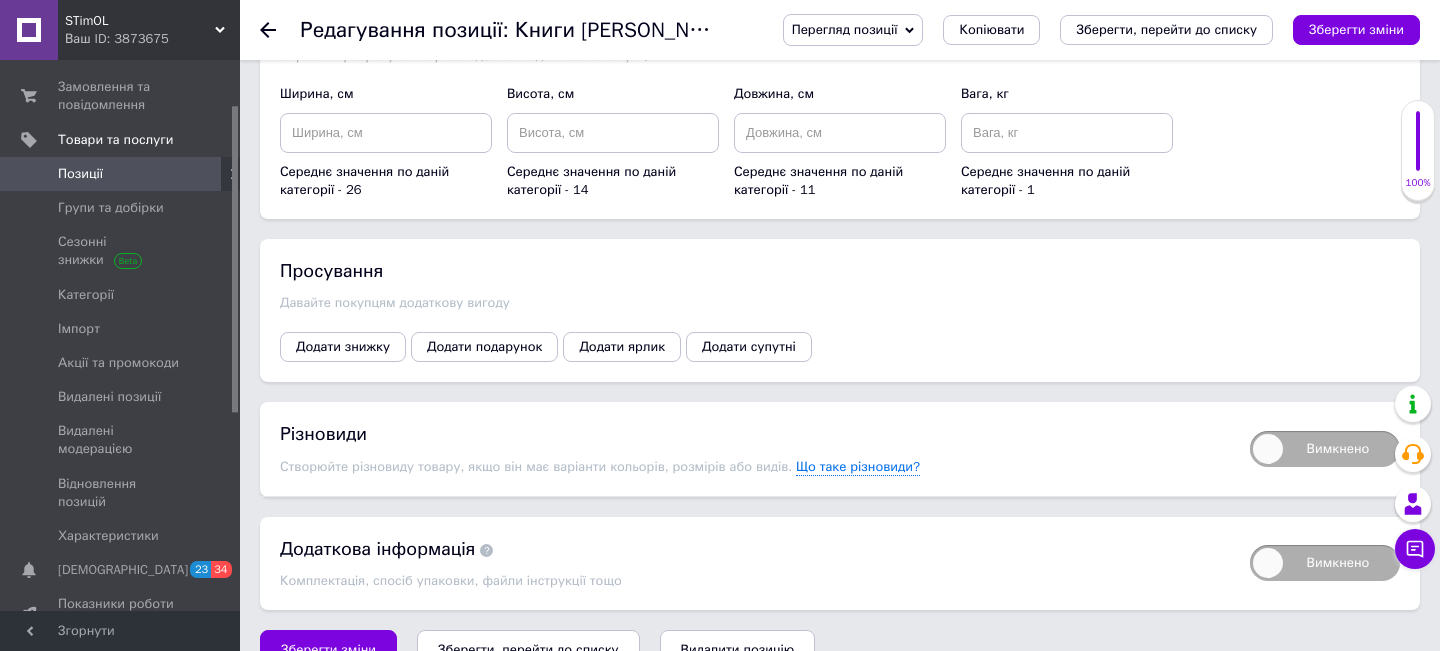 click 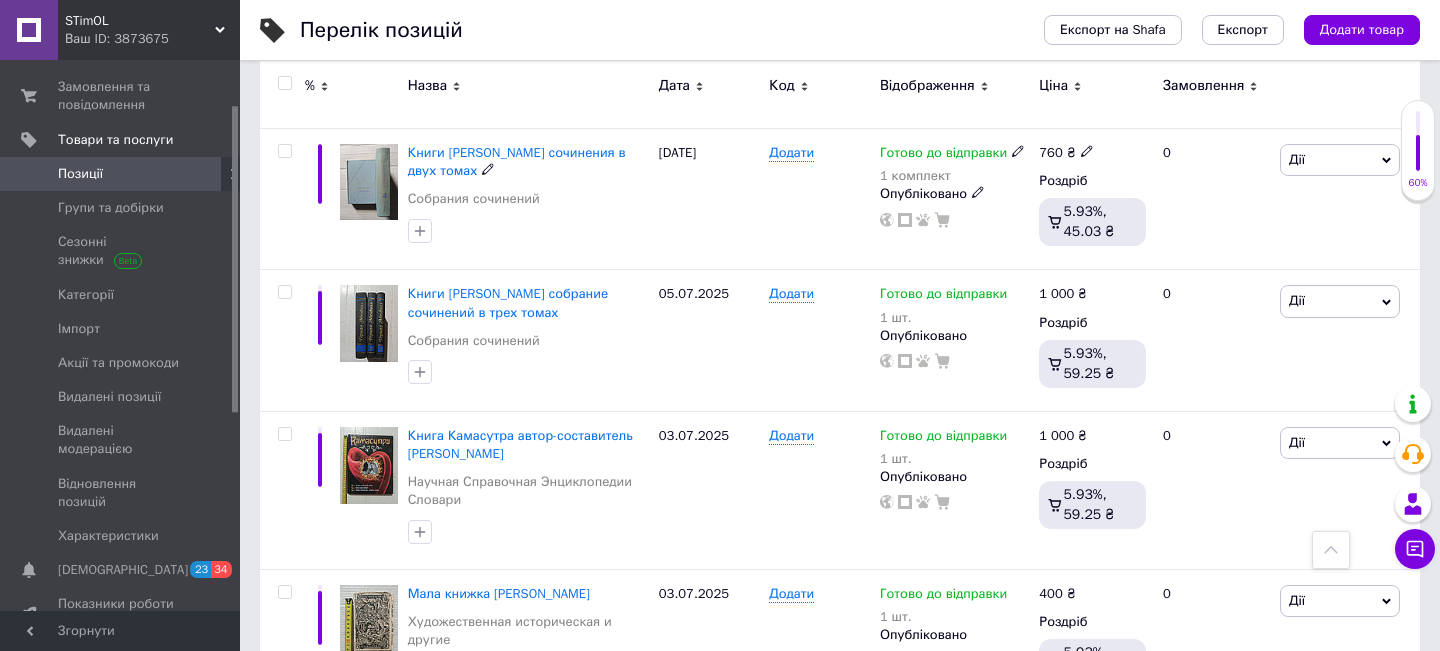 scroll, scrollTop: 1240, scrollLeft: 0, axis: vertical 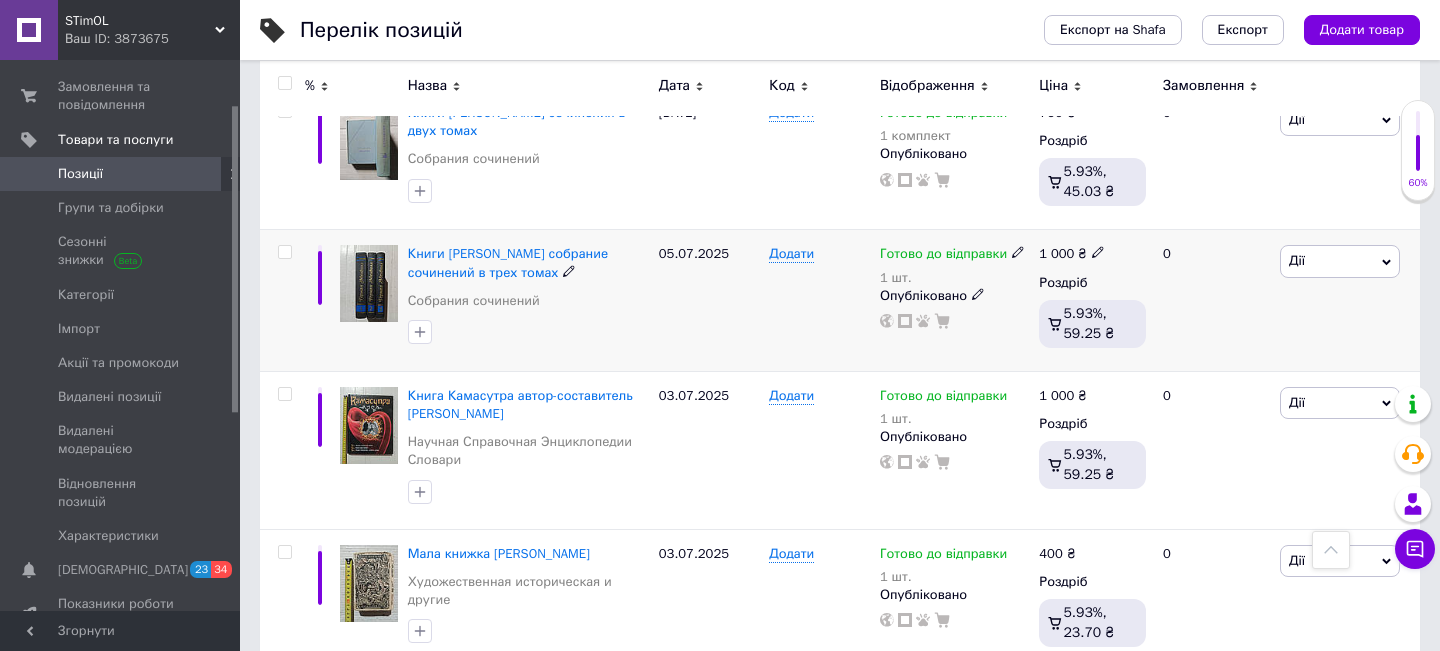 click at bounding box center [369, 283] 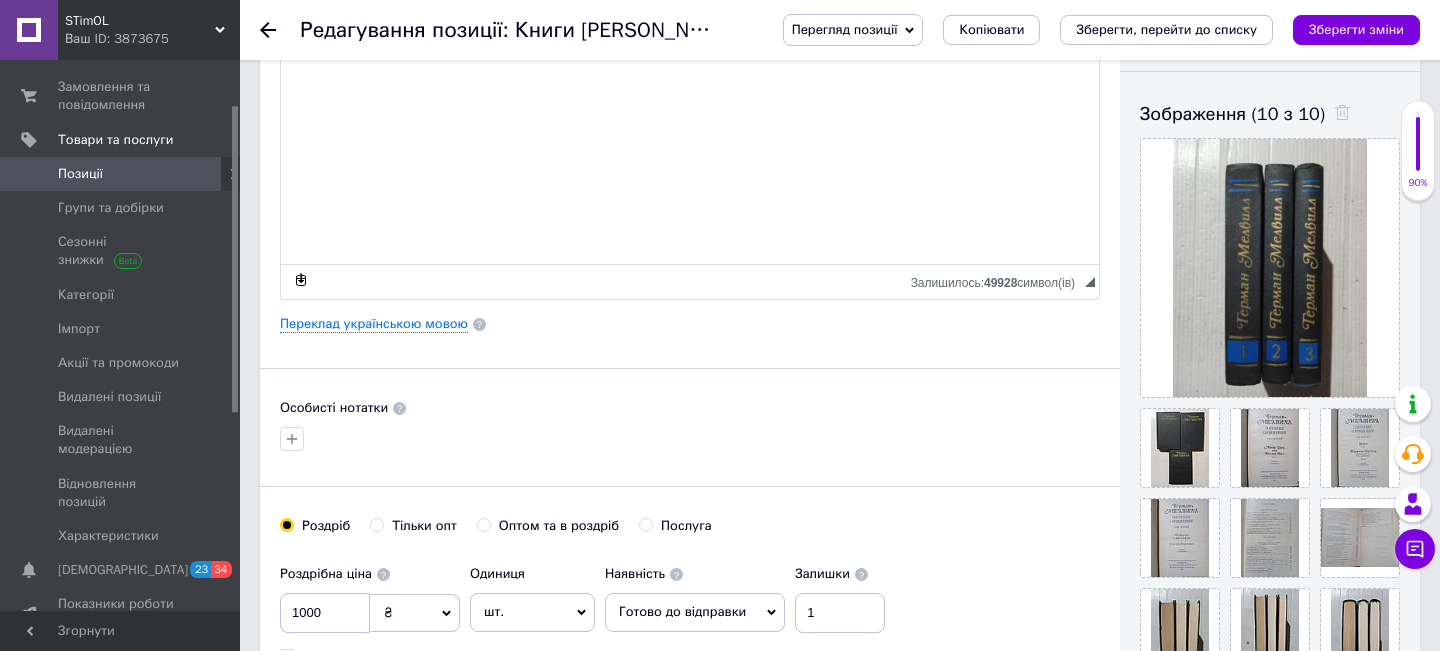 scroll, scrollTop: 320, scrollLeft: 0, axis: vertical 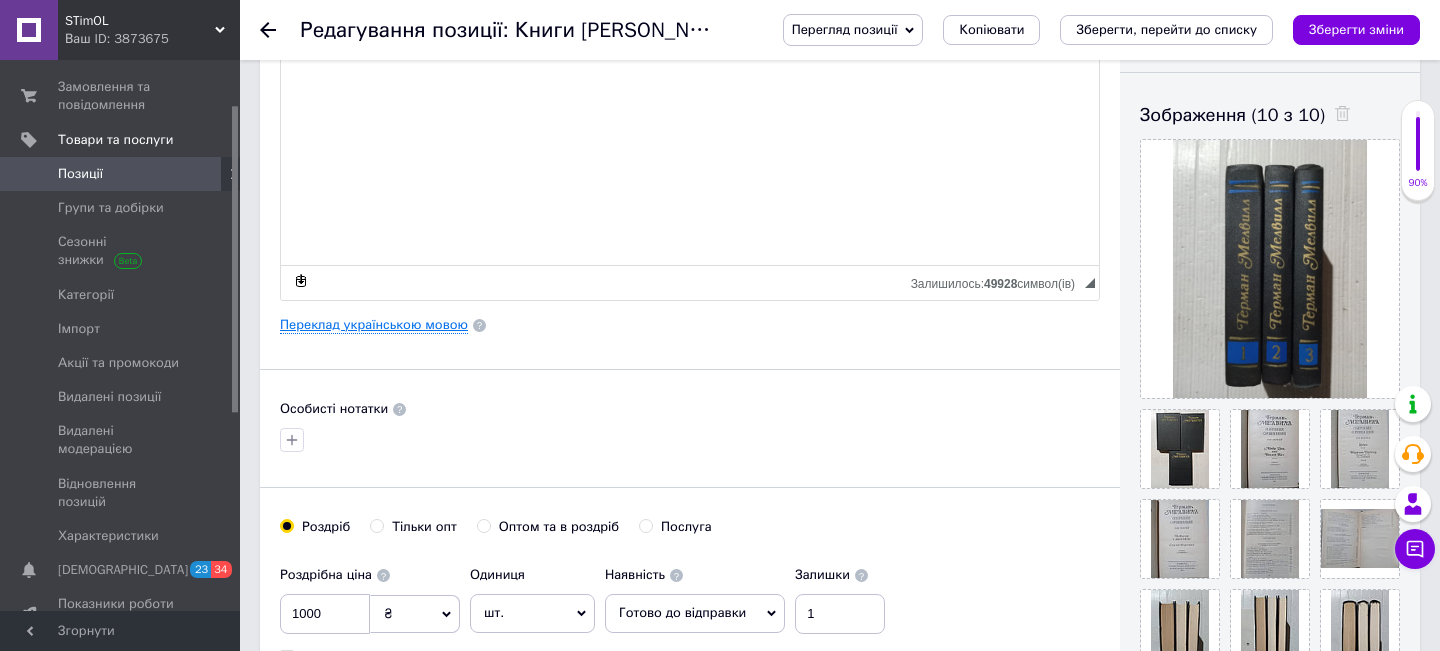 click on "Переклад українською мовою" at bounding box center (374, 325) 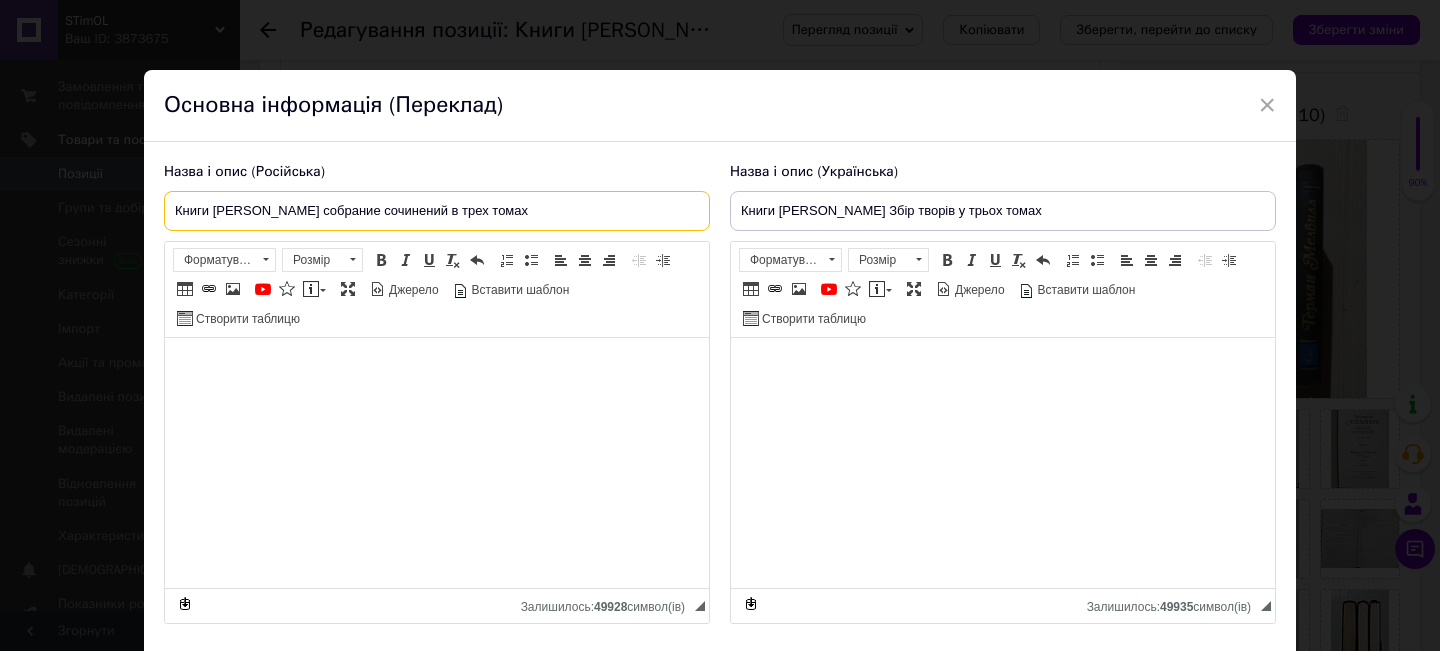 drag, startPoint x: 535, startPoint y: 215, endPoint x: 197, endPoint y: 199, distance: 338.37848 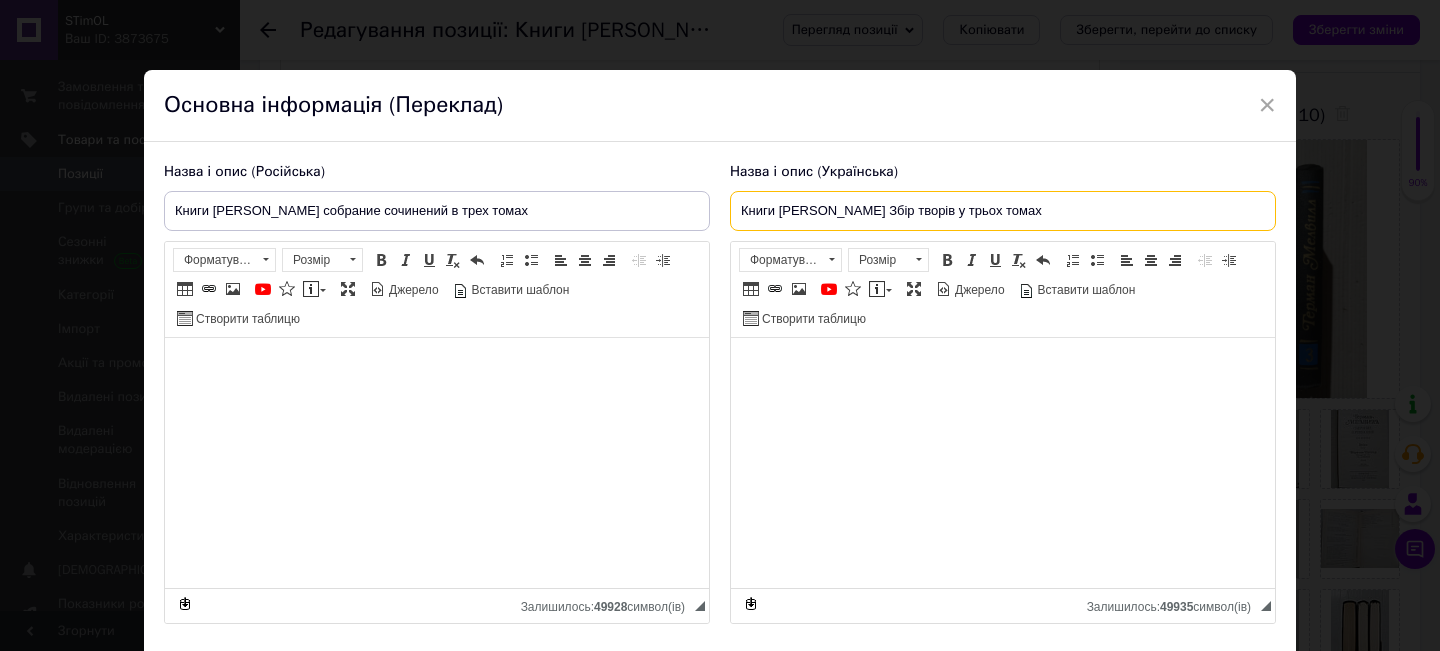 drag, startPoint x: 1043, startPoint y: 214, endPoint x: 719, endPoint y: 219, distance: 324.03857 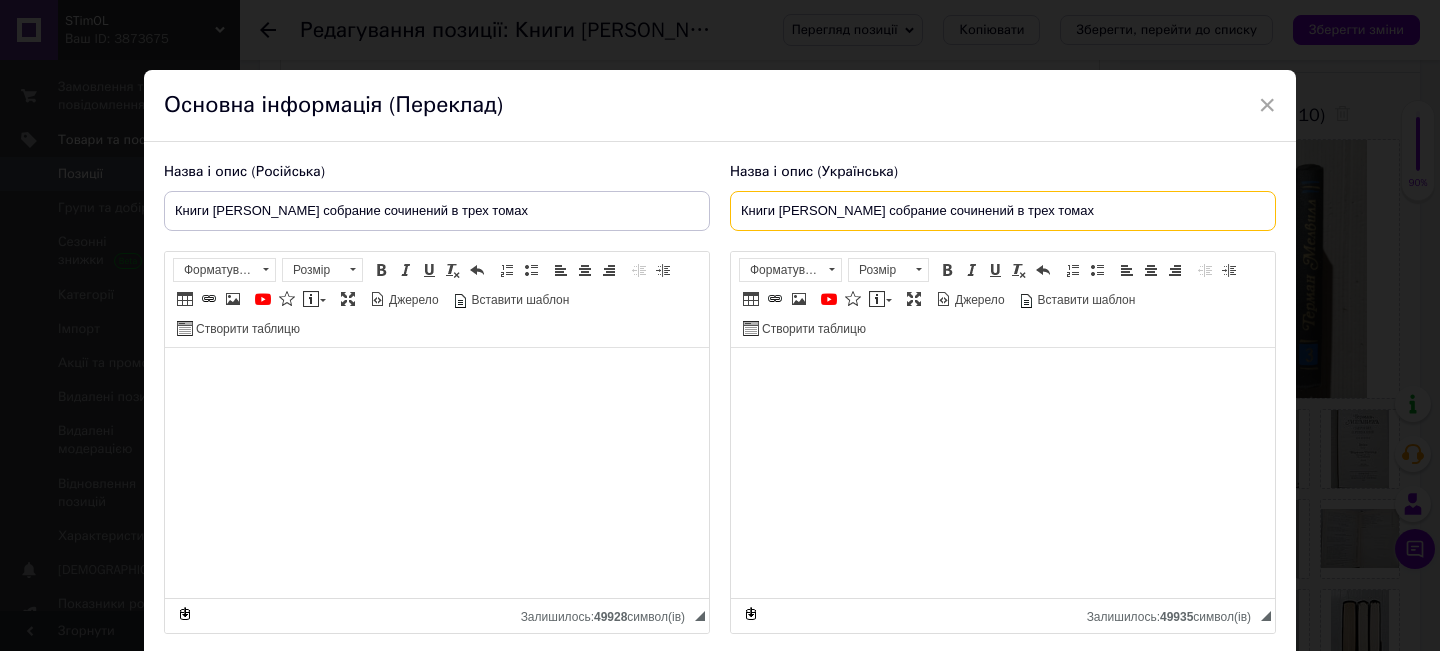 type on "Книги [PERSON_NAME] собрание сочинений в трех томах" 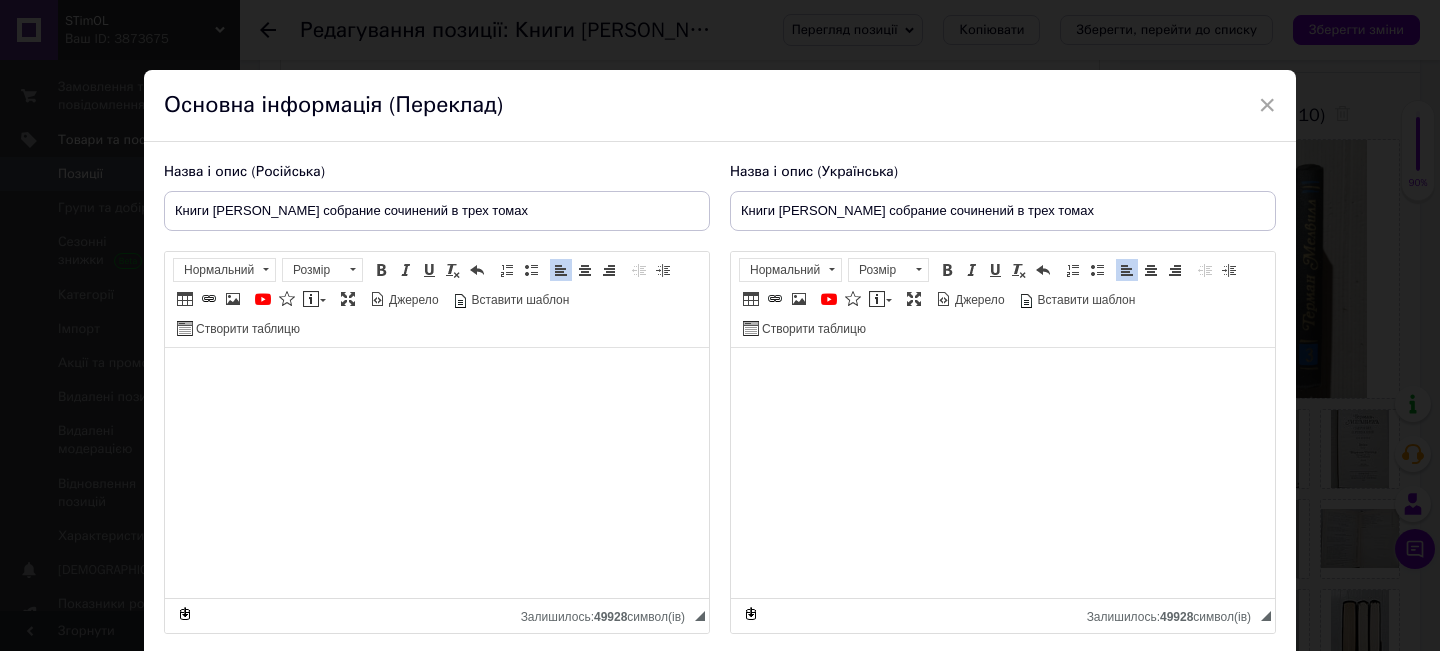 click on "× Основна інформація (Переклад) Назва і опис (Російська) Книги [PERSON_NAME] собрание сочинений в трех томах [PERSON_NAME] собрание сочинений в трех томах. Б/у. Состояние отличное.
Розширений текстовий редактор, 74471D8D-A331-4132-BA53-E6E9373CBFAB Панель інструментів редактора Форматування Нормальний Розмір Розмір   Жирний  Сполучення клавіш Command+B   Курсив  Сполучення клавіш Command+I   Підкреслений  Сполучення клавіш Command+U   Видалити форматування   Повернути  Сполучення клавіш Command+Z   Вставити/видалити нумерований список   Вставити/видалити маркований список" at bounding box center (720, 325) 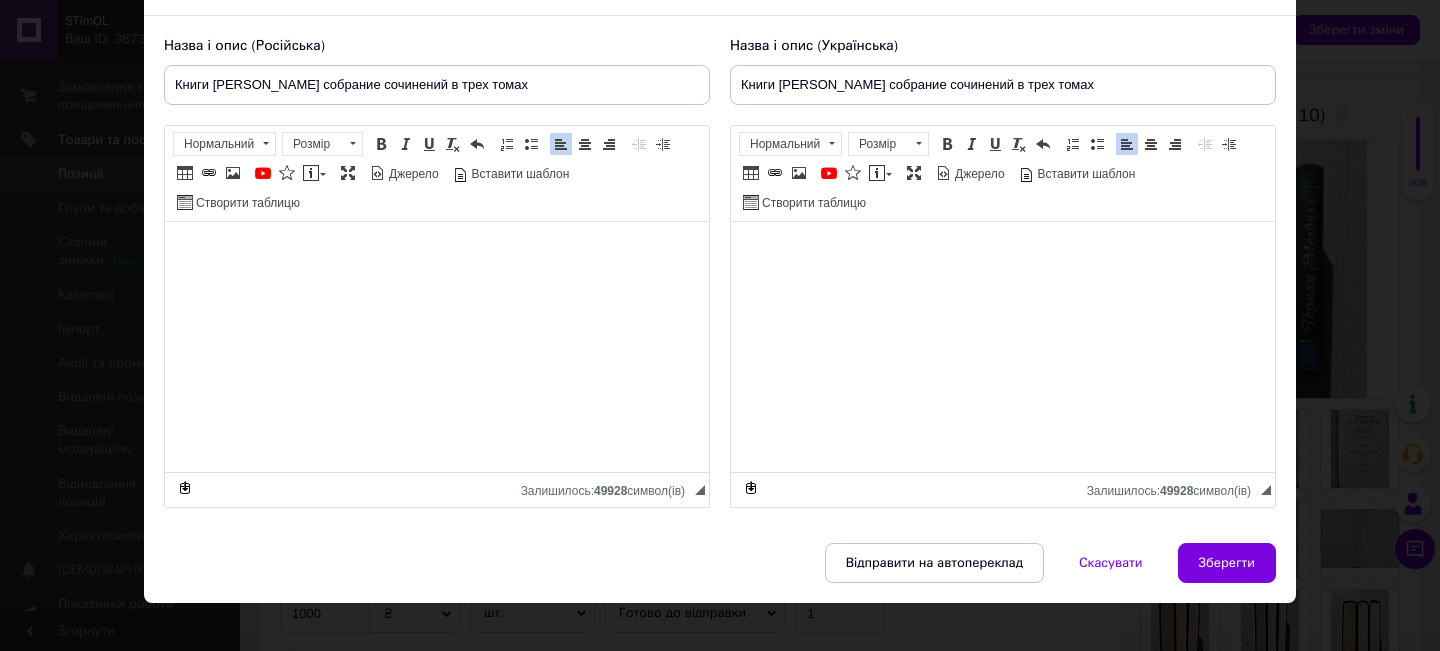 scroll, scrollTop: 148, scrollLeft: 0, axis: vertical 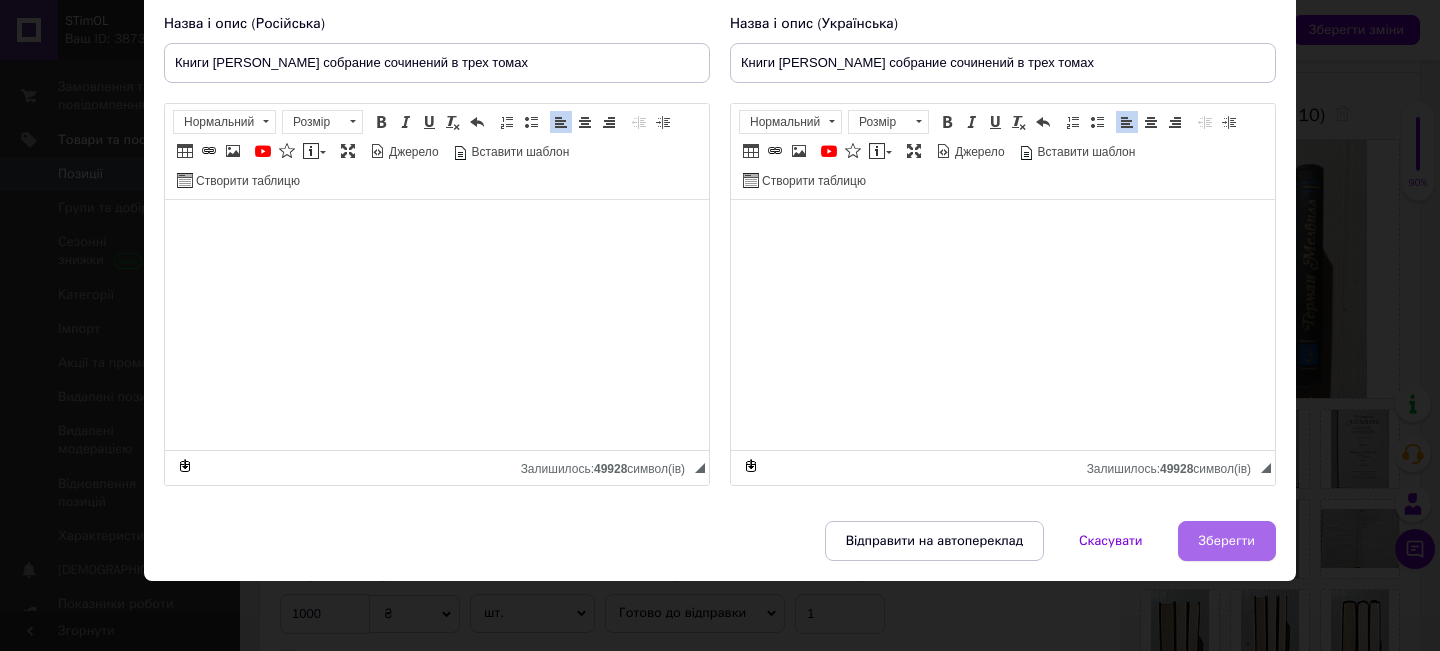 click on "Зберегти" at bounding box center (1227, 541) 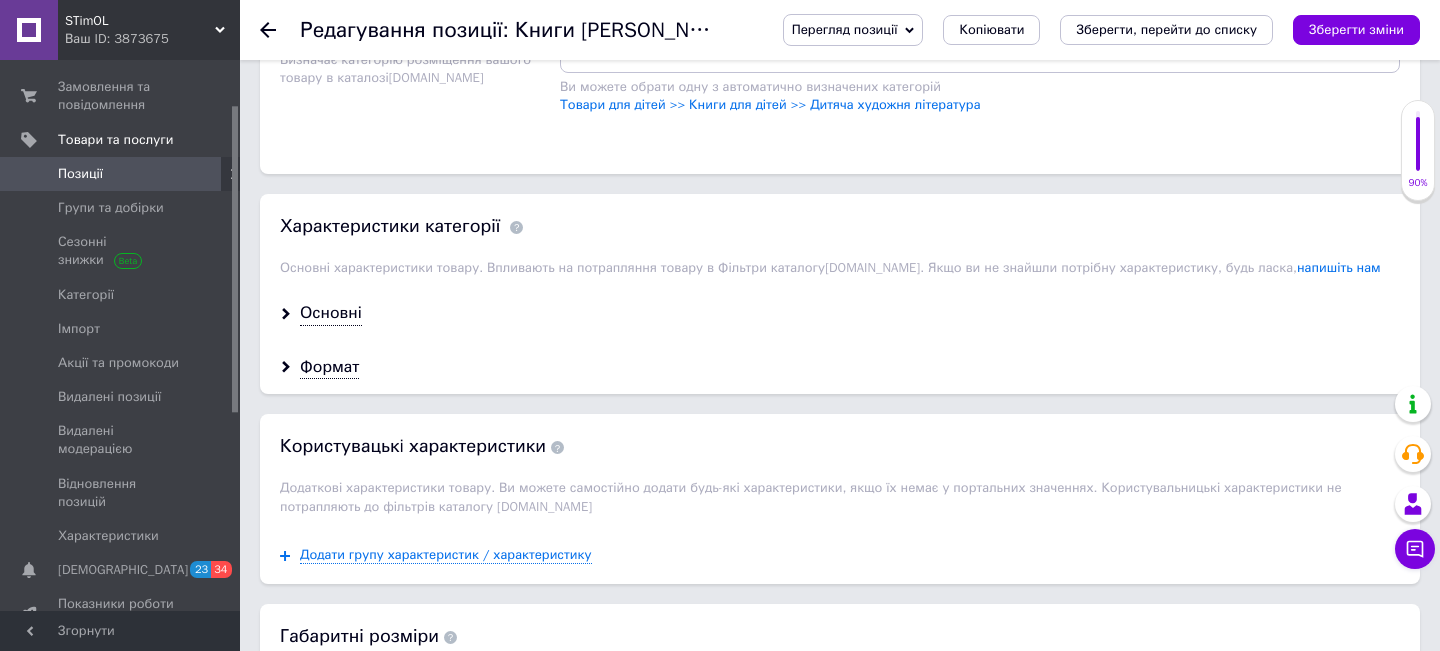 scroll, scrollTop: 1480, scrollLeft: 0, axis: vertical 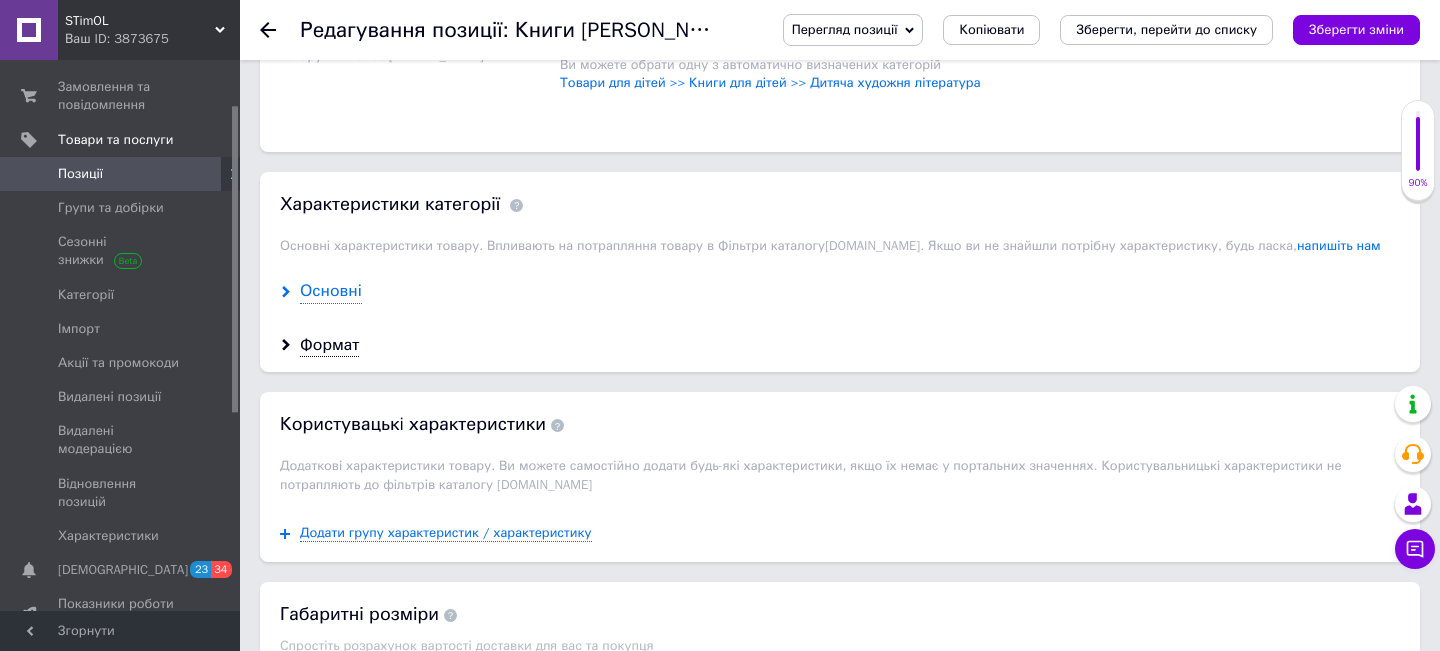 click on "Основні" at bounding box center (331, 291) 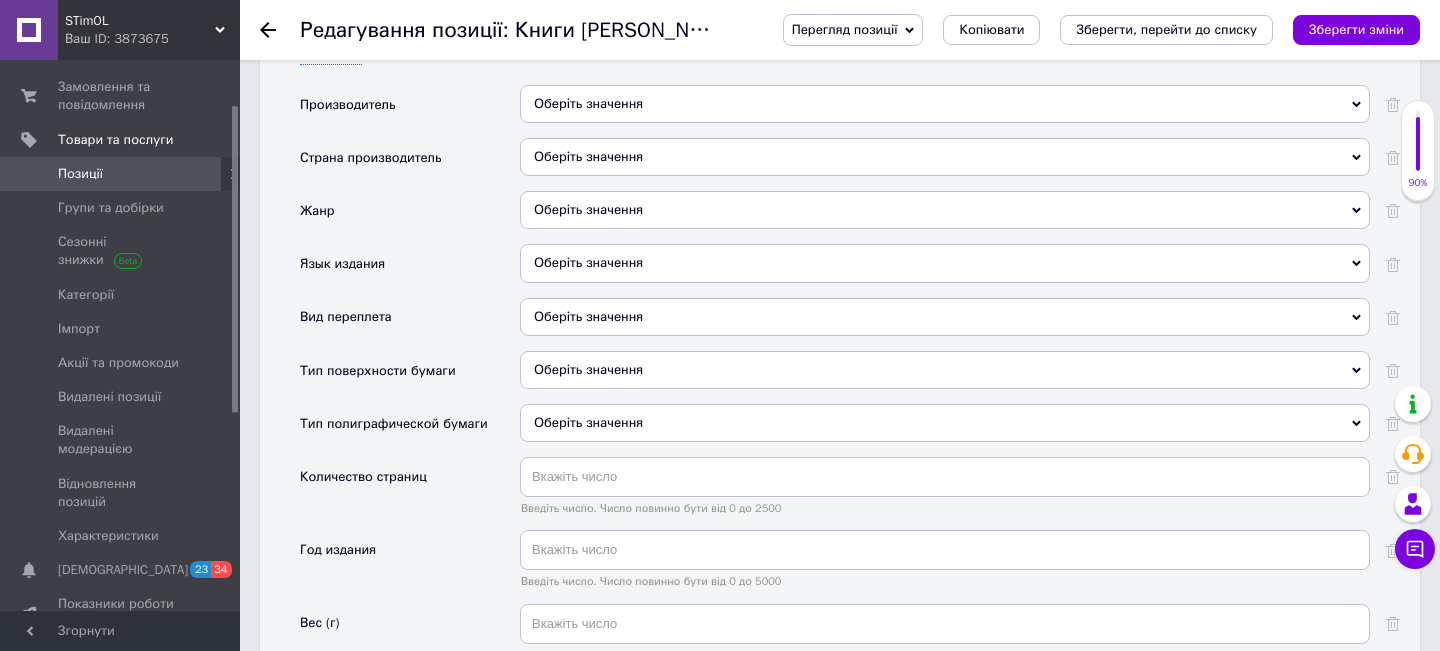 scroll, scrollTop: 1720, scrollLeft: 0, axis: vertical 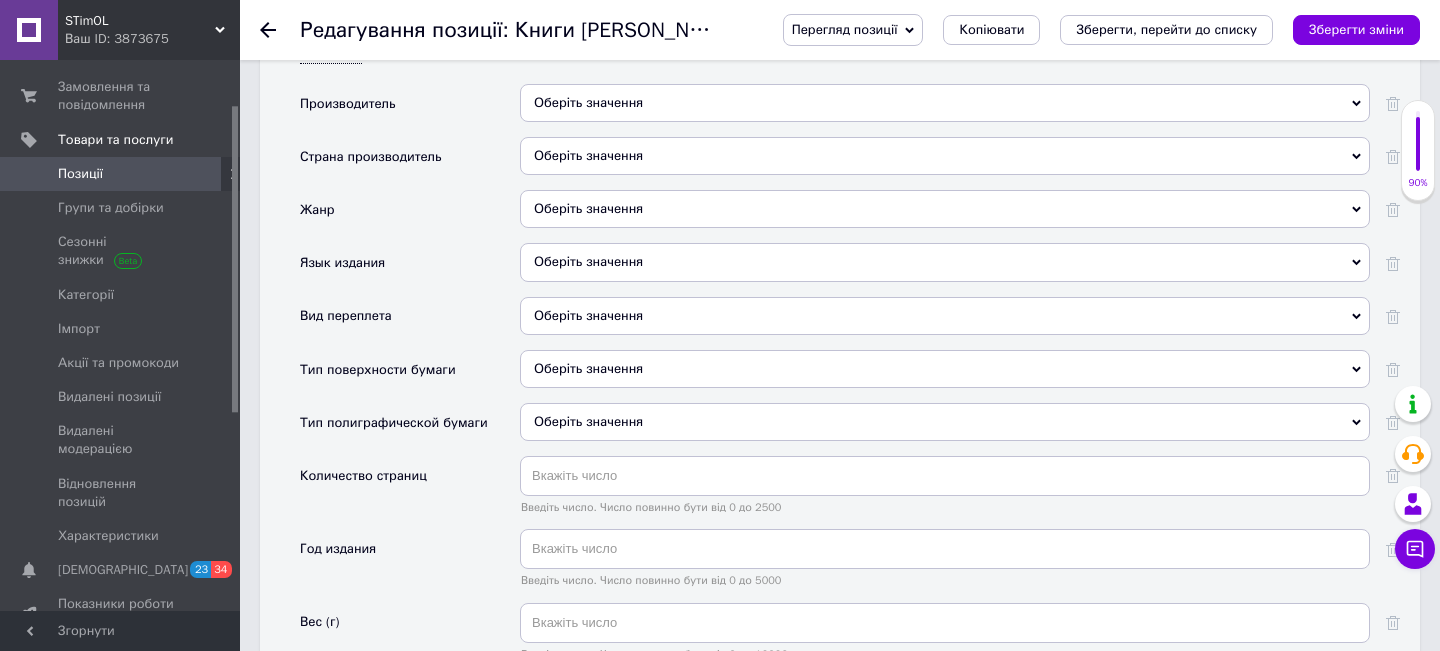 click on "Оберіть значення" at bounding box center (945, 262) 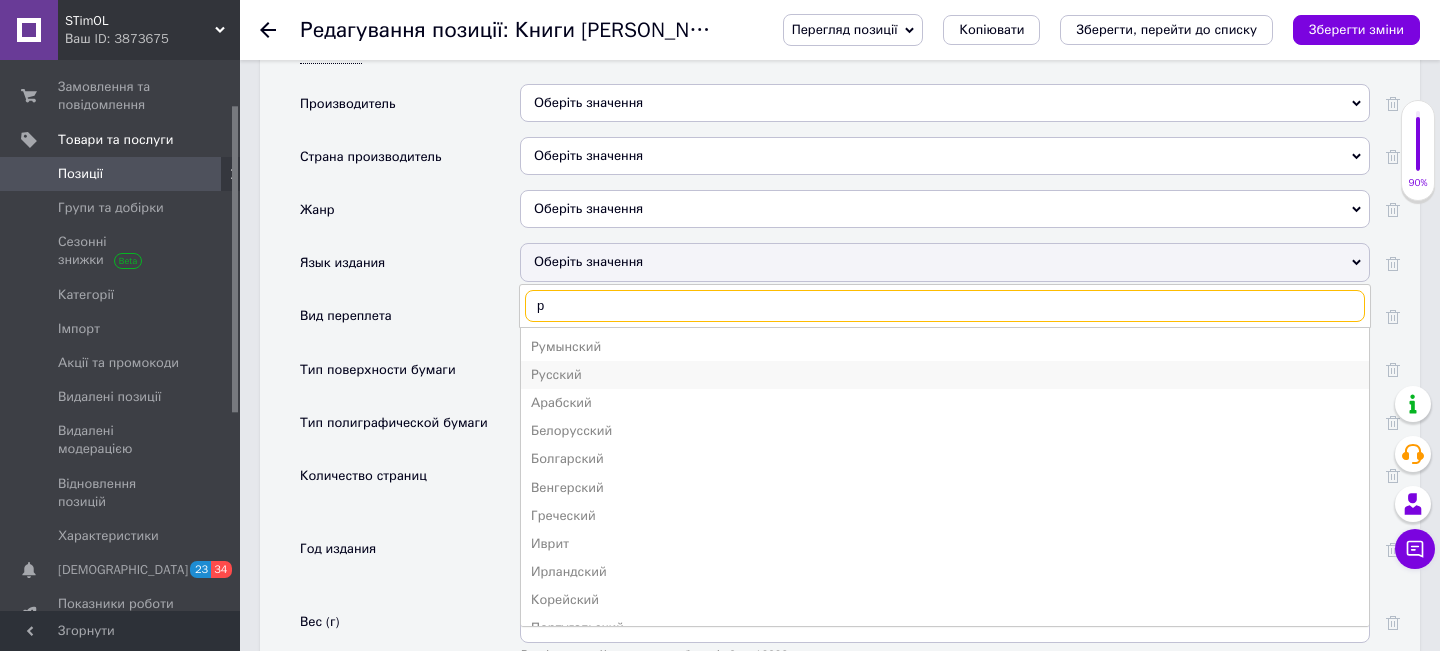 type on "р" 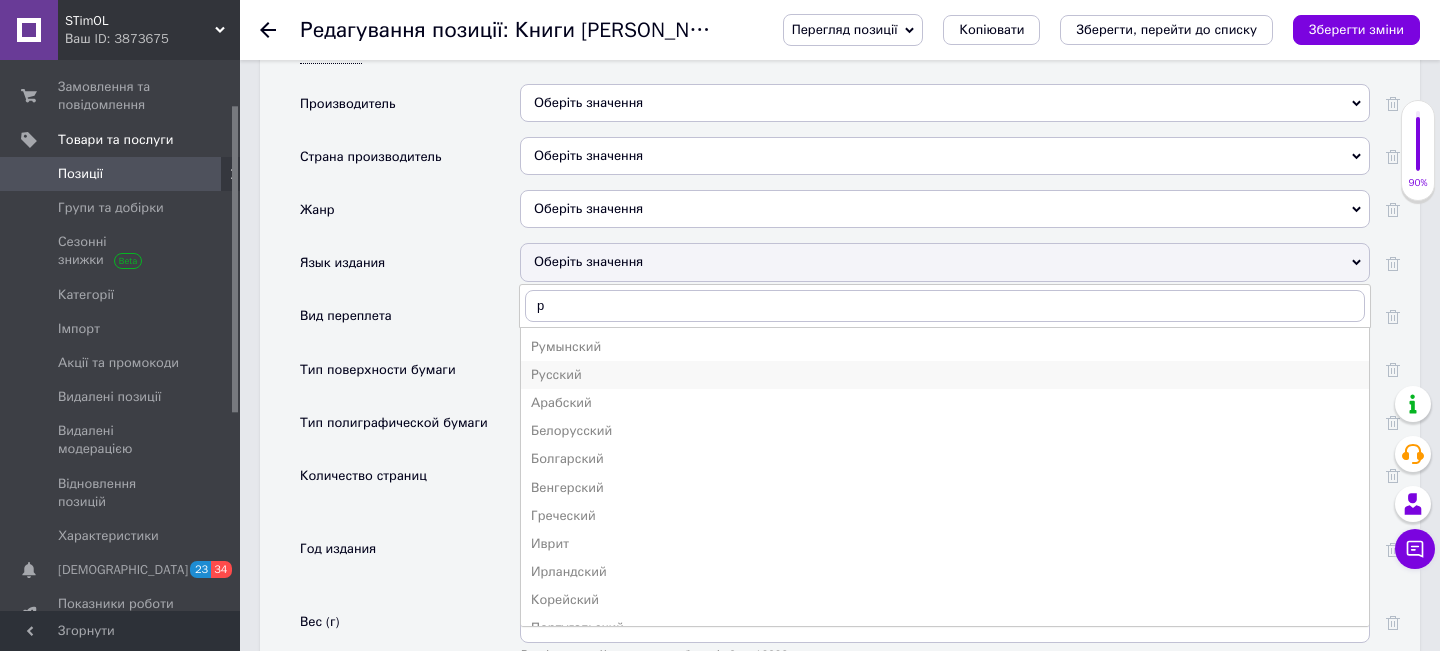 click on "Русский" at bounding box center (945, 375) 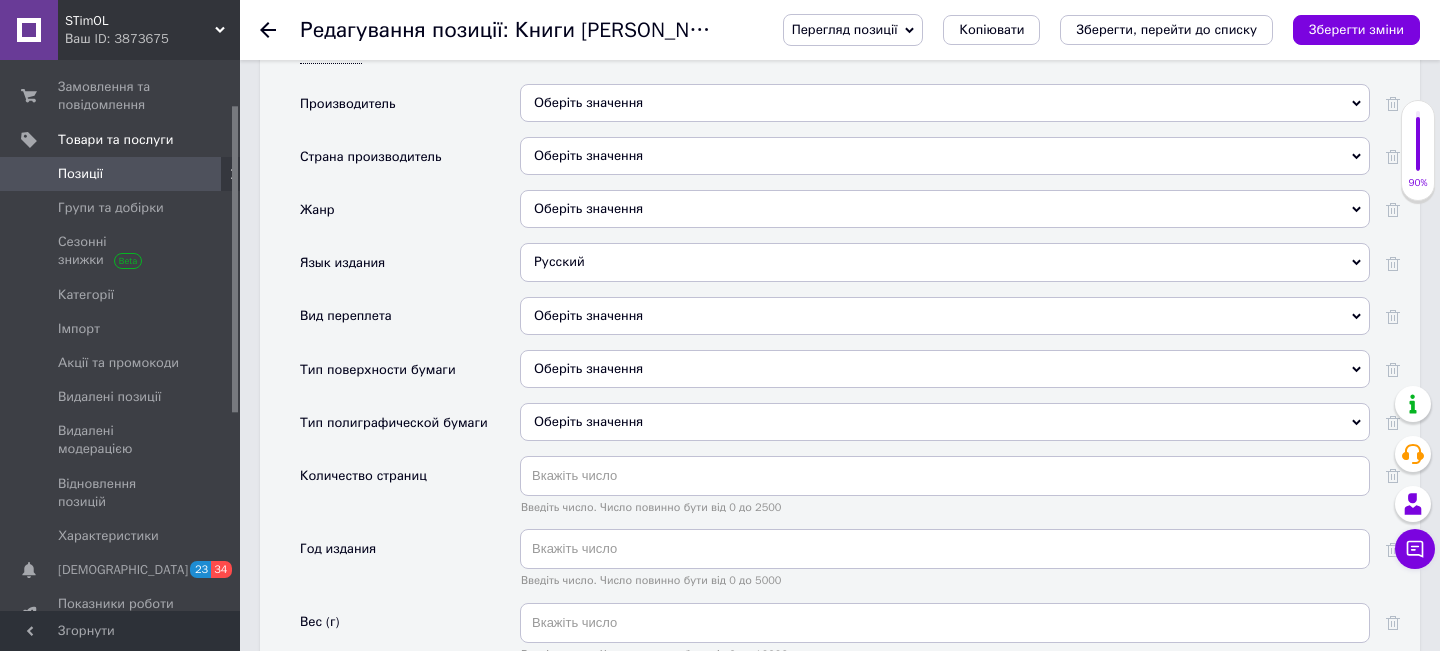 click on "Оберіть значення" at bounding box center (945, 316) 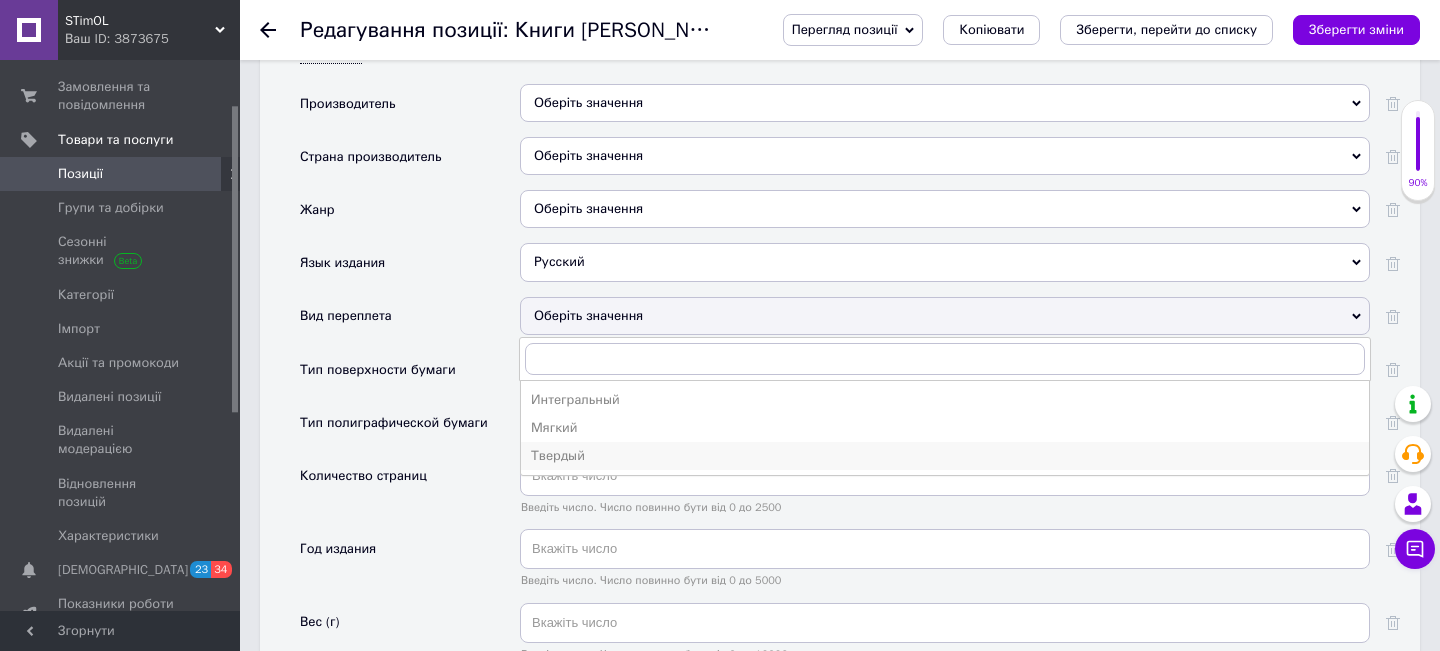 click on "Твердый" at bounding box center [945, 456] 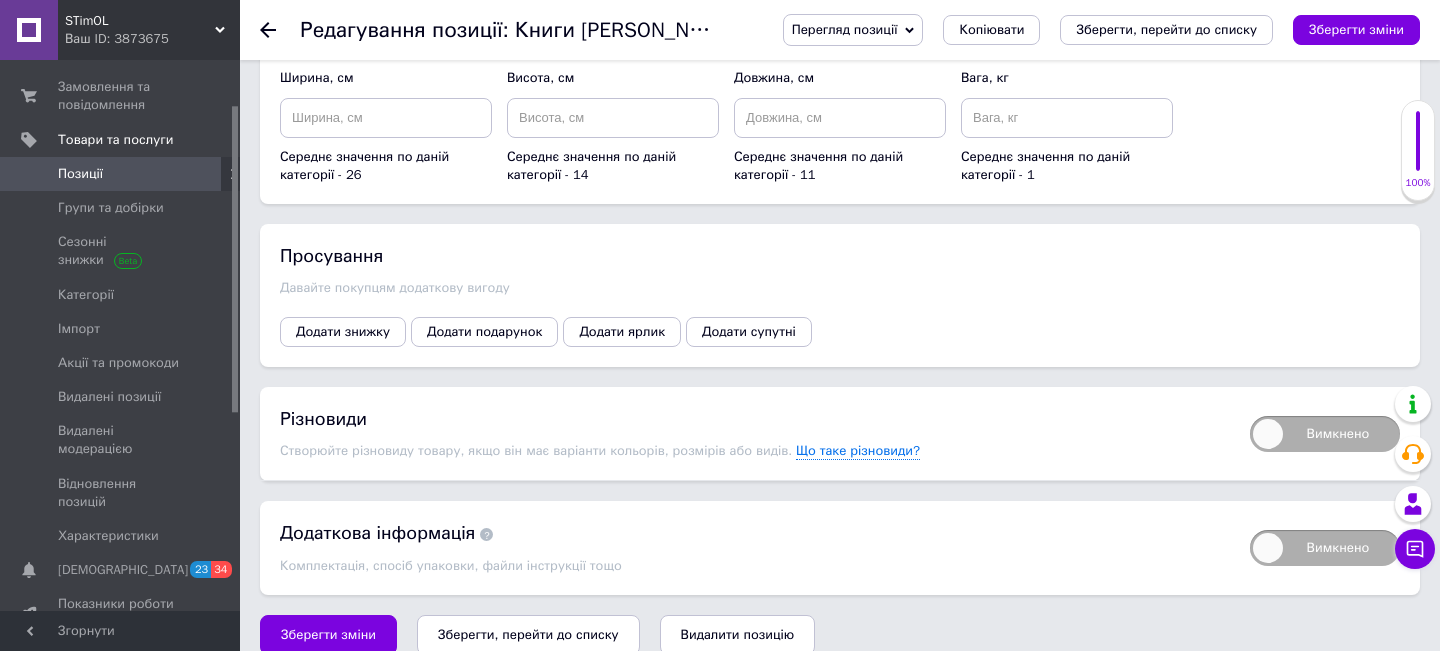 scroll, scrollTop: 2841, scrollLeft: 0, axis: vertical 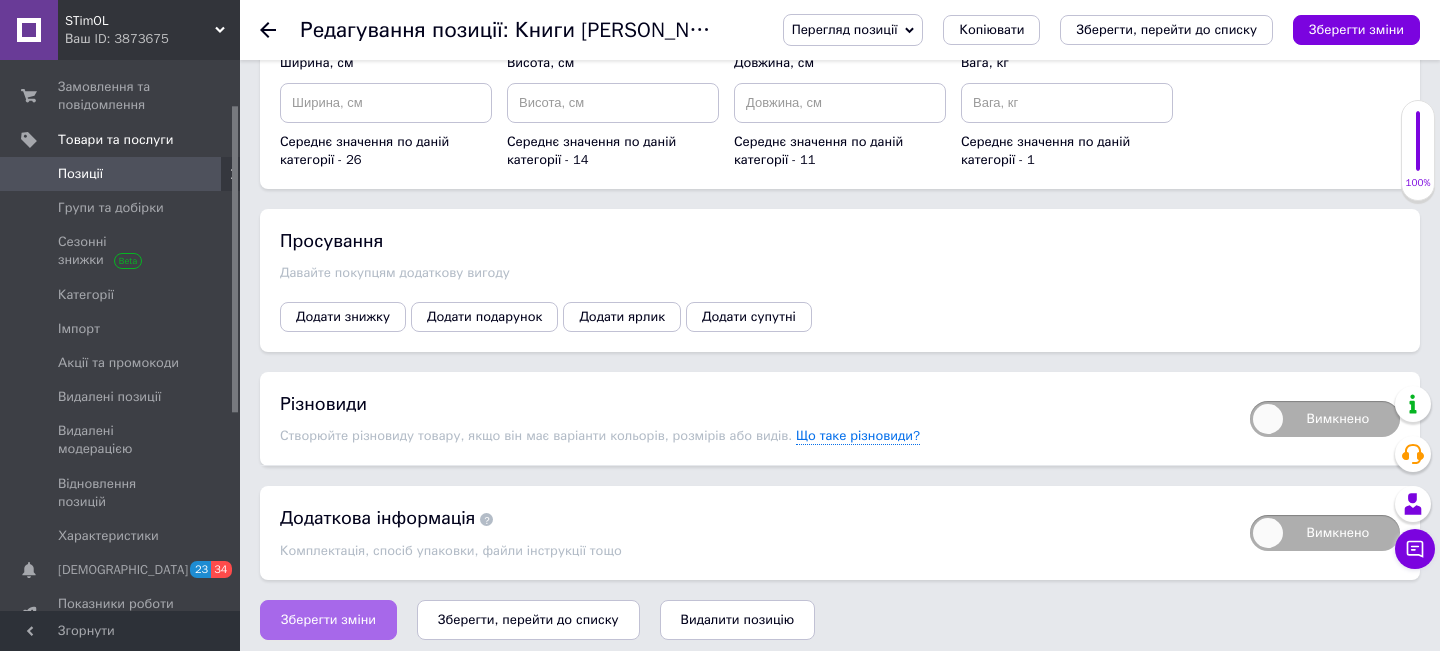 click on "Зберегти зміни" at bounding box center [328, 620] 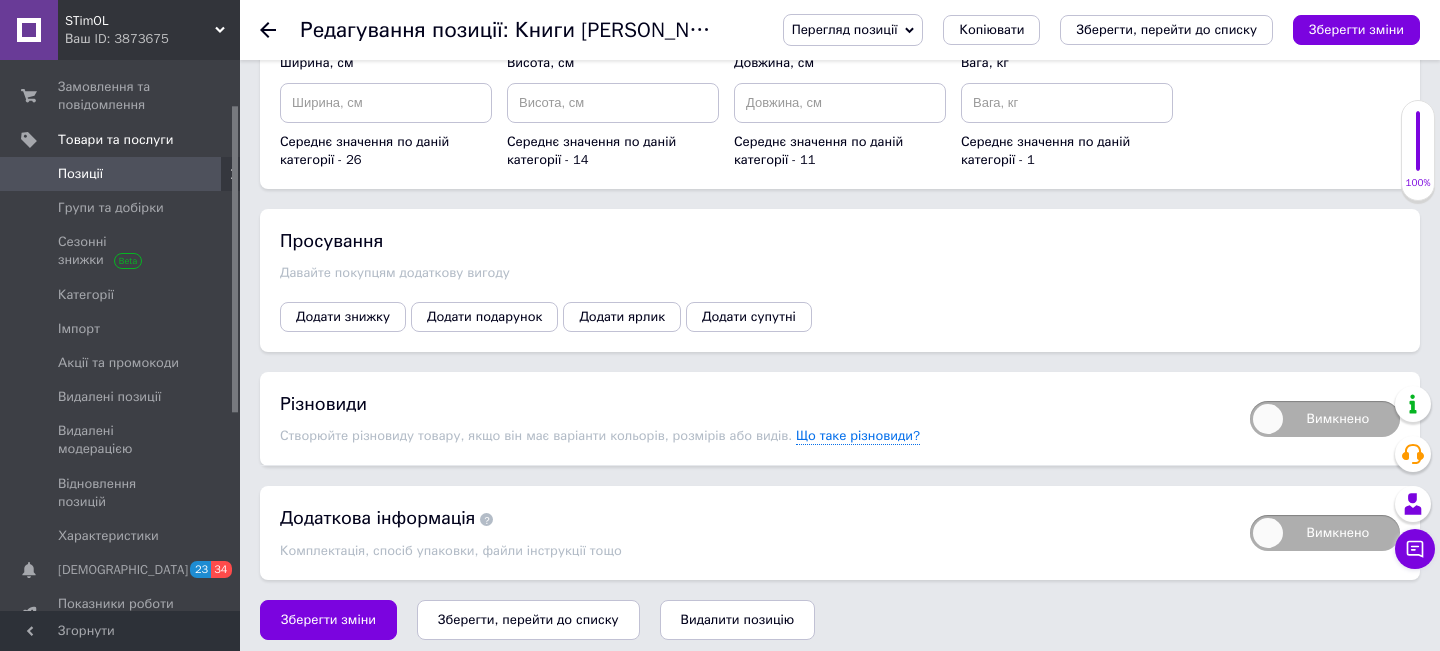 click 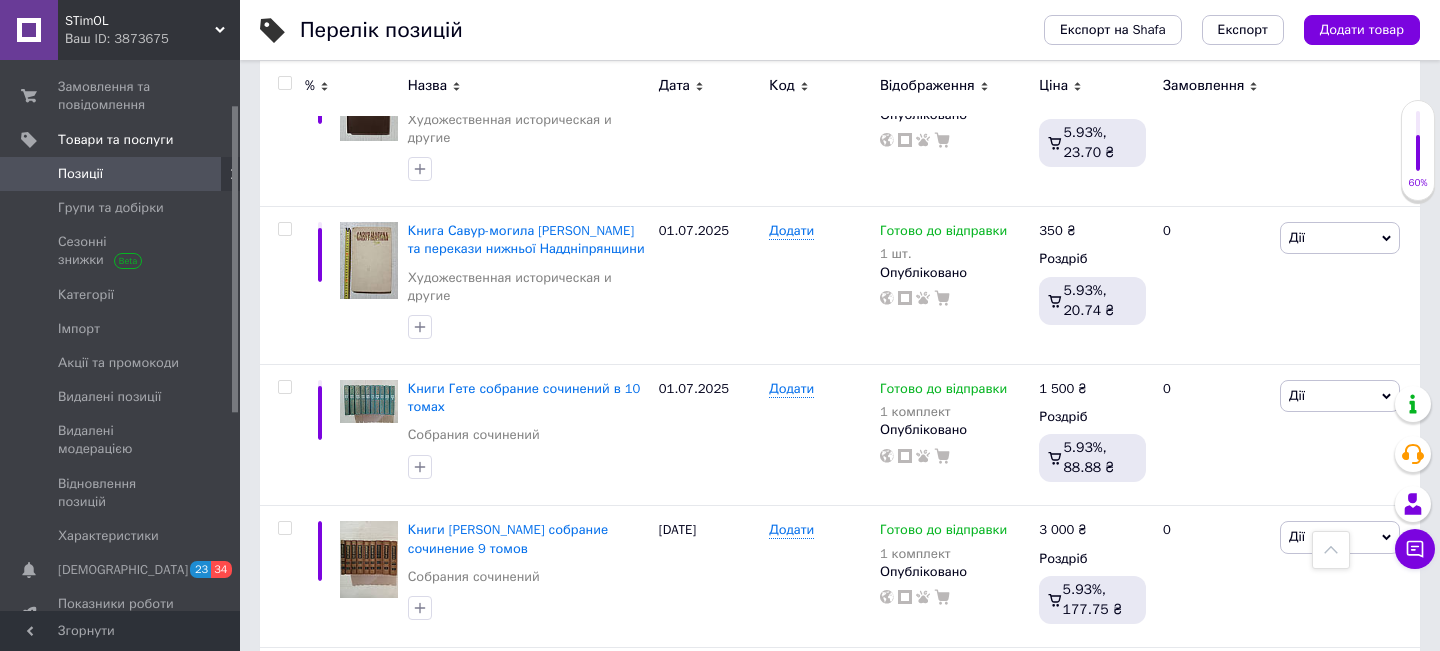 scroll, scrollTop: 2040, scrollLeft: 0, axis: vertical 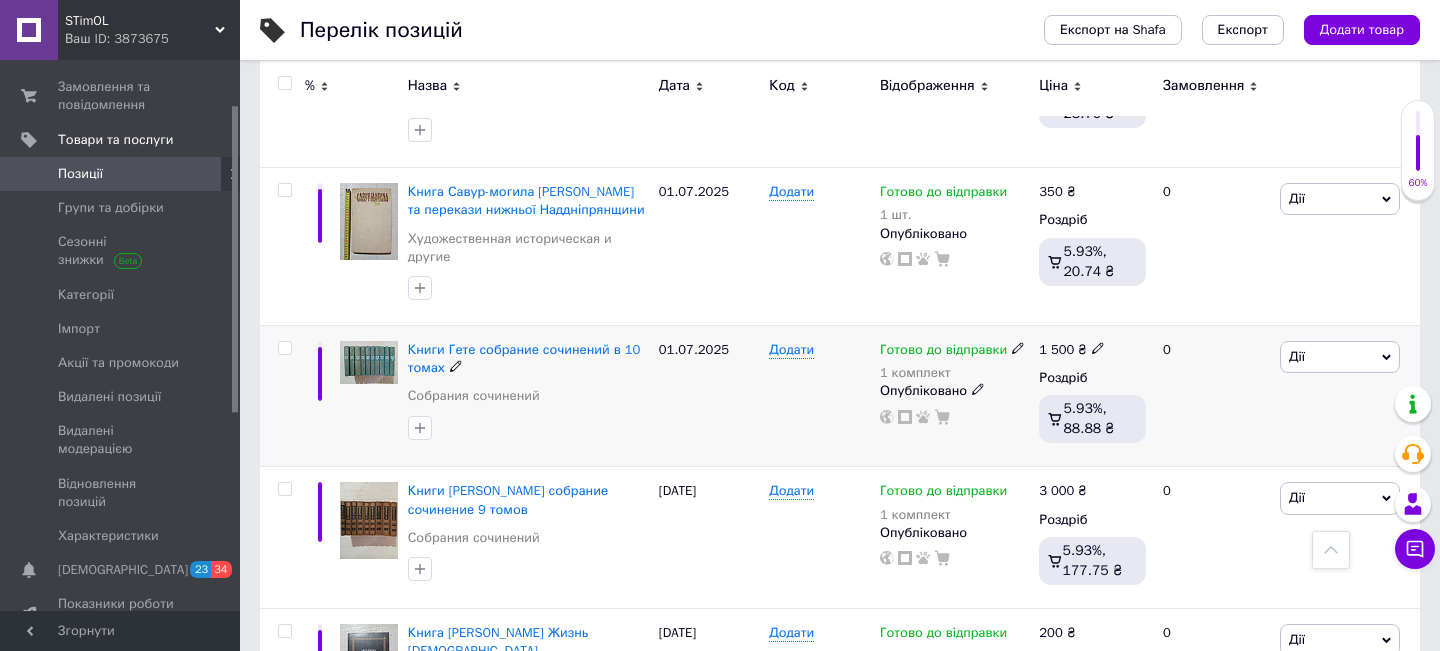 click at bounding box center [369, 362] 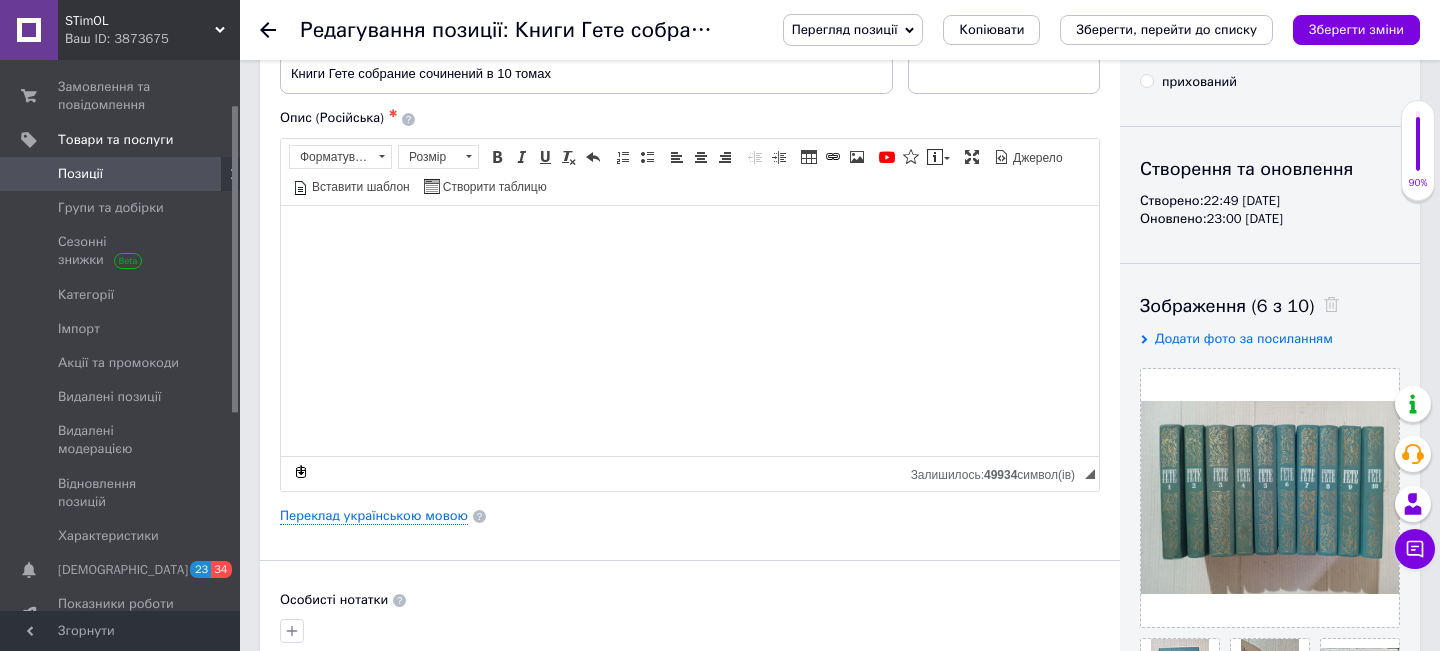 scroll, scrollTop: 160, scrollLeft: 0, axis: vertical 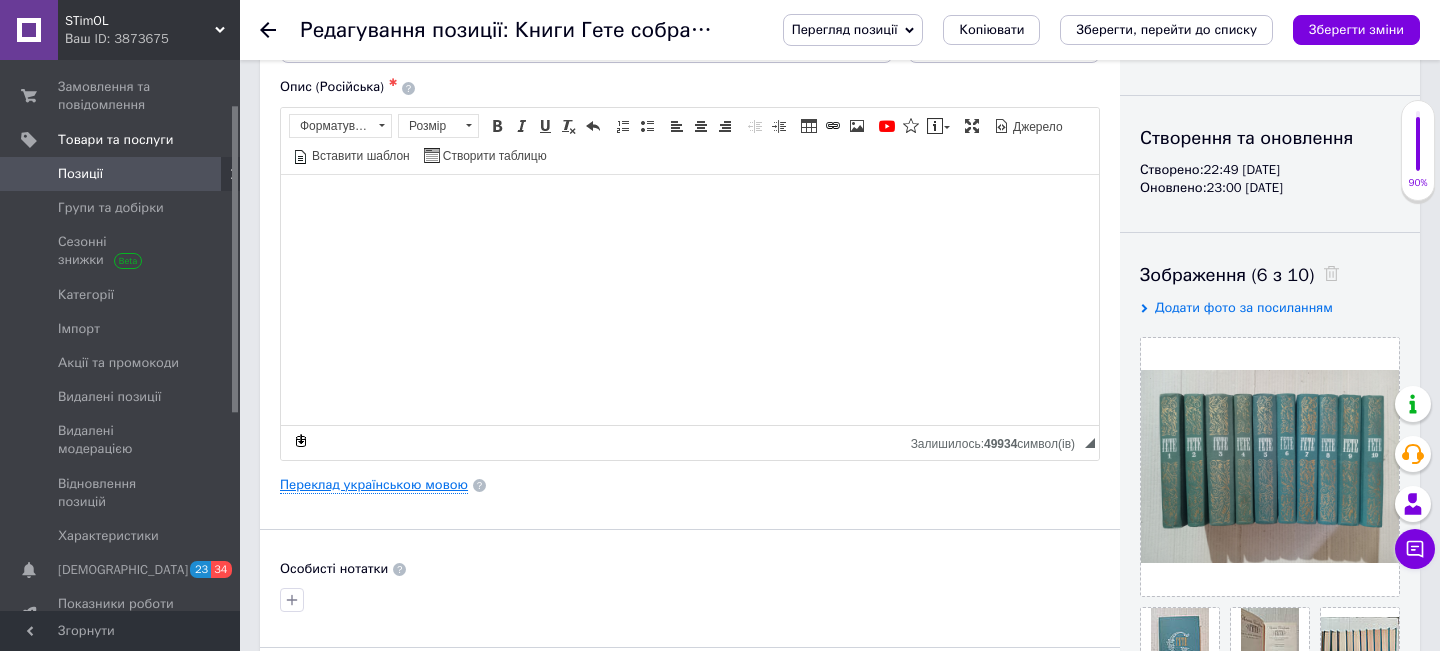 click on "Переклад українською мовою" at bounding box center [374, 485] 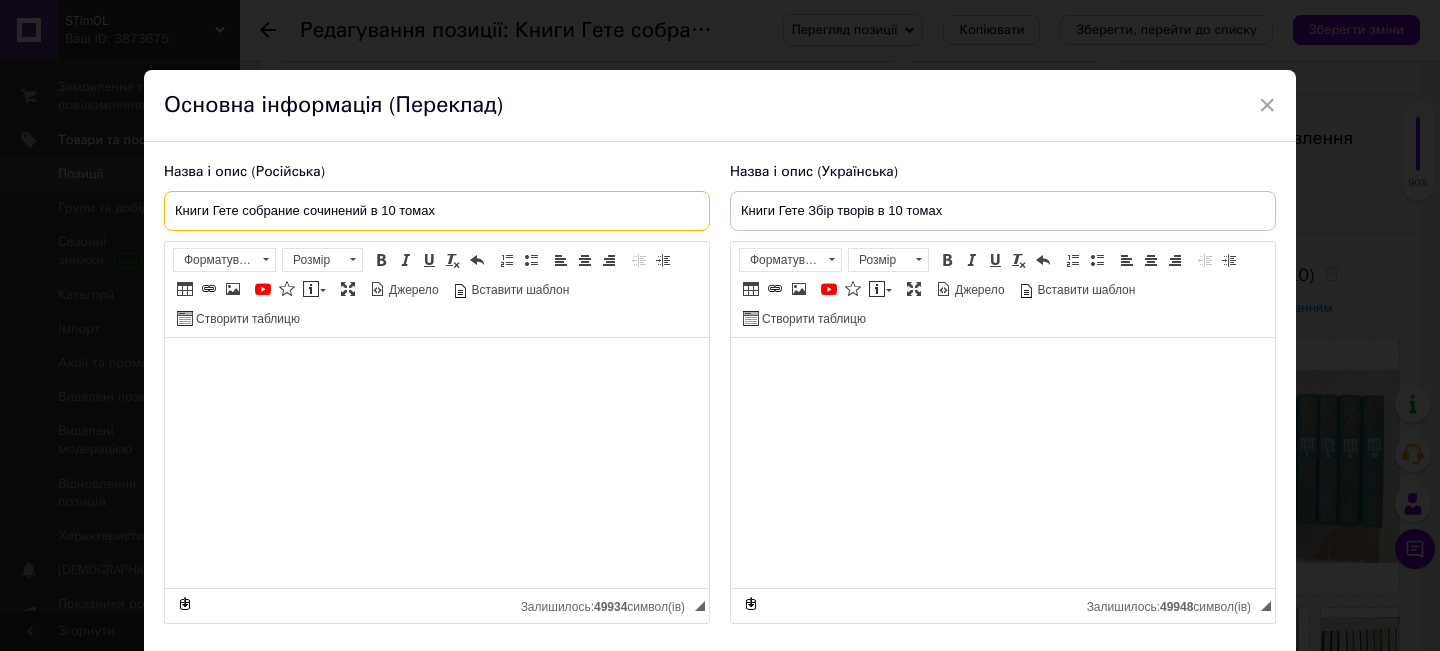 drag, startPoint x: 445, startPoint y: 205, endPoint x: 160, endPoint y: 198, distance: 285.08594 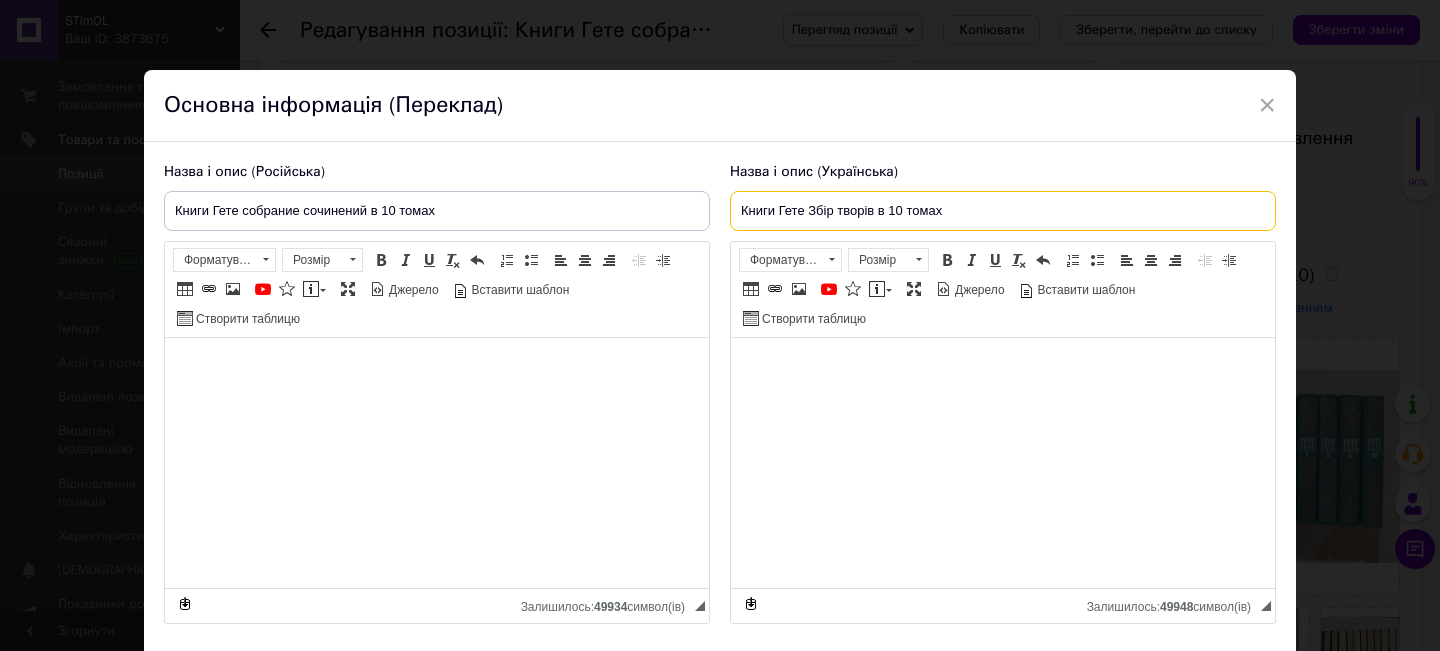 drag, startPoint x: 945, startPoint y: 208, endPoint x: 702, endPoint y: 208, distance: 243 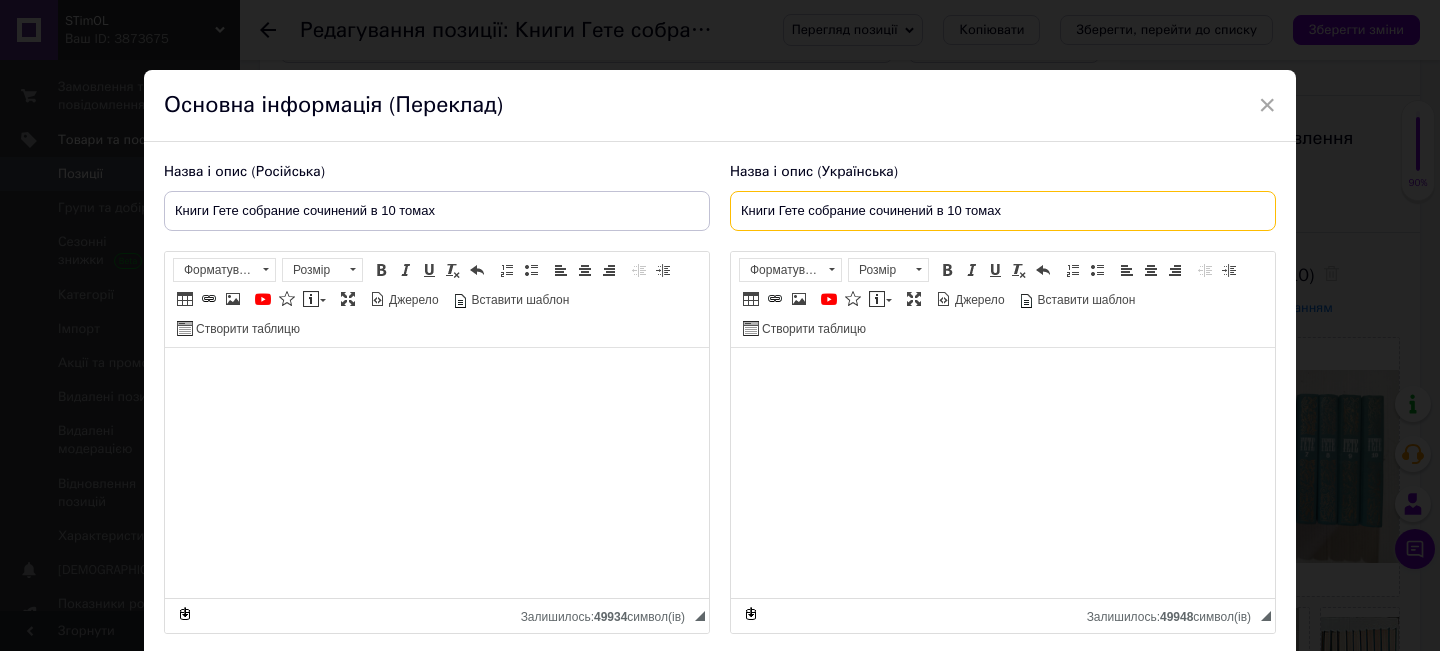 type on "Книги Гете собрание сочинений в 10 томах" 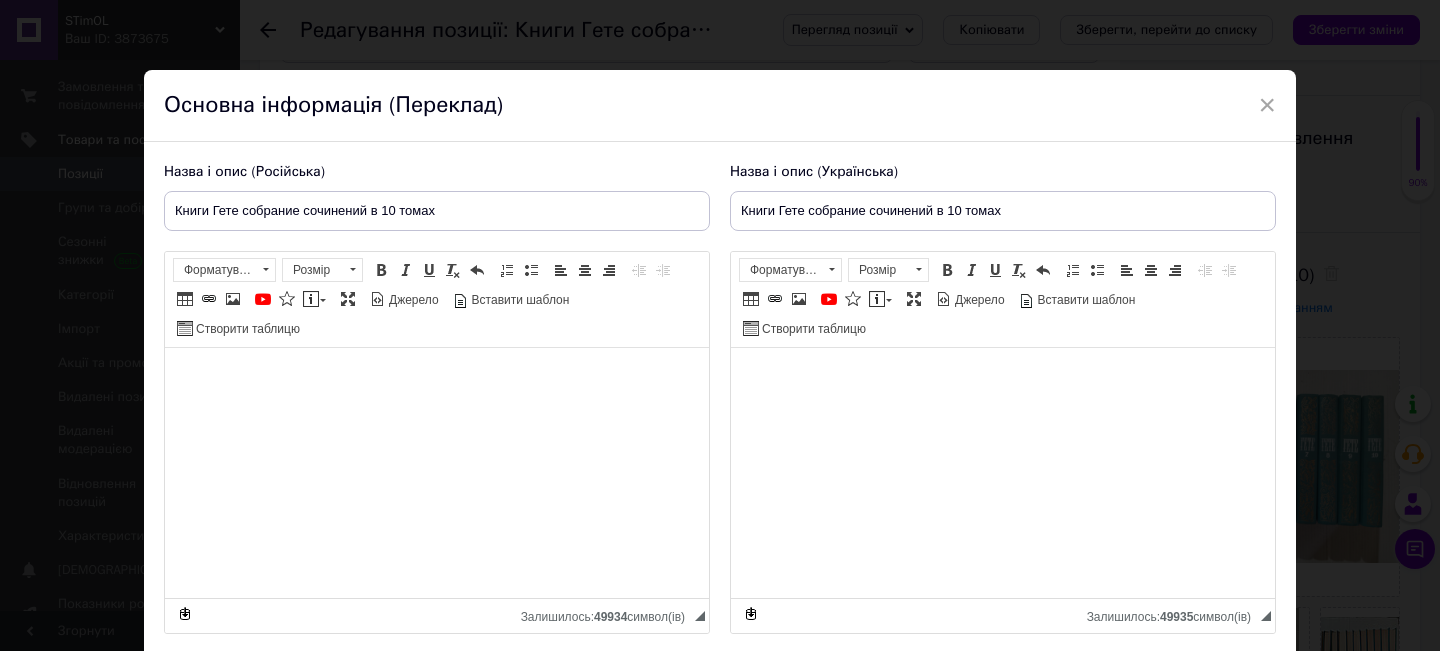 click on "× Основна інформація (Переклад) Назва і опис (Російська) Книги Гете собрание сочинений в 10 томах Гете собрание сочинений в 10 томах. Б/у. Состояние очень хорошее.  Розширений текстовий редактор, 50BBCE6E-1F9F-4337-A4DB-12F650BBFB50 Панель інструментів редактора Форматування Форматування Розмір Розмір   Жирний  Сполучення клавіш Command+B   Курсив  Сполучення клавіш Command+I   Підкреслений  Сполучення клавіш Command+U   Видалити форматування   Повернути  Сполучення клавіш Command+Z   Вставити/видалити нумерований список   Вставити/видалити маркований список   По лівому краю" at bounding box center [720, 325] 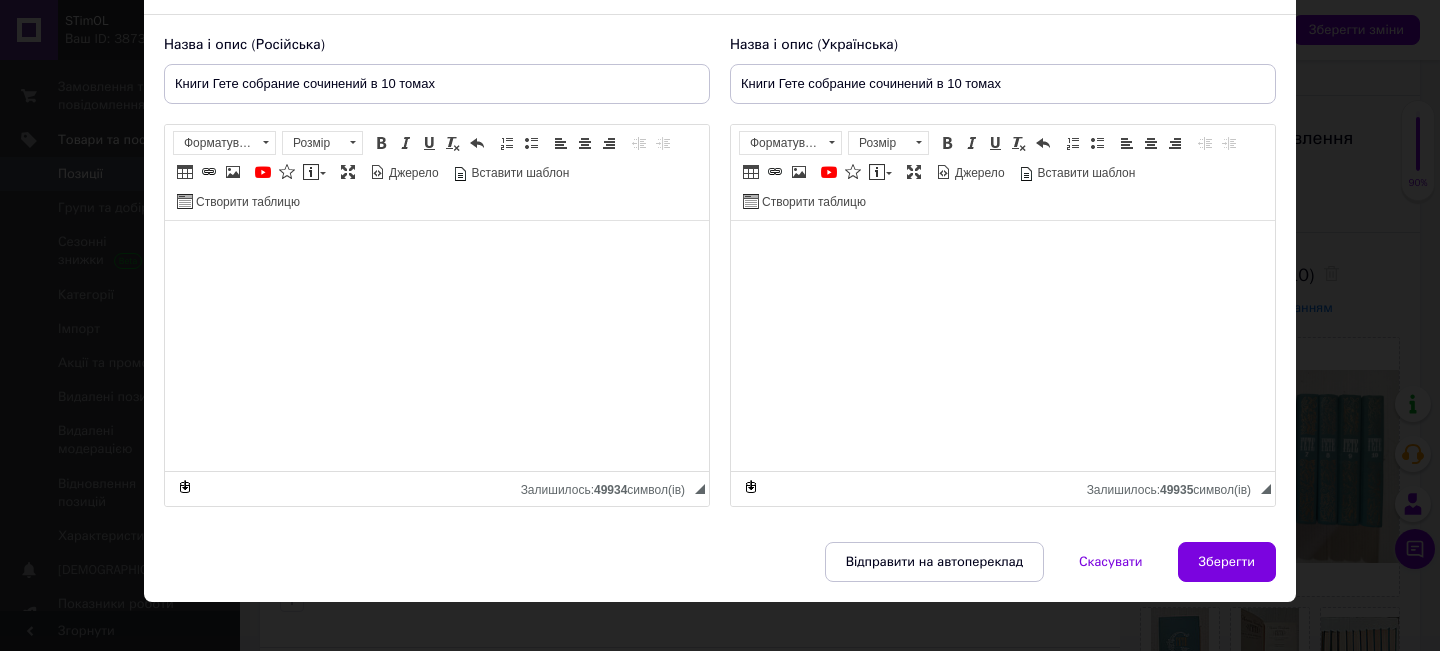 scroll, scrollTop: 148, scrollLeft: 0, axis: vertical 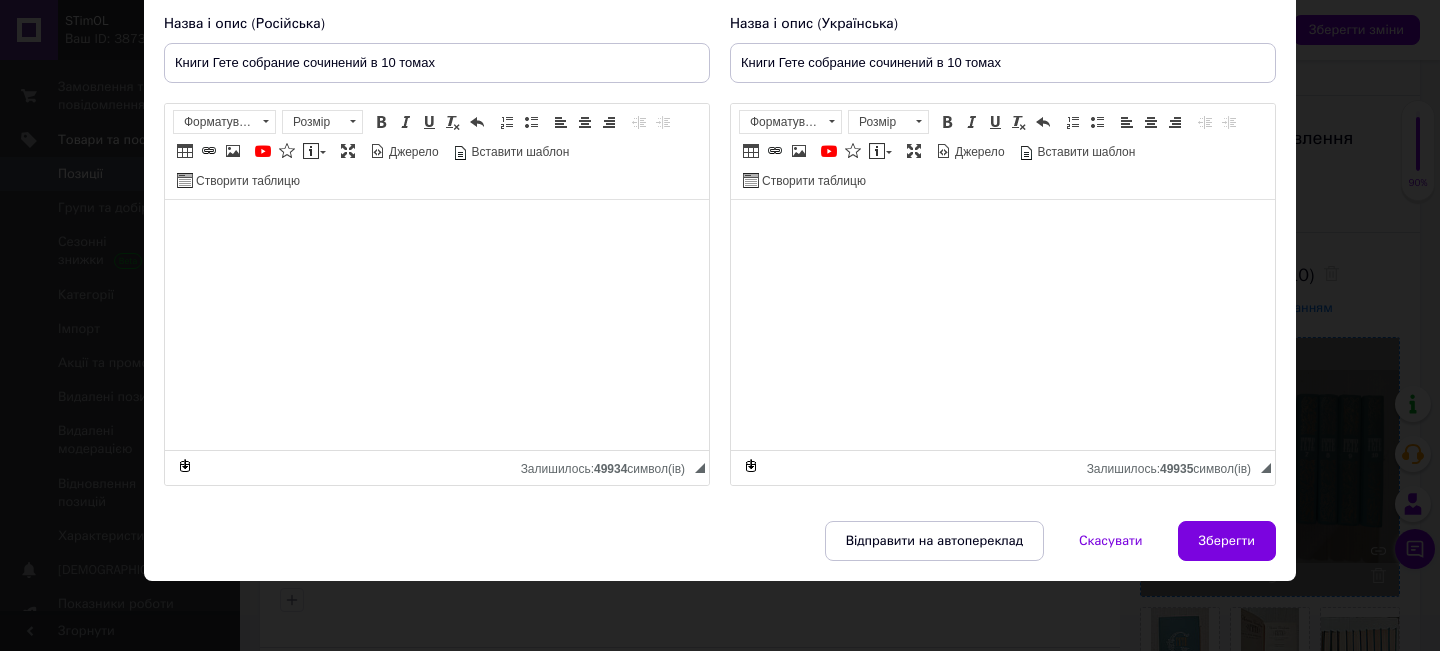click on "Зберегти" at bounding box center [1227, 541] 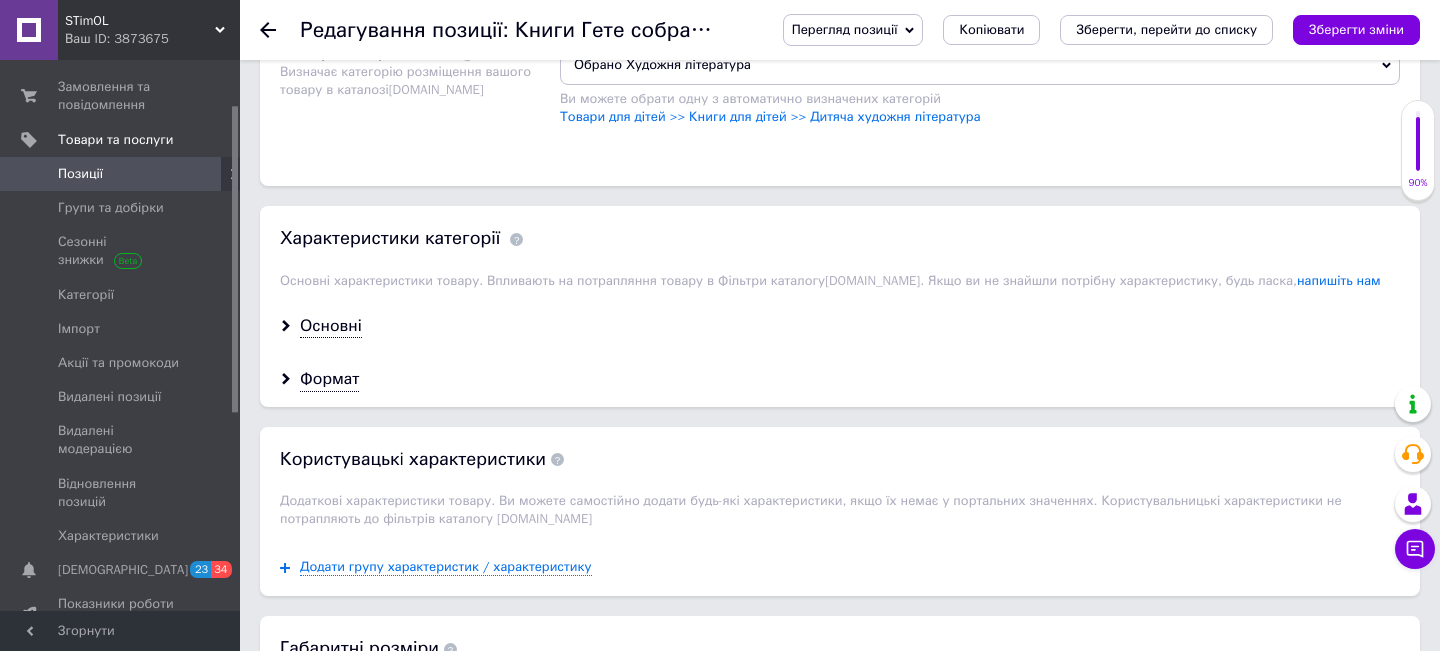 scroll, scrollTop: 1480, scrollLeft: 0, axis: vertical 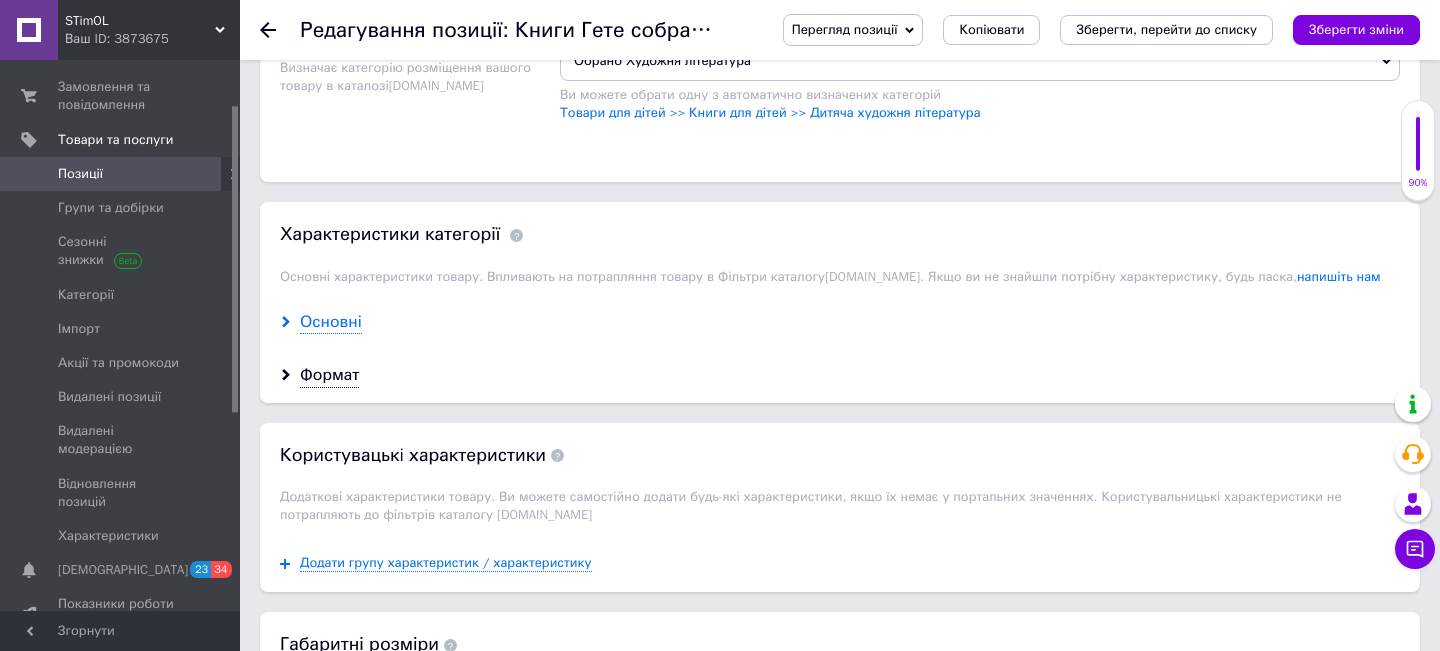 click on "Основні" at bounding box center [331, 322] 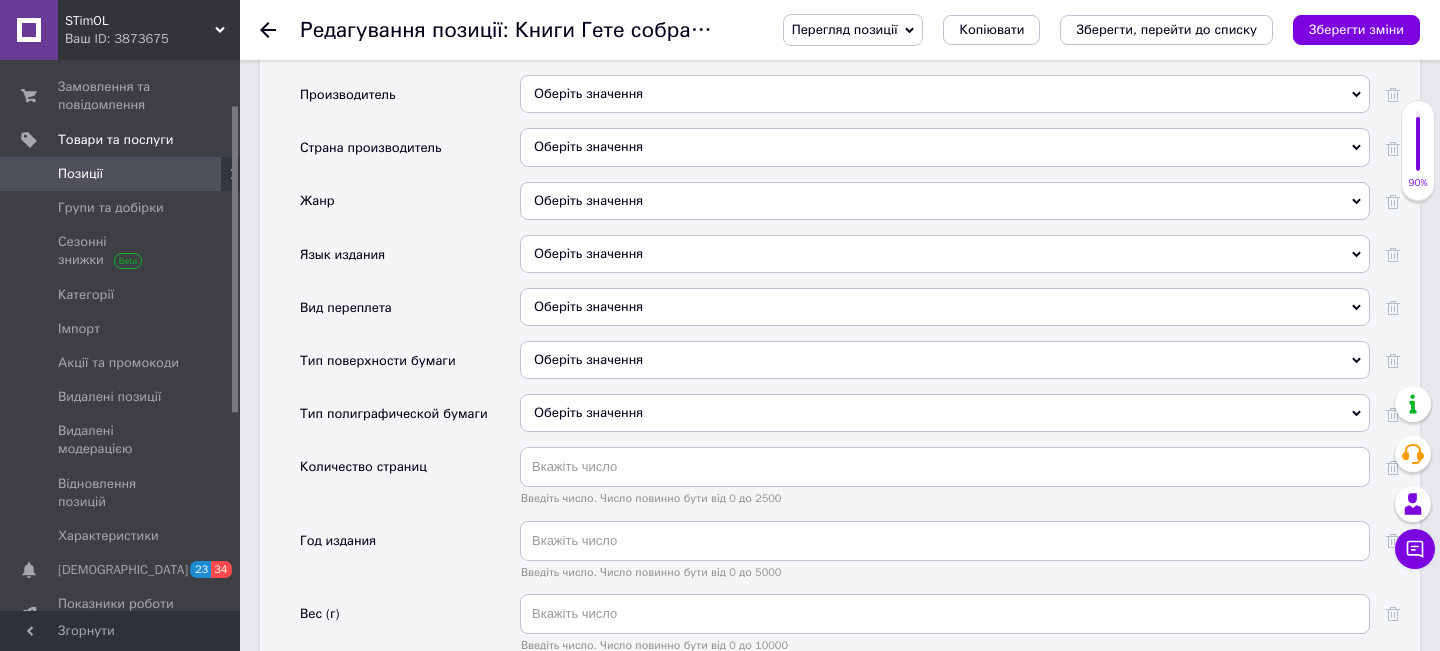 scroll, scrollTop: 1760, scrollLeft: 0, axis: vertical 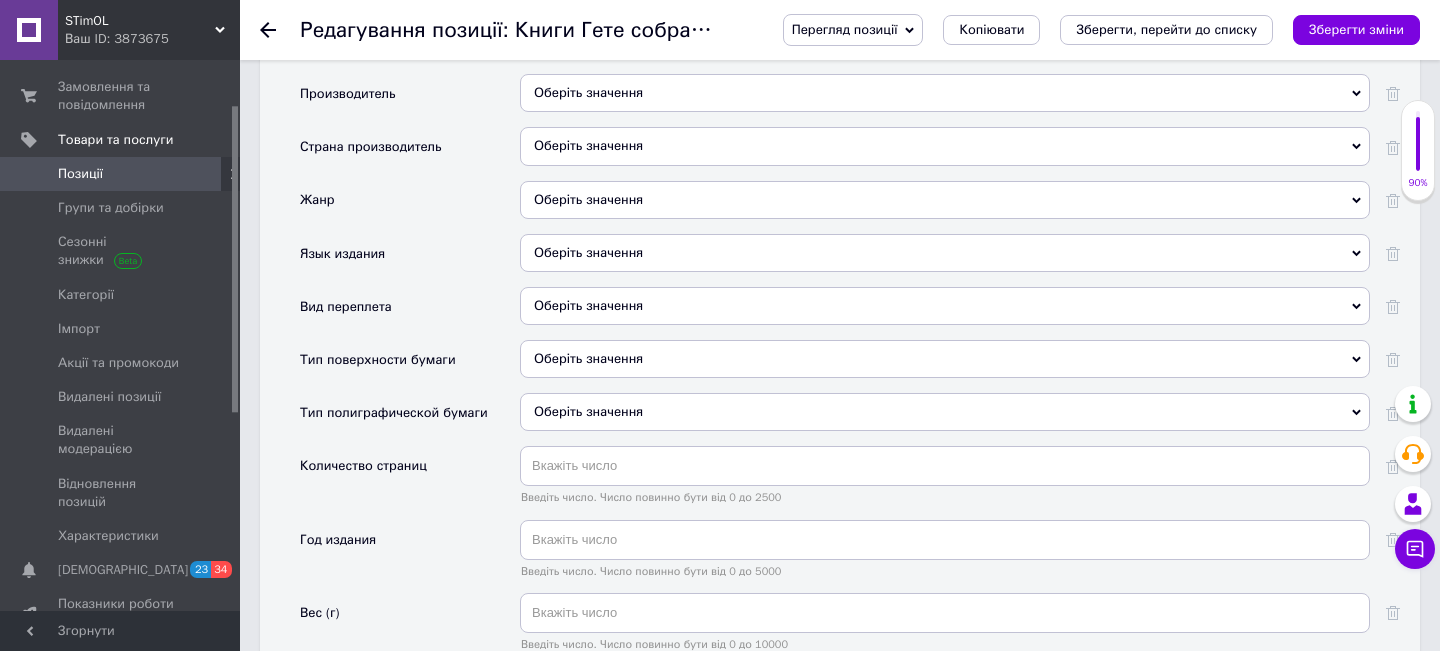 click on "Оберіть значення" at bounding box center (945, 306) 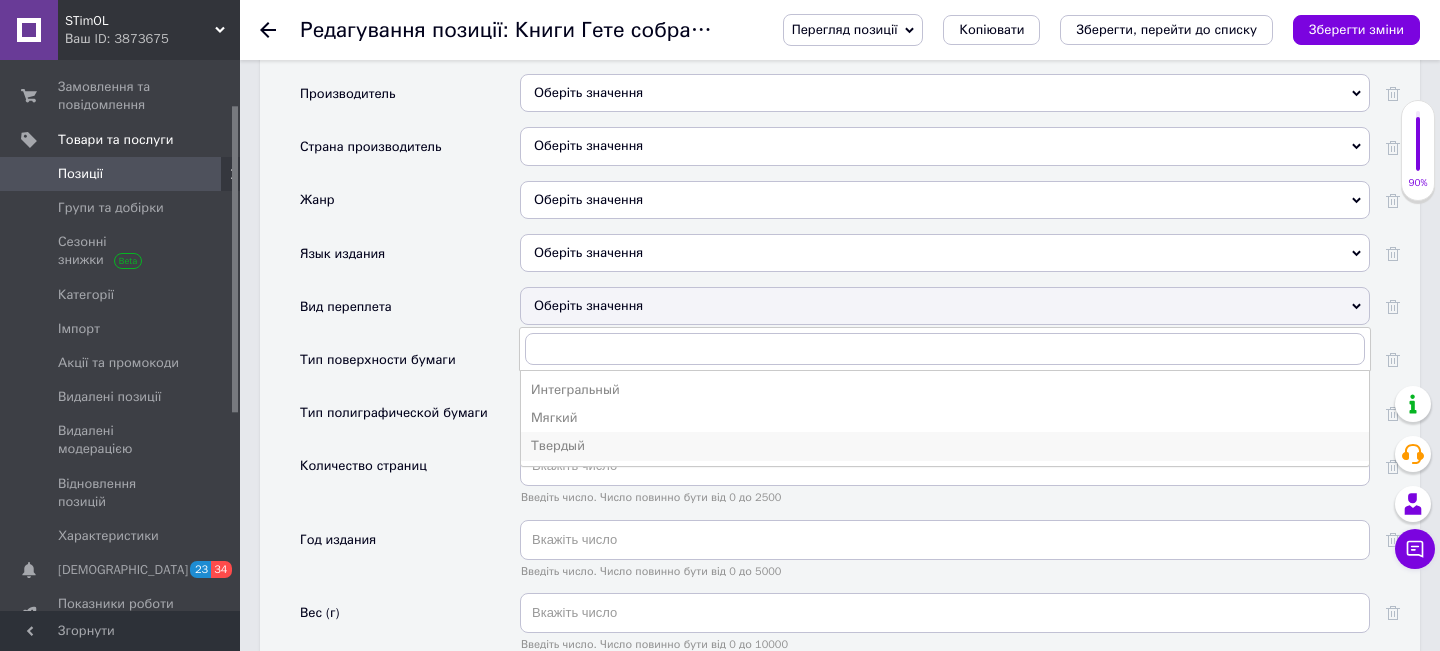click on "Твердый" at bounding box center (945, 446) 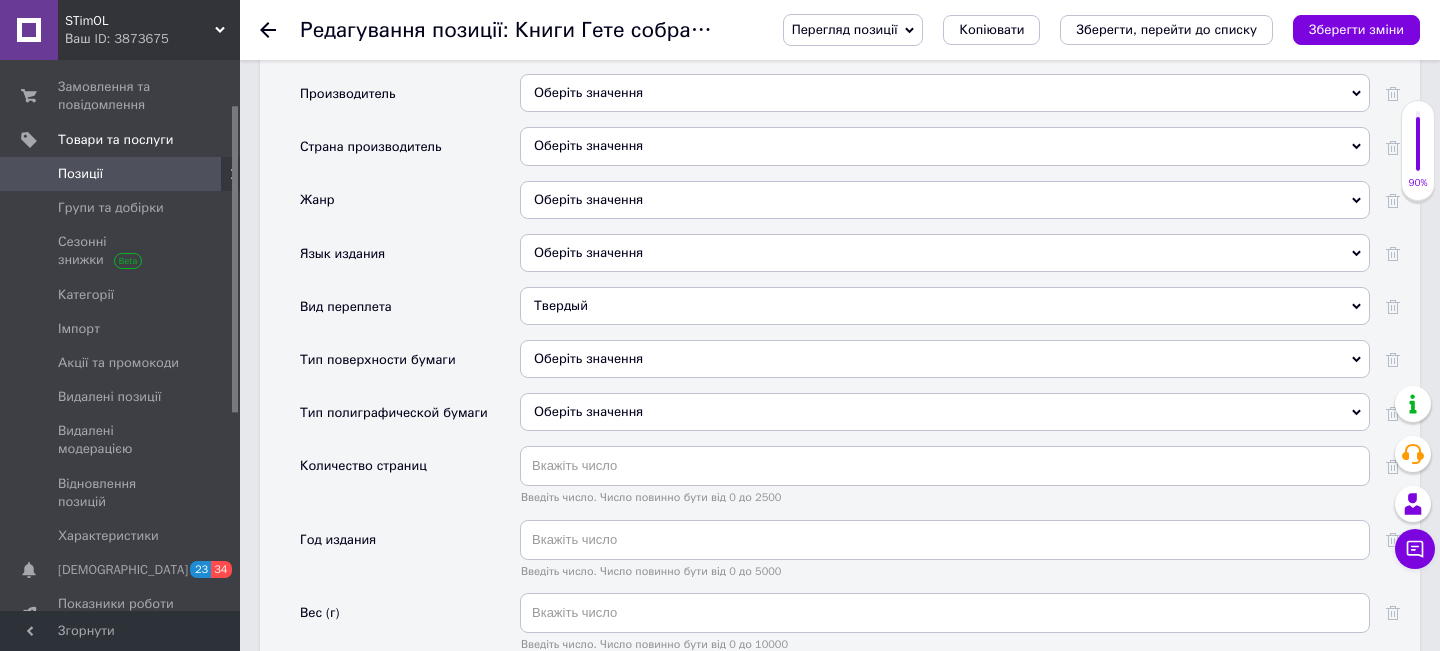 click on "Оберіть значення" at bounding box center (945, 253) 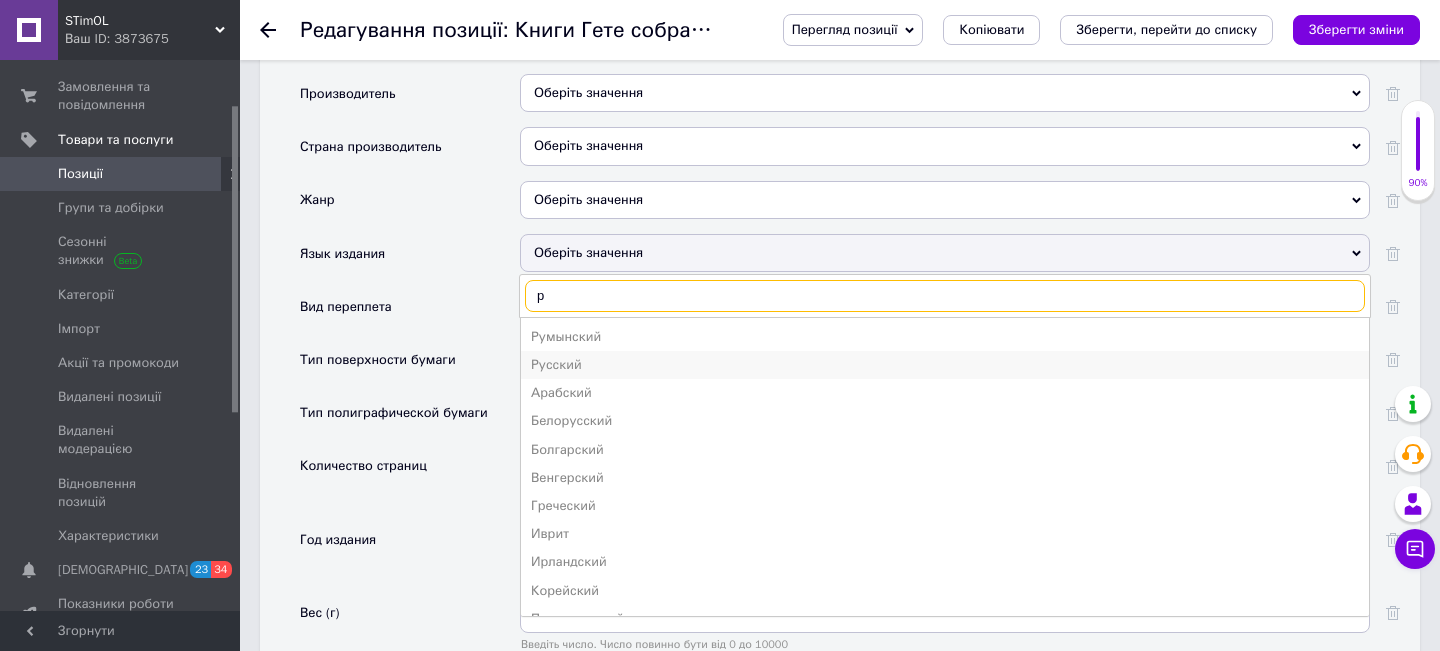 type on "р" 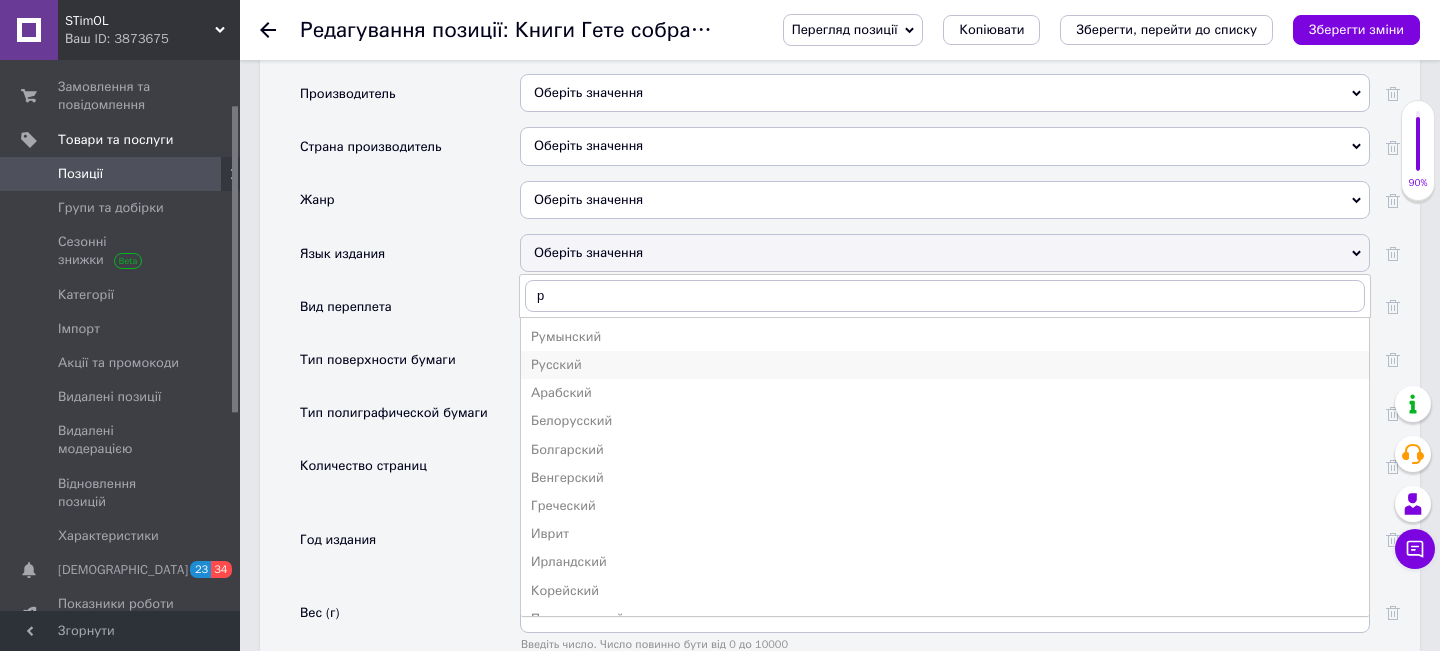 click on "Русский" at bounding box center (945, 365) 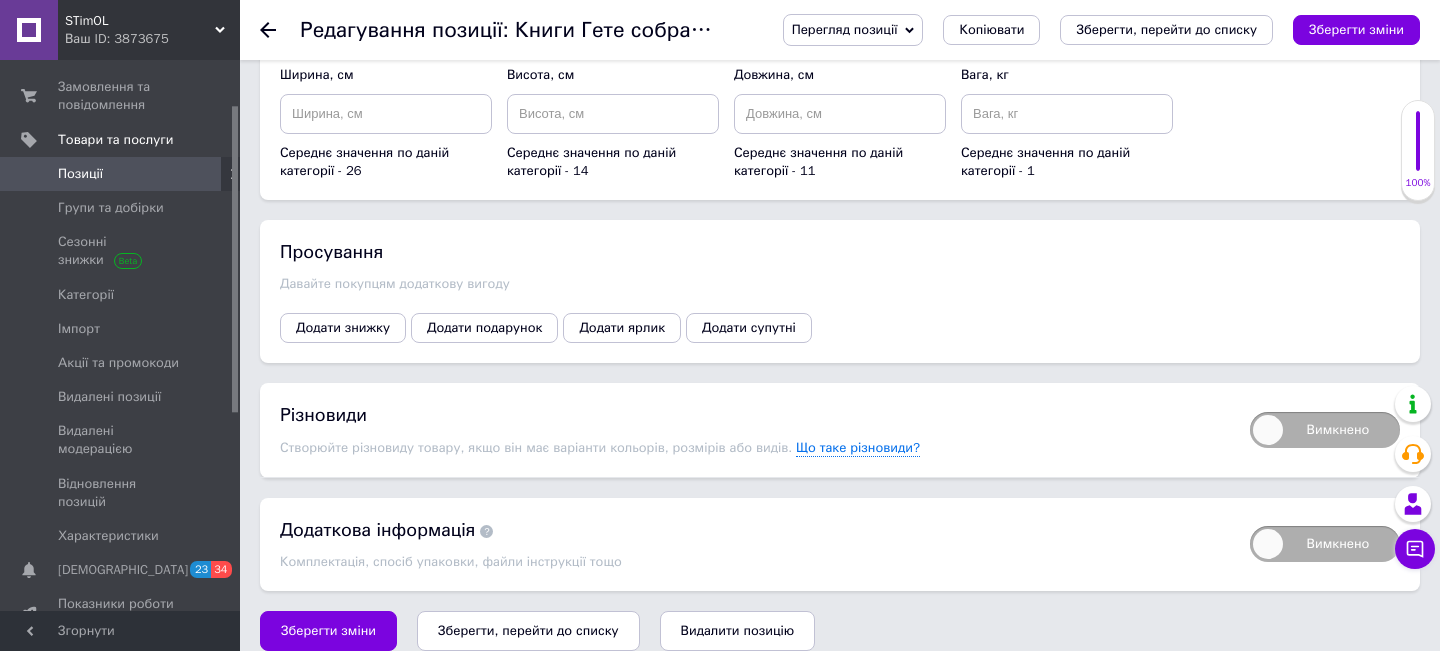 scroll, scrollTop: 2871, scrollLeft: 0, axis: vertical 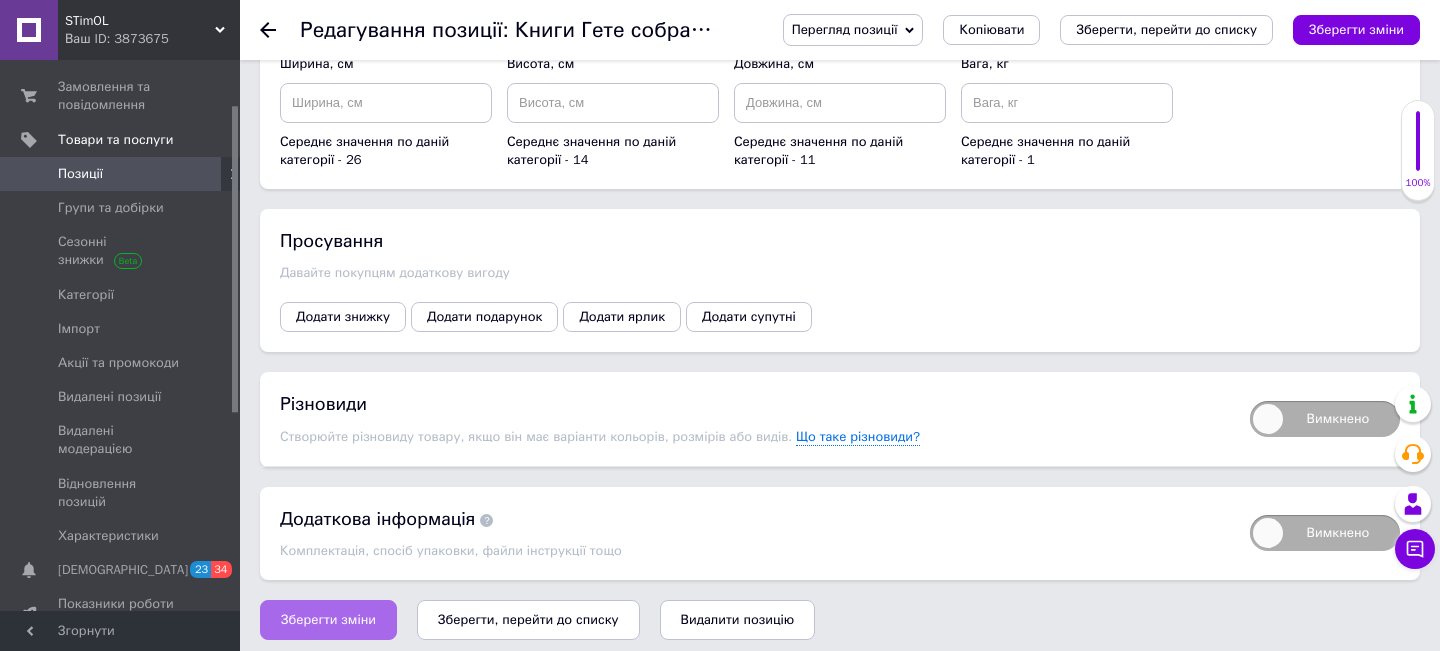 click on "Зберегти зміни" at bounding box center [328, 620] 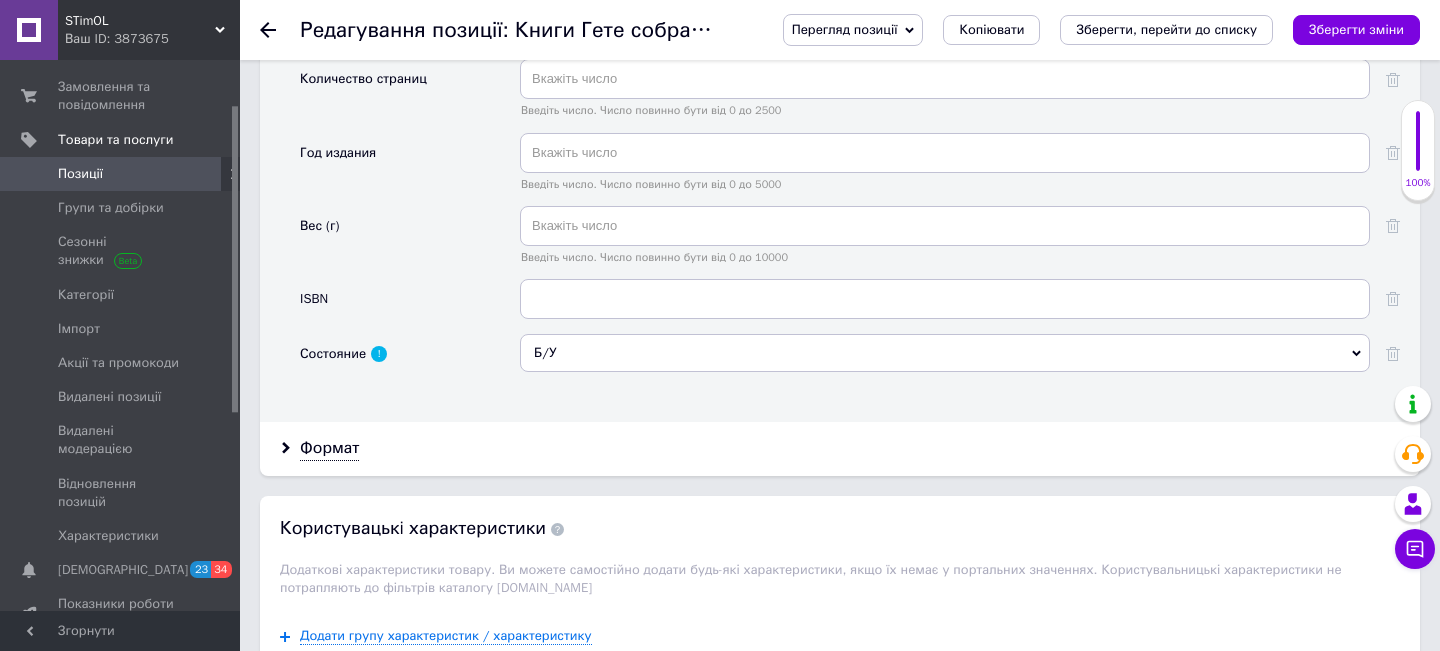 scroll, scrollTop: 2151, scrollLeft: 0, axis: vertical 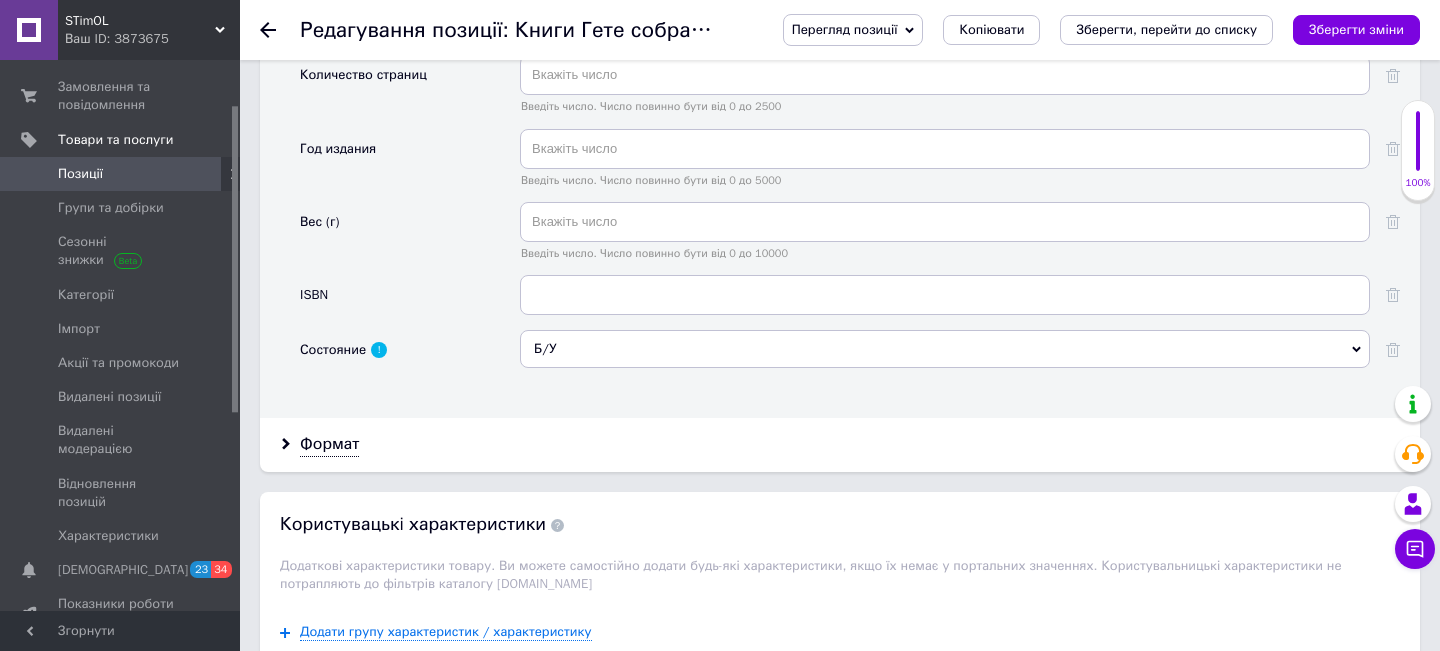click 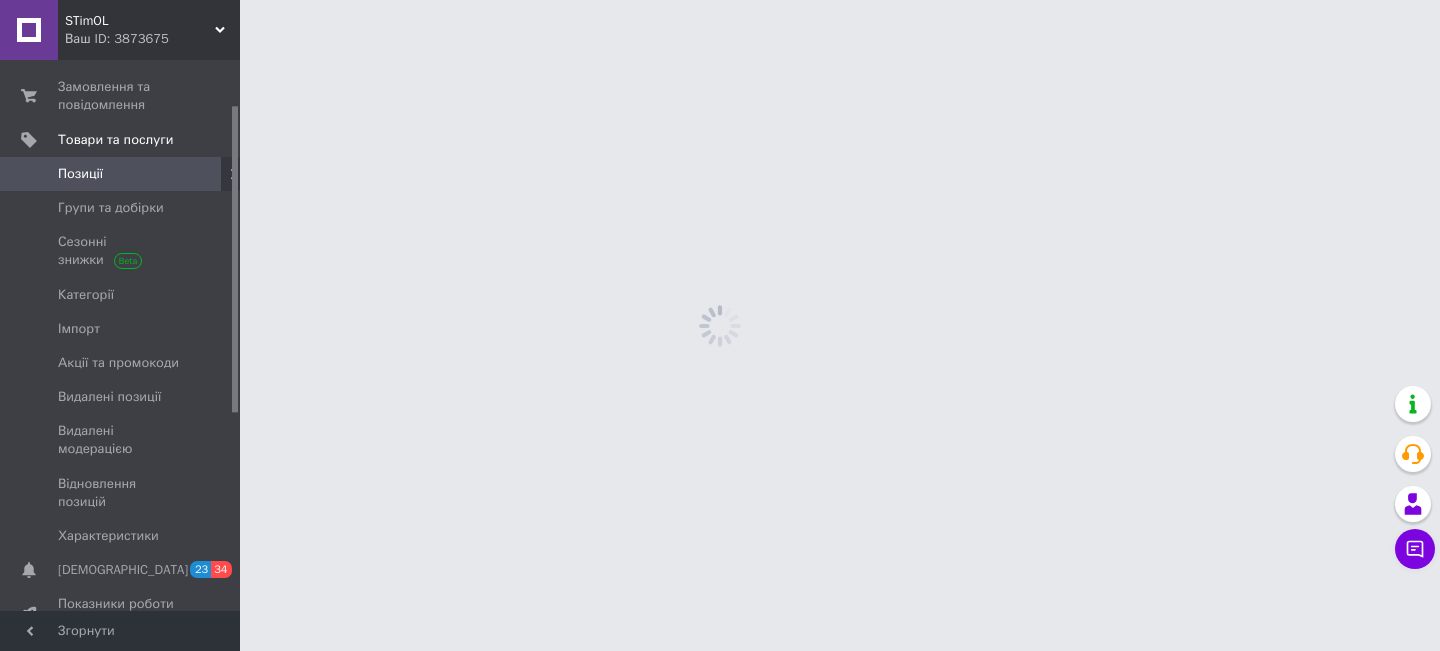 scroll, scrollTop: 0, scrollLeft: 0, axis: both 